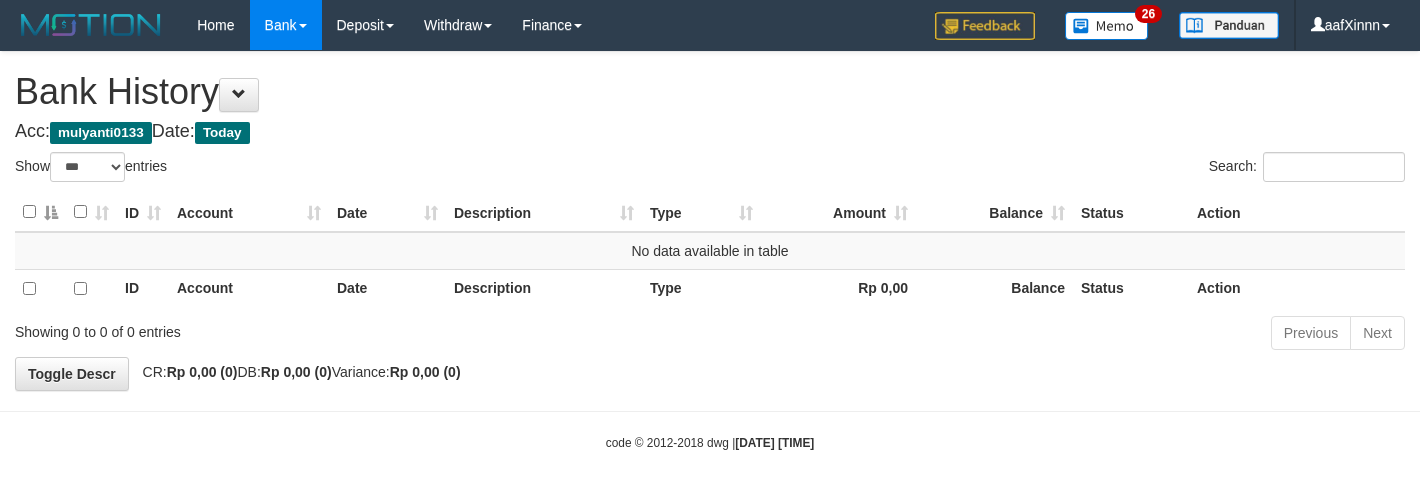 select on "***" 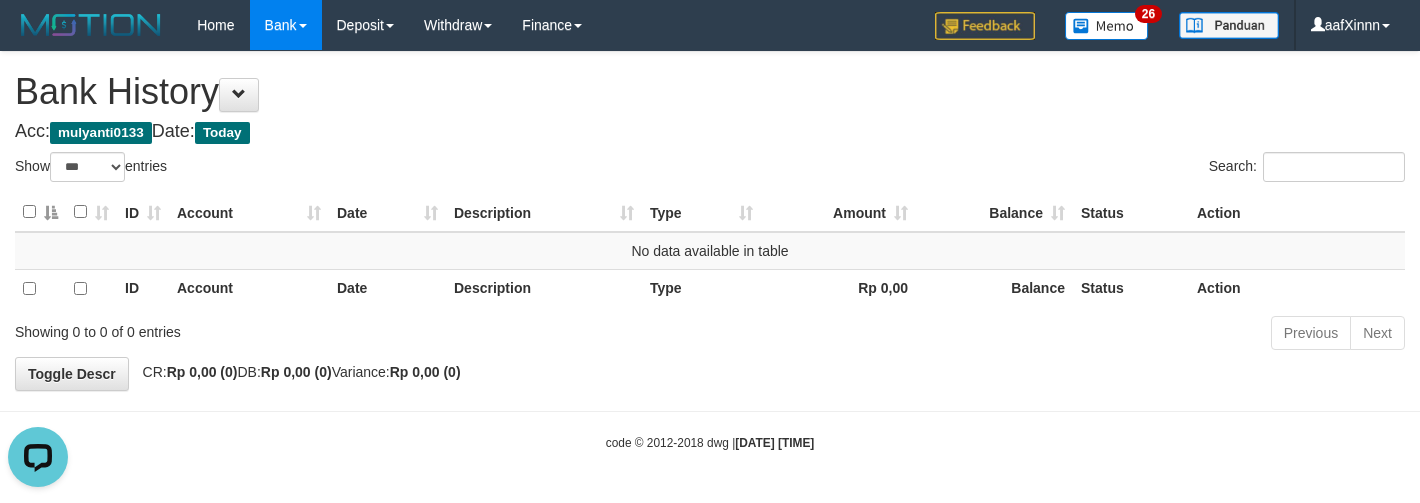 scroll, scrollTop: 0, scrollLeft: 0, axis: both 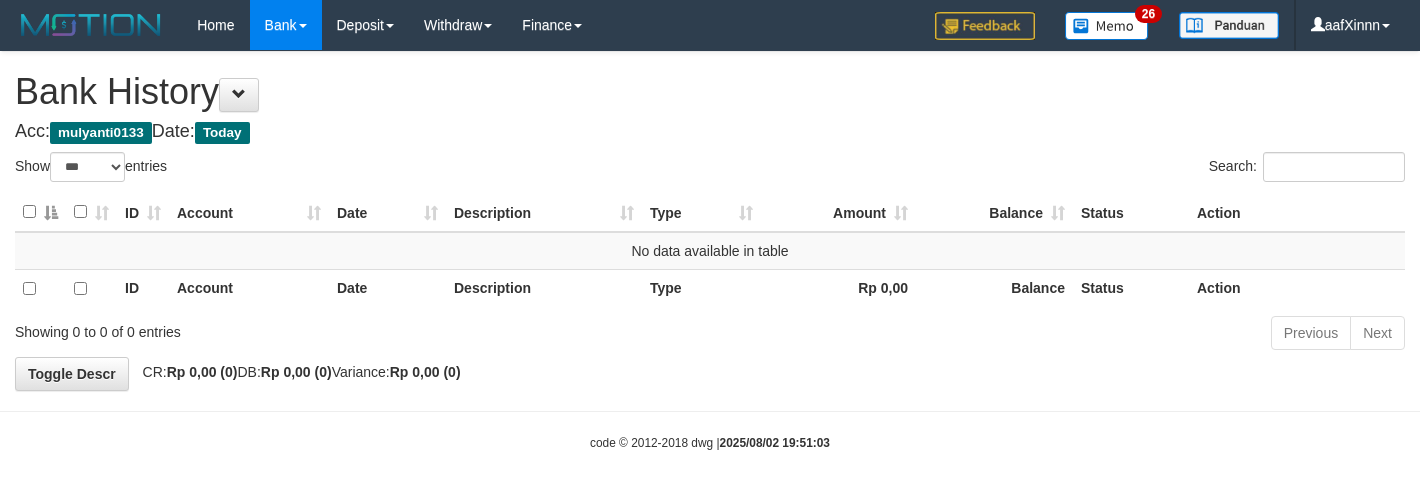 select on "***" 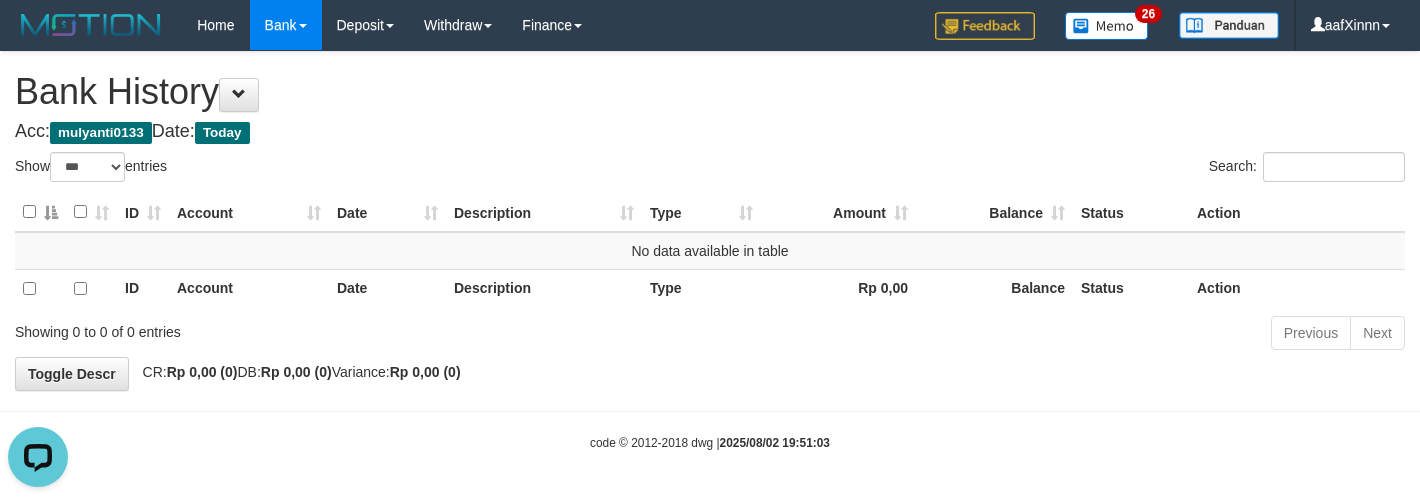 scroll, scrollTop: 0, scrollLeft: 0, axis: both 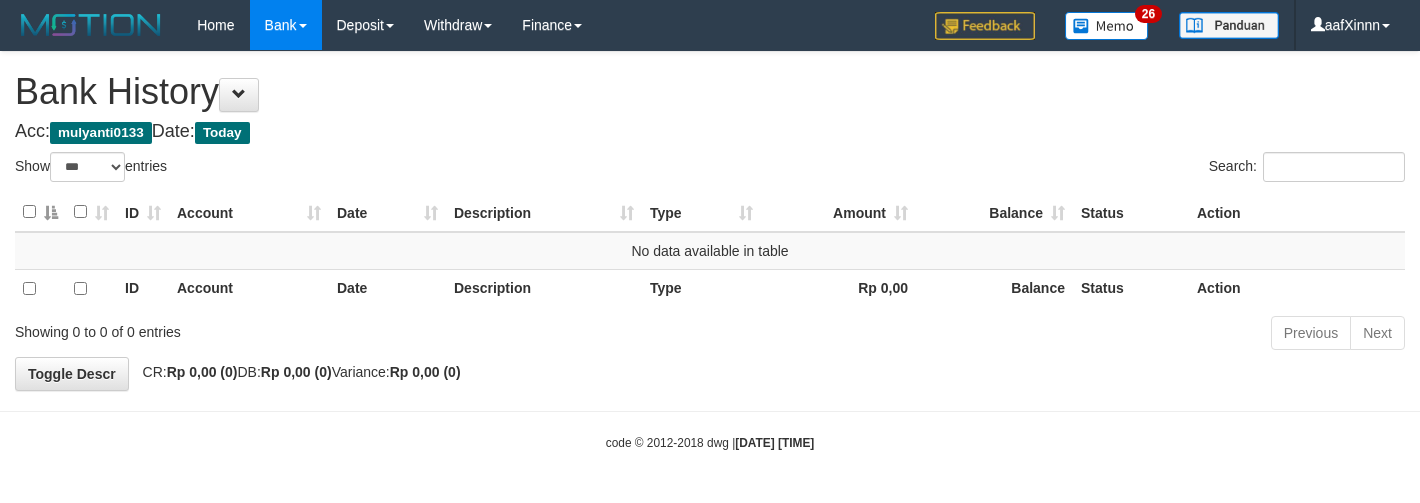 select on "***" 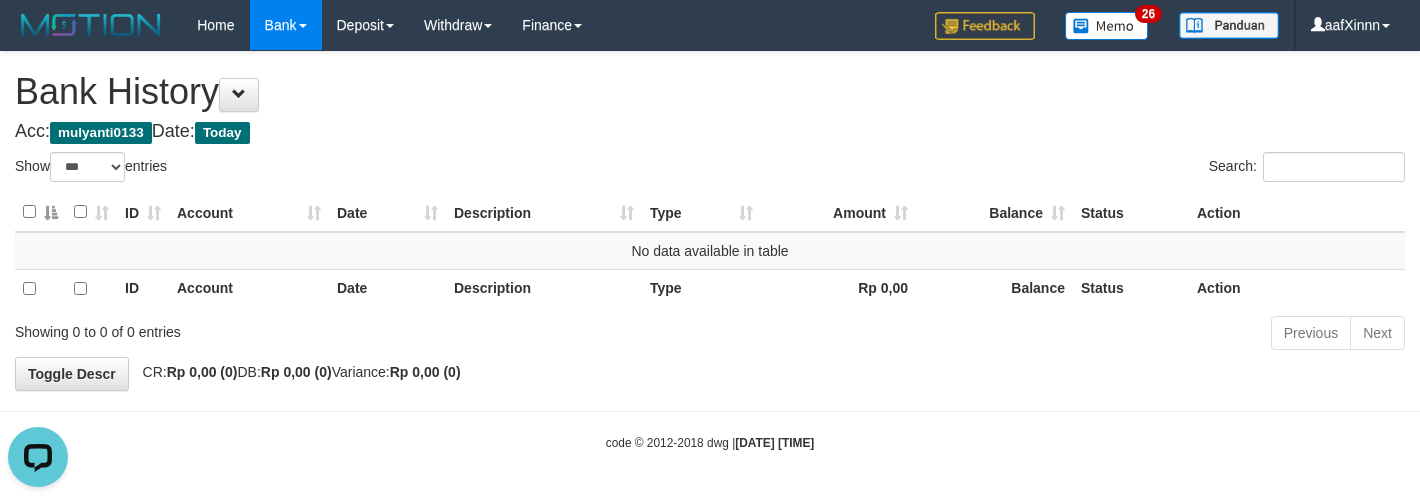 scroll, scrollTop: 0, scrollLeft: 0, axis: both 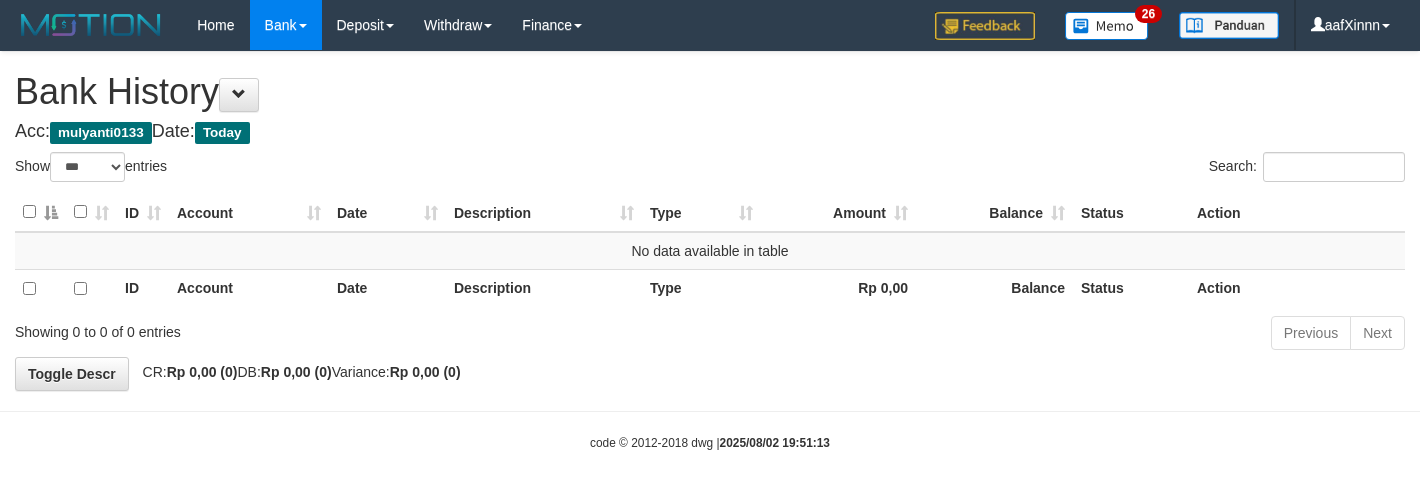 select on "***" 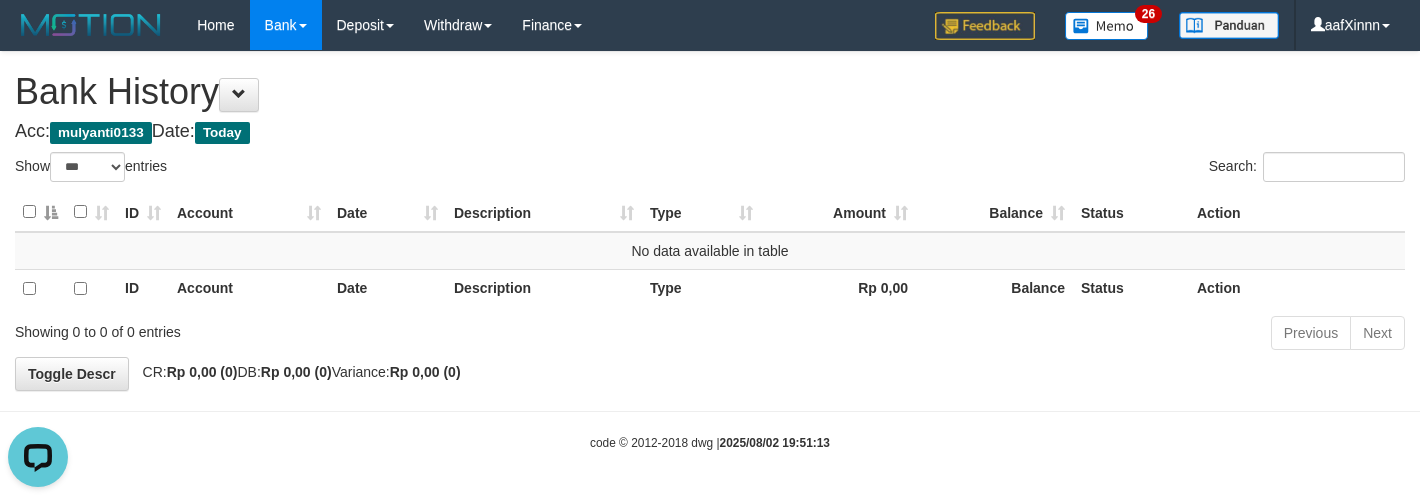 scroll, scrollTop: 0, scrollLeft: 0, axis: both 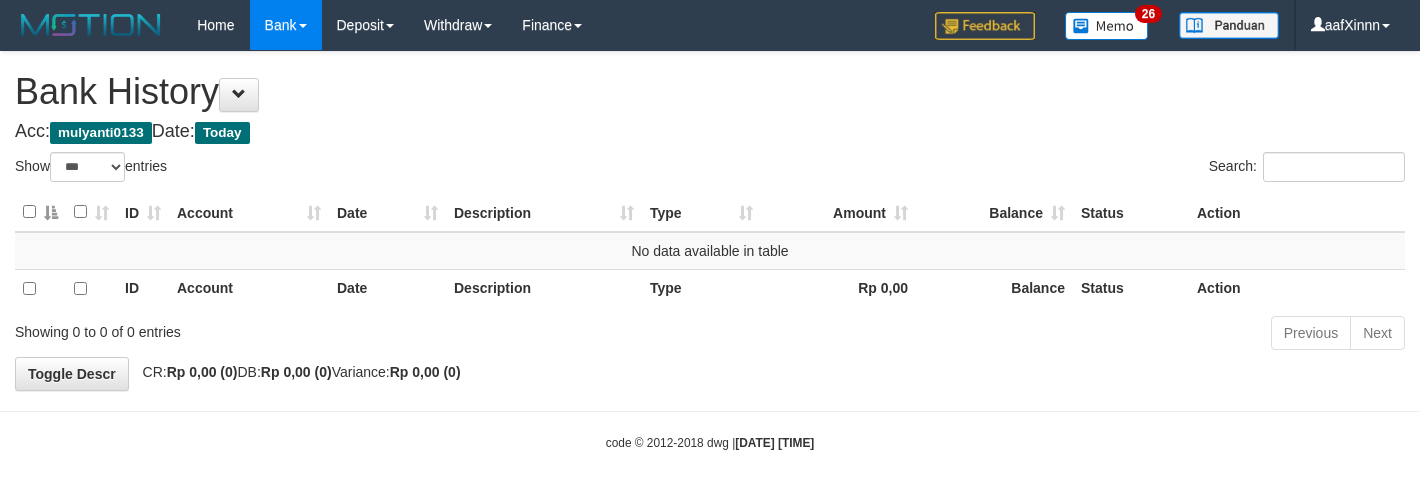 select on "***" 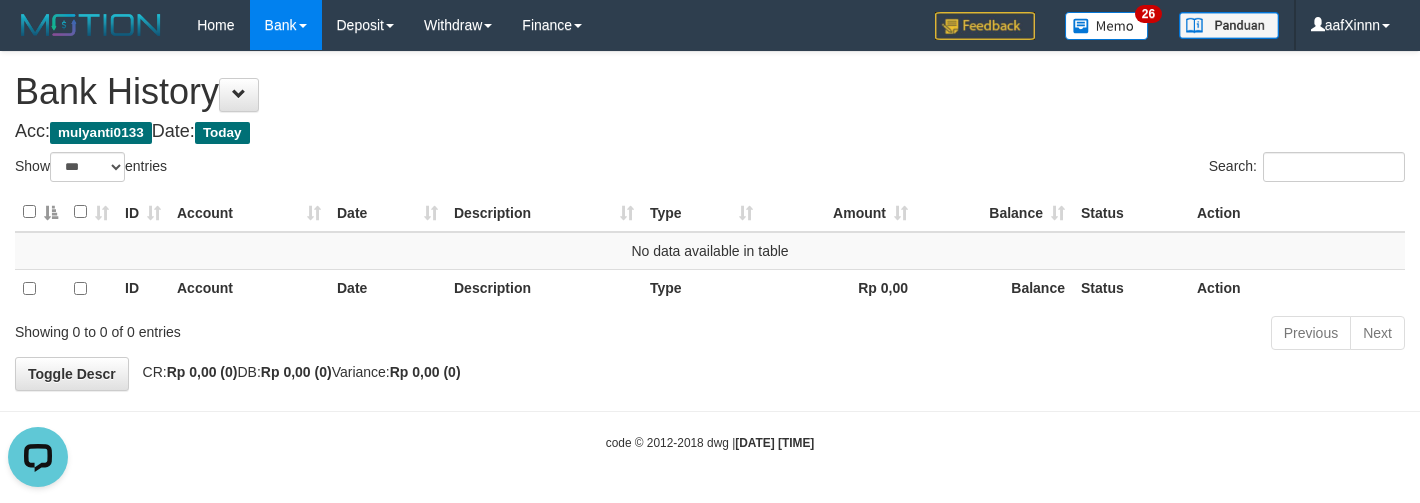 scroll, scrollTop: 0, scrollLeft: 0, axis: both 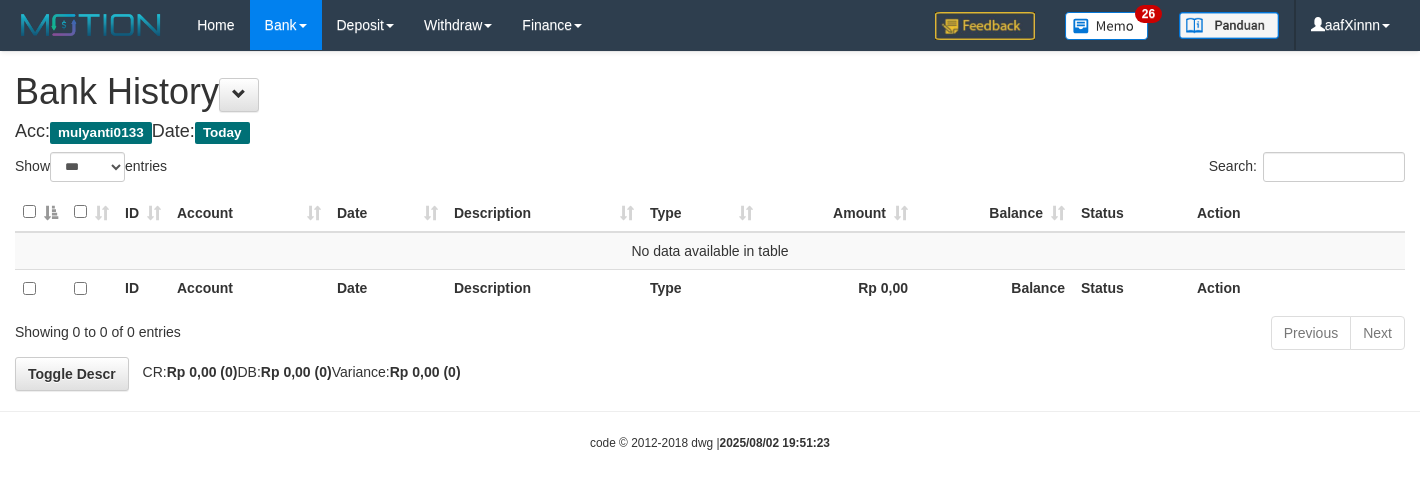 select on "***" 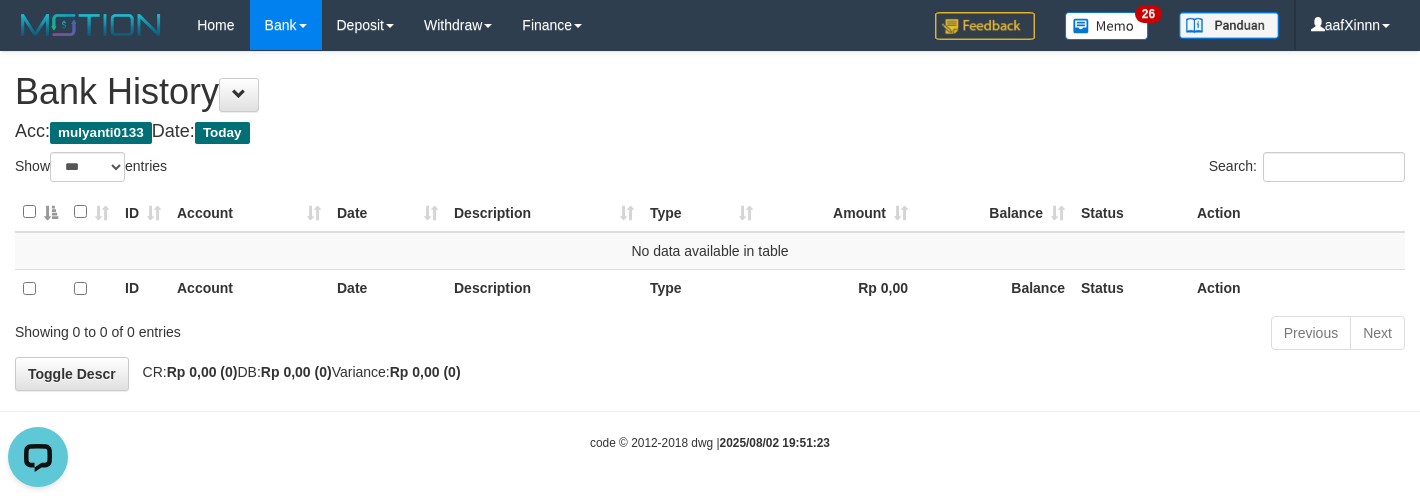 scroll, scrollTop: 0, scrollLeft: 0, axis: both 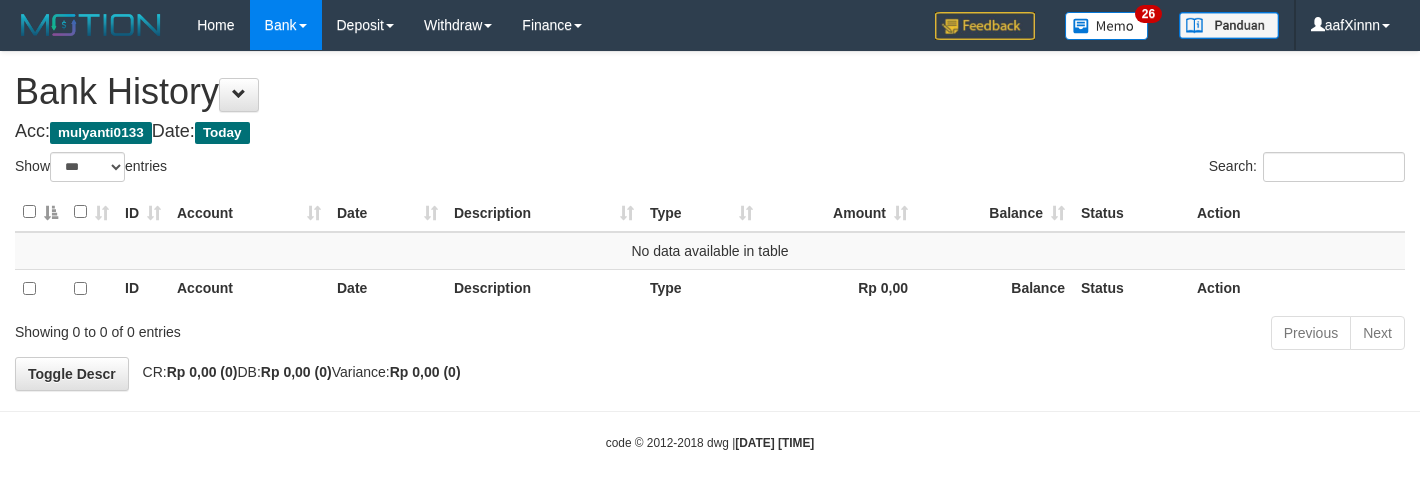 select on "***" 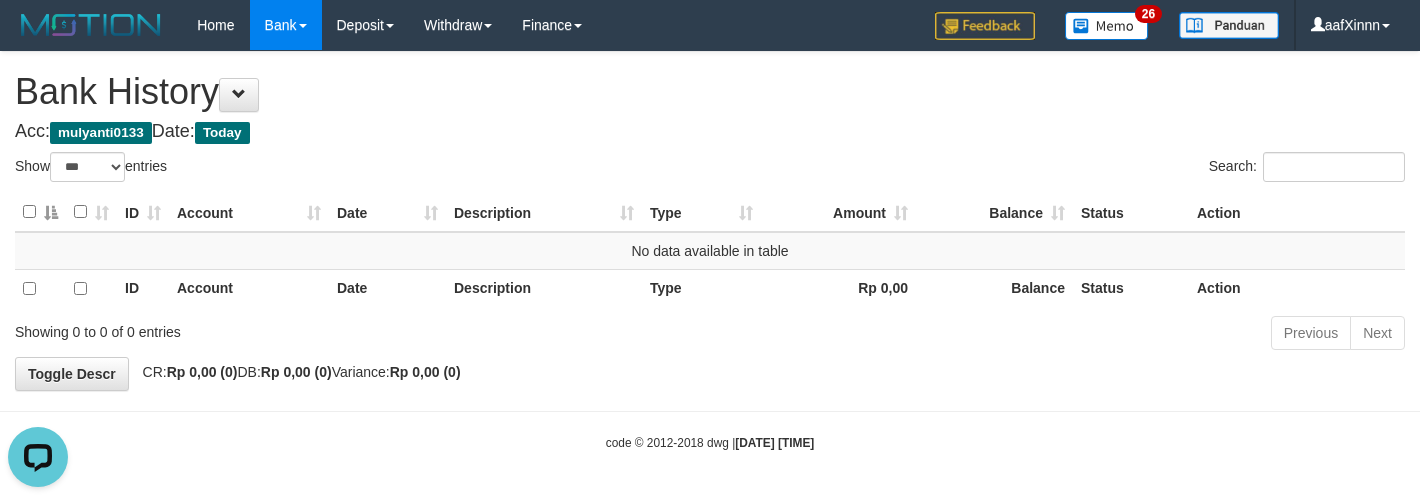 scroll, scrollTop: 0, scrollLeft: 0, axis: both 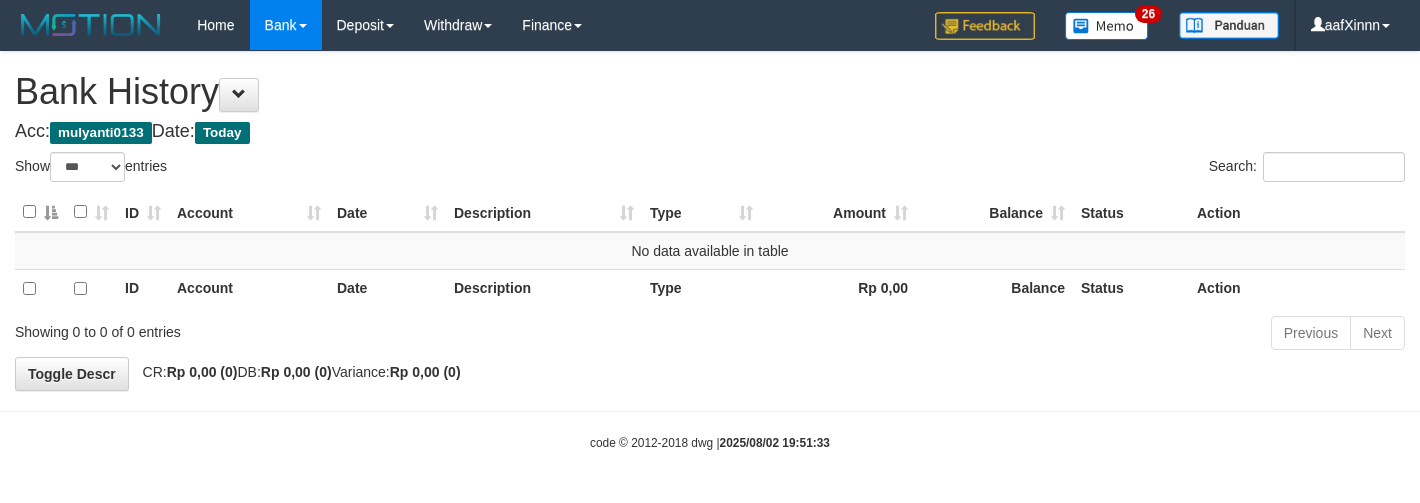 select on "***" 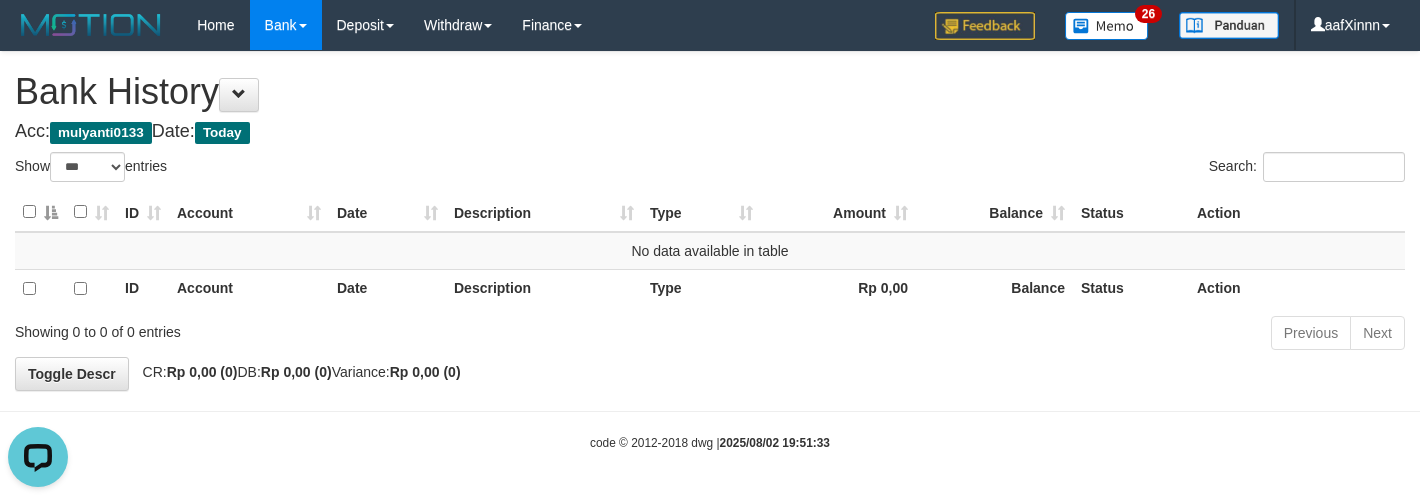 scroll, scrollTop: 0, scrollLeft: 0, axis: both 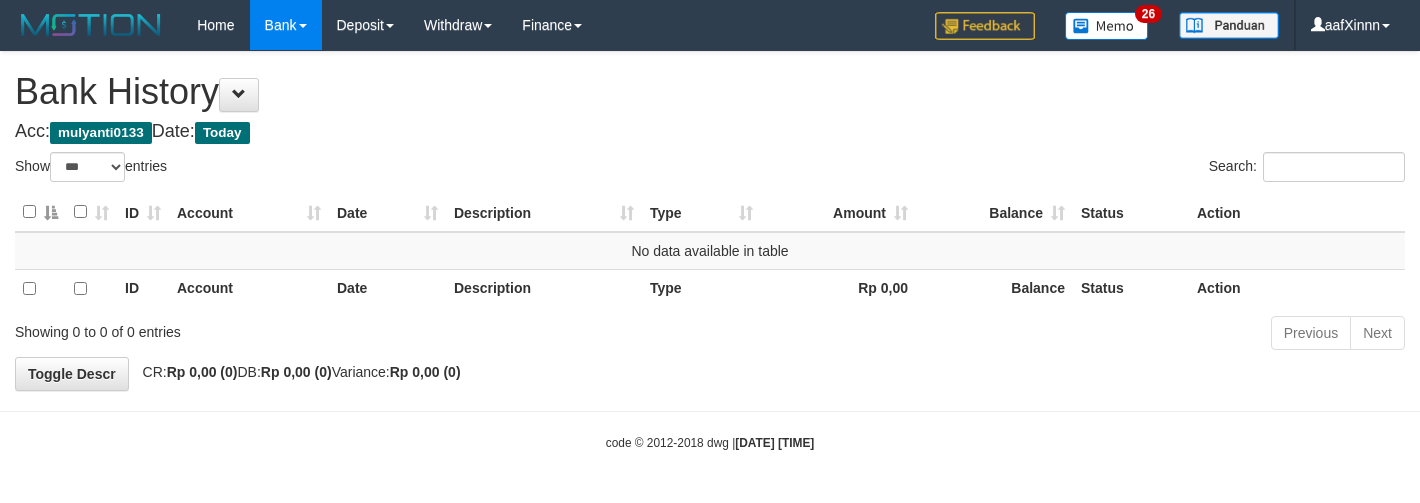 select on "***" 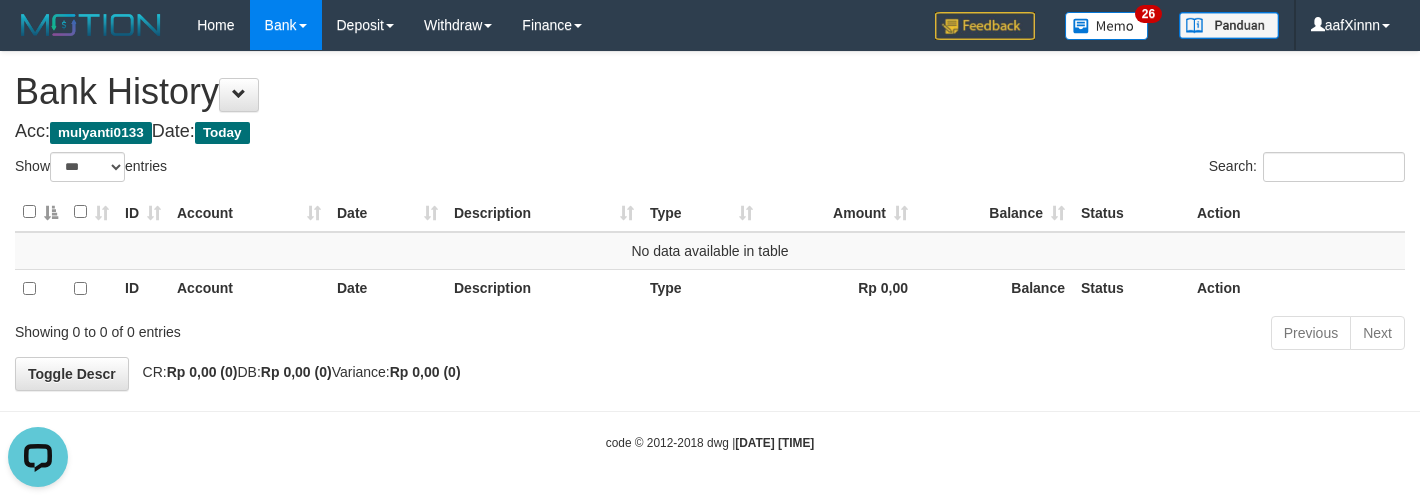 scroll, scrollTop: 0, scrollLeft: 0, axis: both 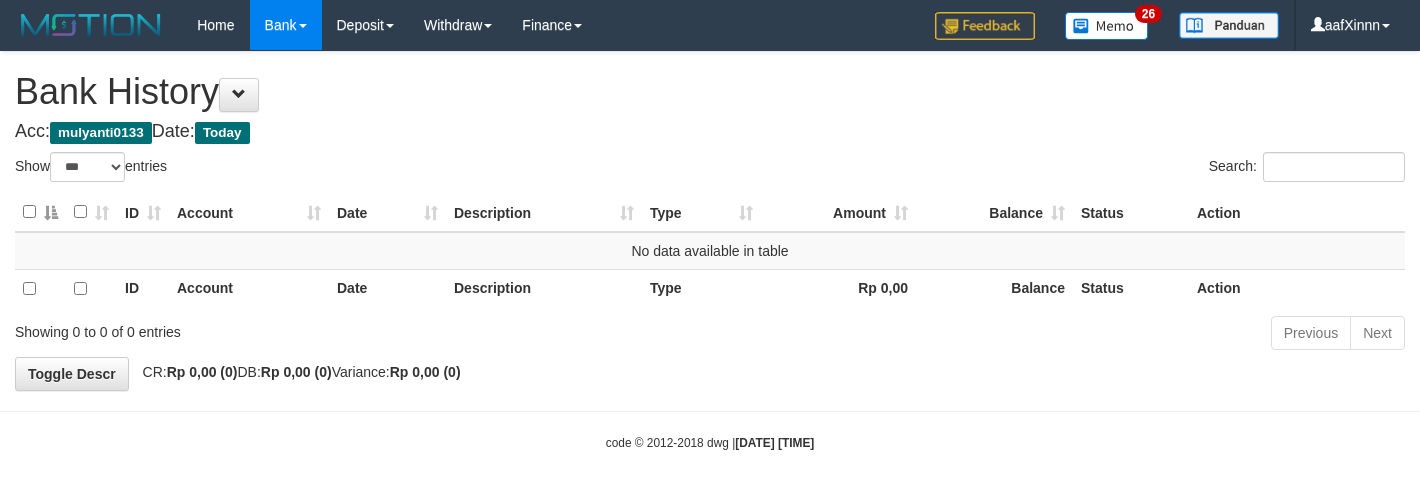 select on "***" 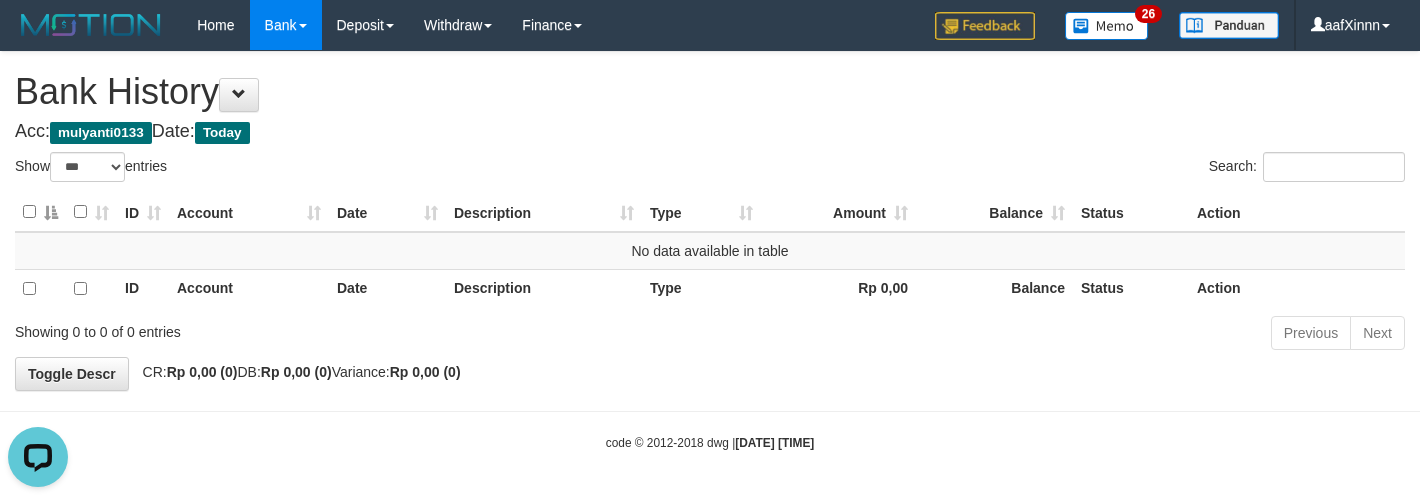 scroll, scrollTop: 0, scrollLeft: 0, axis: both 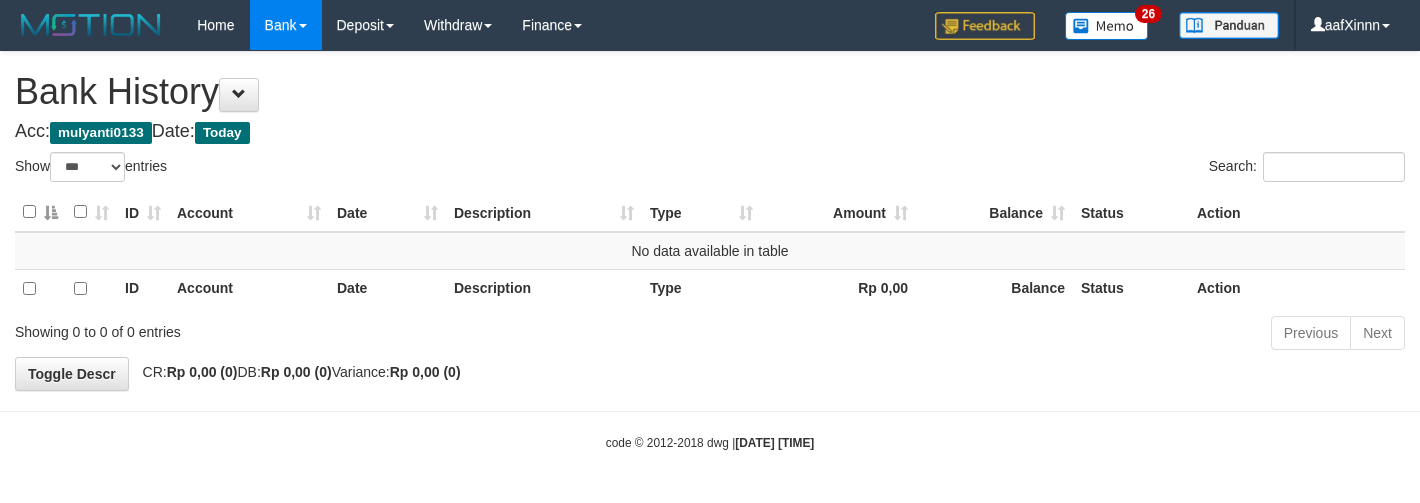 select on "***" 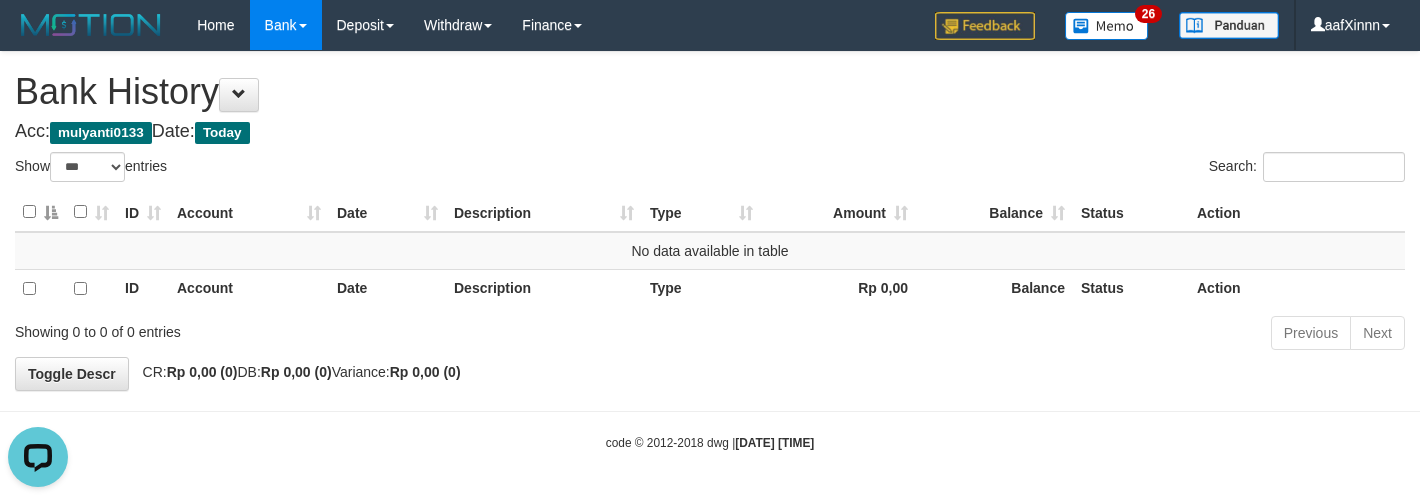 scroll, scrollTop: 0, scrollLeft: 0, axis: both 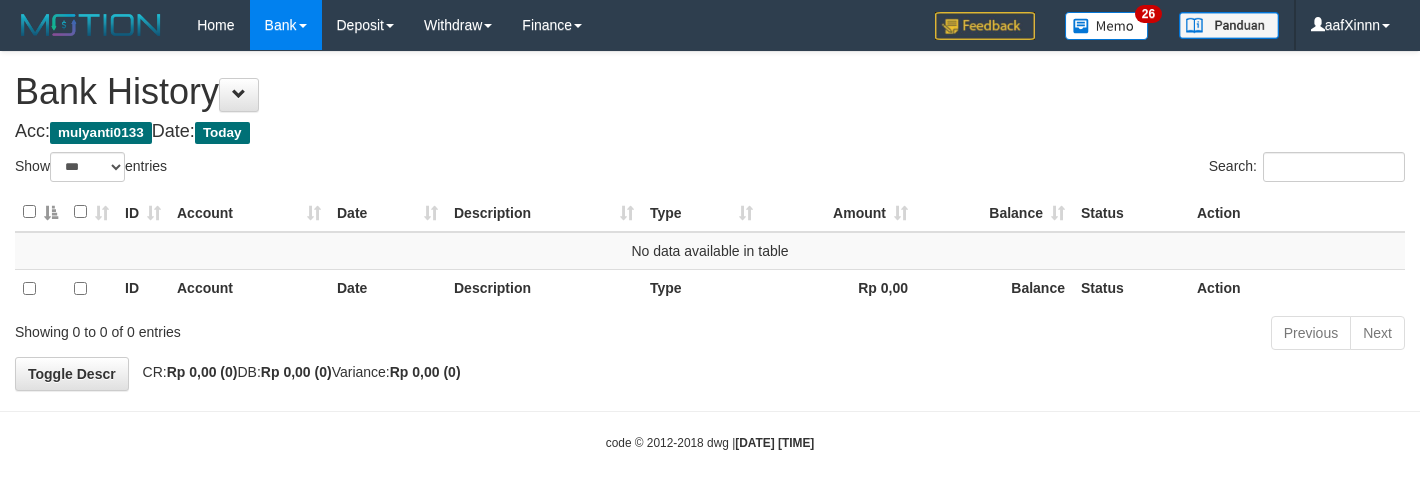 select on "***" 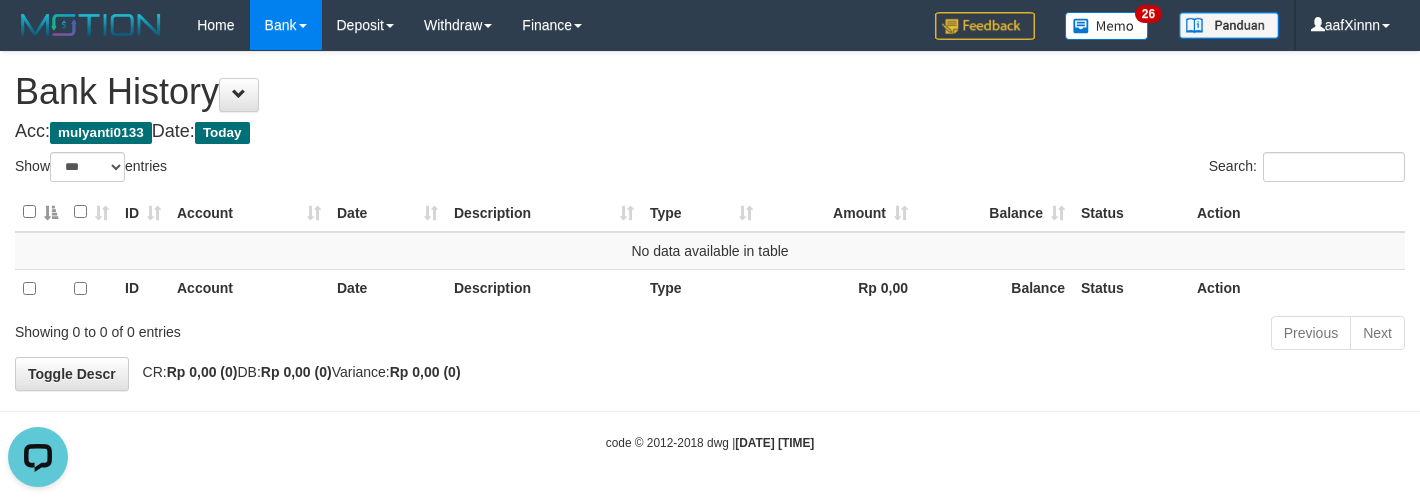 scroll, scrollTop: 0, scrollLeft: 0, axis: both 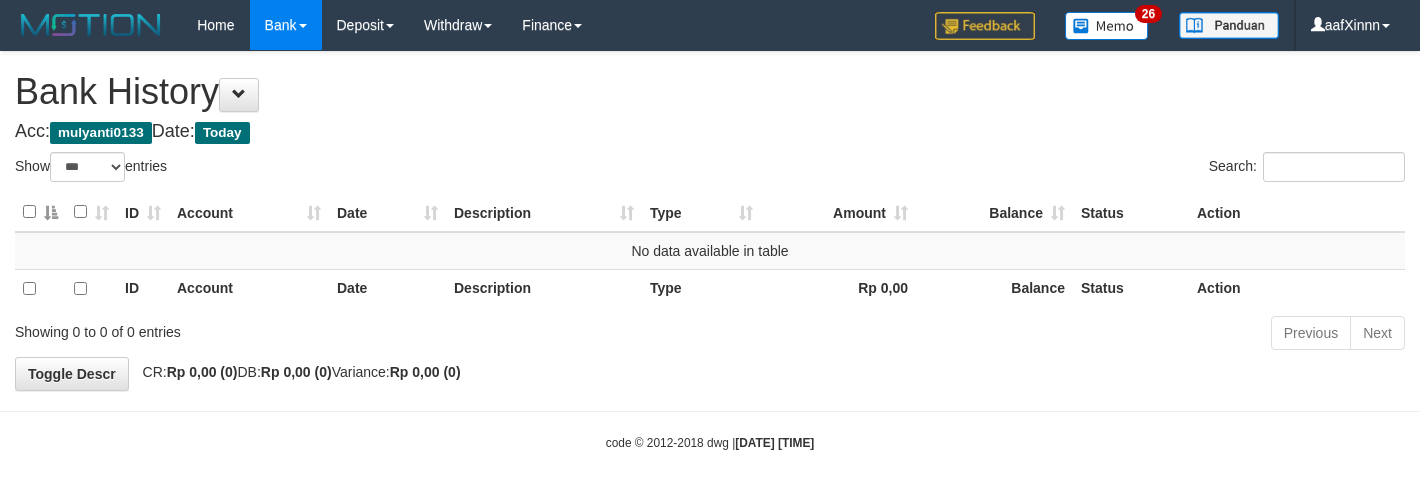 select on "***" 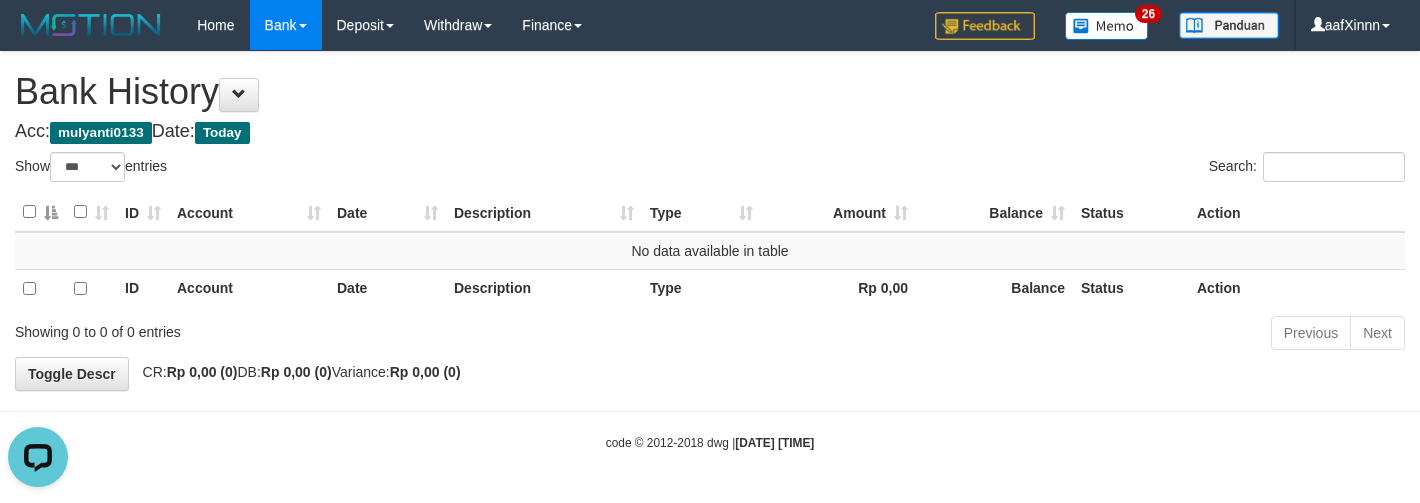 scroll, scrollTop: 0, scrollLeft: 0, axis: both 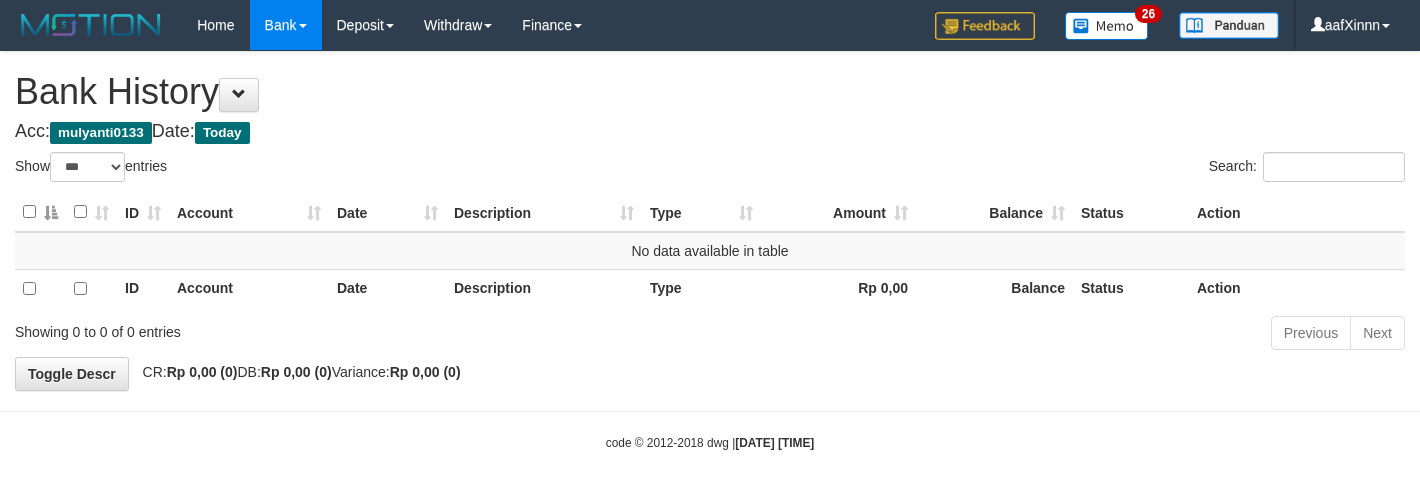 select on "***" 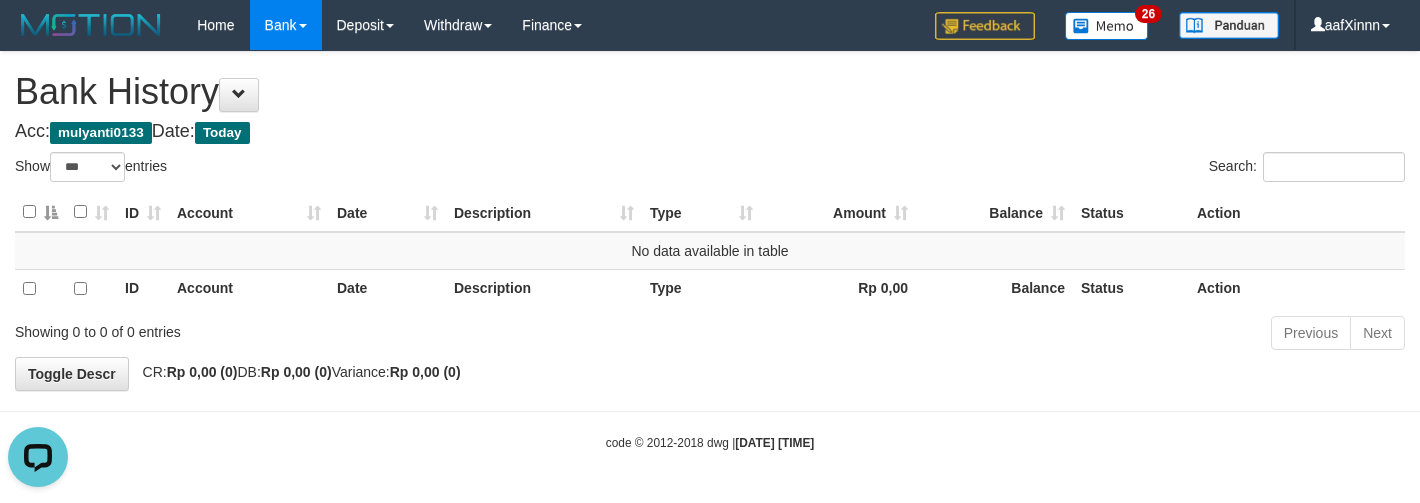 scroll, scrollTop: 0, scrollLeft: 0, axis: both 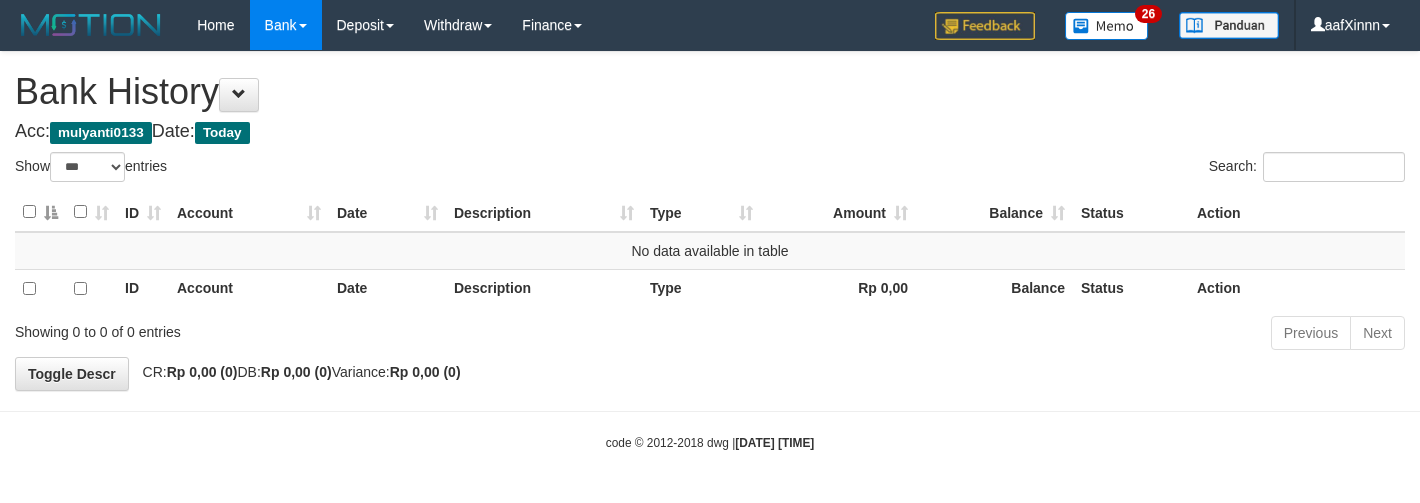 select on "***" 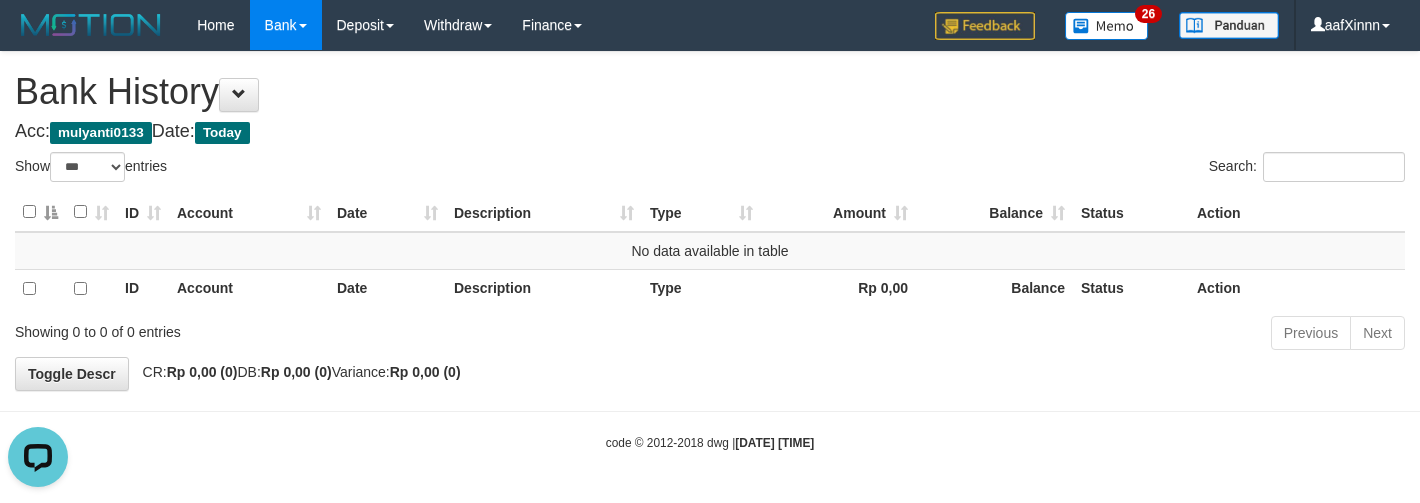 scroll, scrollTop: 0, scrollLeft: 0, axis: both 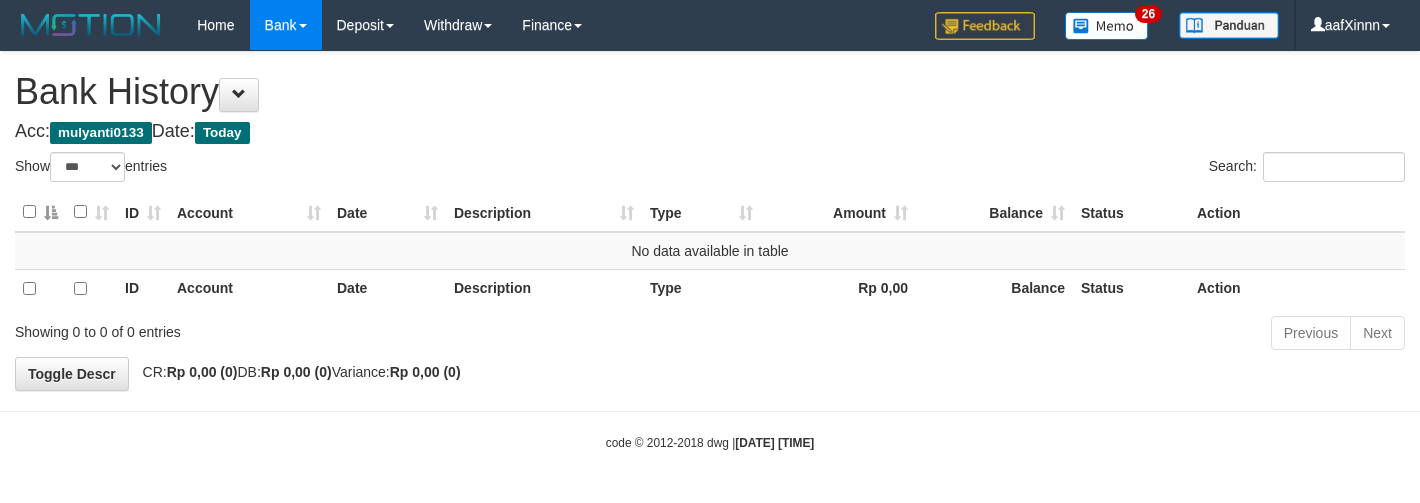 select on "***" 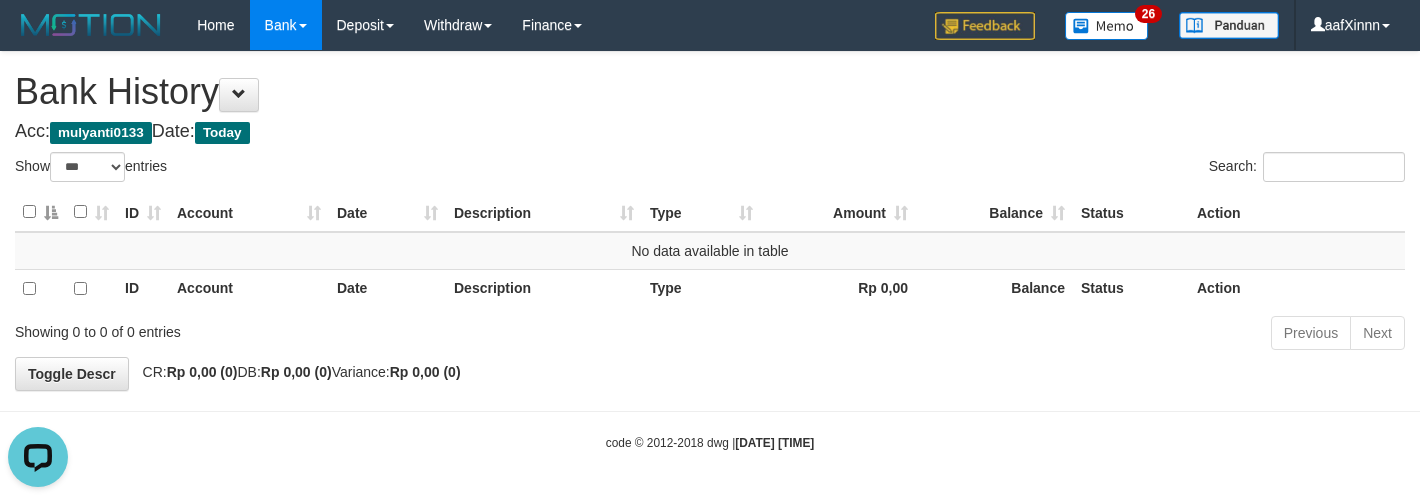 scroll, scrollTop: 0, scrollLeft: 0, axis: both 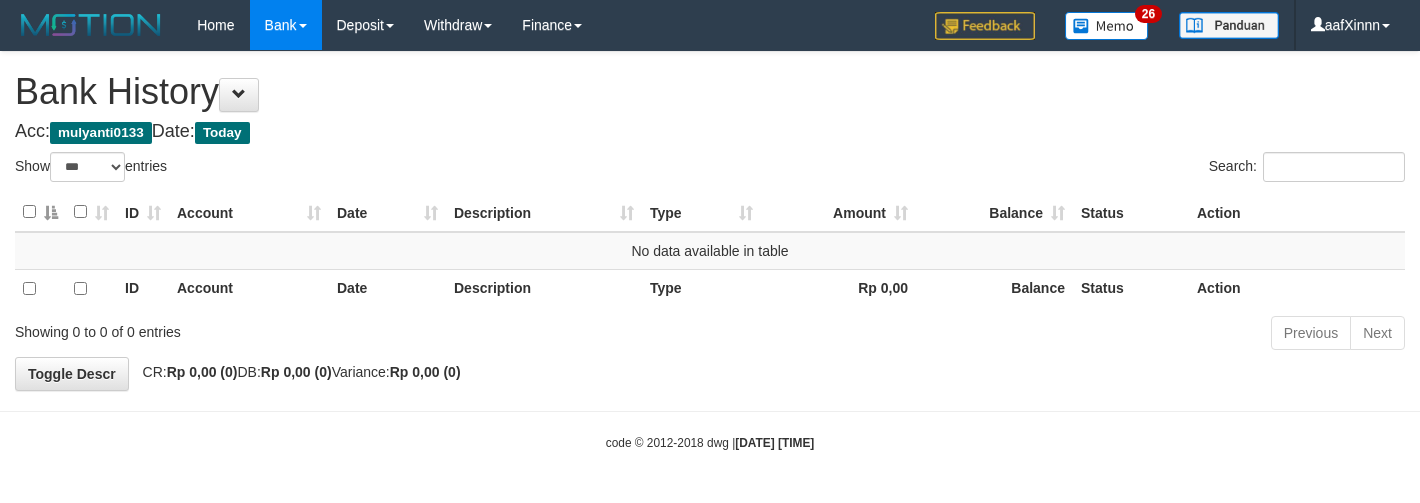 select on "***" 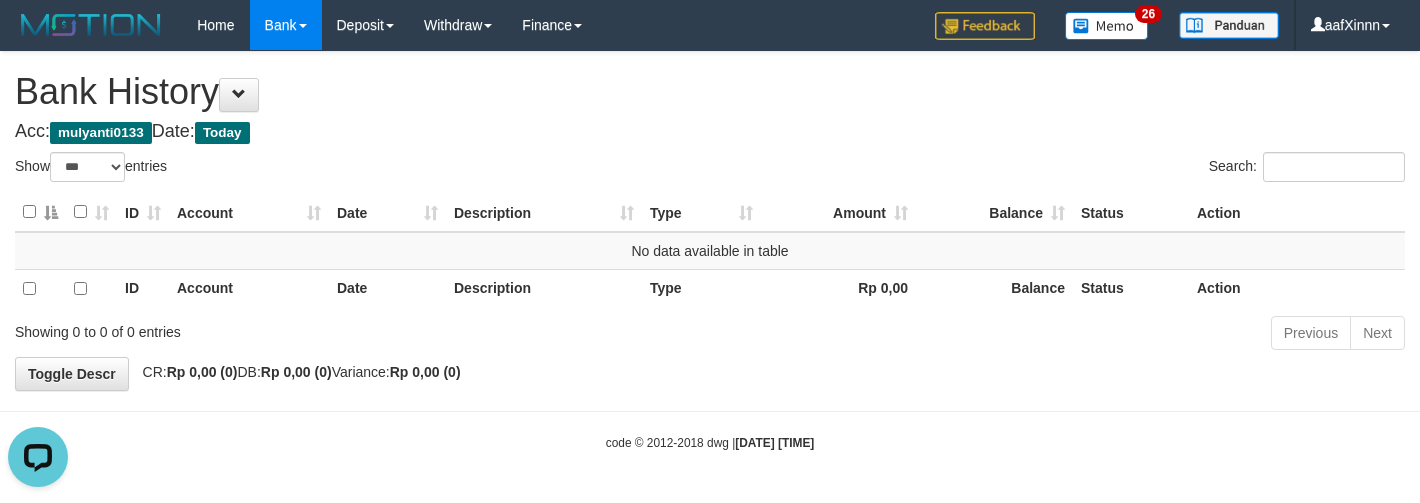 scroll, scrollTop: 0, scrollLeft: 0, axis: both 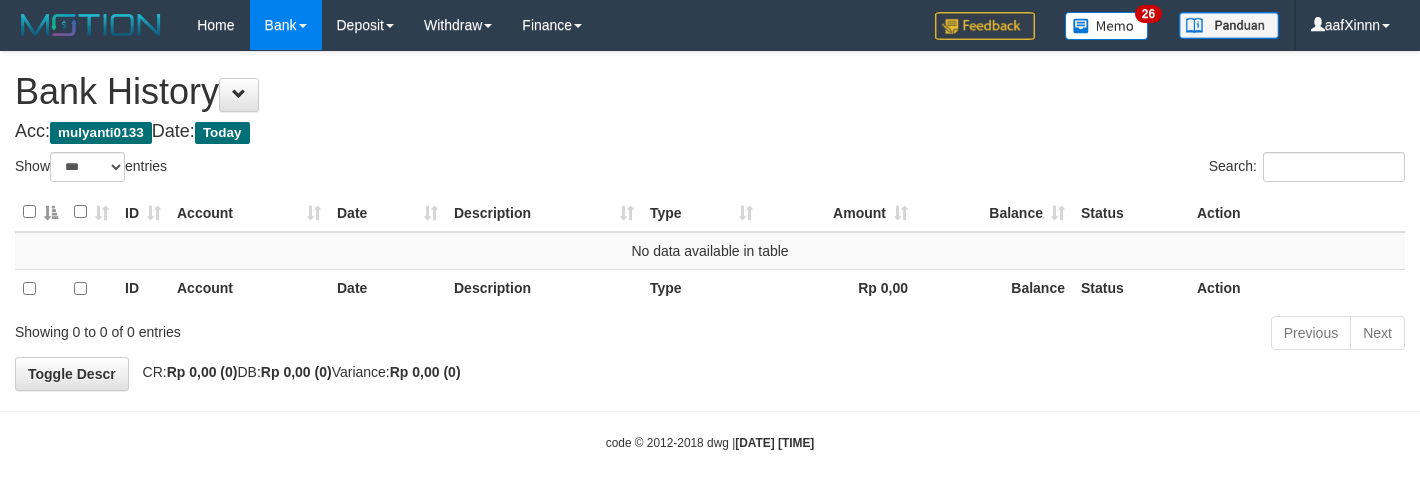 select on "***" 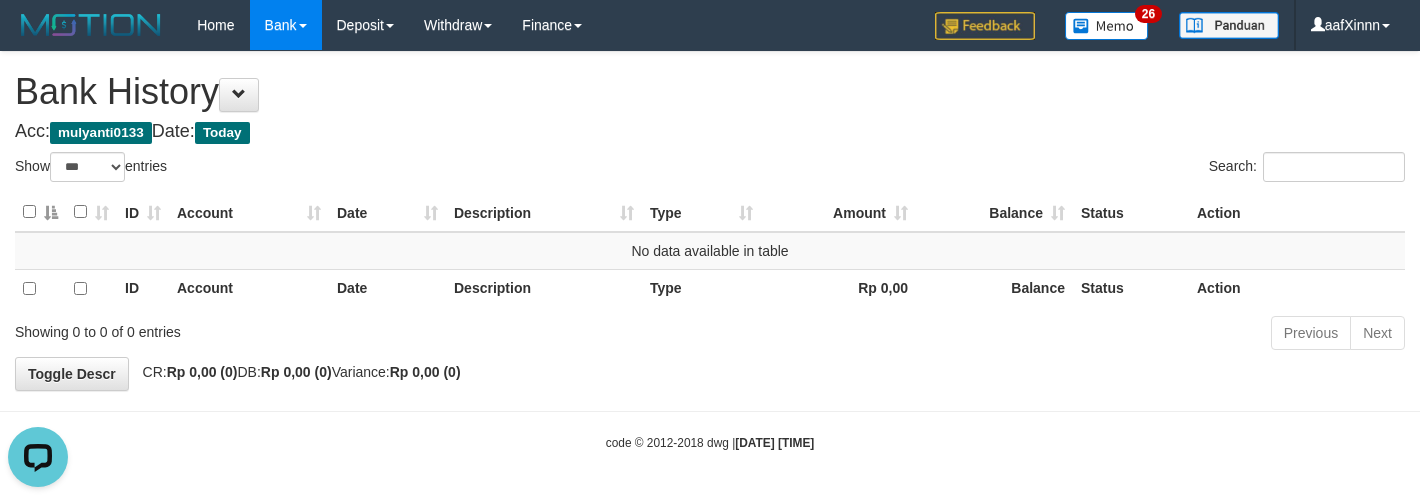 scroll, scrollTop: 0, scrollLeft: 0, axis: both 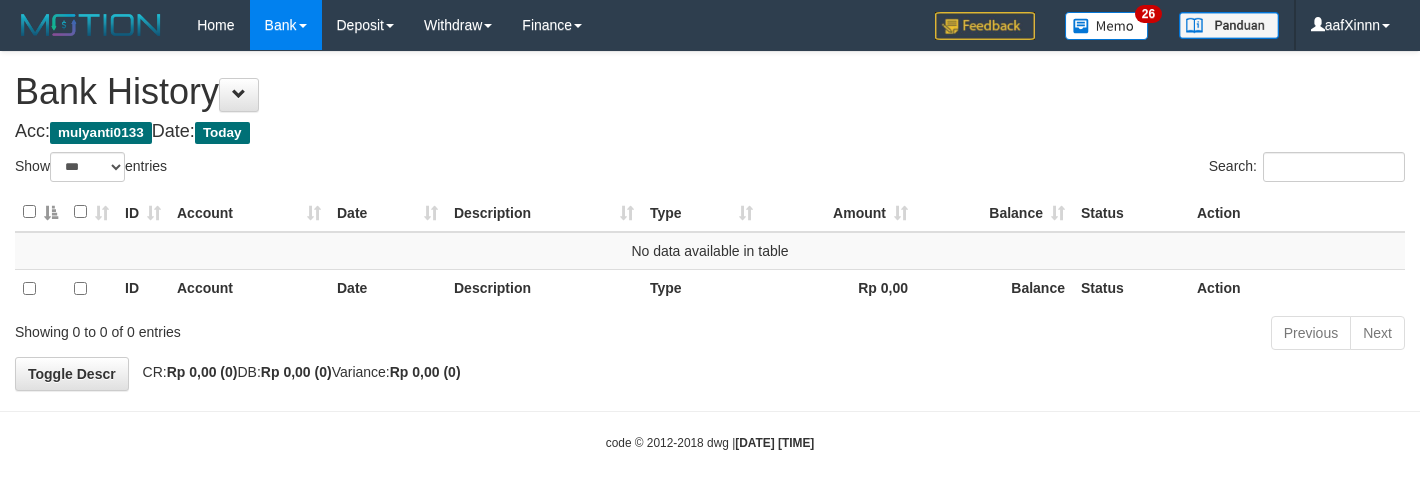 select on "***" 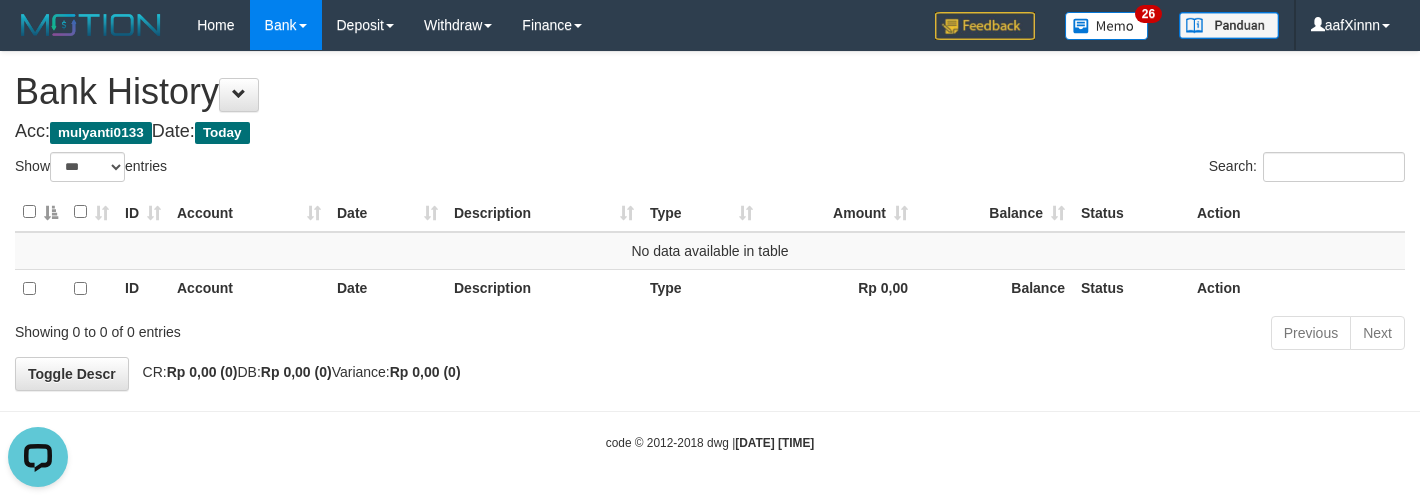 scroll, scrollTop: 0, scrollLeft: 0, axis: both 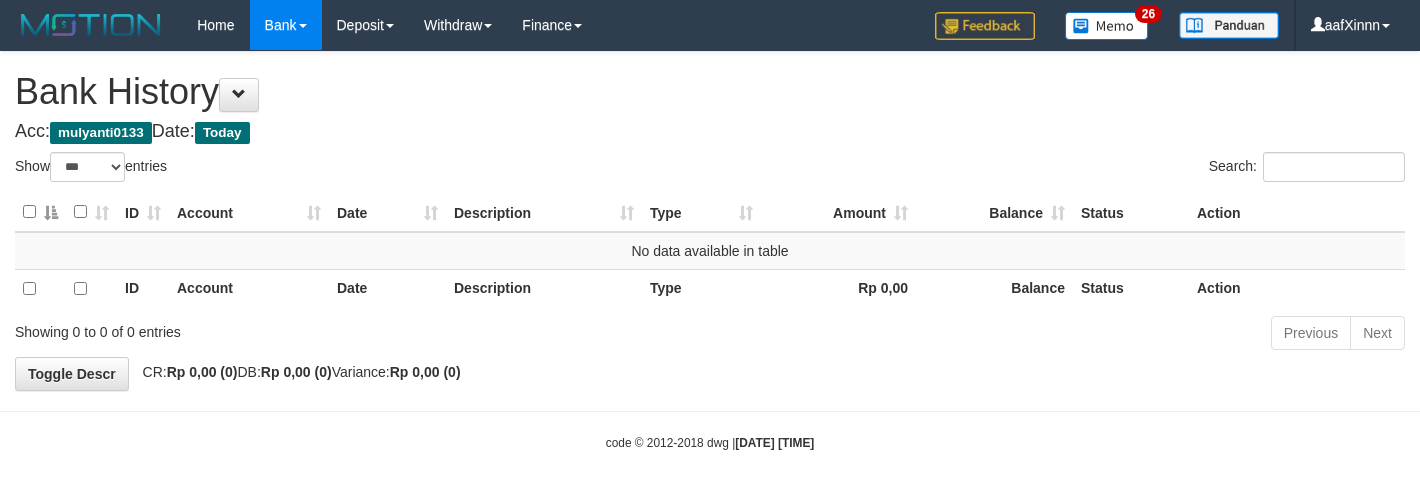 select on "***" 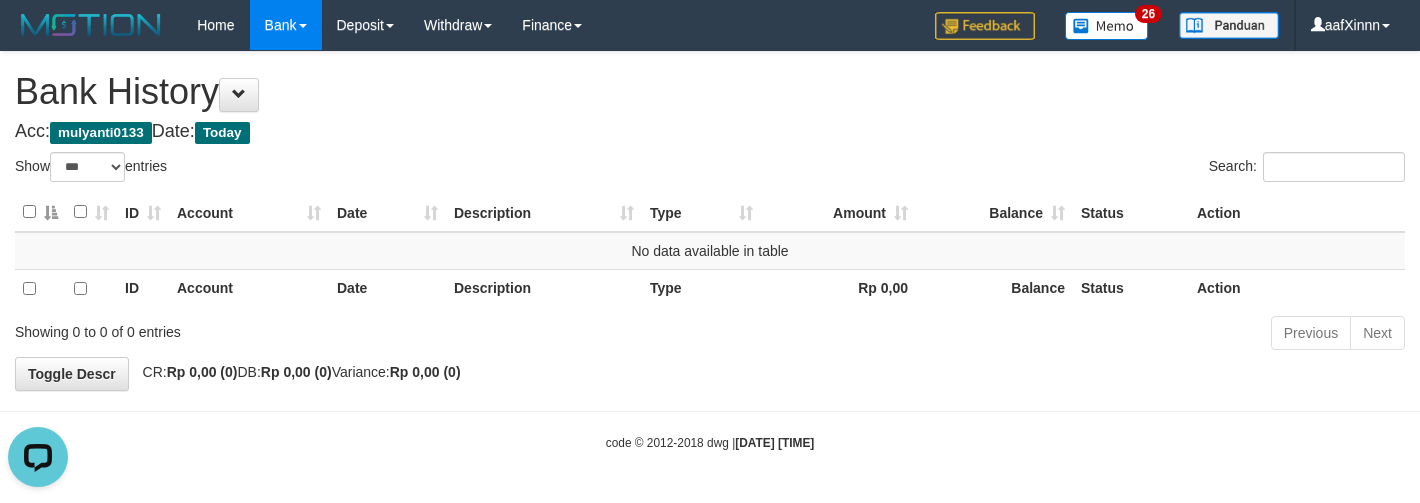 scroll, scrollTop: 0, scrollLeft: 0, axis: both 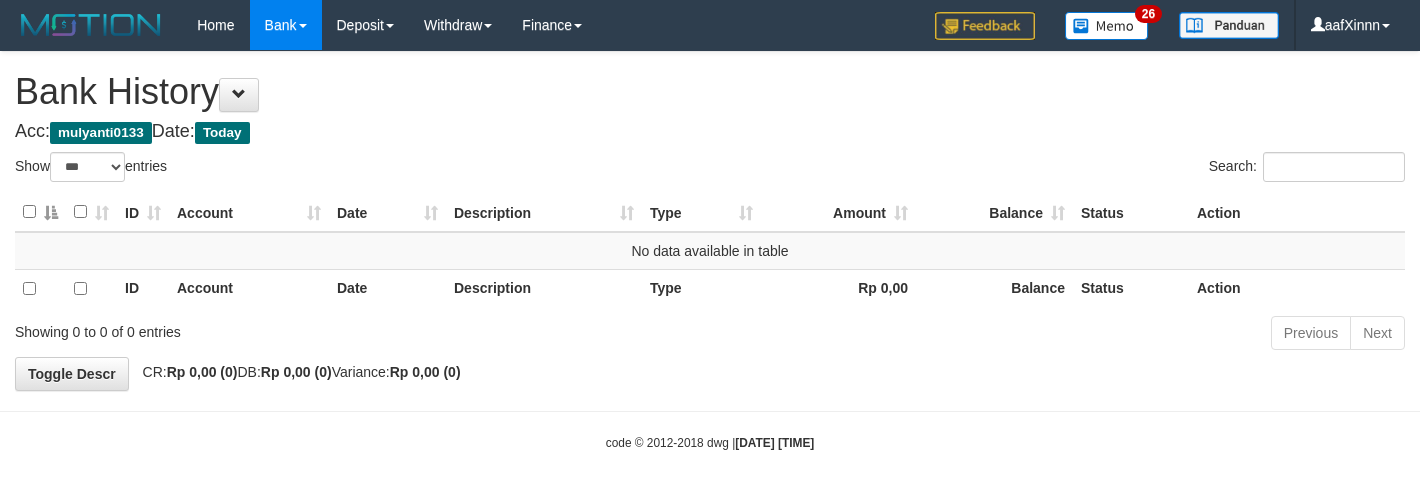 select on "***" 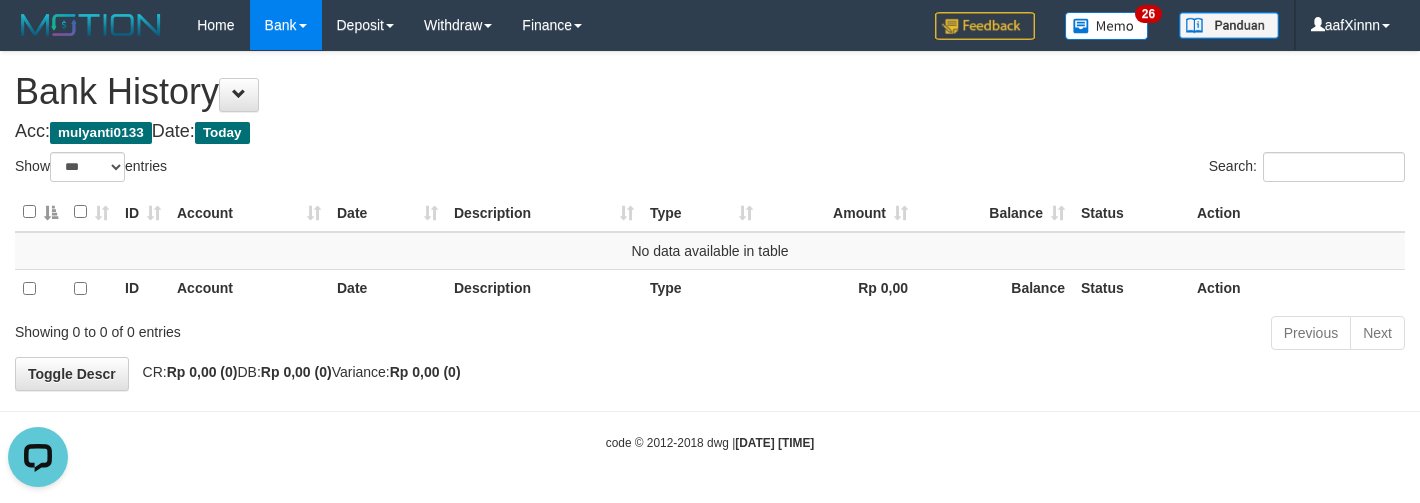 scroll, scrollTop: 0, scrollLeft: 0, axis: both 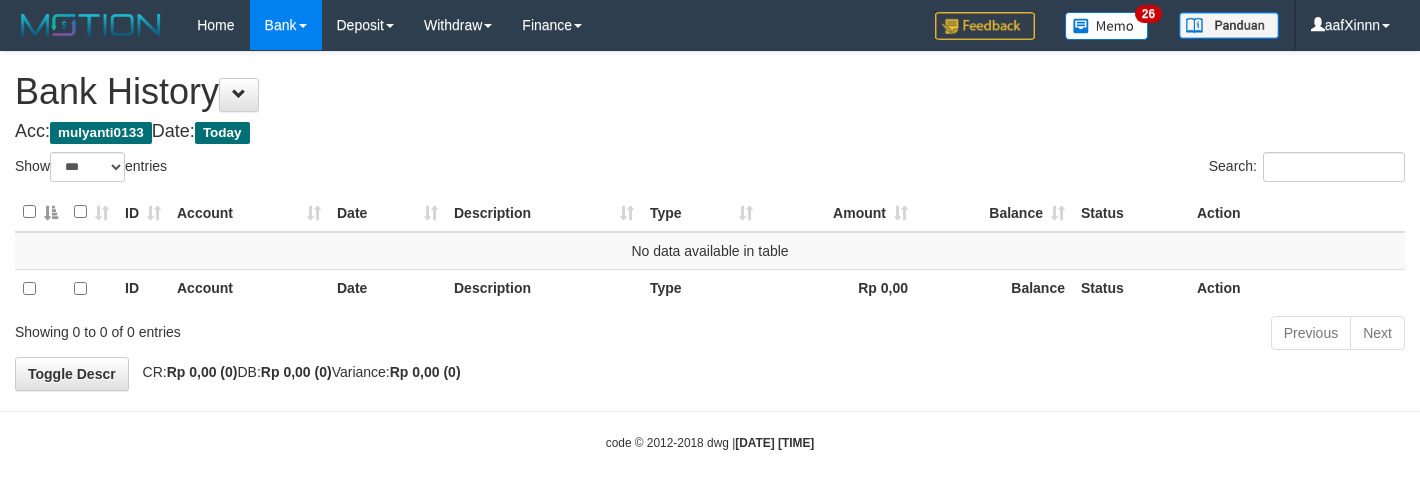 select on "***" 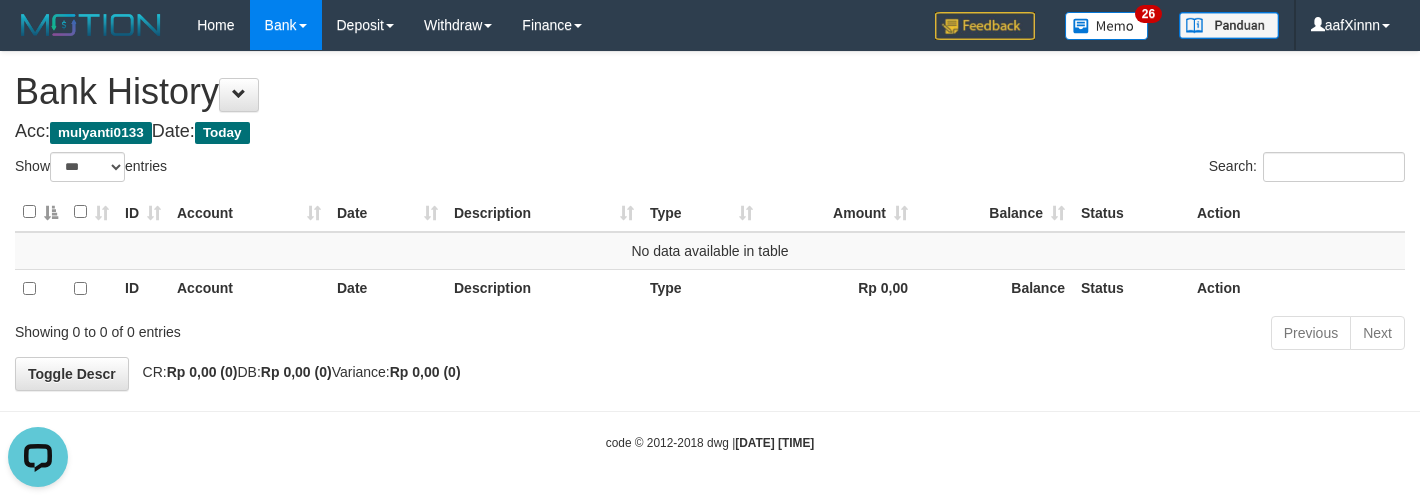 scroll, scrollTop: 0, scrollLeft: 0, axis: both 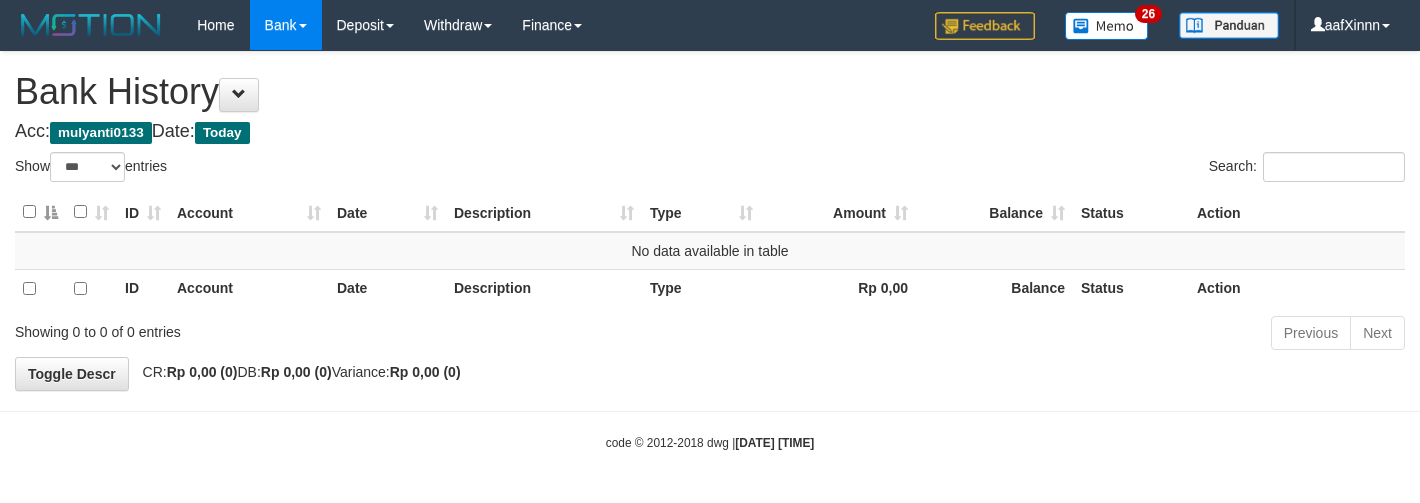 select on "***" 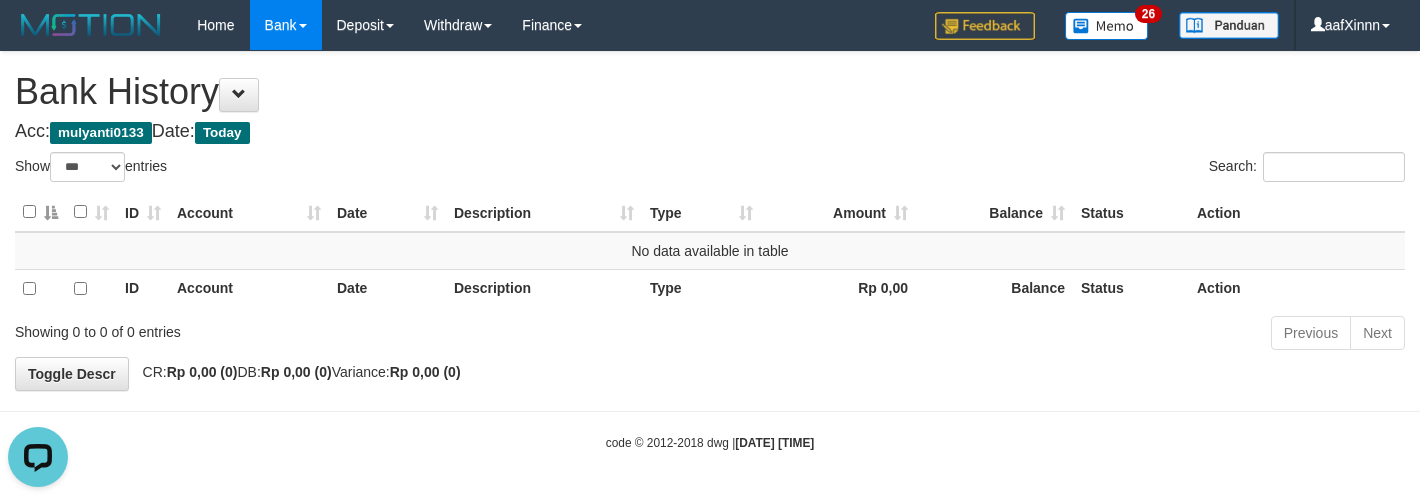 scroll, scrollTop: 0, scrollLeft: 0, axis: both 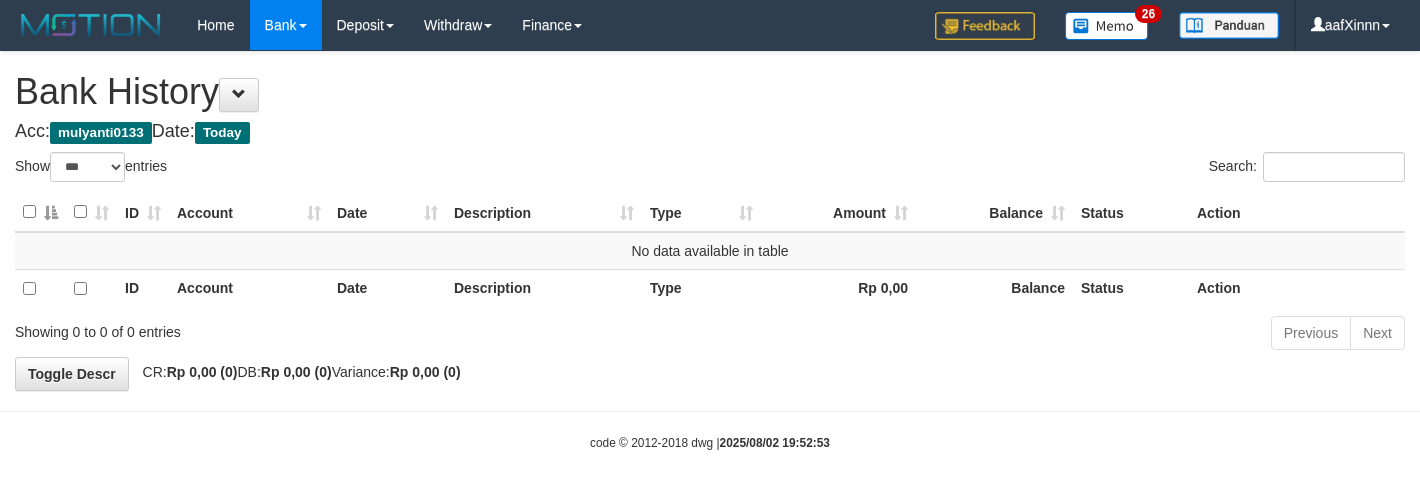 select on "***" 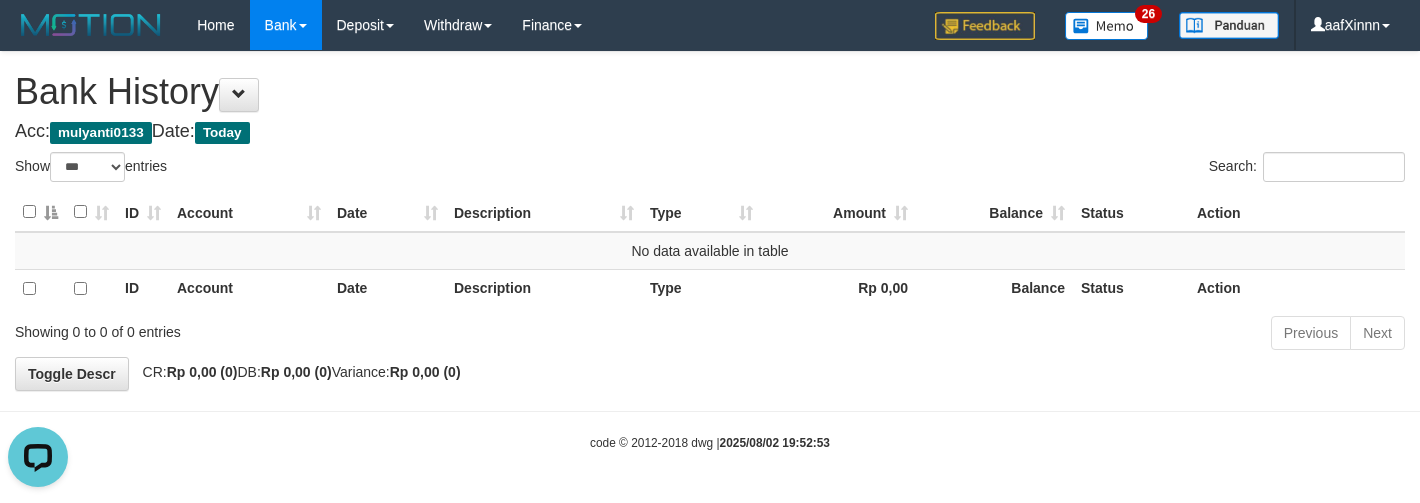 scroll, scrollTop: 0, scrollLeft: 0, axis: both 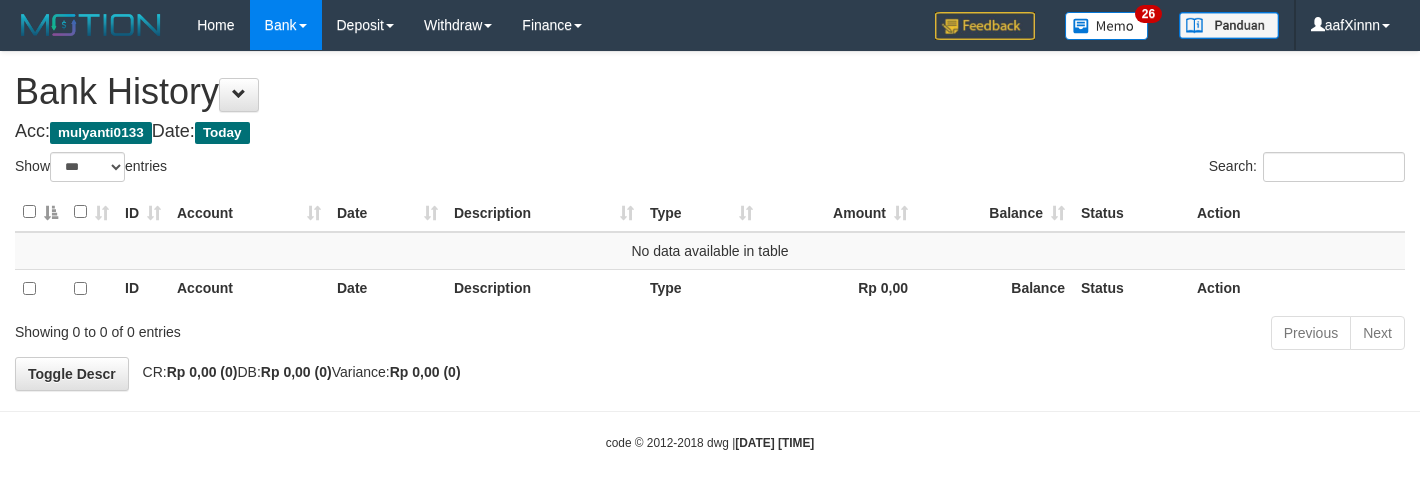 select on "***" 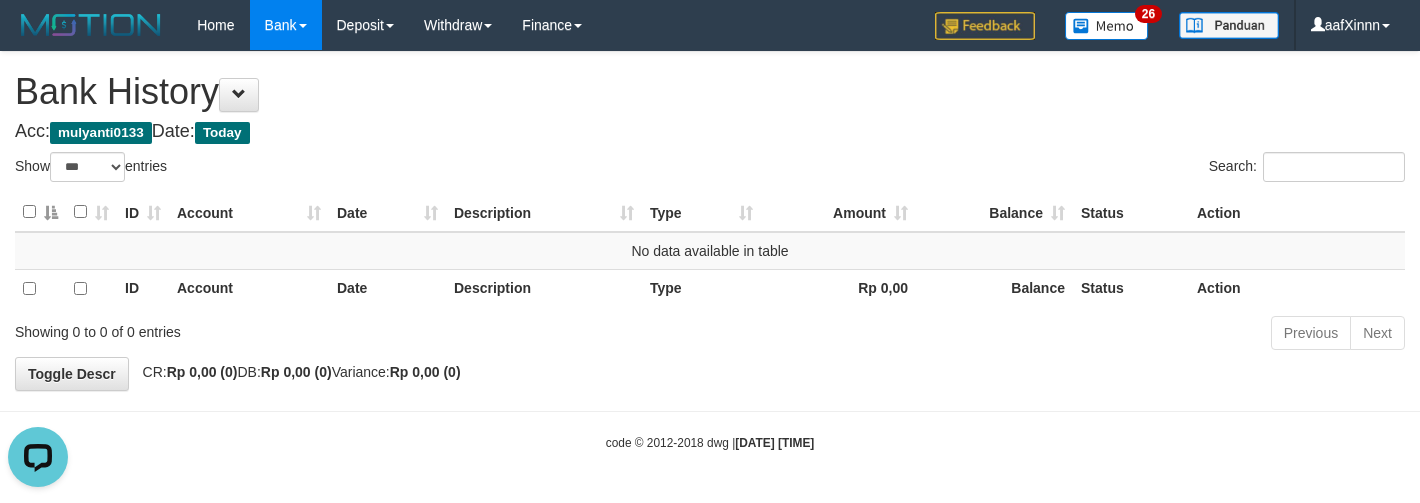 scroll, scrollTop: 0, scrollLeft: 0, axis: both 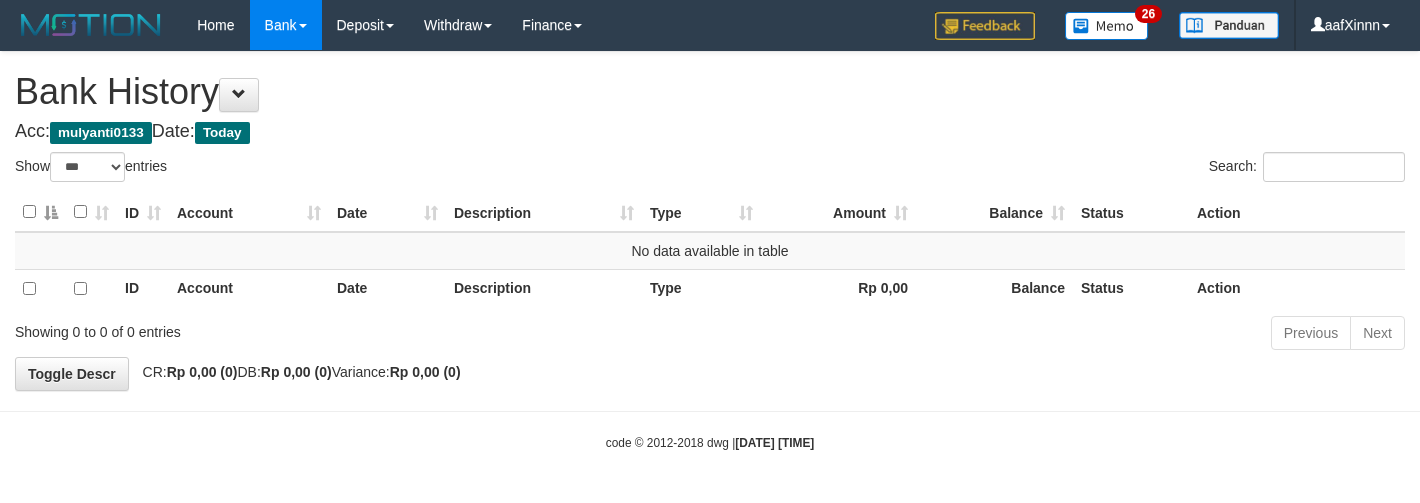 select on "***" 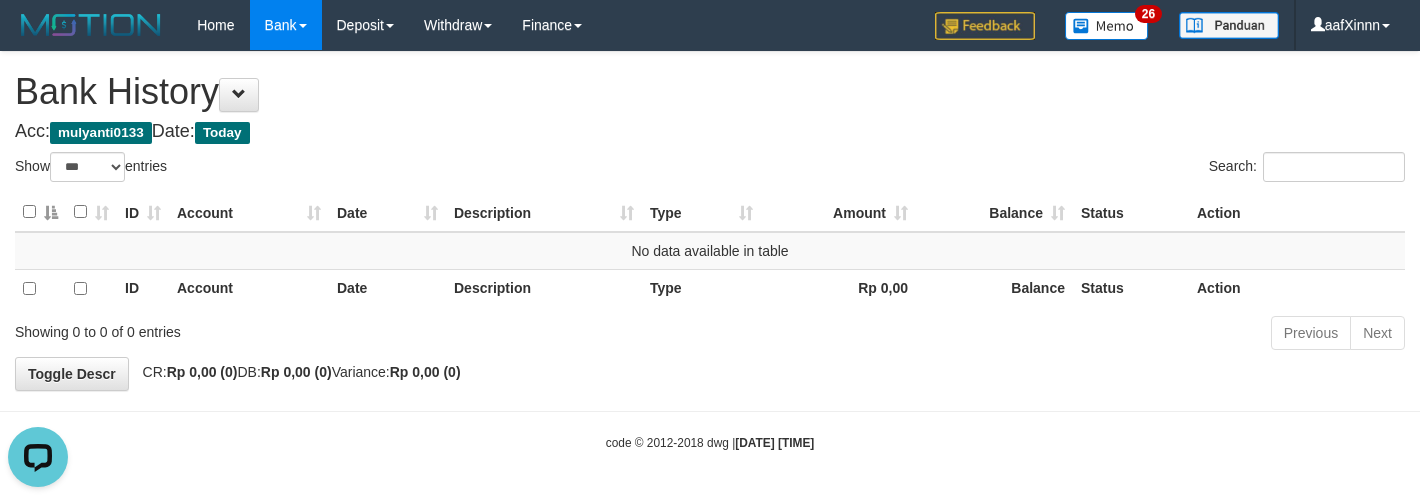 scroll, scrollTop: 0, scrollLeft: 0, axis: both 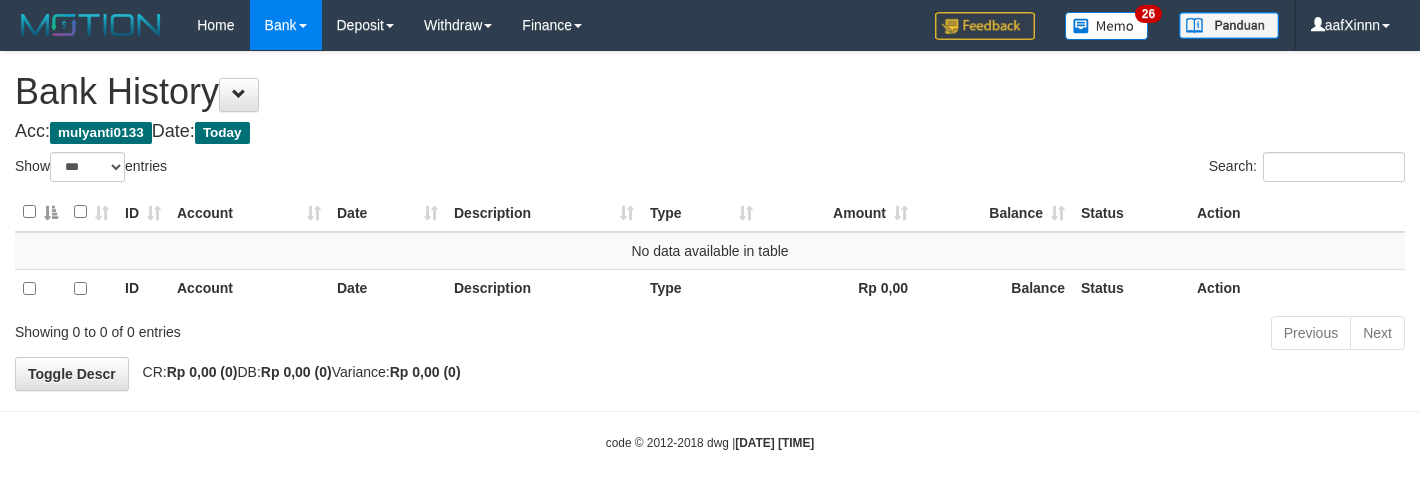 select on "***" 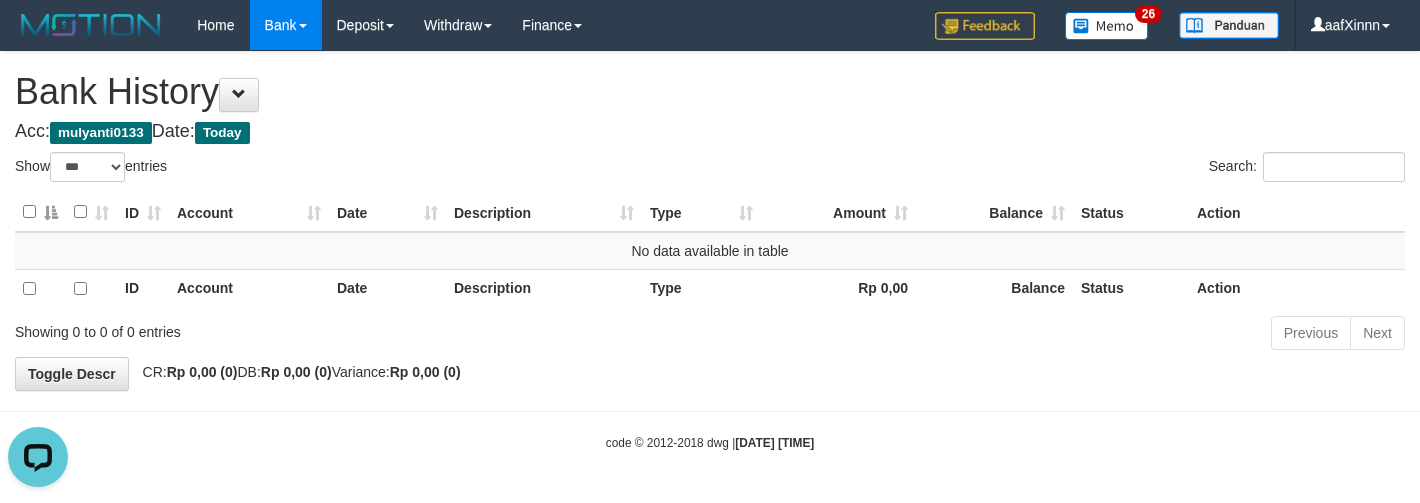 scroll, scrollTop: 0, scrollLeft: 0, axis: both 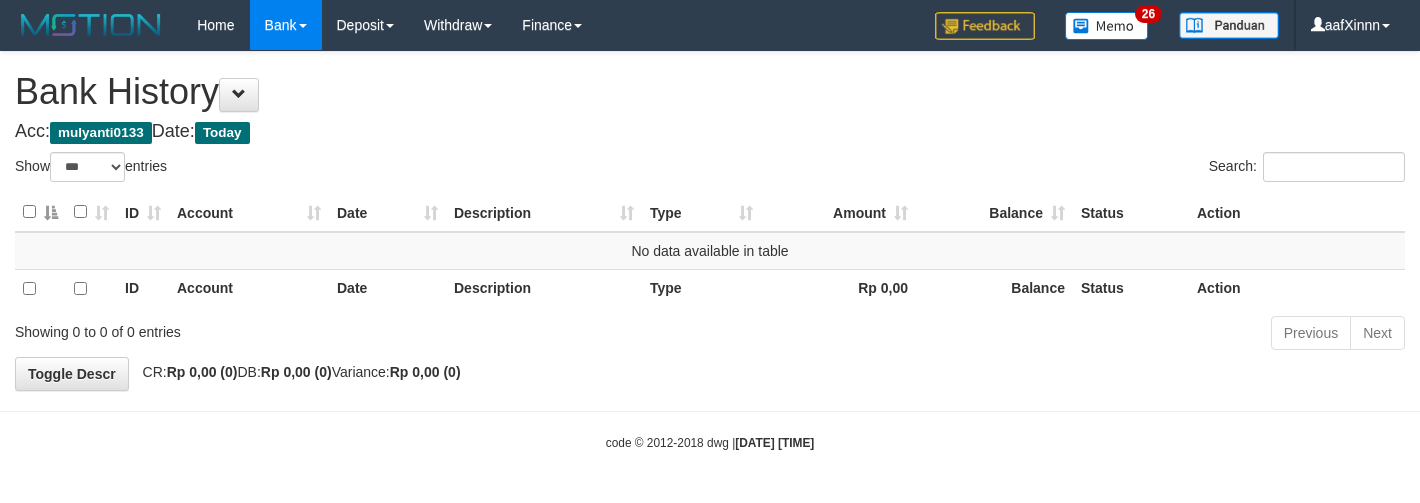 select on "***" 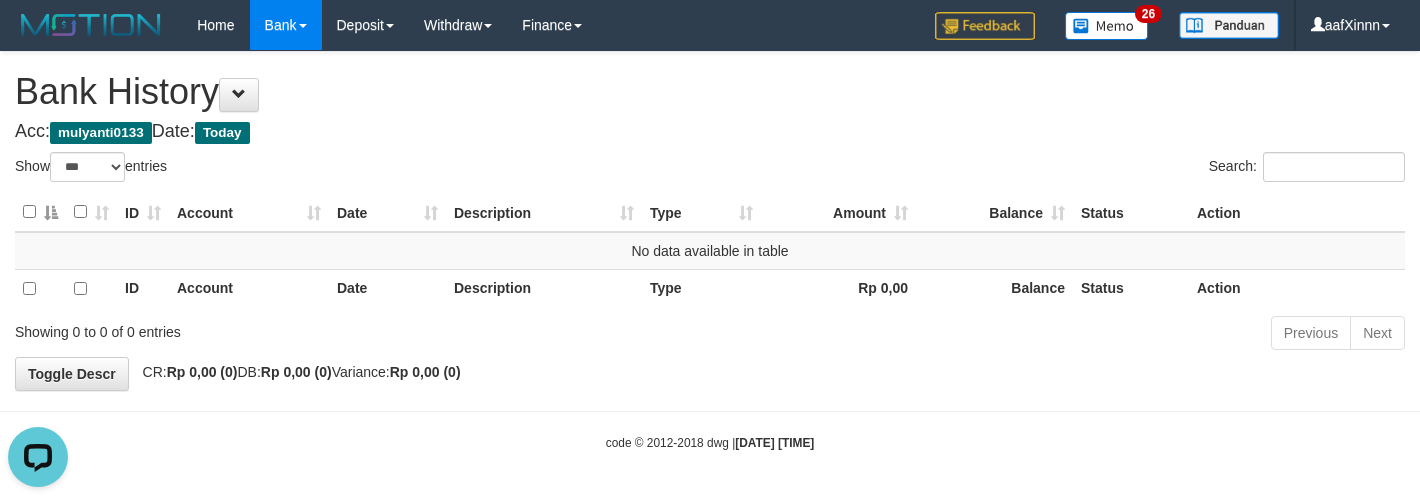 scroll, scrollTop: 0, scrollLeft: 0, axis: both 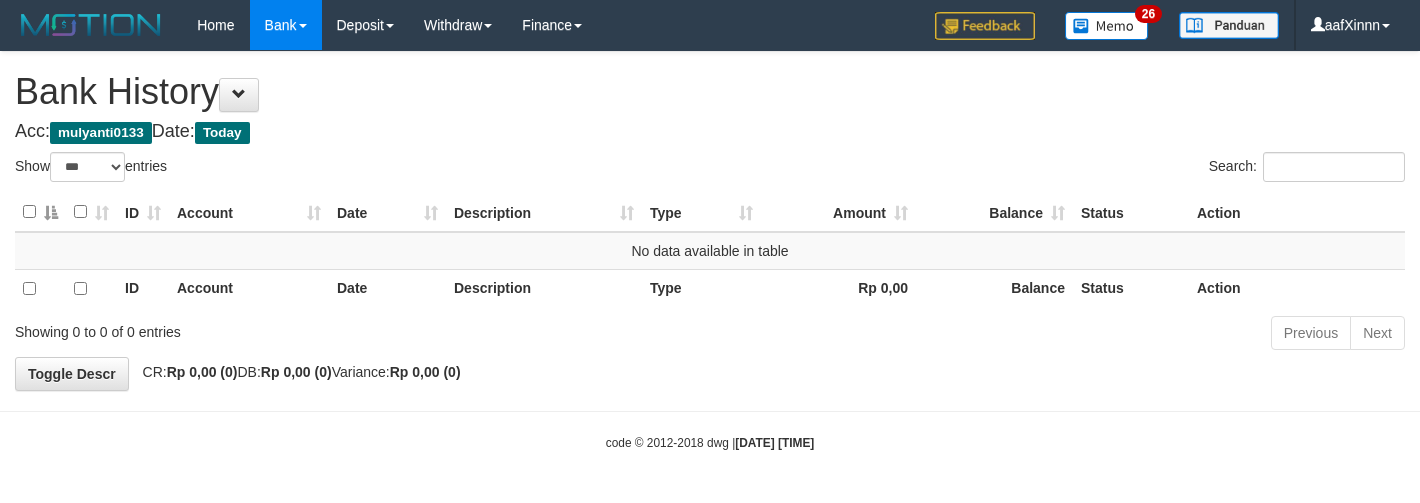 select on "***" 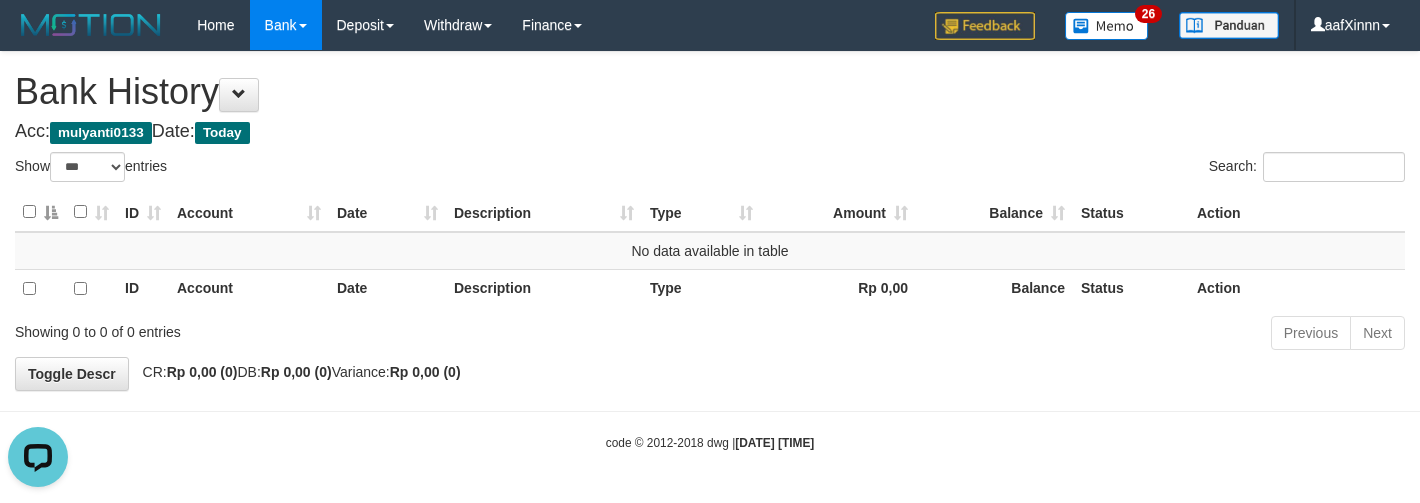 scroll, scrollTop: 0, scrollLeft: 0, axis: both 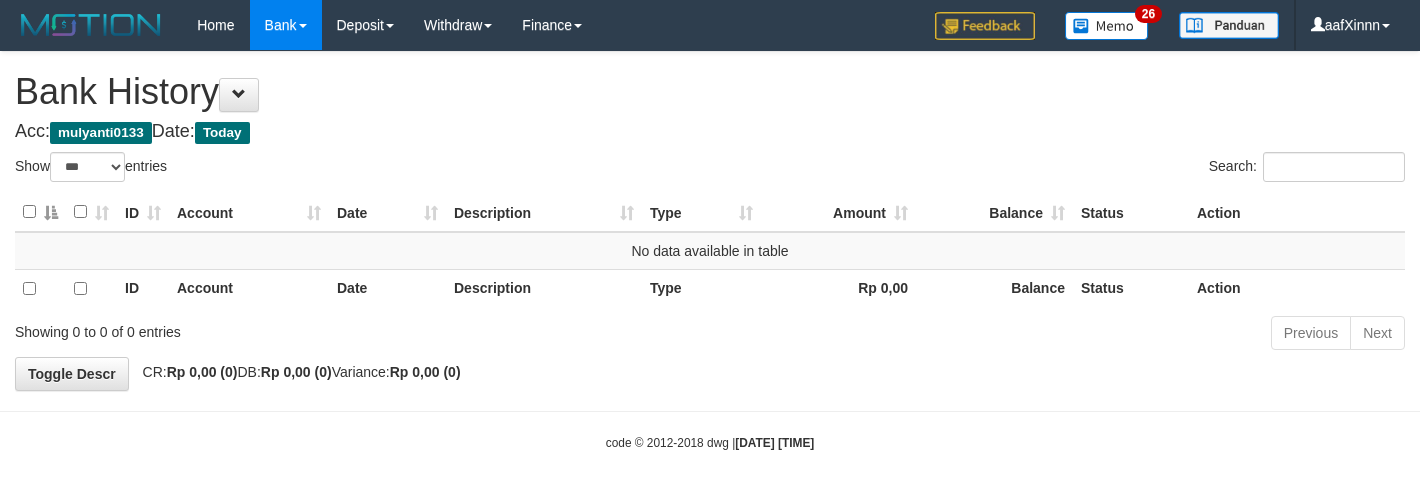 select on "***" 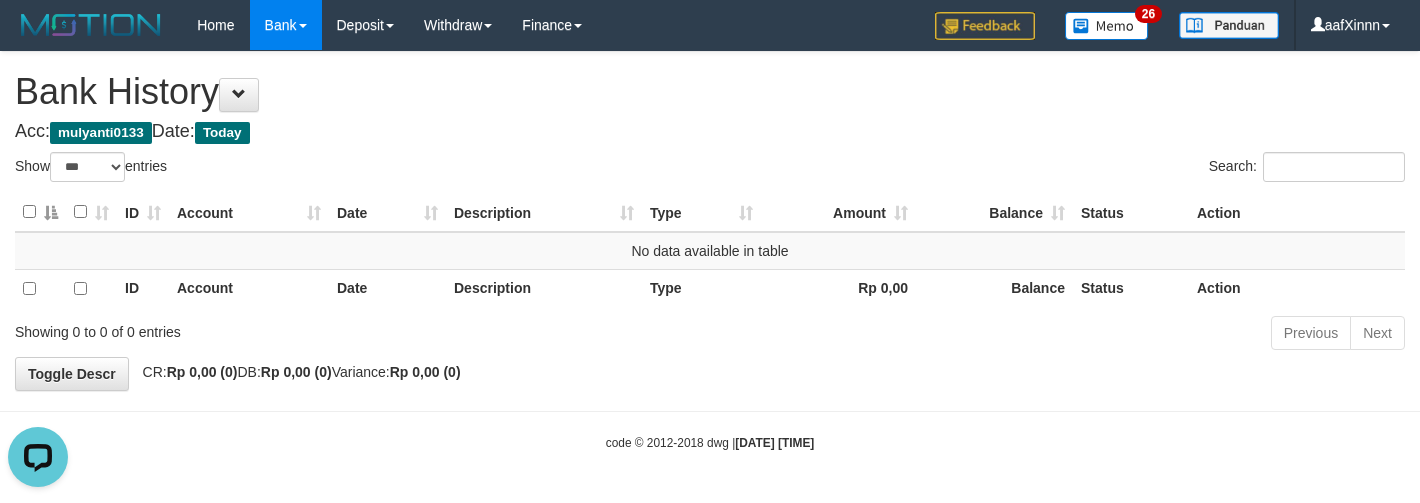 scroll, scrollTop: 0, scrollLeft: 0, axis: both 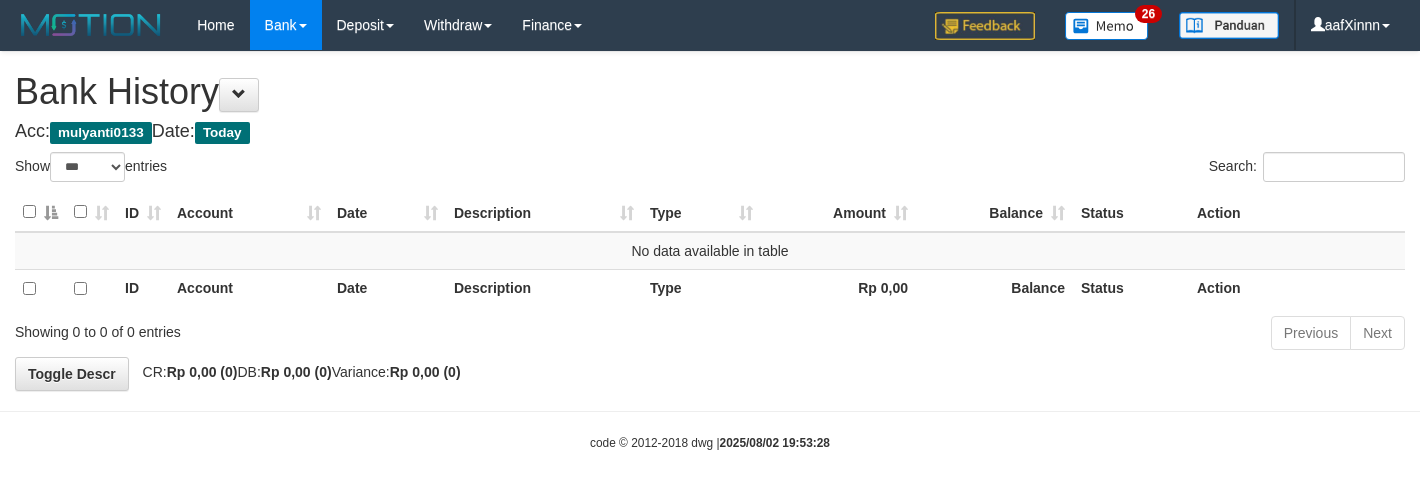 select on "***" 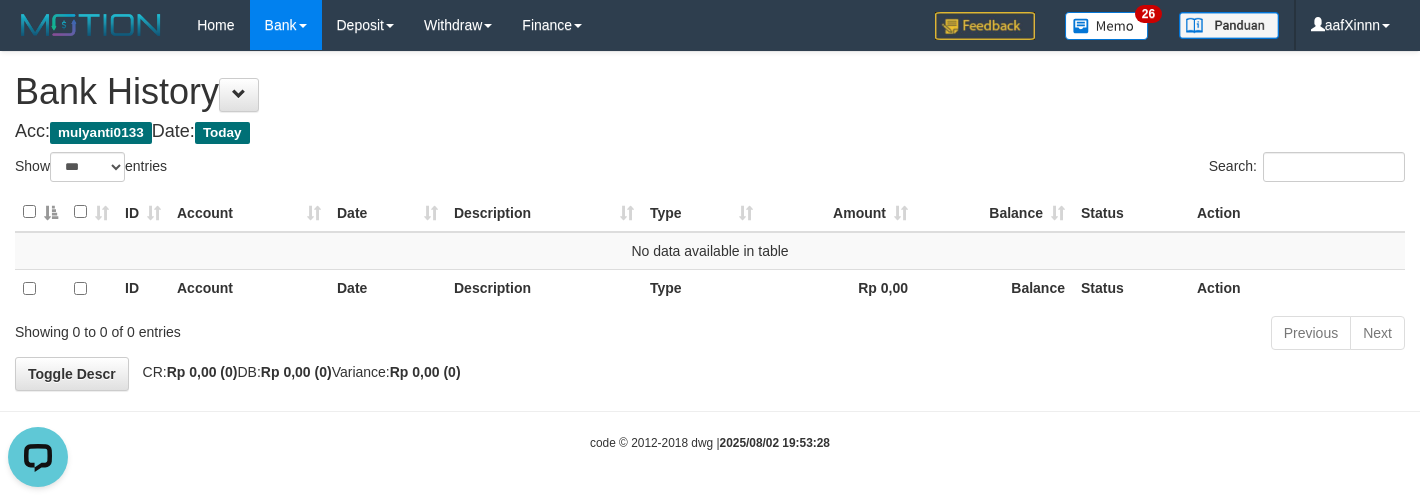 scroll, scrollTop: 0, scrollLeft: 0, axis: both 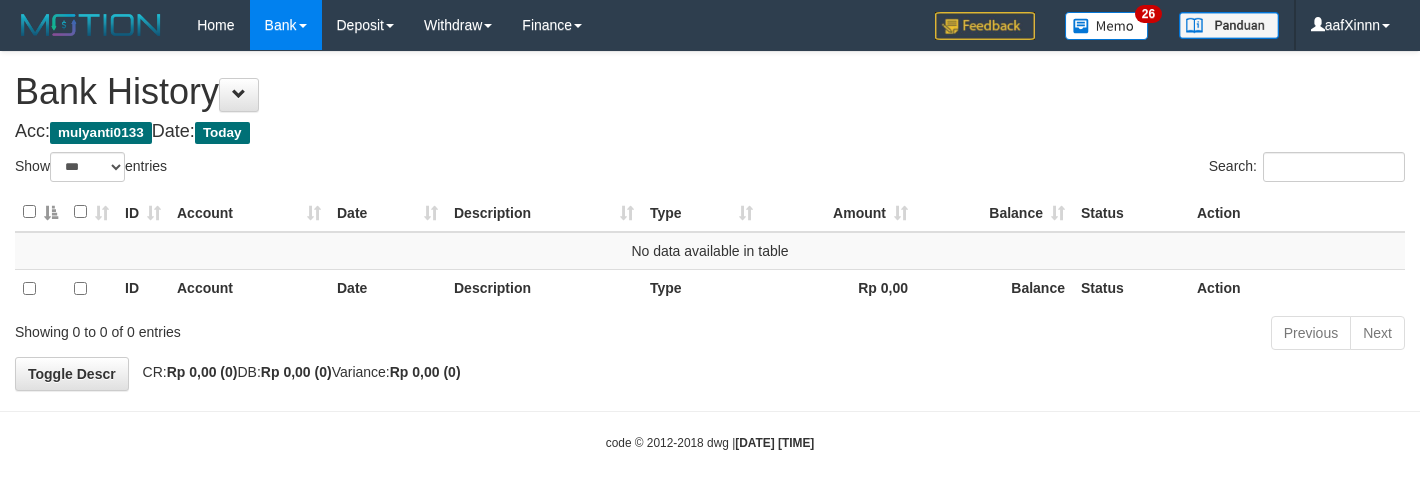 select on "***" 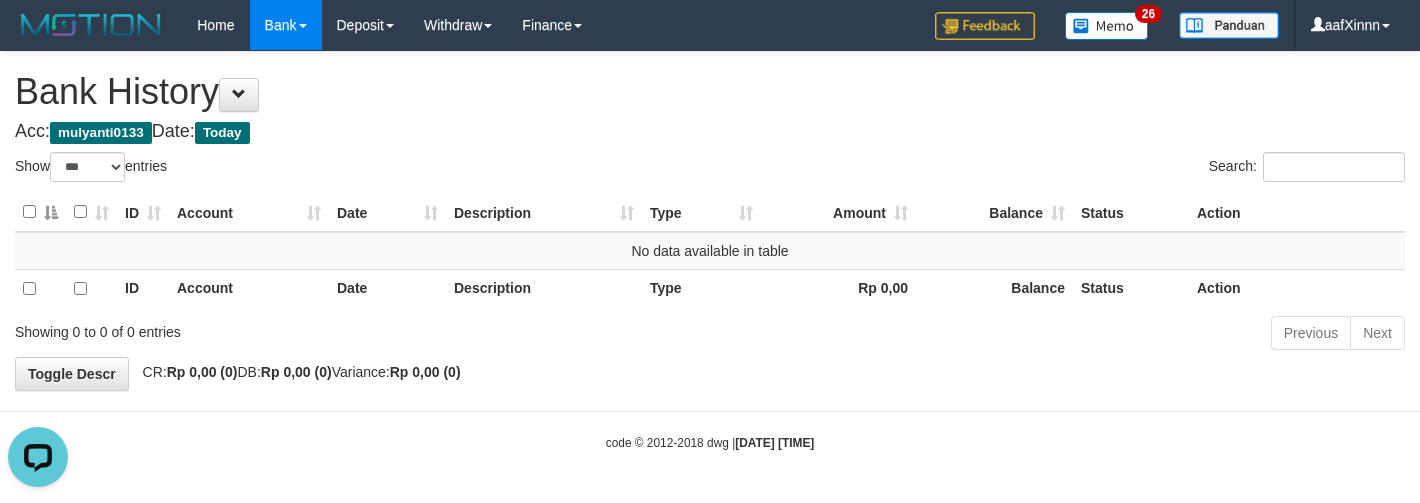 scroll, scrollTop: 0, scrollLeft: 0, axis: both 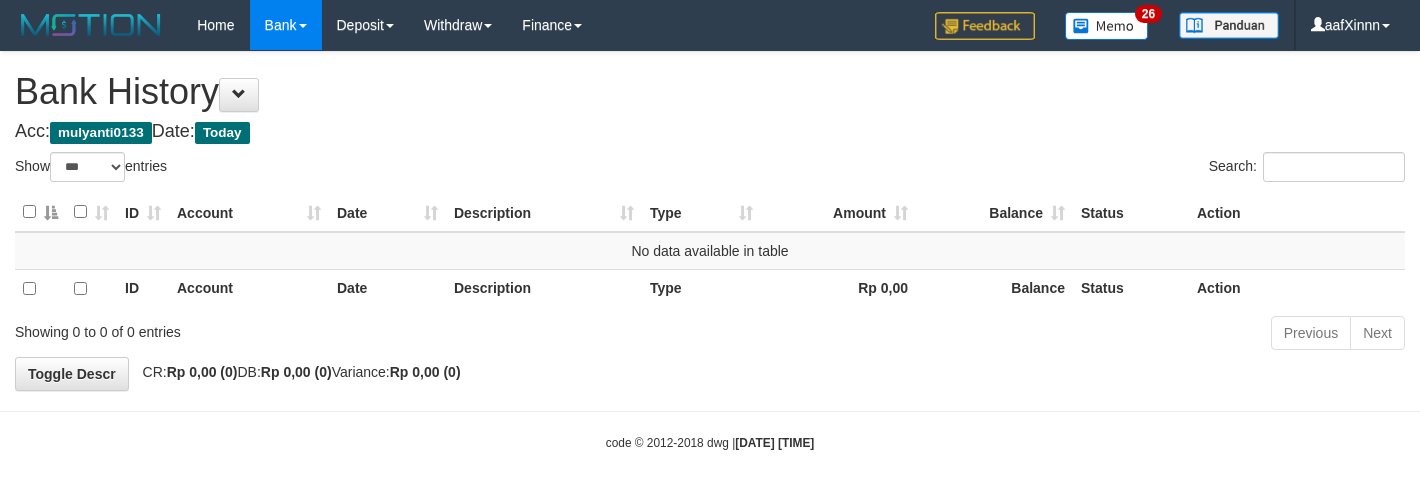 select on "***" 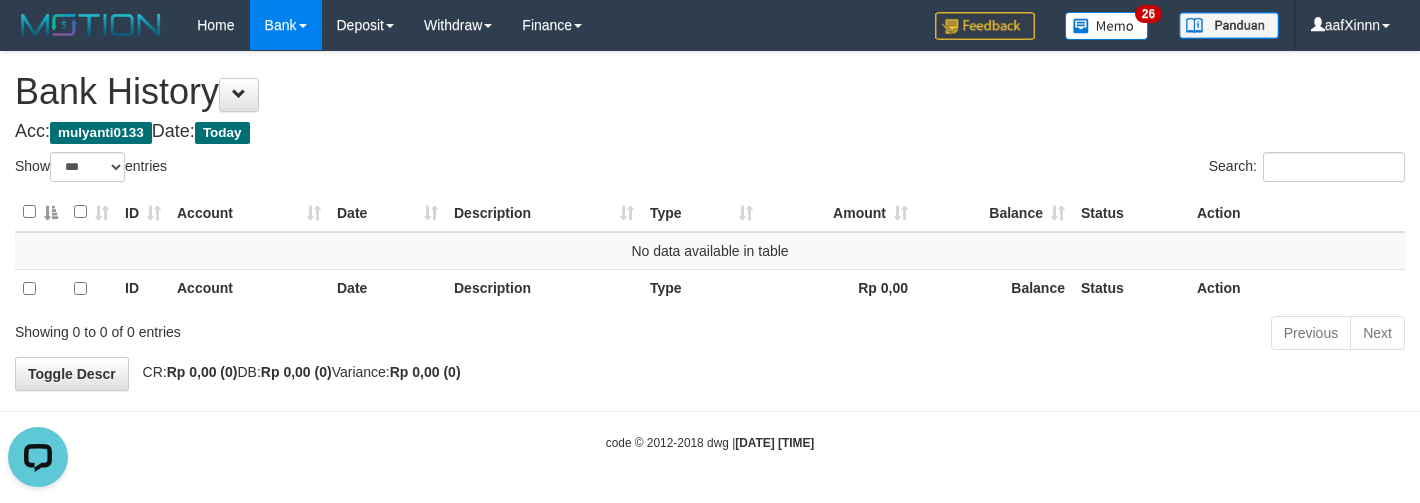 scroll, scrollTop: 0, scrollLeft: 0, axis: both 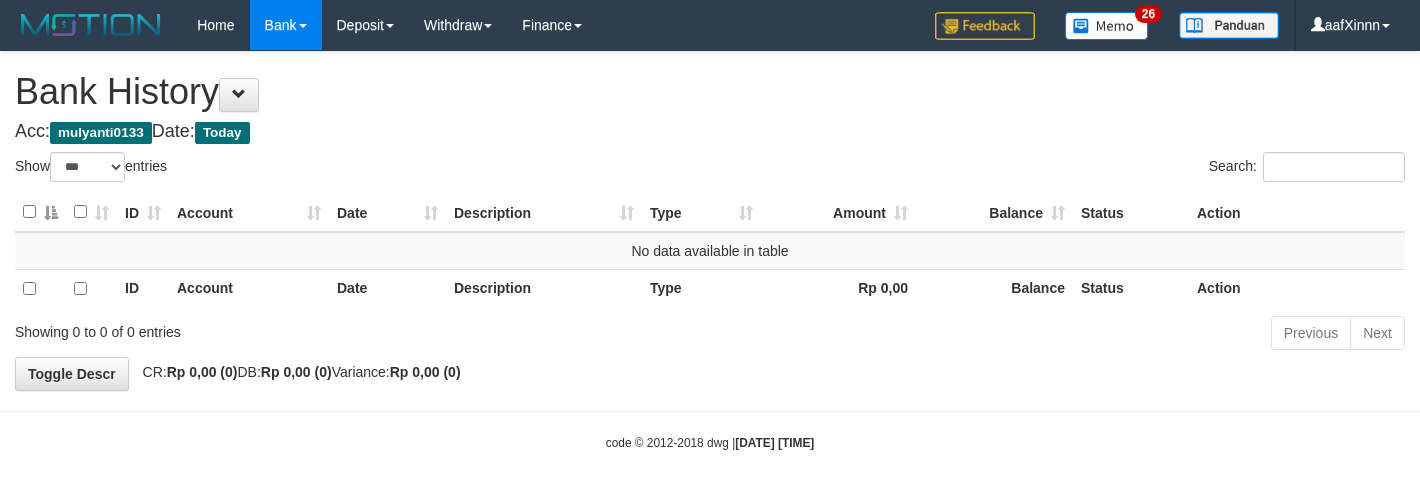 select on "***" 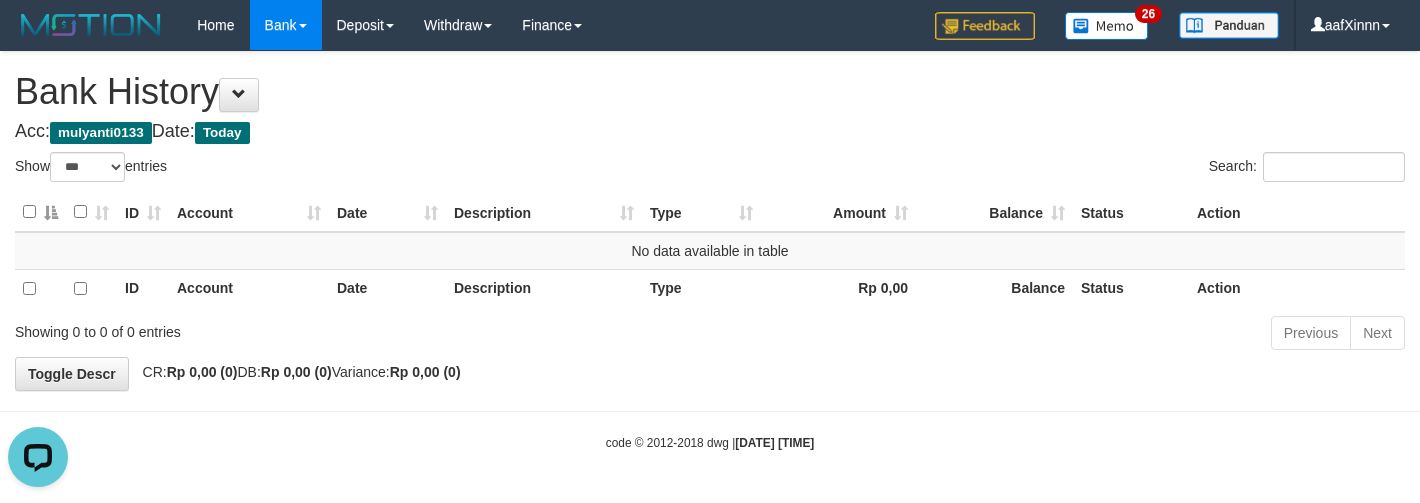 scroll, scrollTop: 0, scrollLeft: 0, axis: both 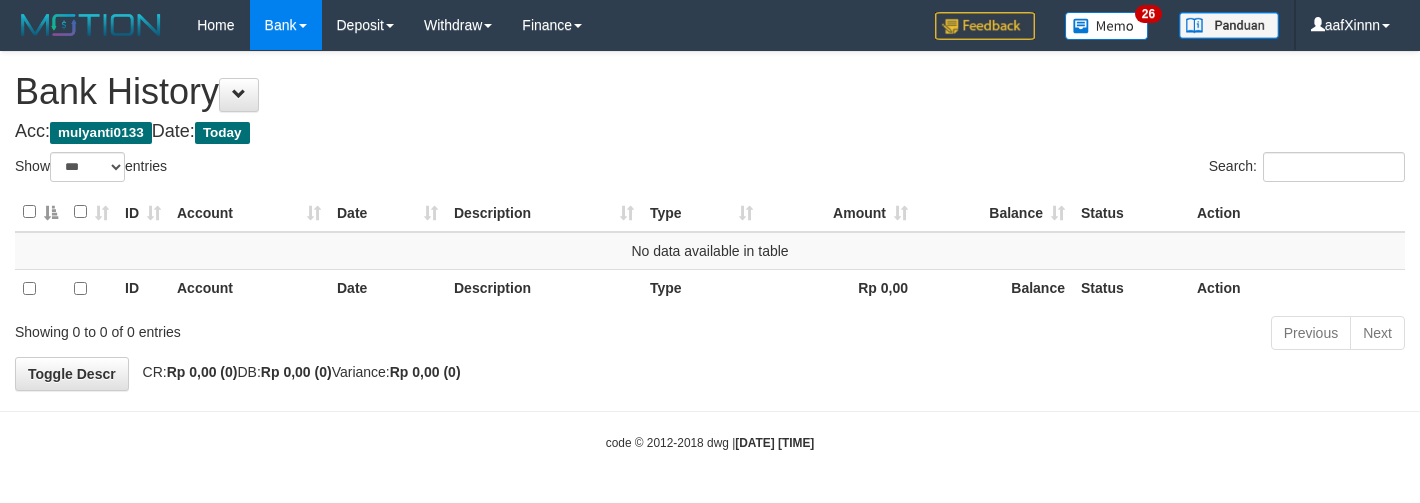 select on "***" 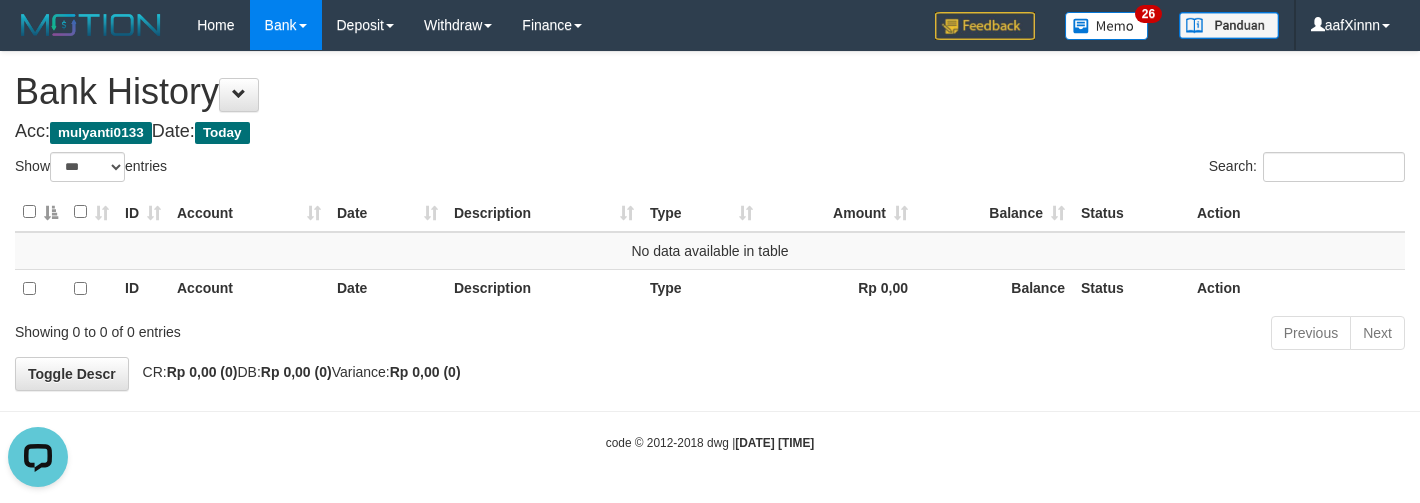 scroll, scrollTop: 0, scrollLeft: 0, axis: both 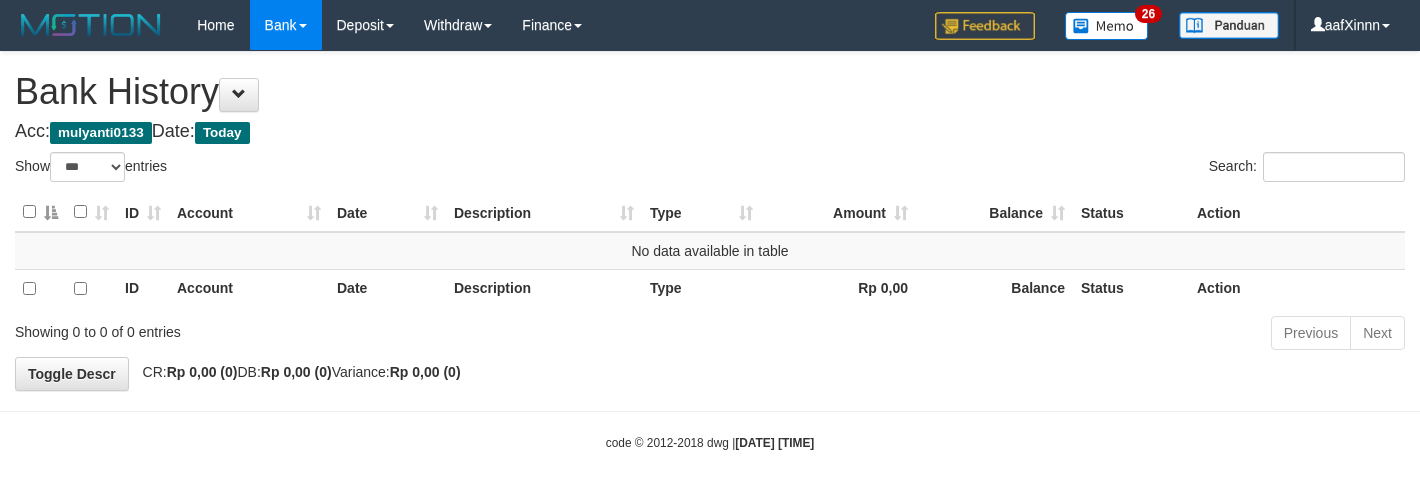 select on "***" 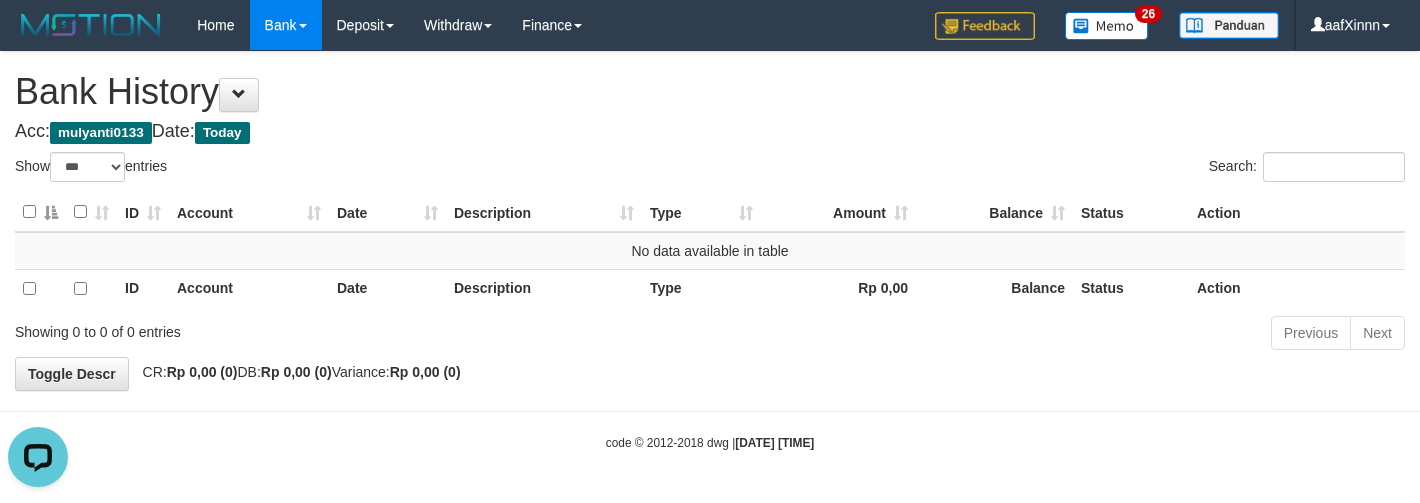 scroll, scrollTop: 0, scrollLeft: 0, axis: both 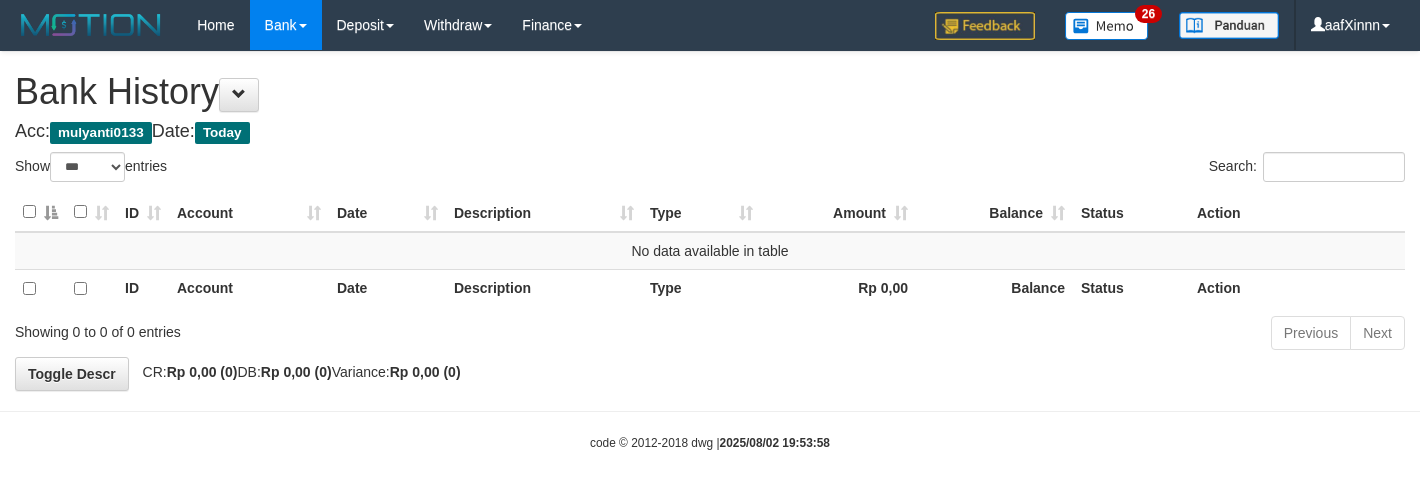 select on "***" 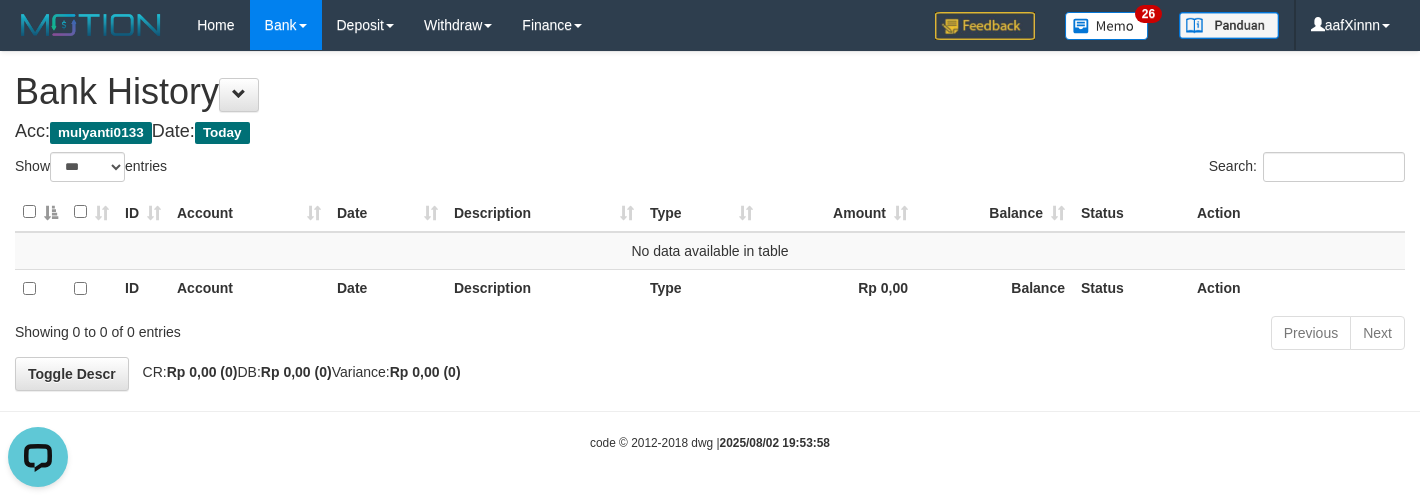 scroll, scrollTop: 0, scrollLeft: 0, axis: both 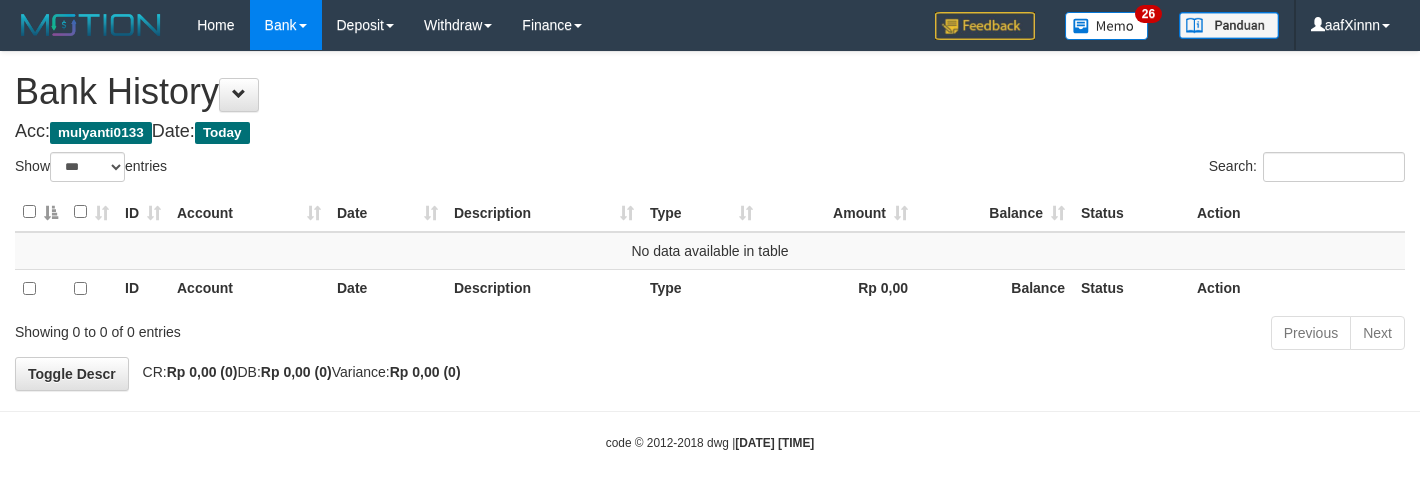 select on "***" 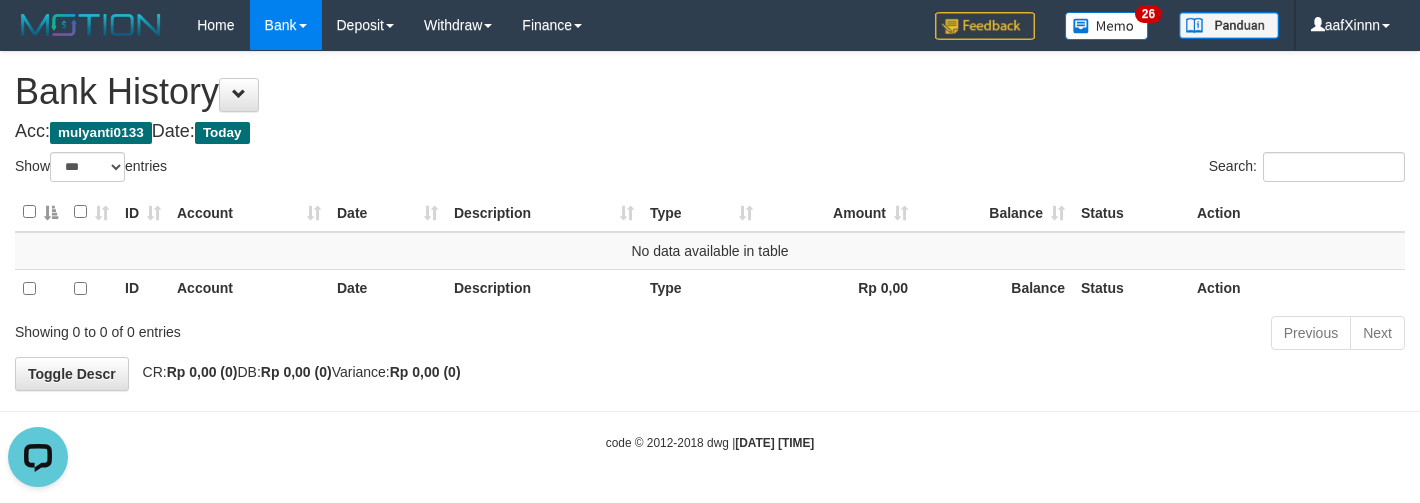 scroll, scrollTop: 0, scrollLeft: 0, axis: both 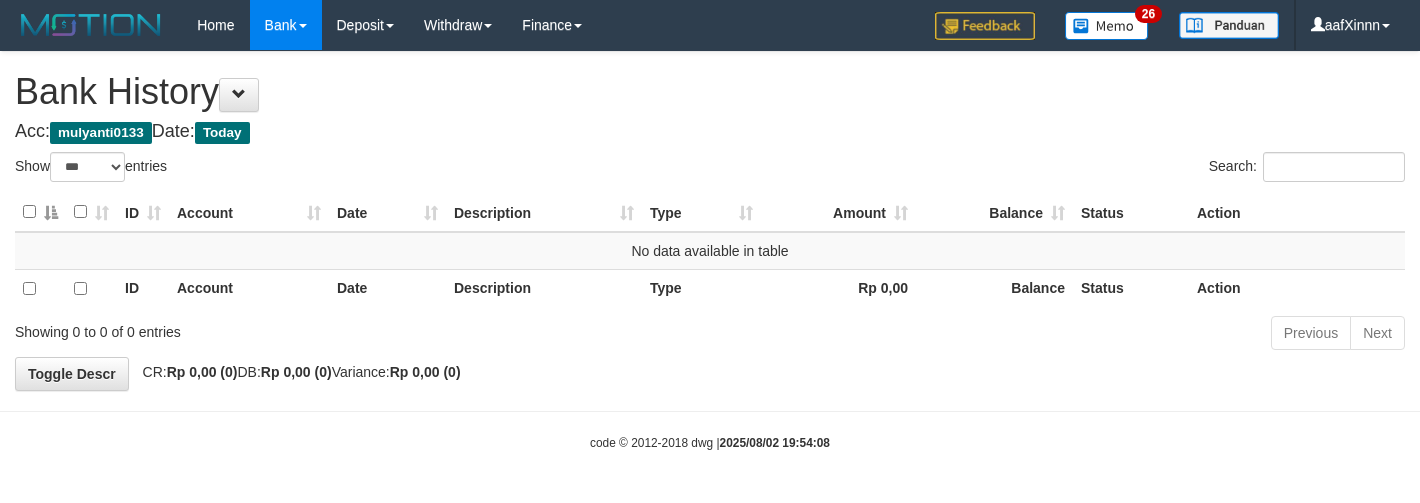 select on "***" 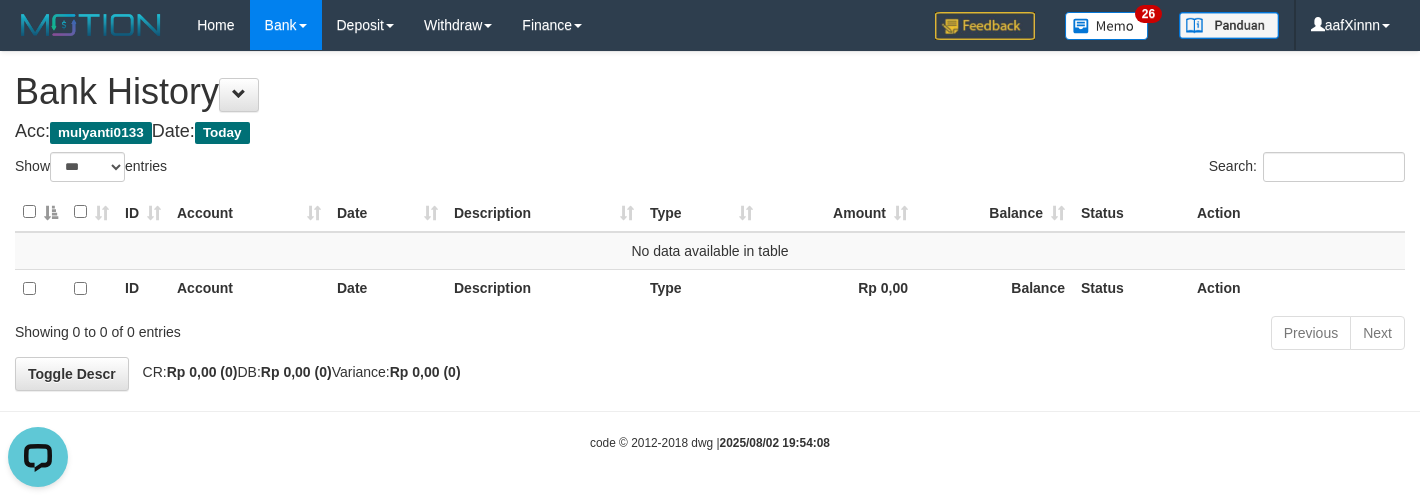 scroll, scrollTop: 0, scrollLeft: 0, axis: both 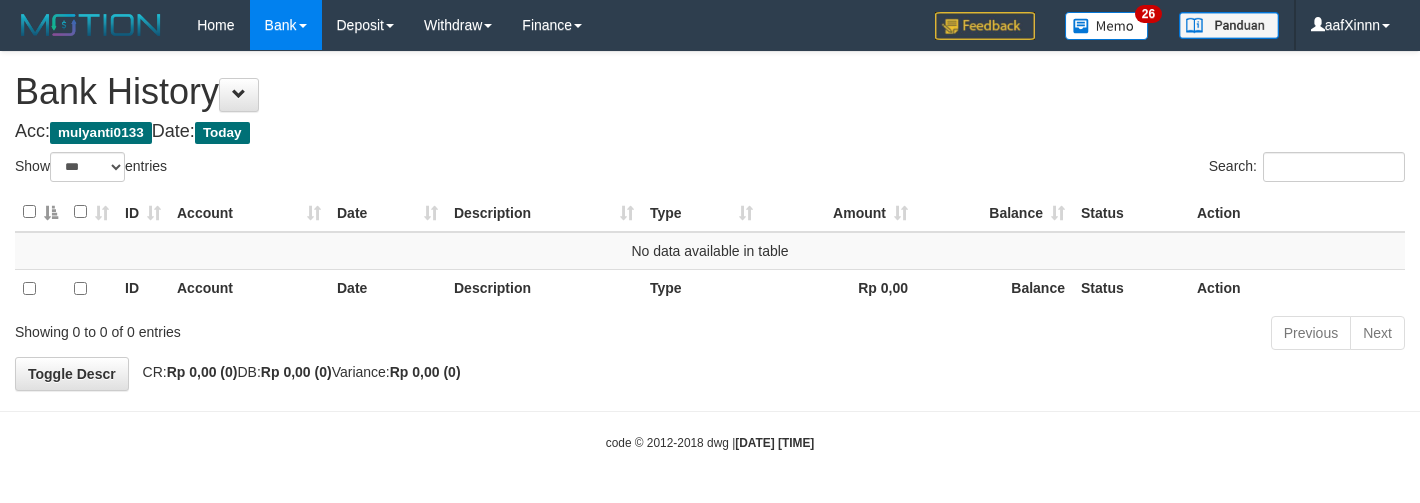 select on "***" 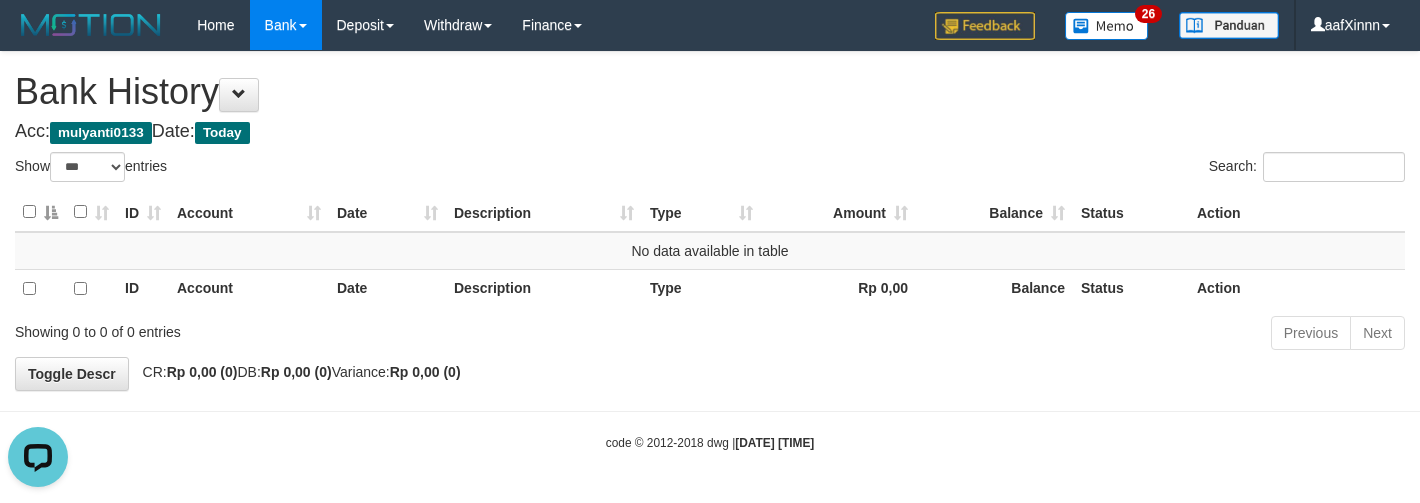 scroll, scrollTop: 0, scrollLeft: 0, axis: both 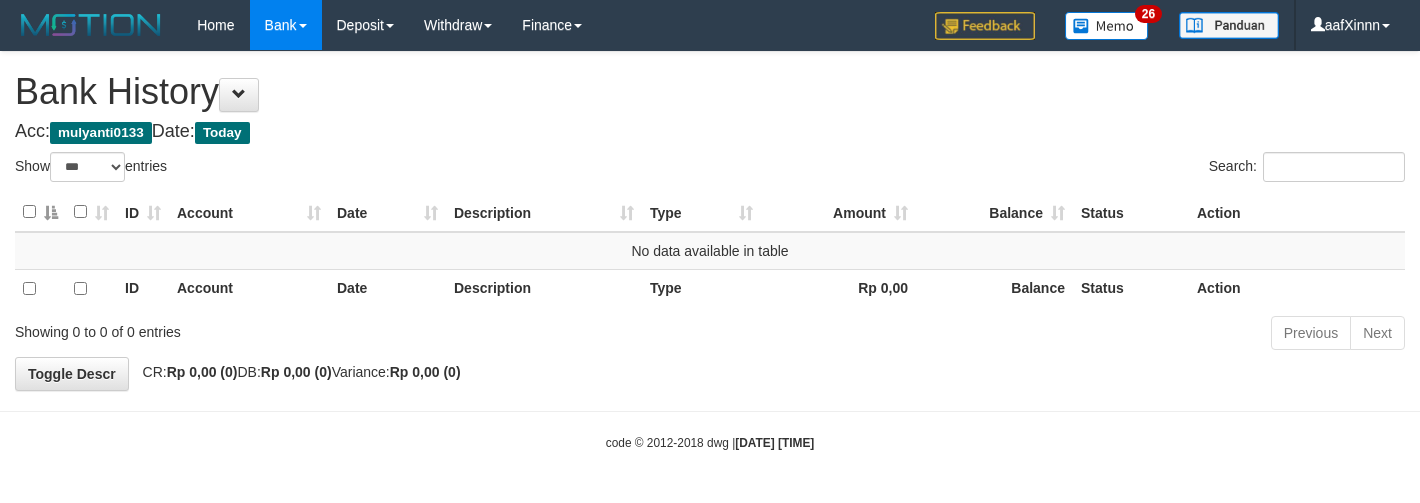 select on "***" 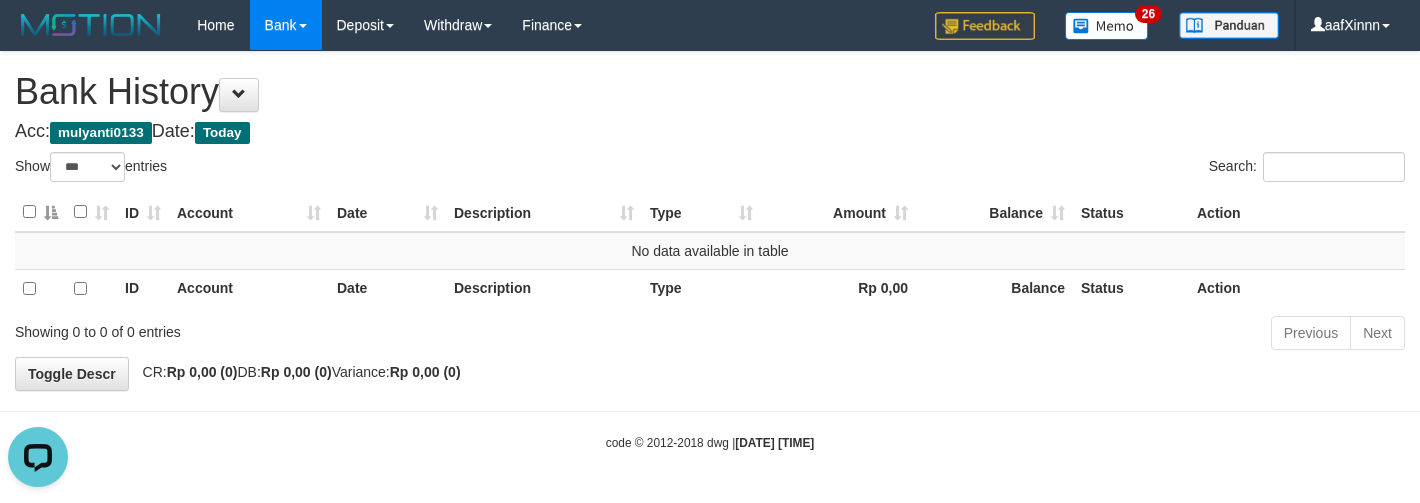 scroll, scrollTop: 0, scrollLeft: 0, axis: both 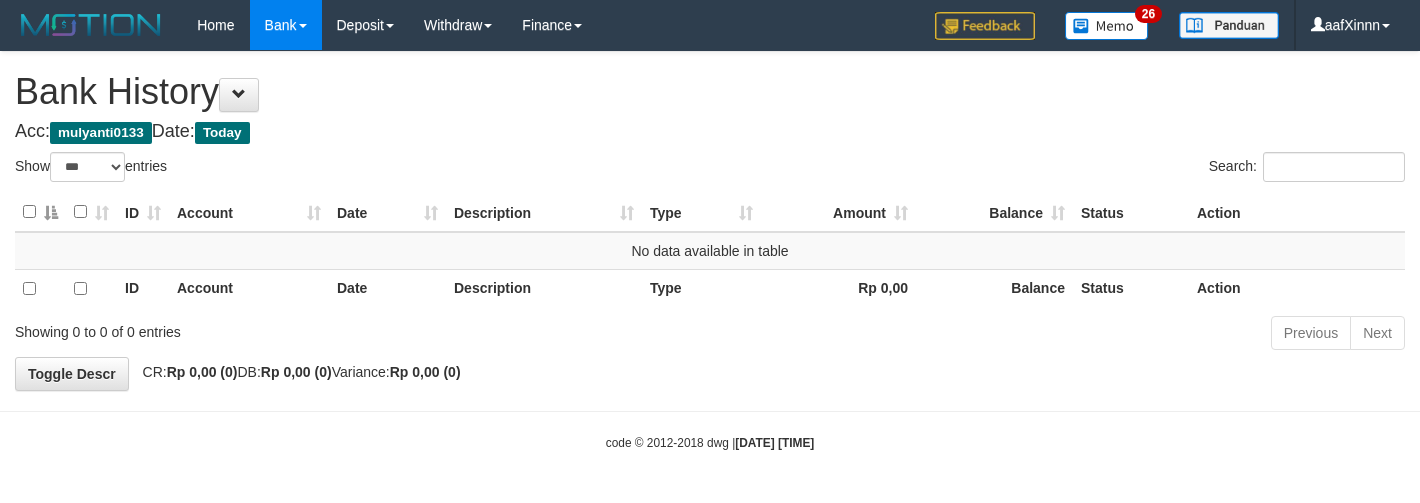 select on "***" 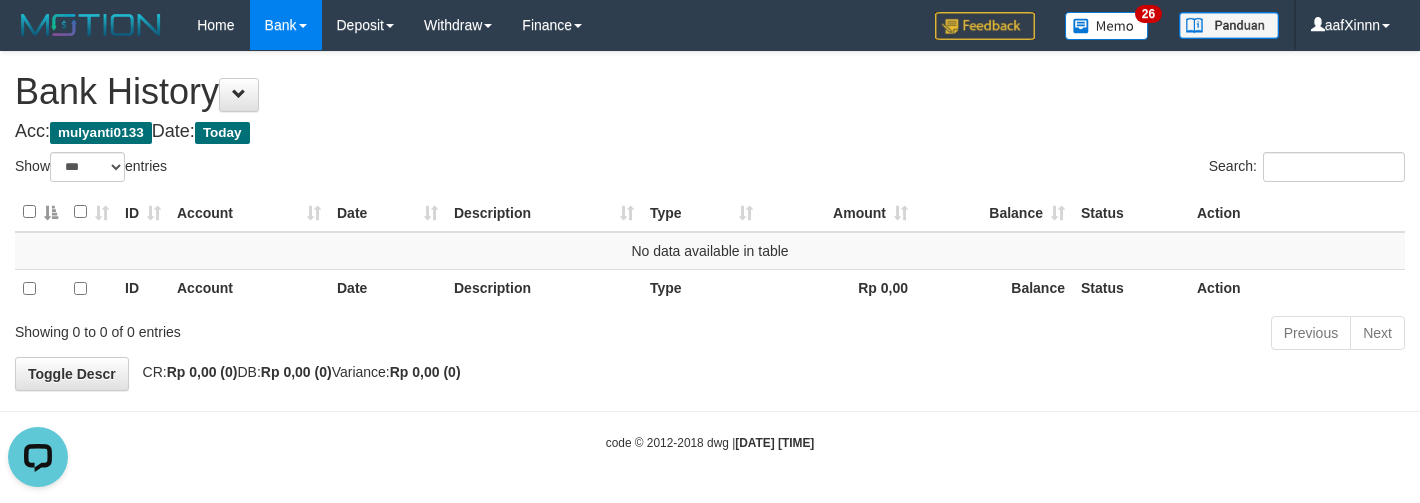 scroll, scrollTop: 0, scrollLeft: 0, axis: both 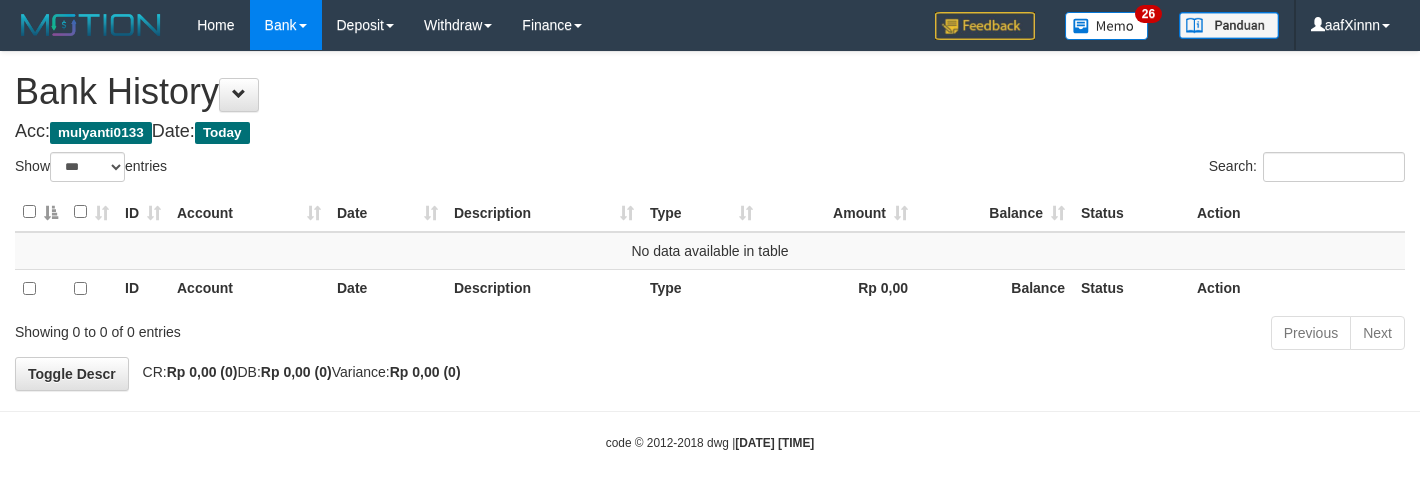 select on "***" 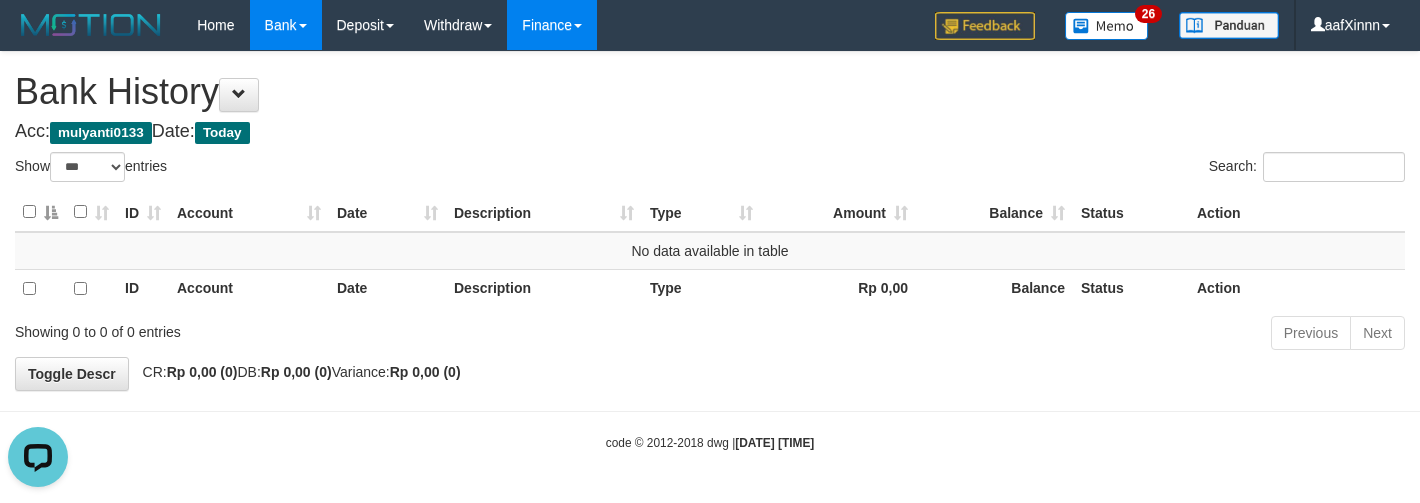 scroll, scrollTop: 0, scrollLeft: 0, axis: both 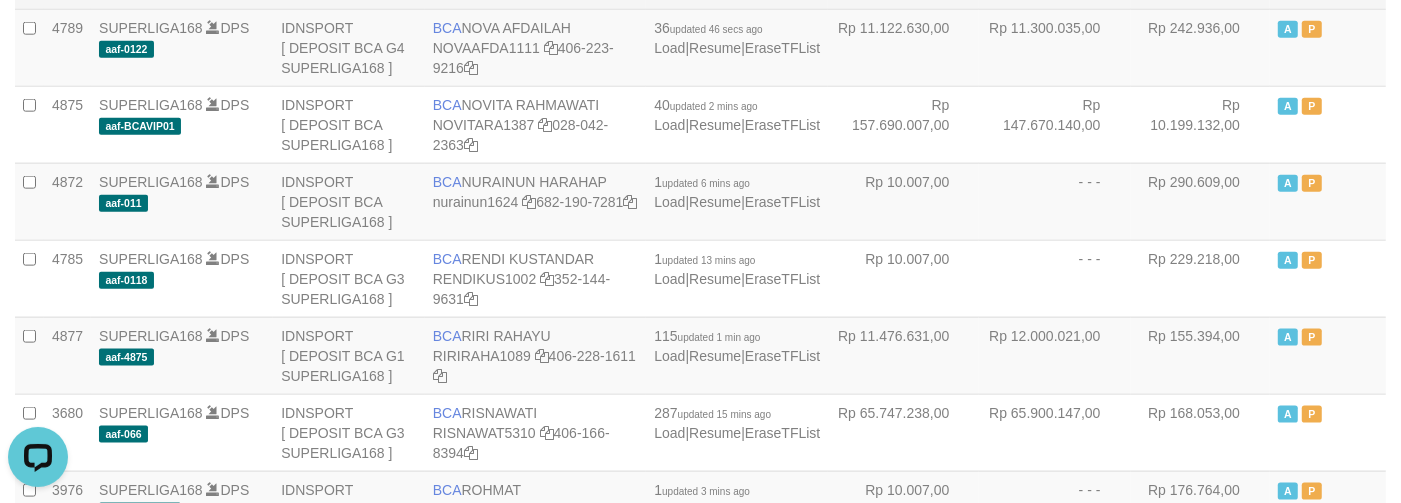 click on "SUPERLIGA168" at bounding box center (151, -49) 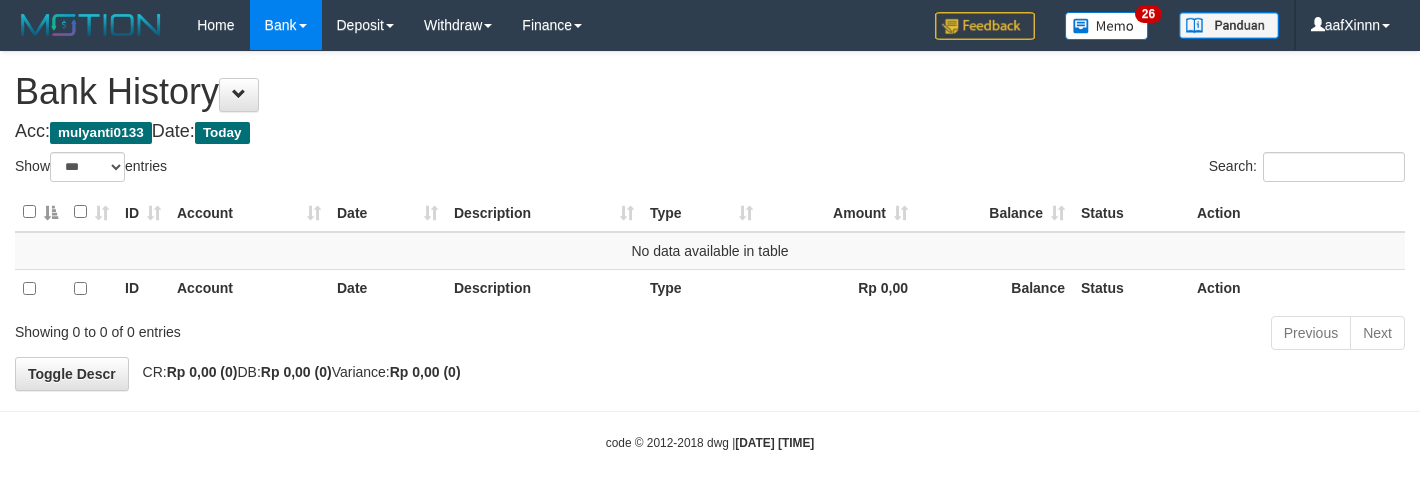 select on "***" 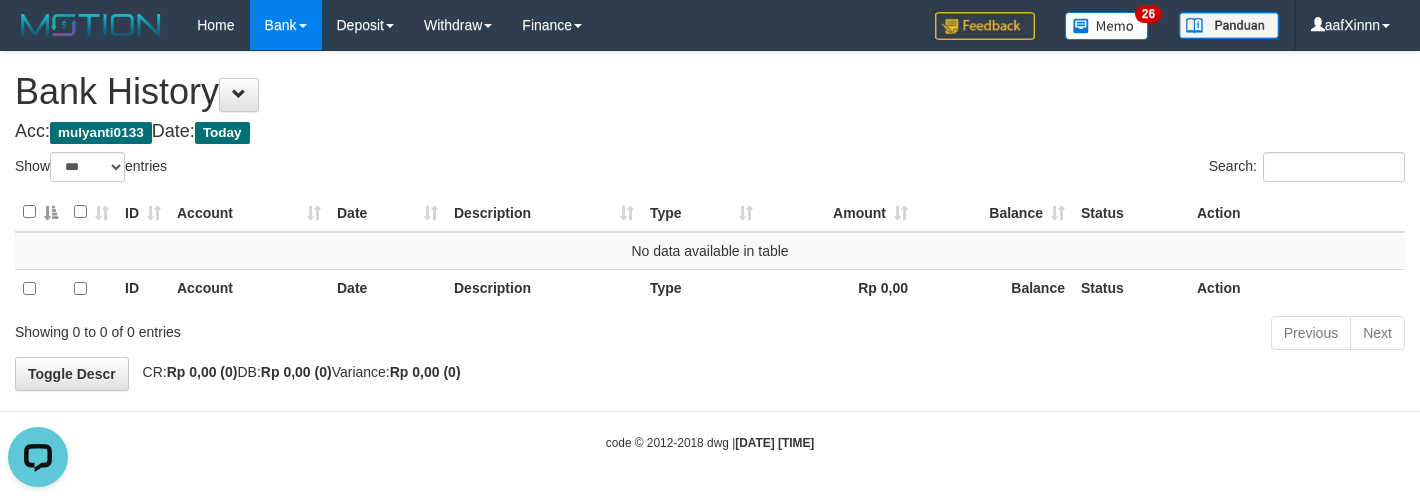 scroll, scrollTop: 0, scrollLeft: 0, axis: both 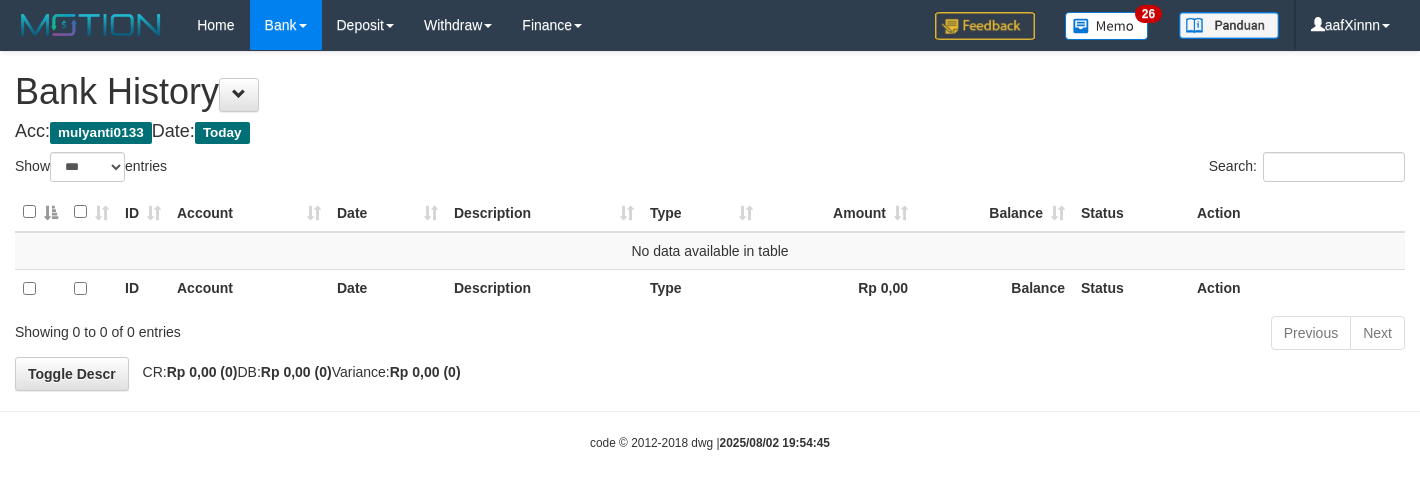 select on "***" 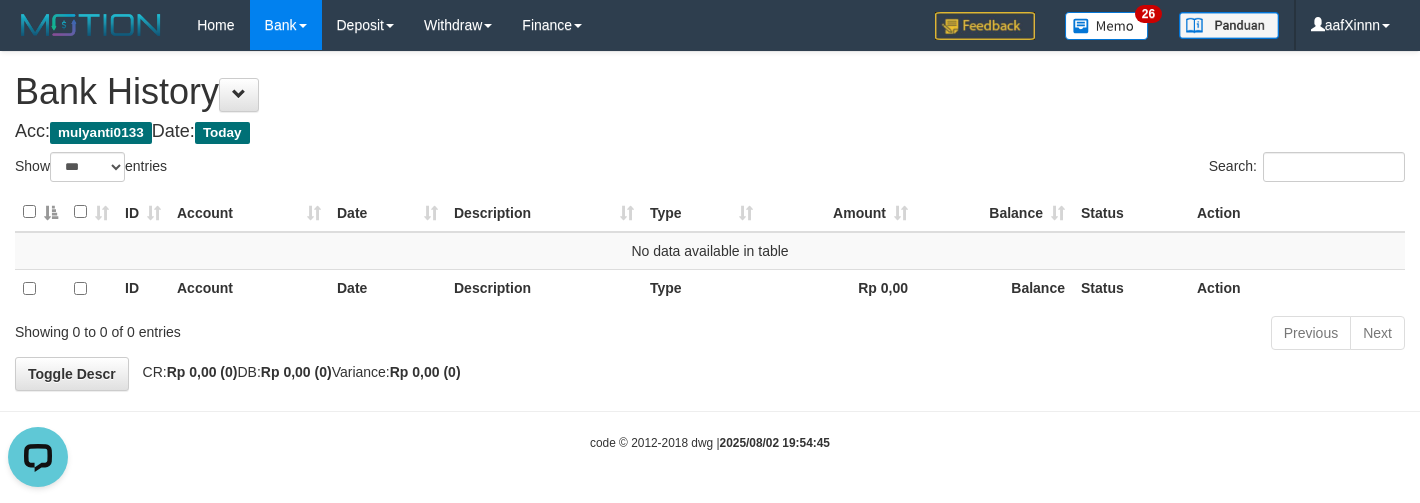 scroll, scrollTop: 0, scrollLeft: 0, axis: both 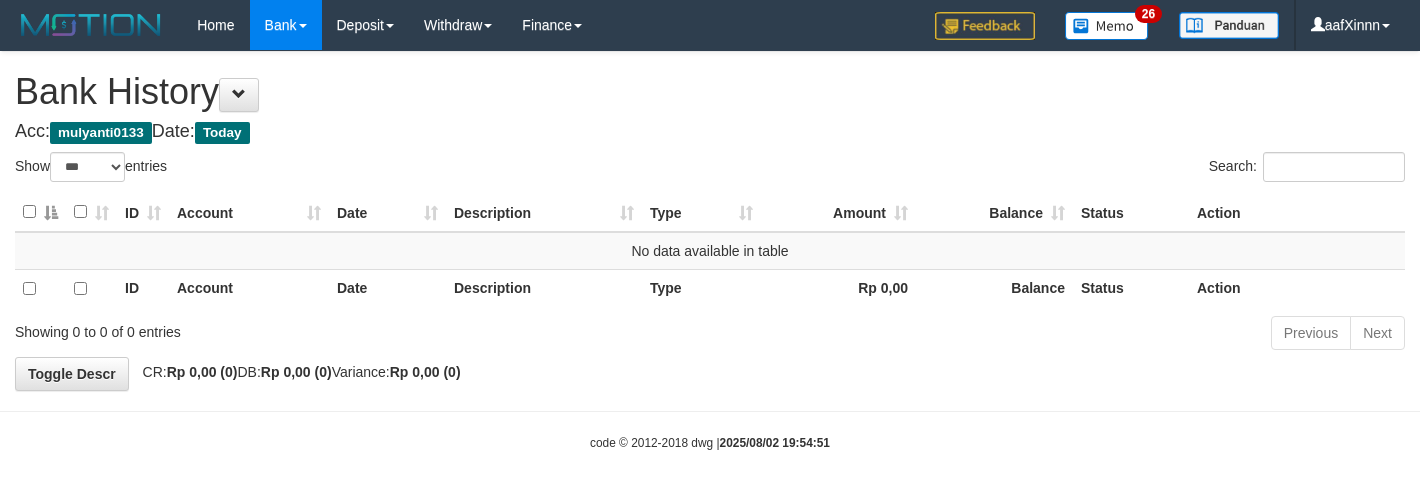 select on "***" 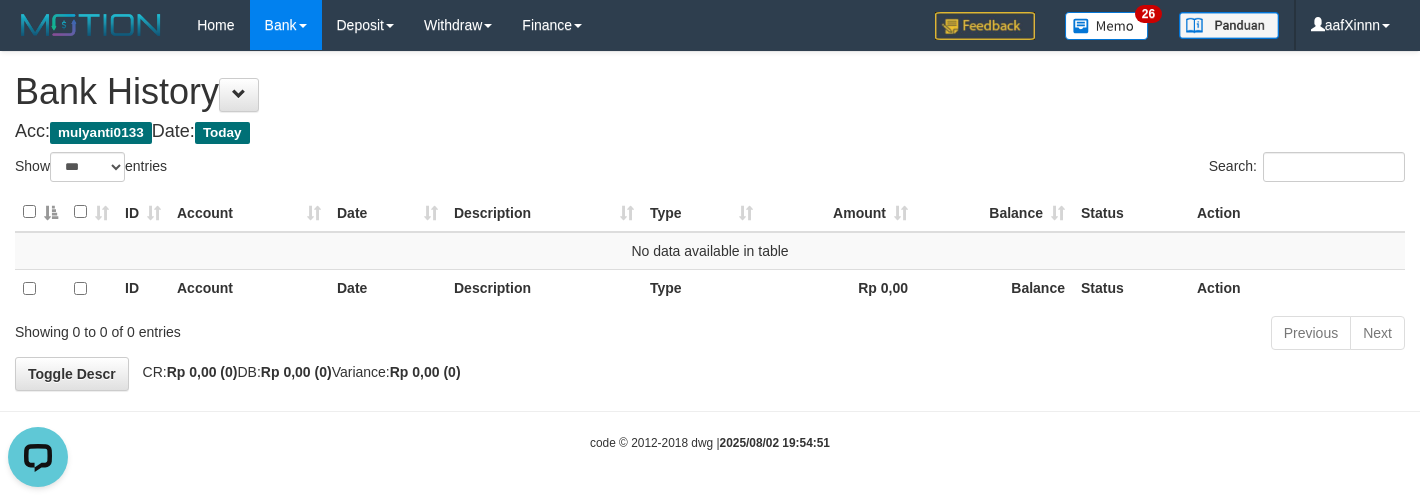 scroll, scrollTop: 0, scrollLeft: 0, axis: both 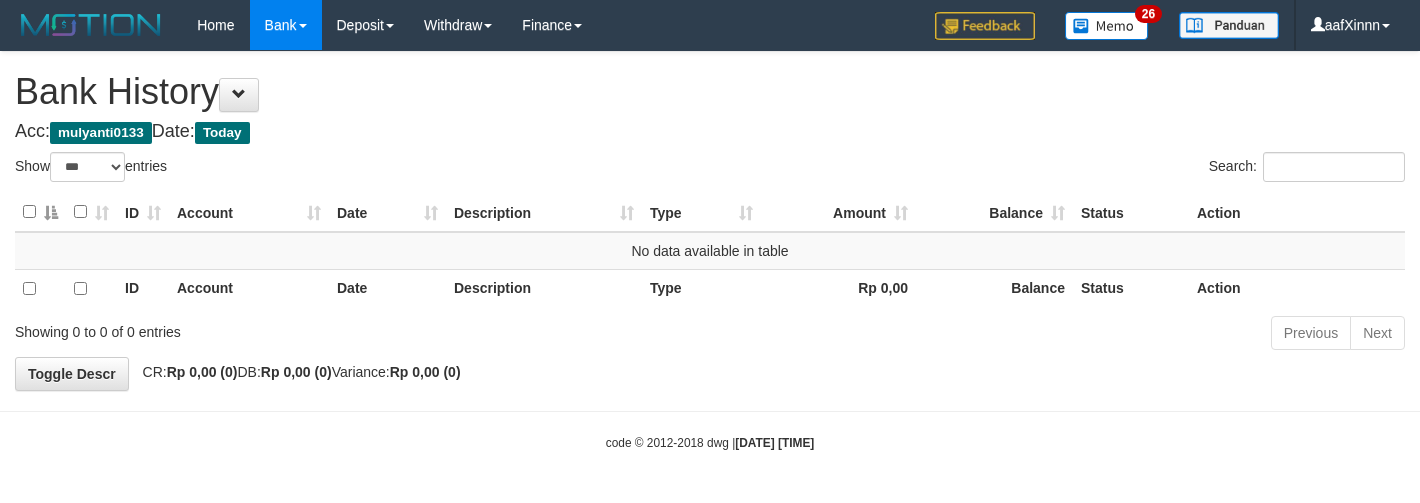 select on "***" 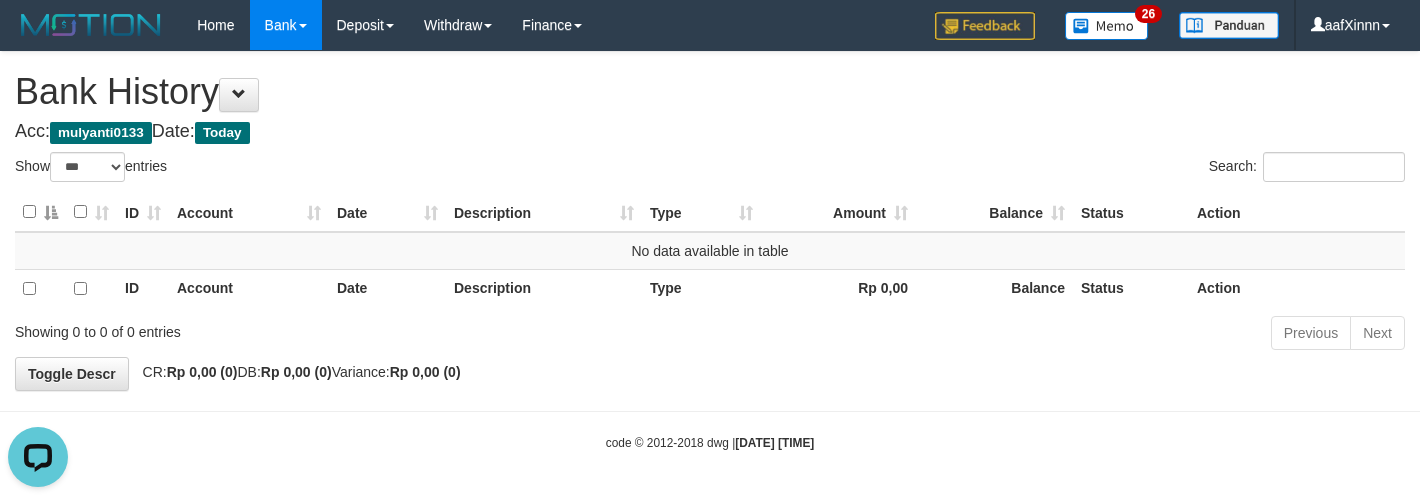 scroll, scrollTop: 0, scrollLeft: 0, axis: both 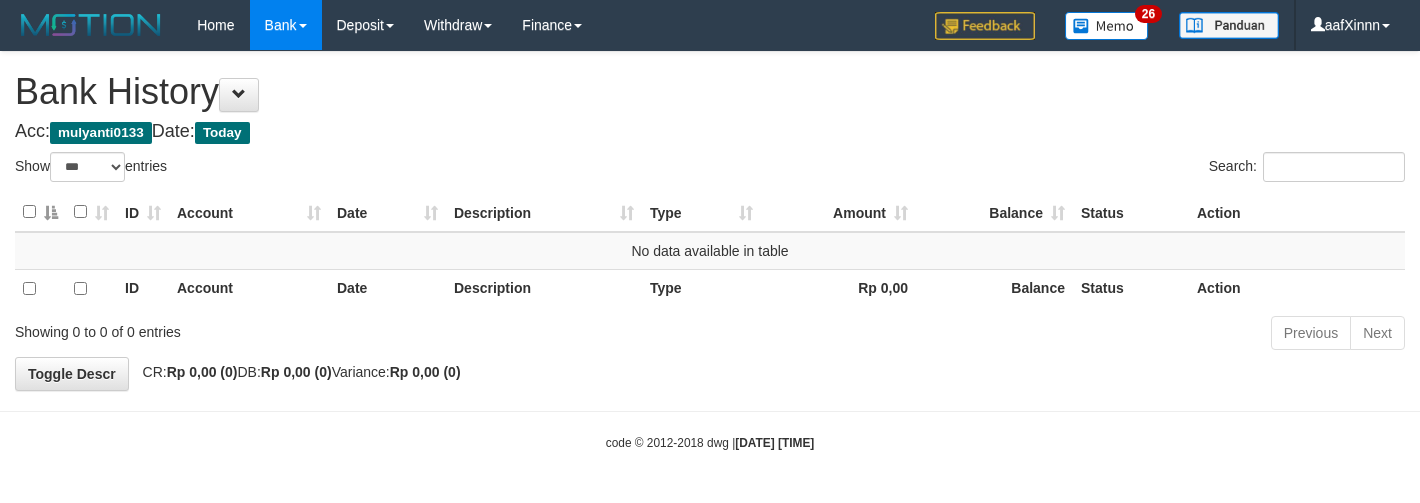 select on "***" 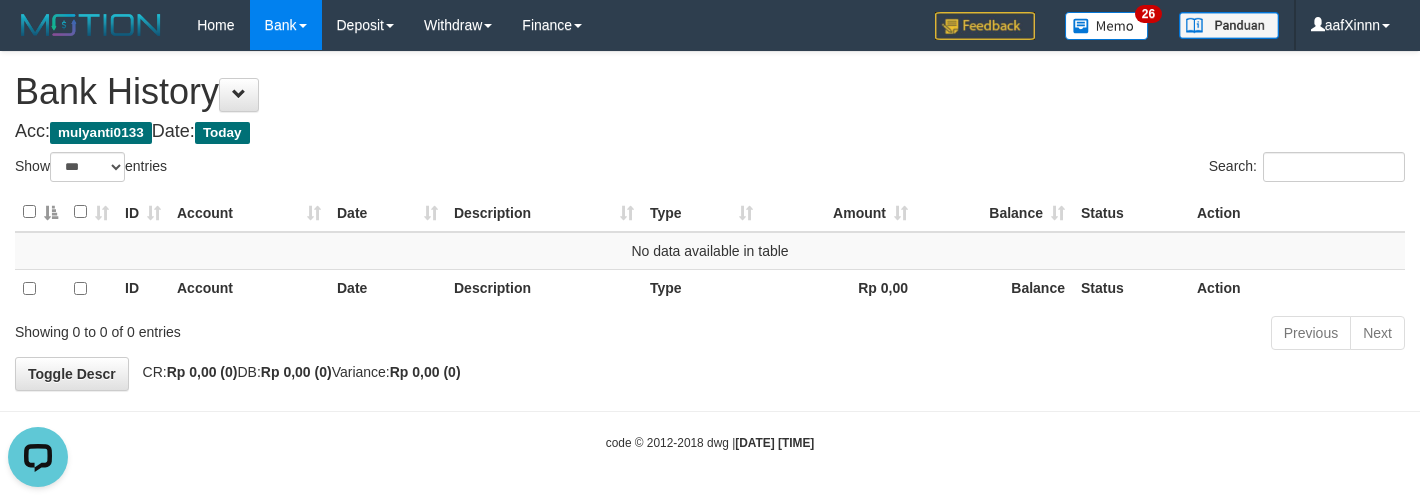 scroll, scrollTop: 0, scrollLeft: 0, axis: both 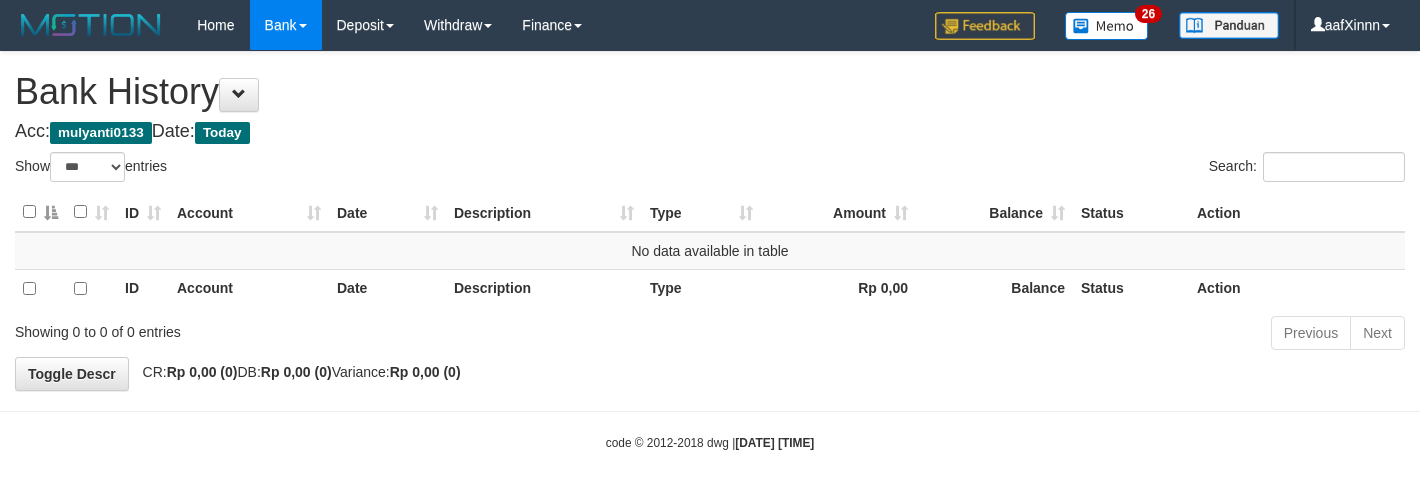 select on "***" 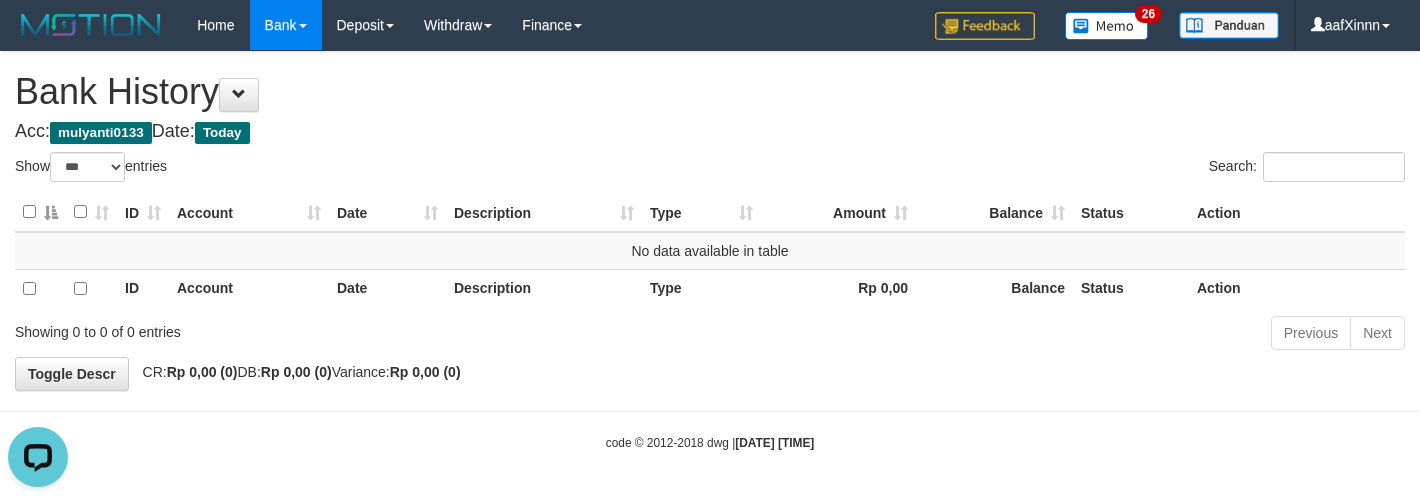 scroll, scrollTop: 0, scrollLeft: 0, axis: both 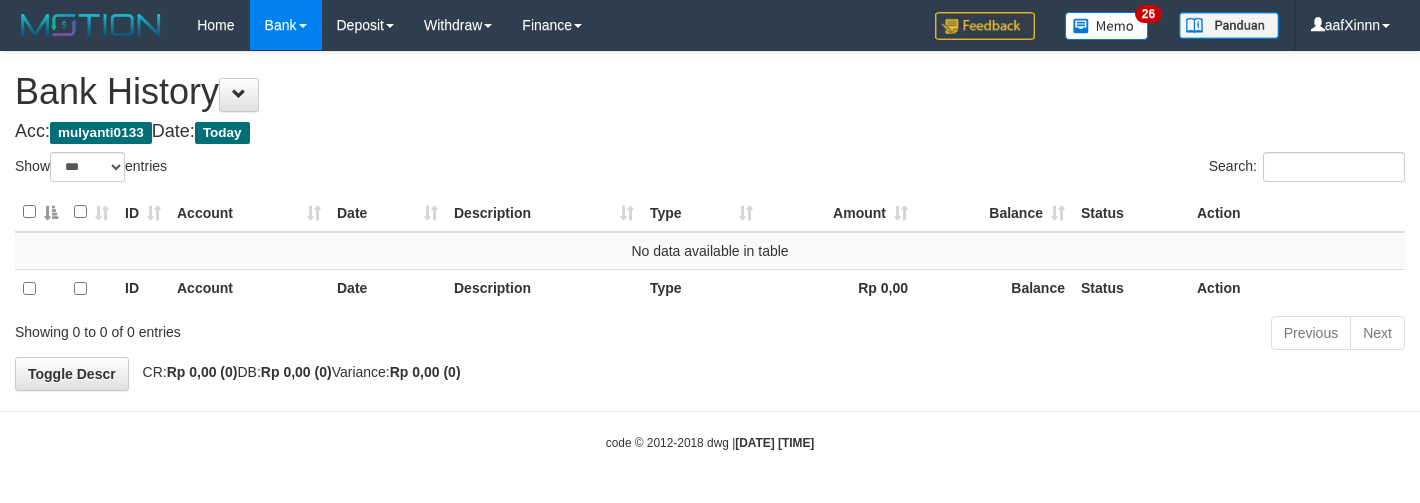 select on "***" 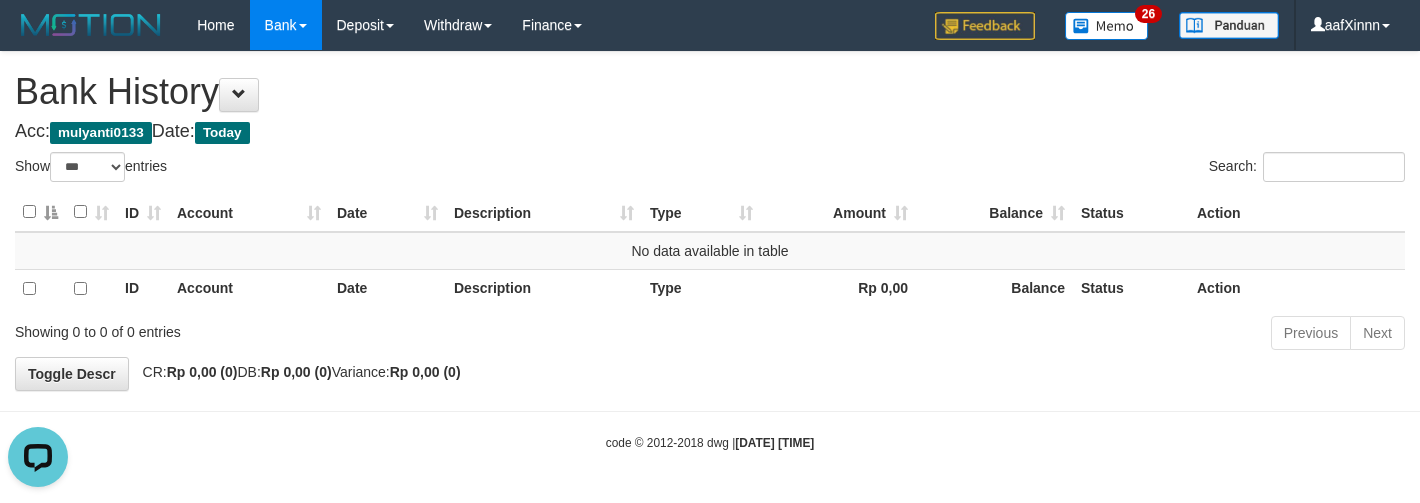 scroll, scrollTop: 0, scrollLeft: 0, axis: both 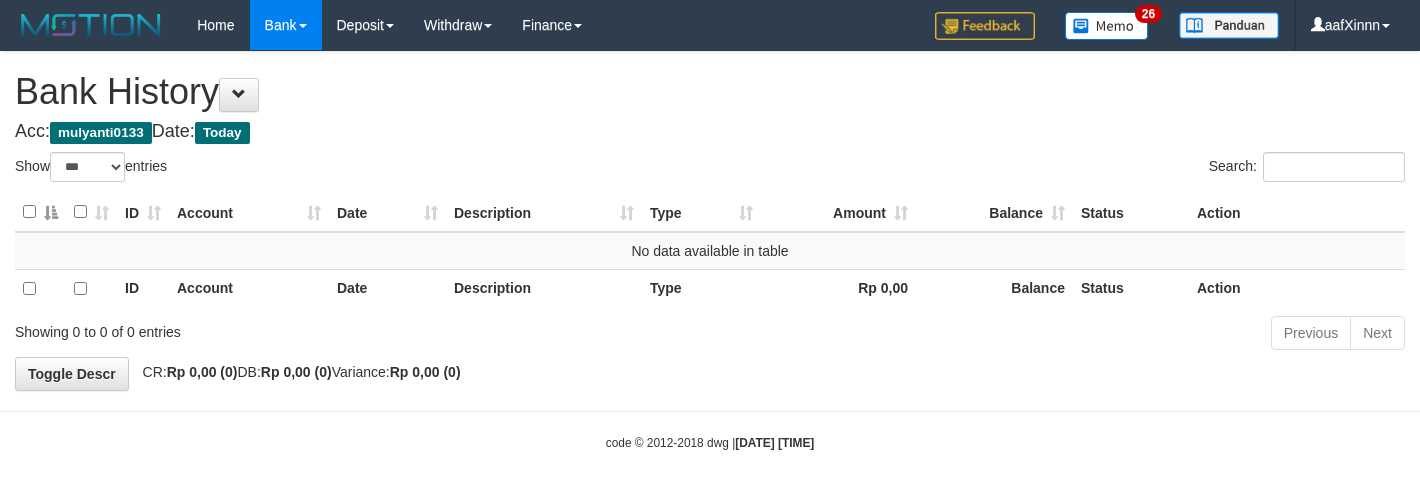 select on "***" 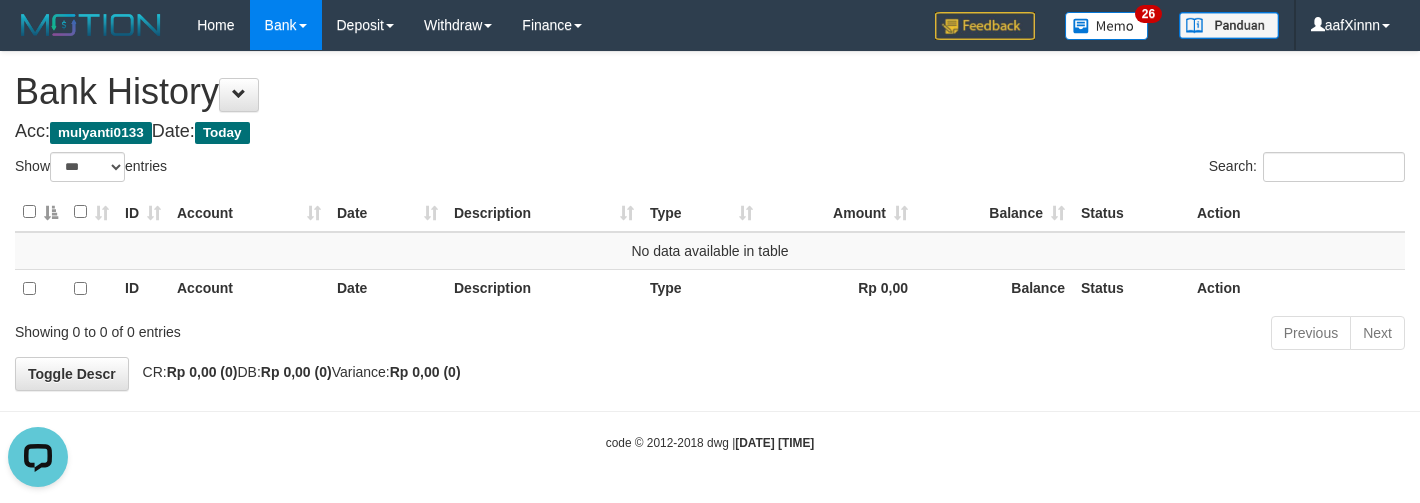 scroll, scrollTop: 0, scrollLeft: 0, axis: both 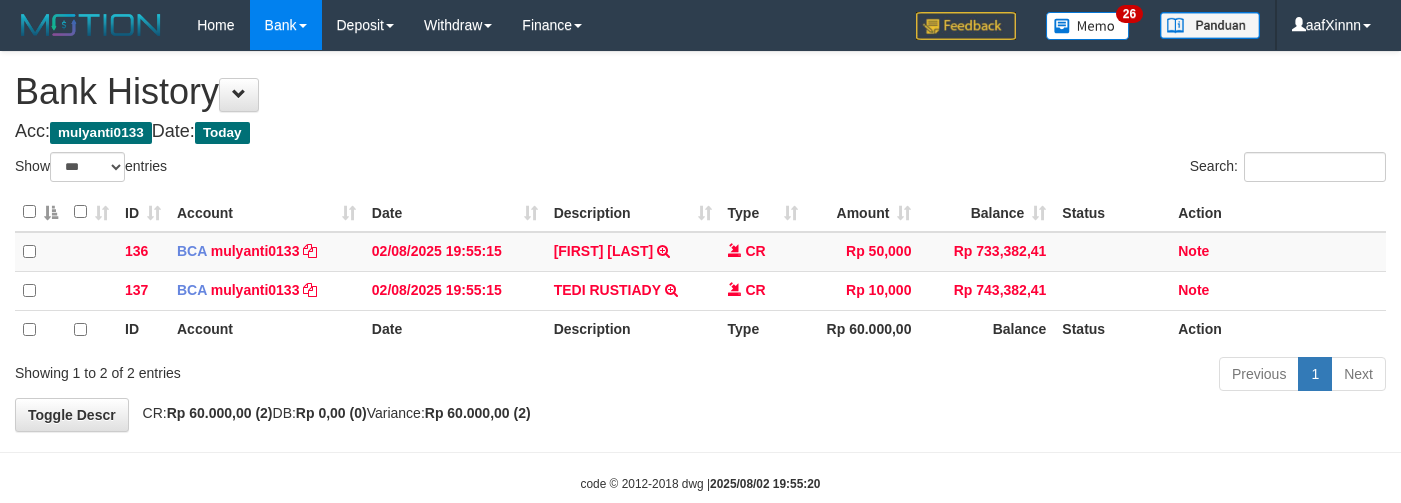 select on "***" 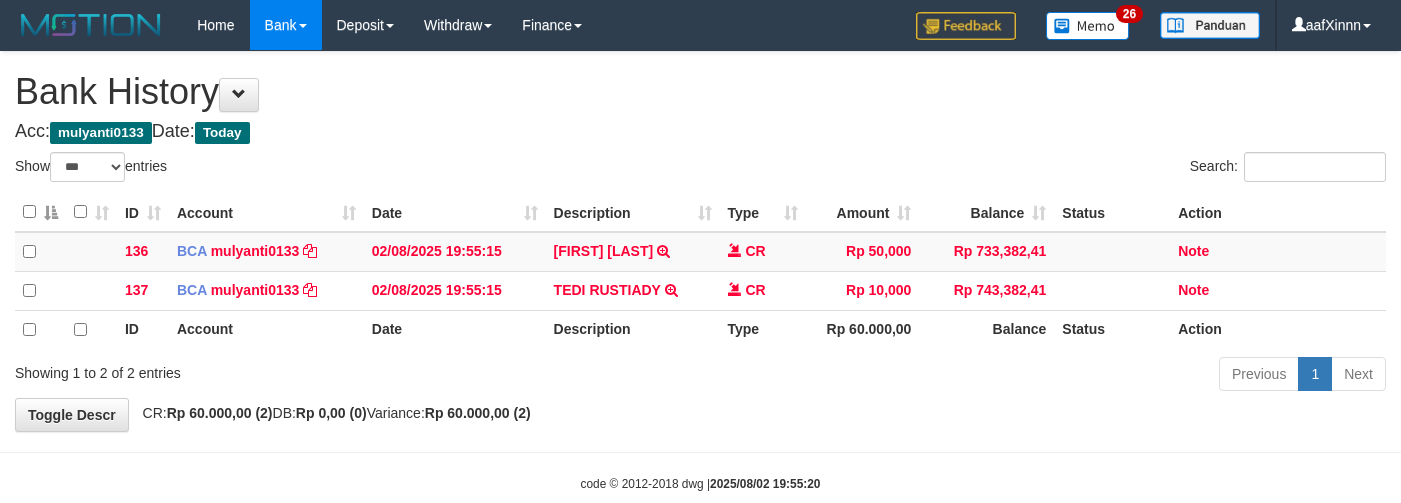 scroll, scrollTop: 0, scrollLeft: 0, axis: both 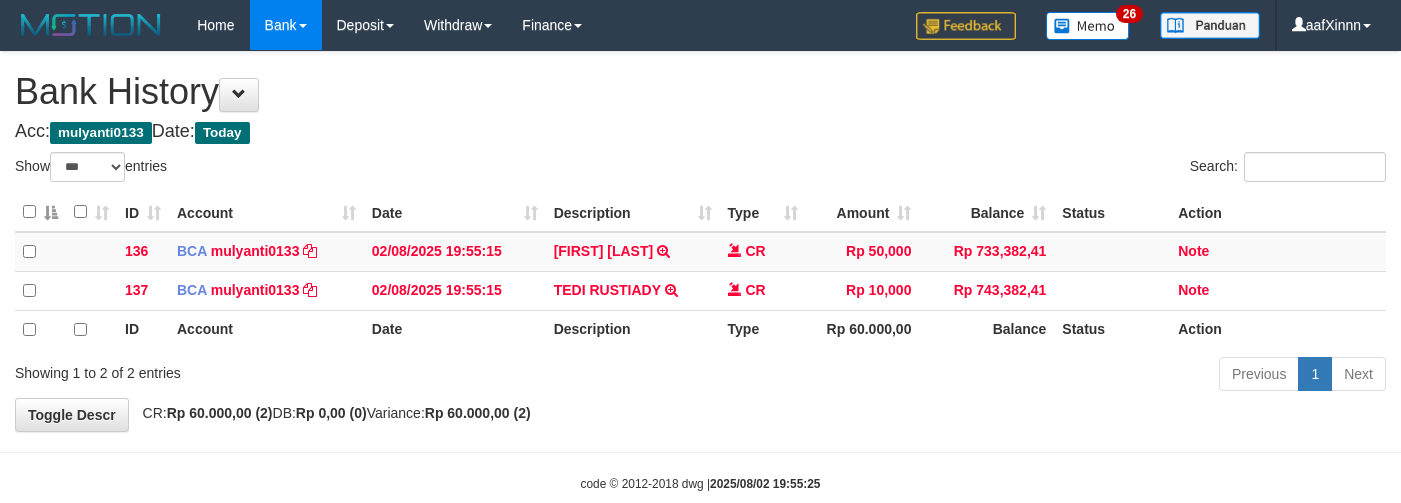 select on "***" 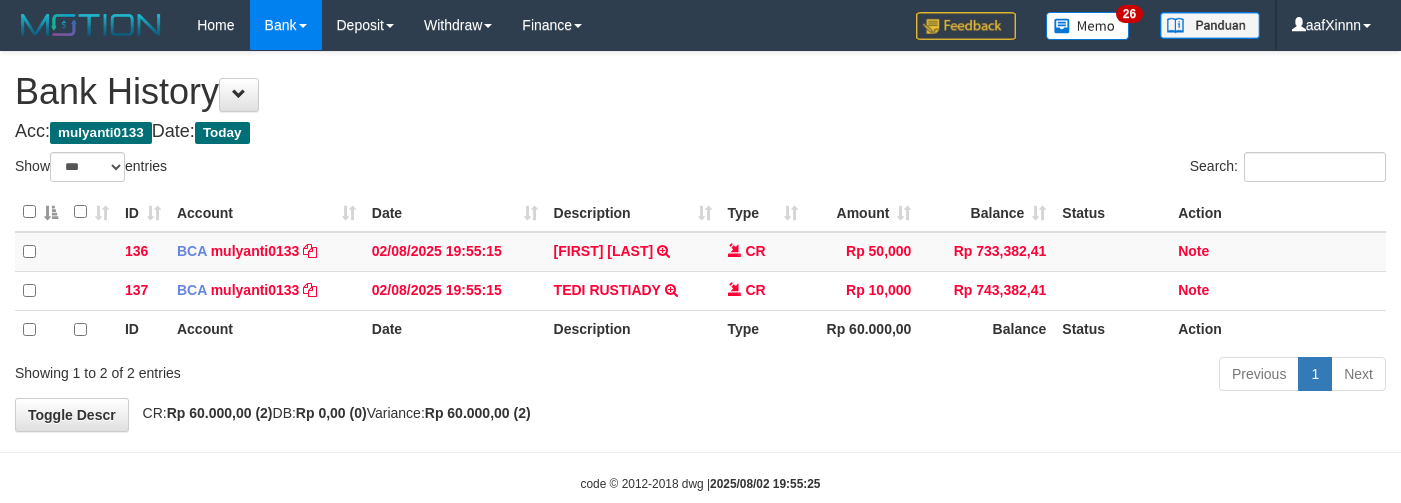 scroll, scrollTop: 0, scrollLeft: 0, axis: both 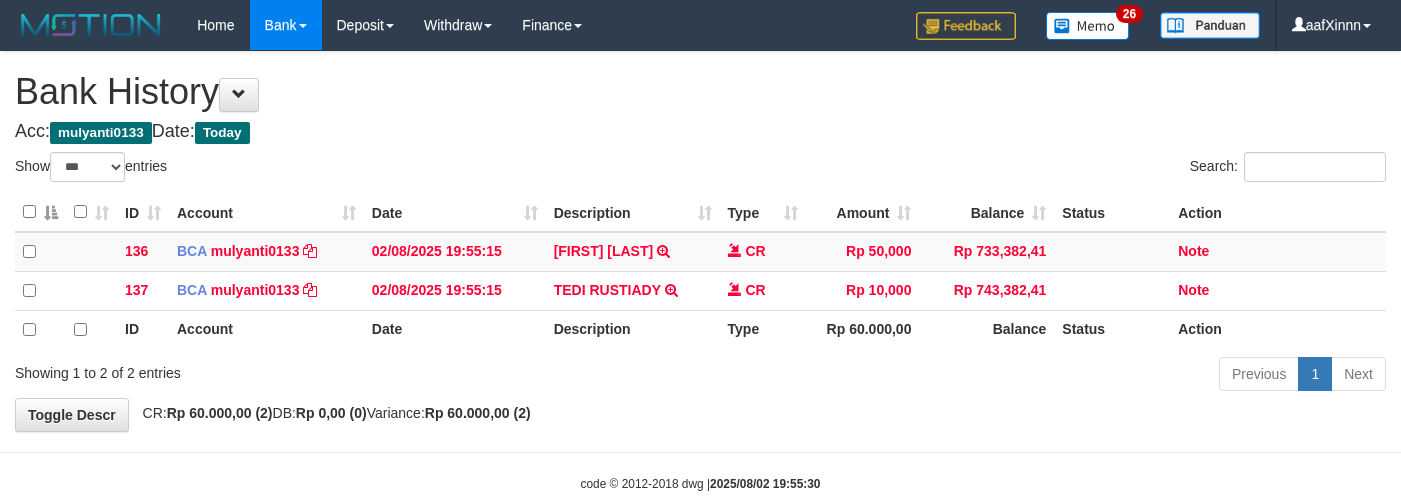 select on "***" 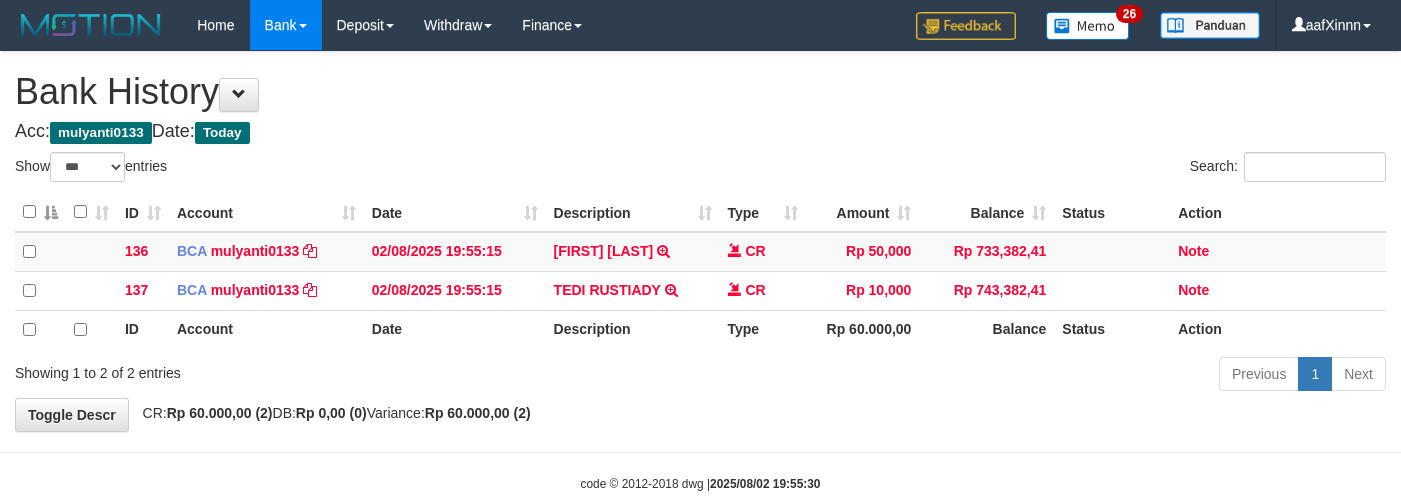 scroll, scrollTop: 0, scrollLeft: 0, axis: both 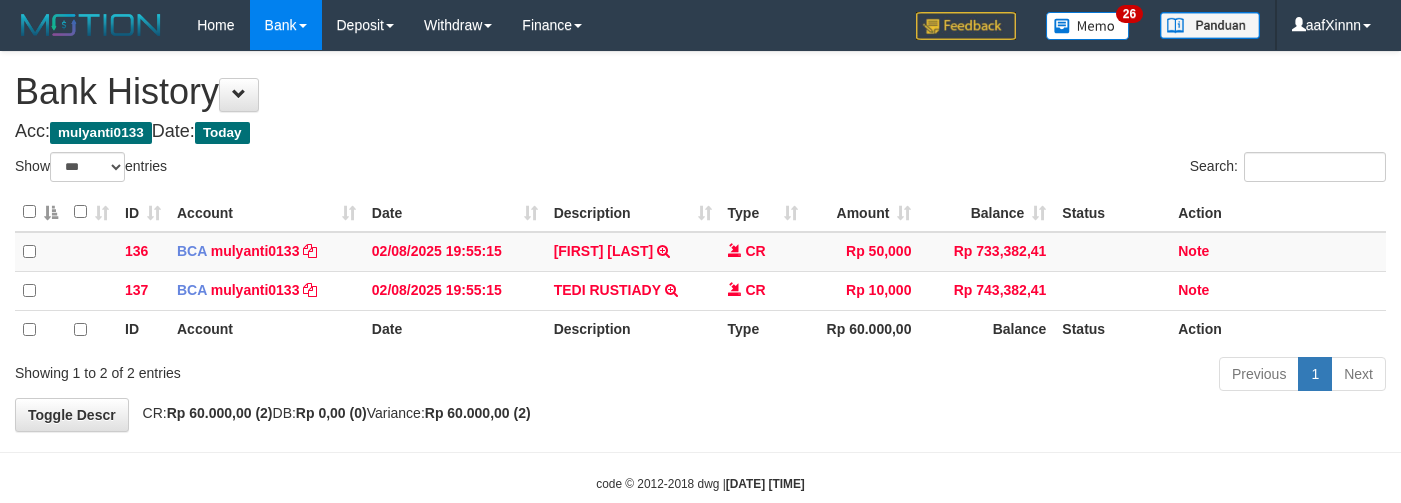 select on "***" 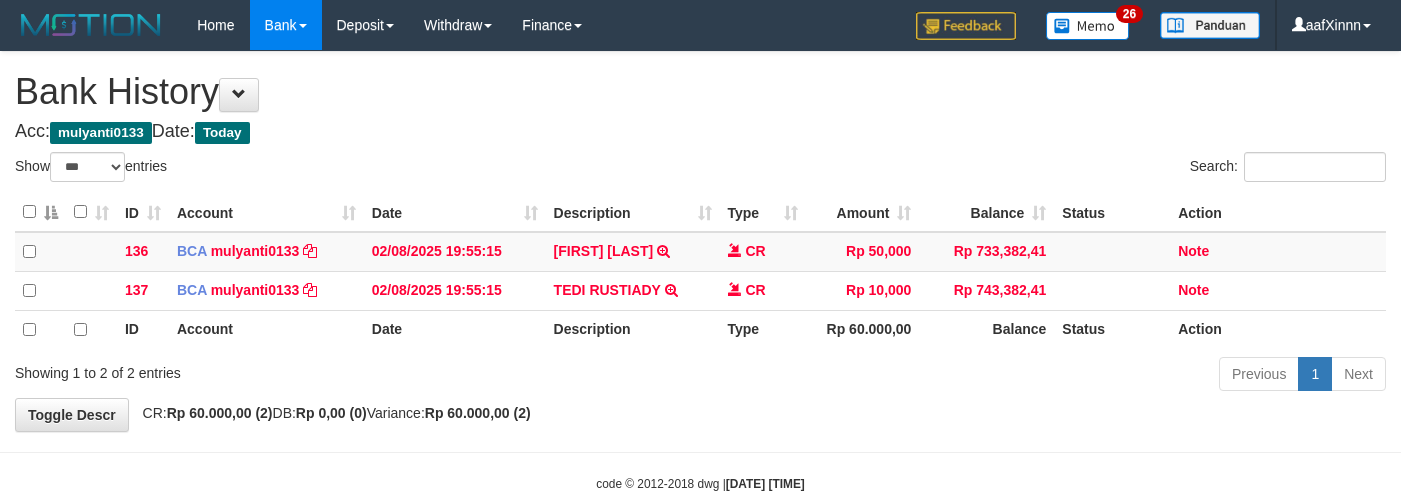 scroll, scrollTop: 0, scrollLeft: 0, axis: both 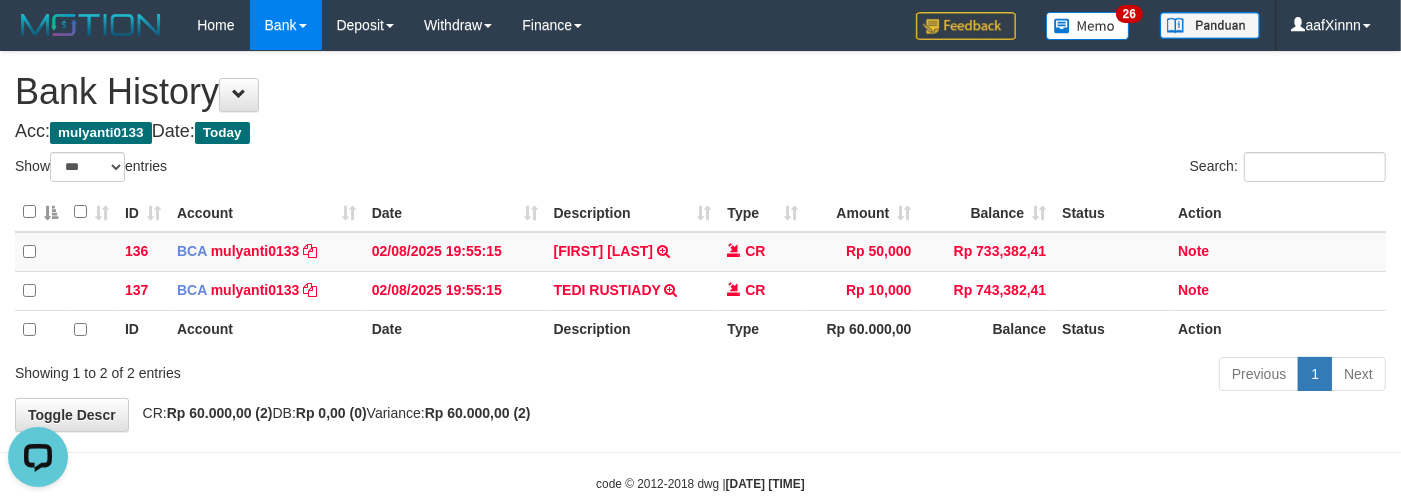 click on "Bank History" at bounding box center [700, 92] 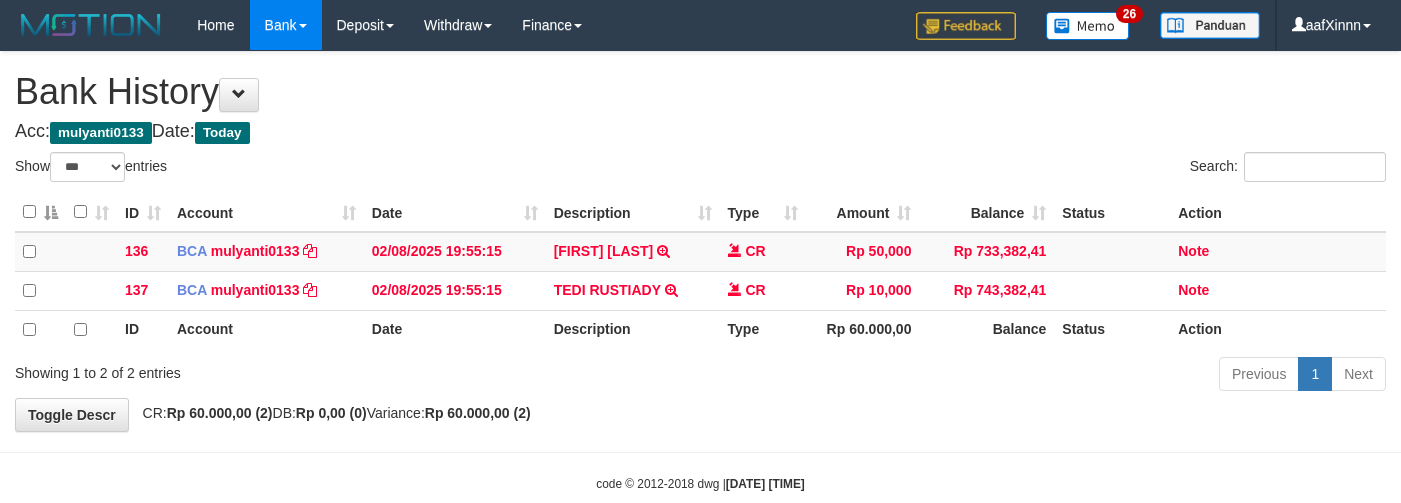 select on "***" 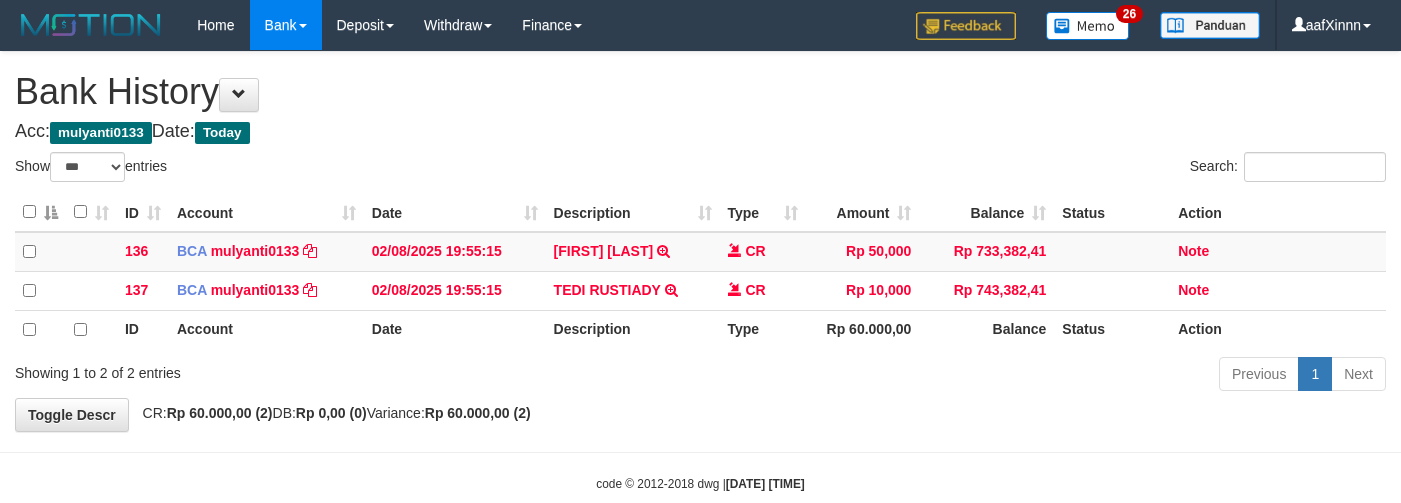 scroll, scrollTop: 0, scrollLeft: 0, axis: both 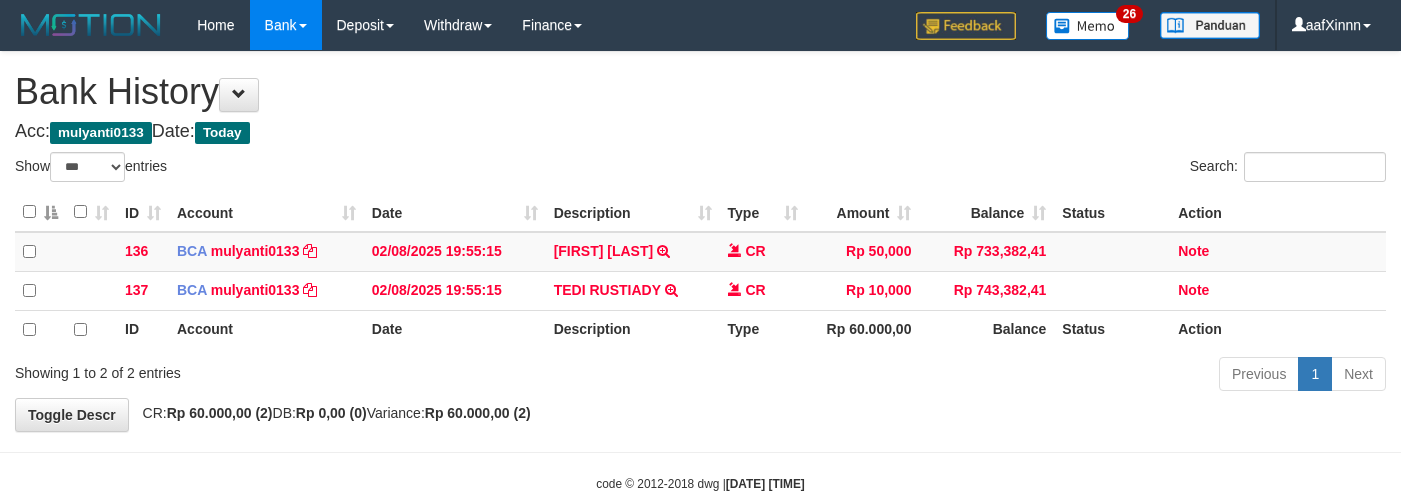 select on "***" 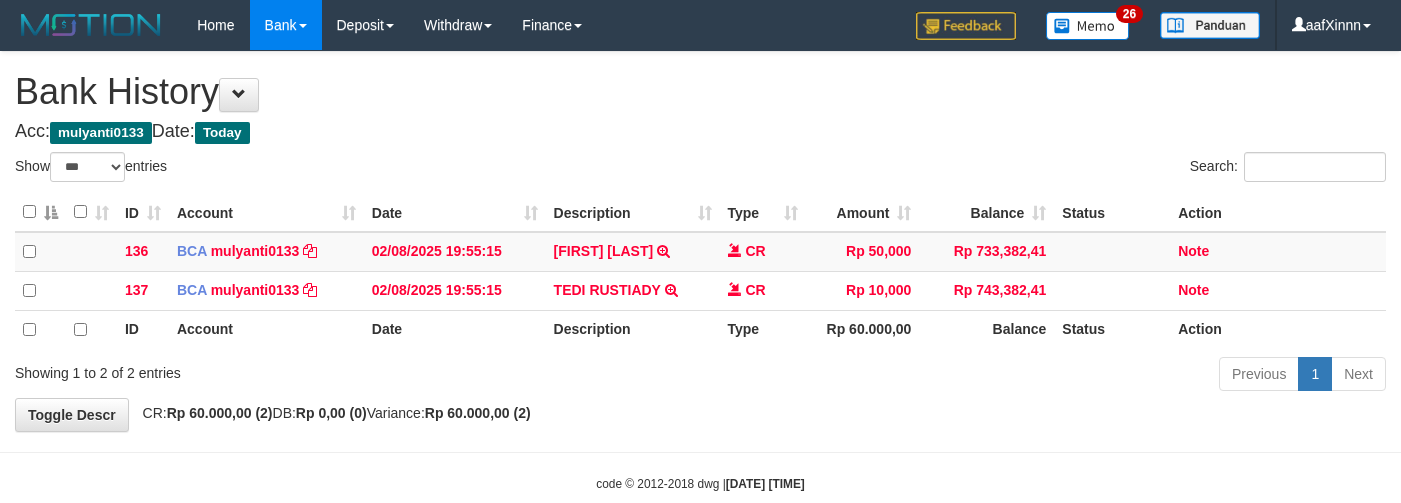 scroll, scrollTop: 0, scrollLeft: 0, axis: both 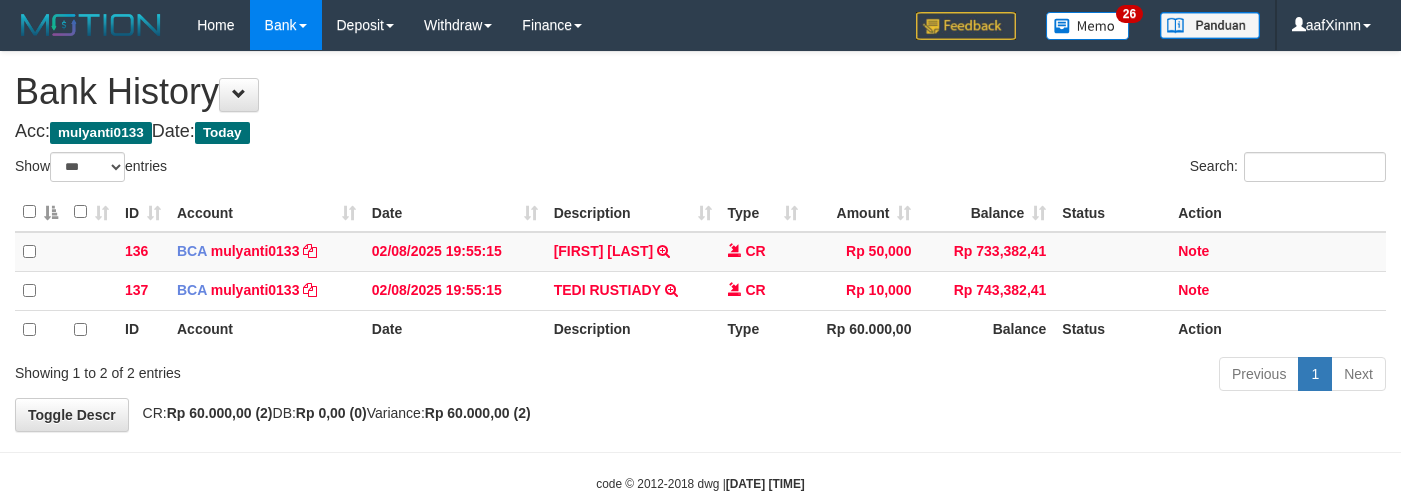 select on "***" 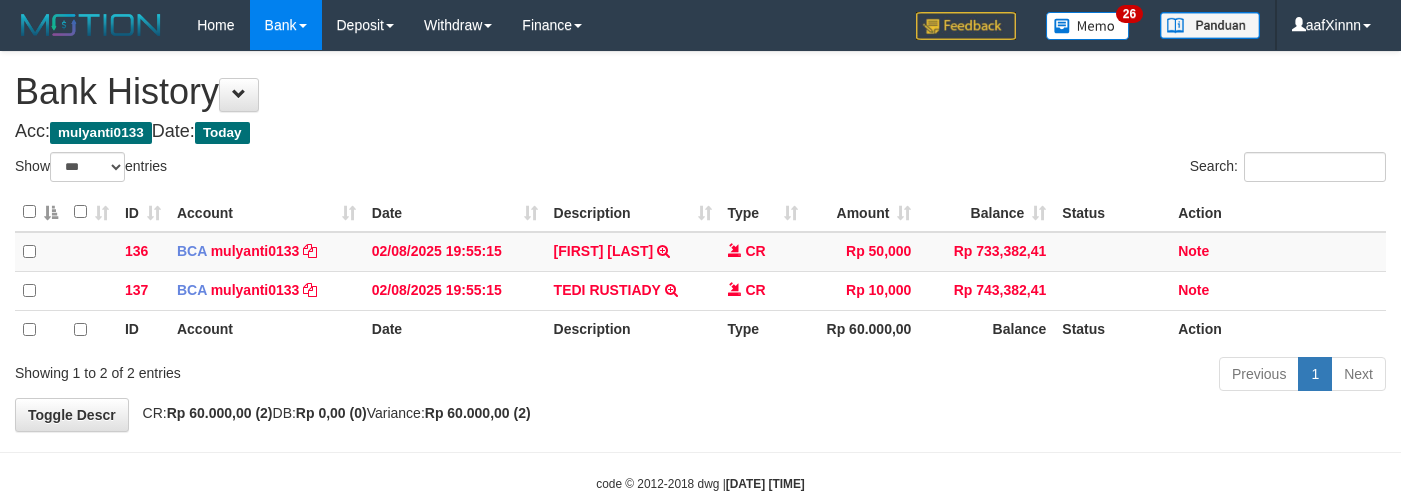 scroll, scrollTop: 0, scrollLeft: 0, axis: both 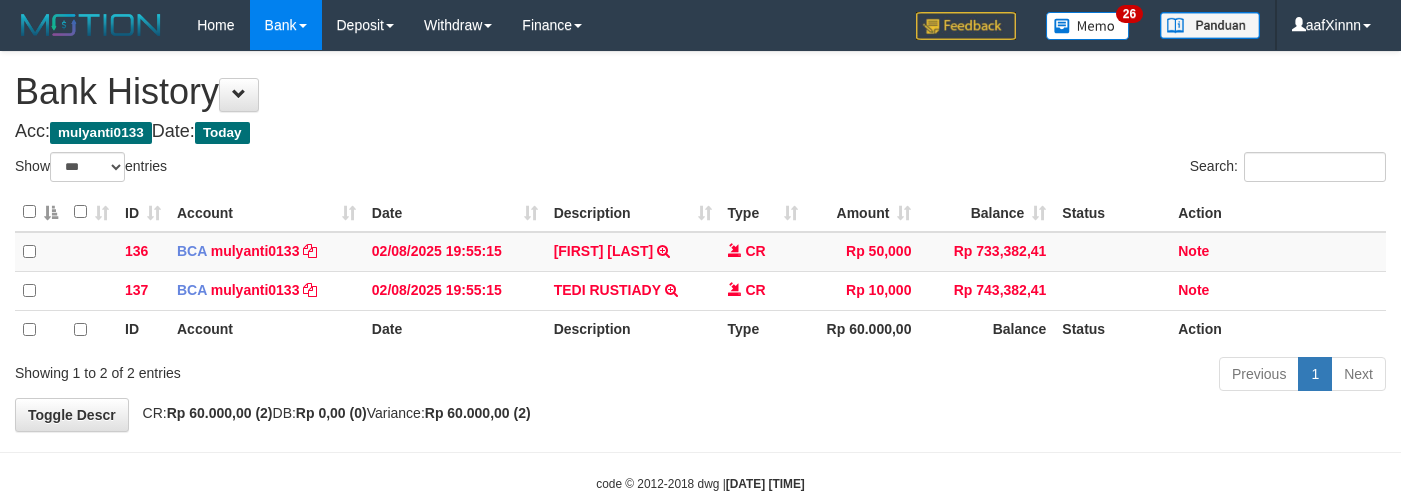 select on "***" 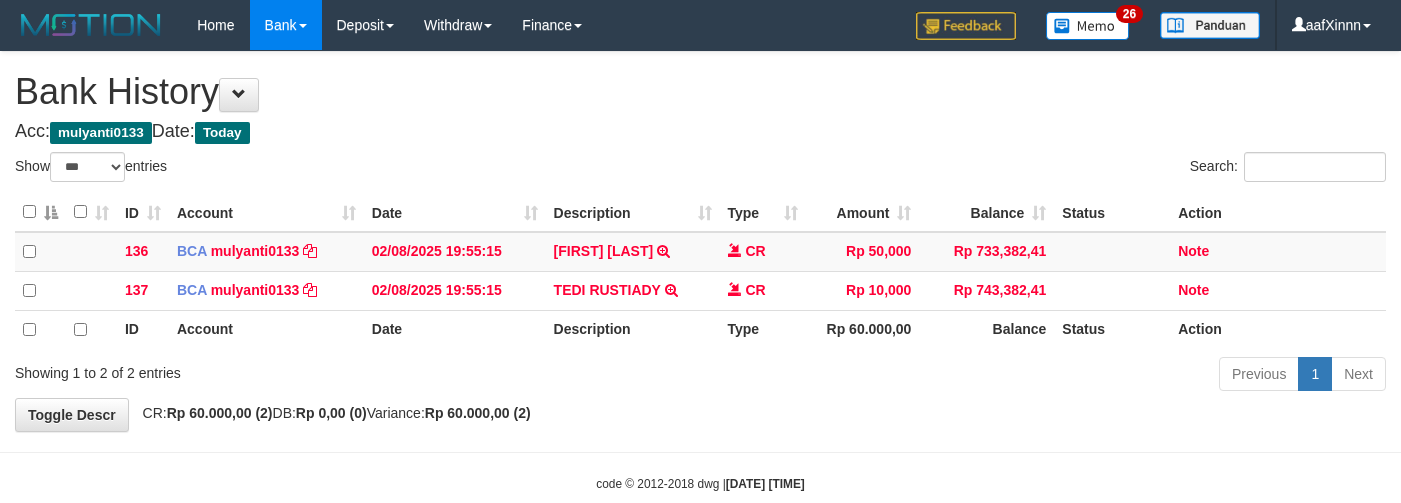 scroll, scrollTop: 0, scrollLeft: 0, axis: both 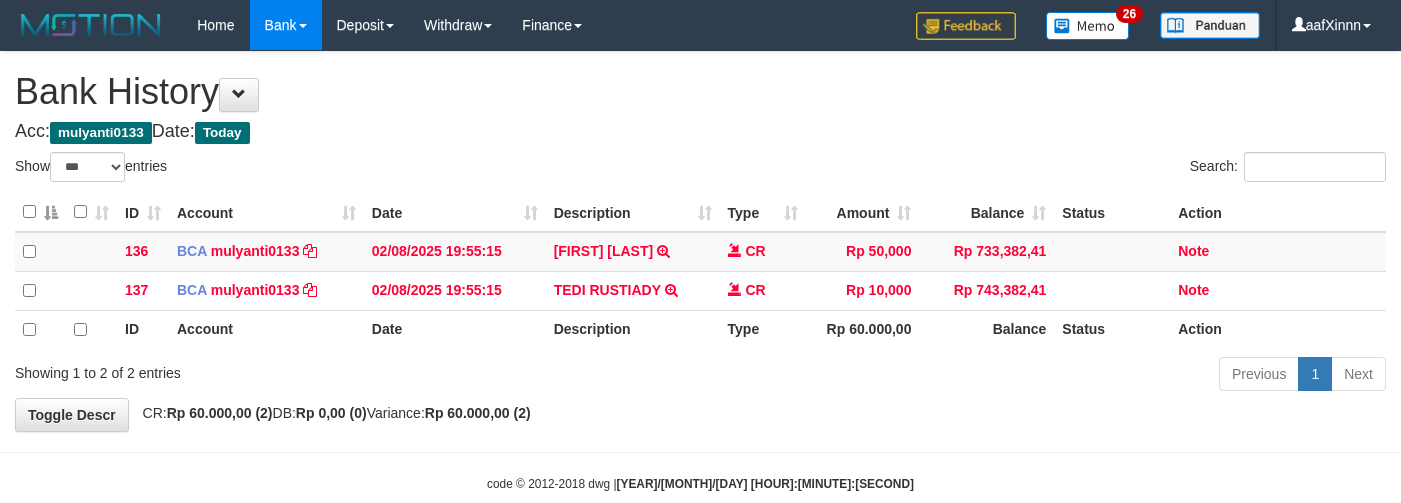 select on "***" 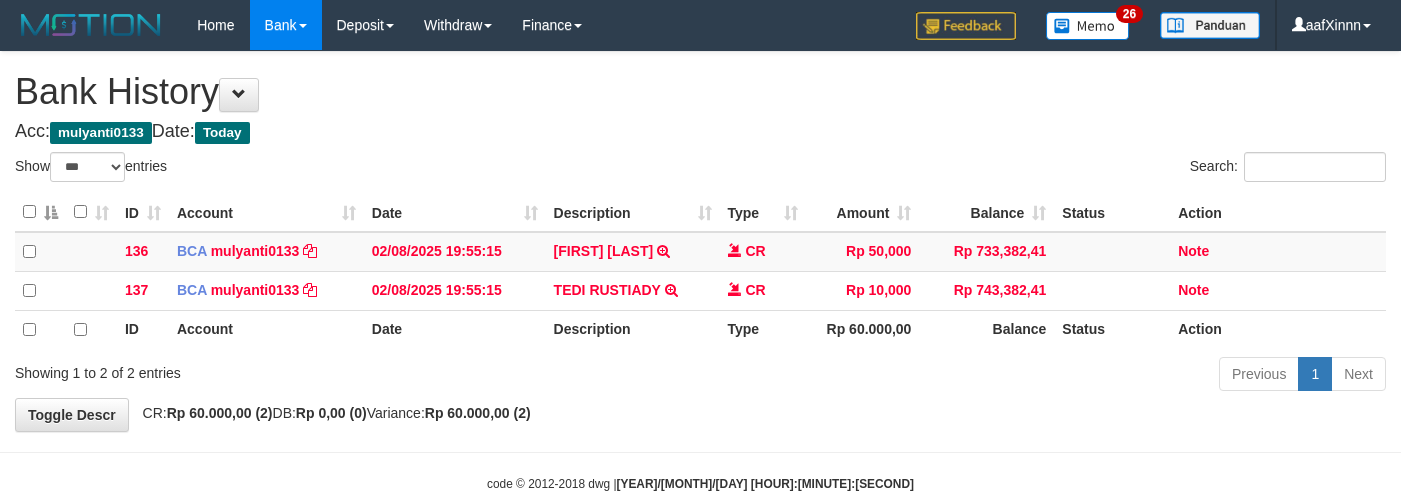 scroll, scrollTop: 0, scrollLeft: 0, axis: both 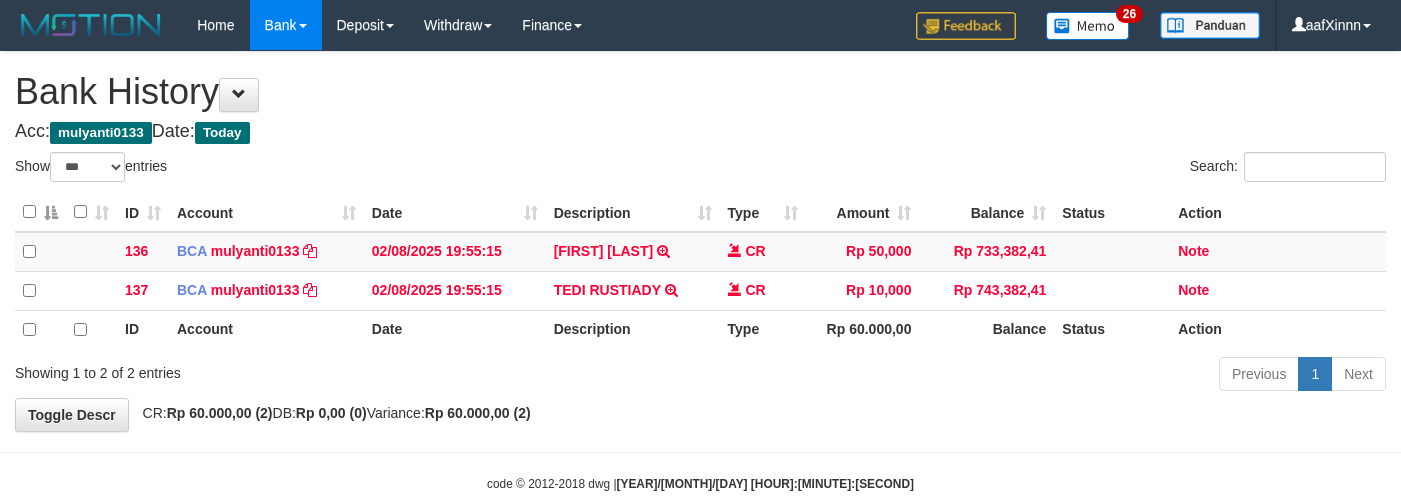 select on "***" 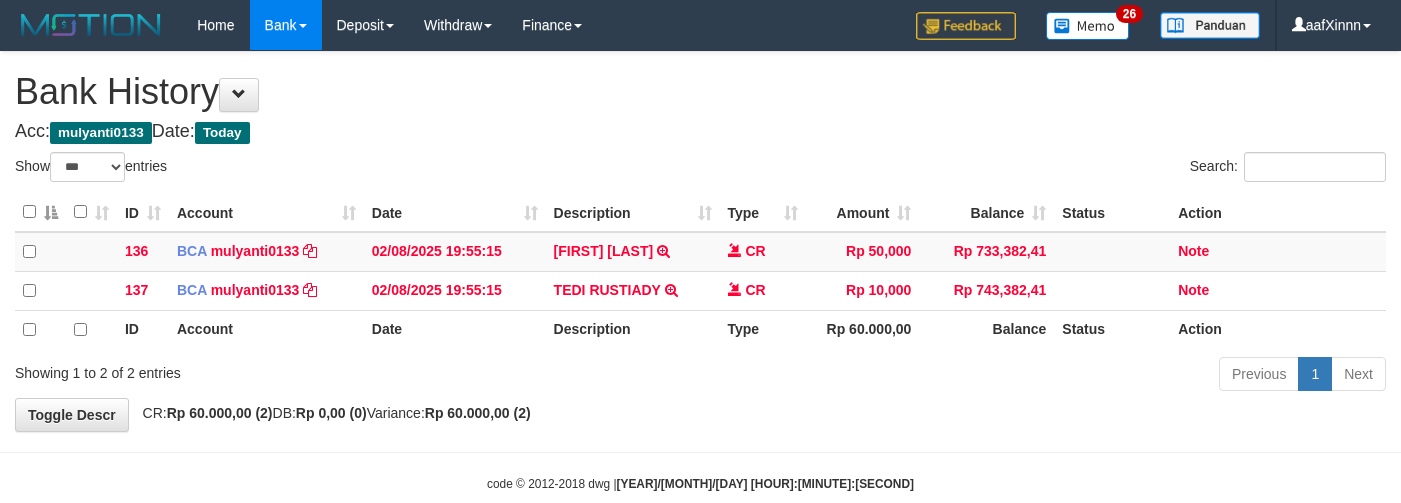 scroll, scrollTop: 0, scrollLeft: 0, axis: both 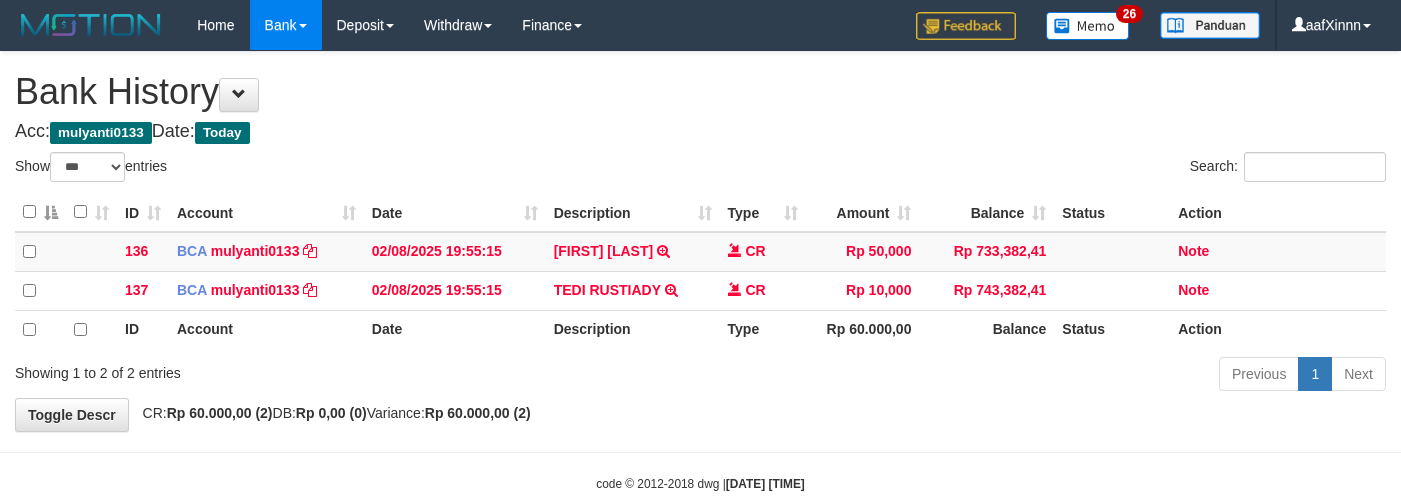 select on "***" 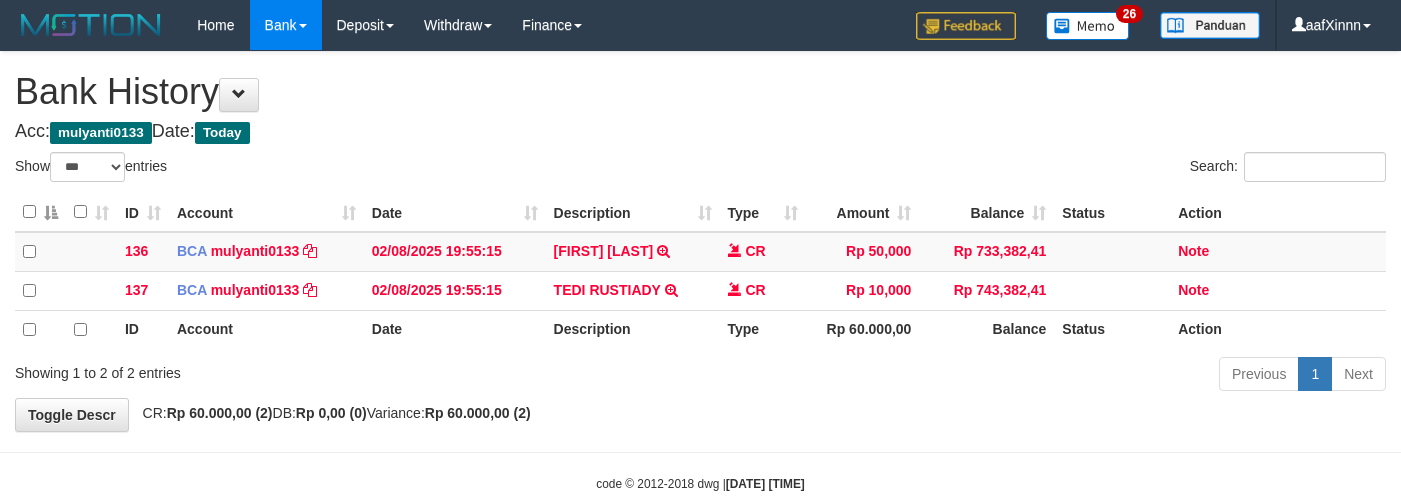 scroll, scrollTop: 0, scrollLeft: 0, axis: both 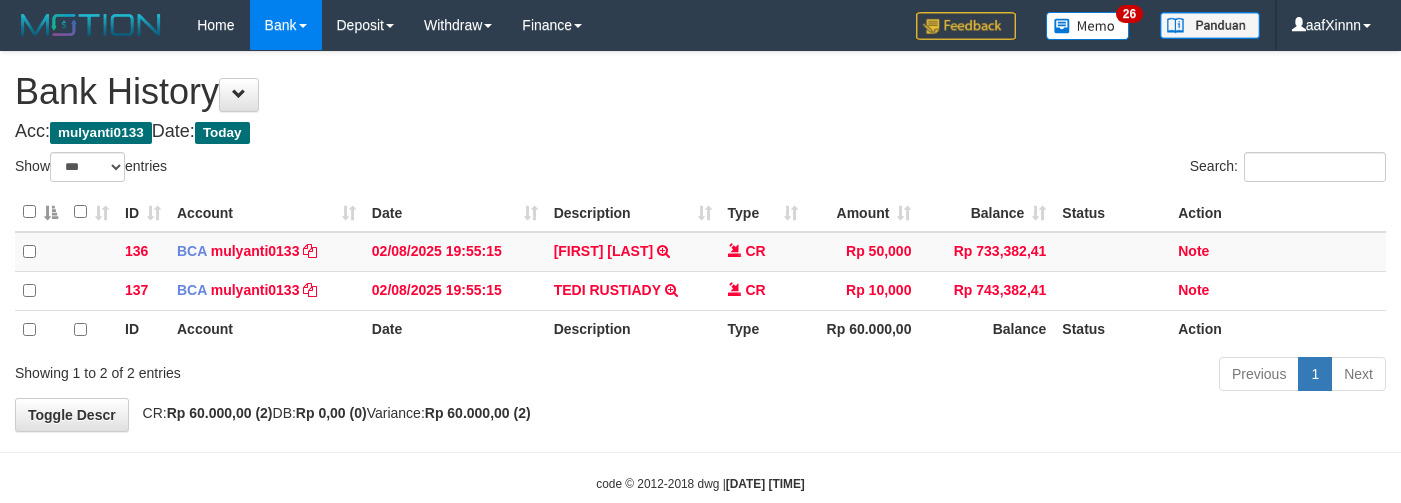 select on "***" 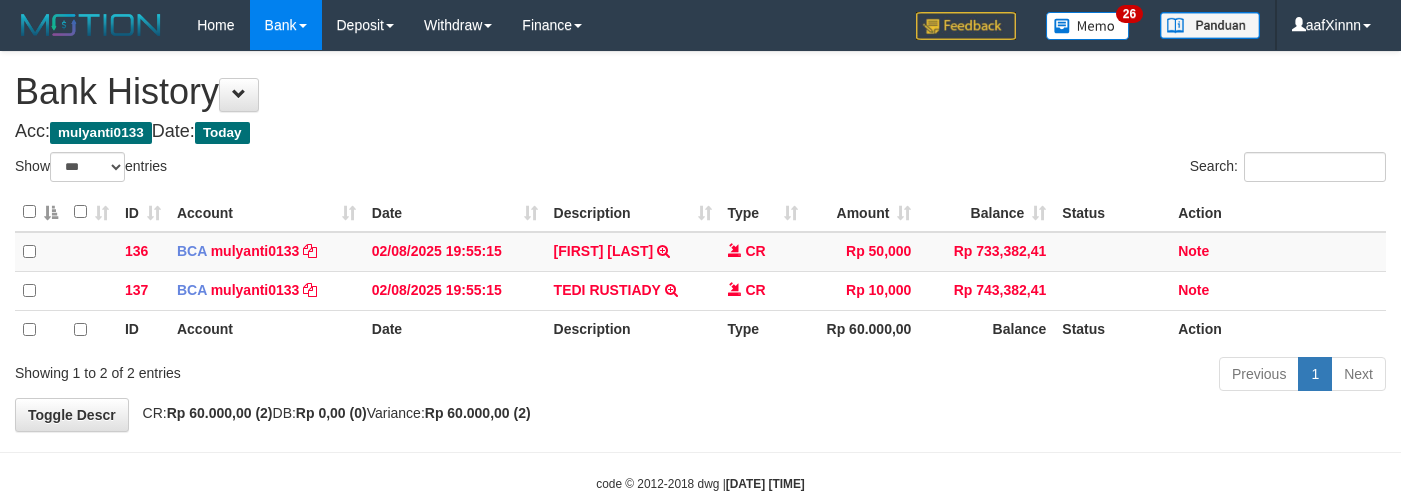 scroll, scrollTop: 0, scrollLeft: 0, axis: both 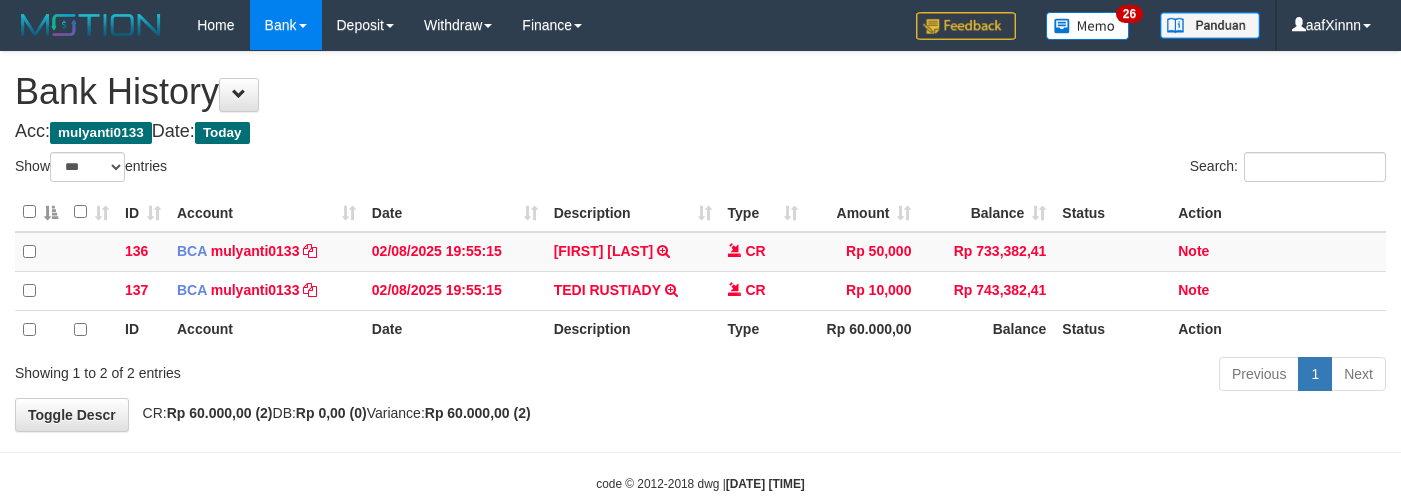 select on "***" 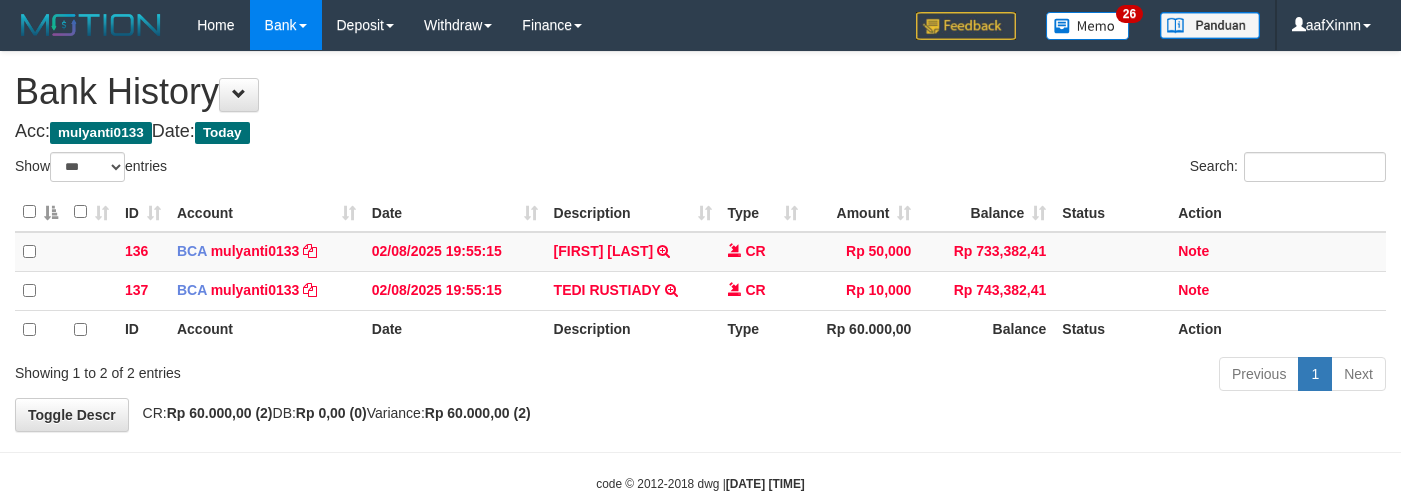 scroll, scrollTop: 0, scrollLeft: 0, axis: both 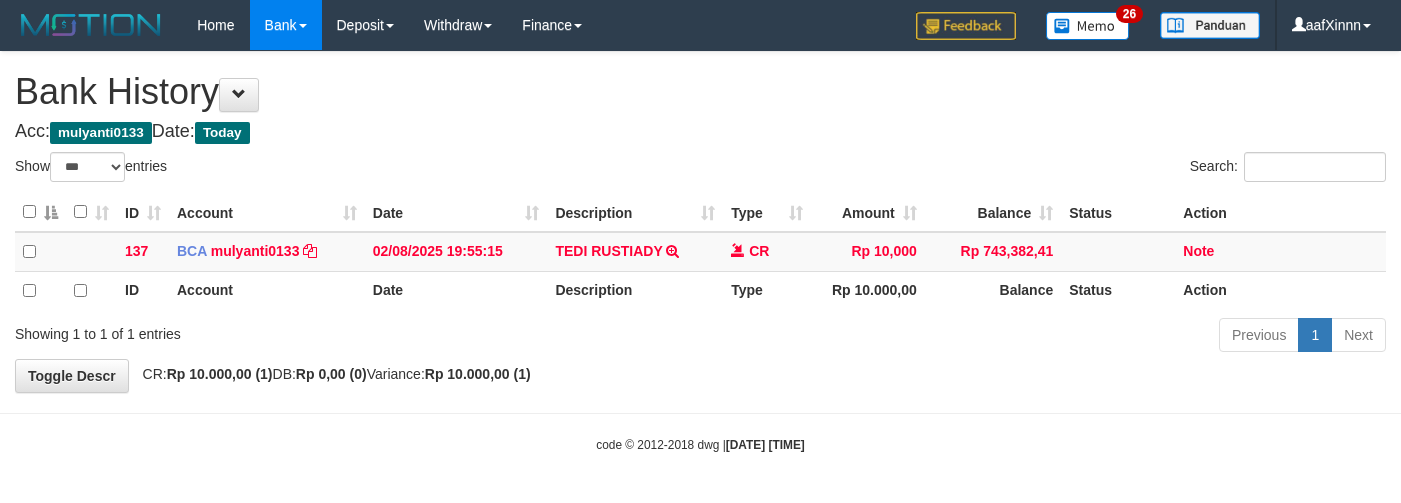 select on "***" 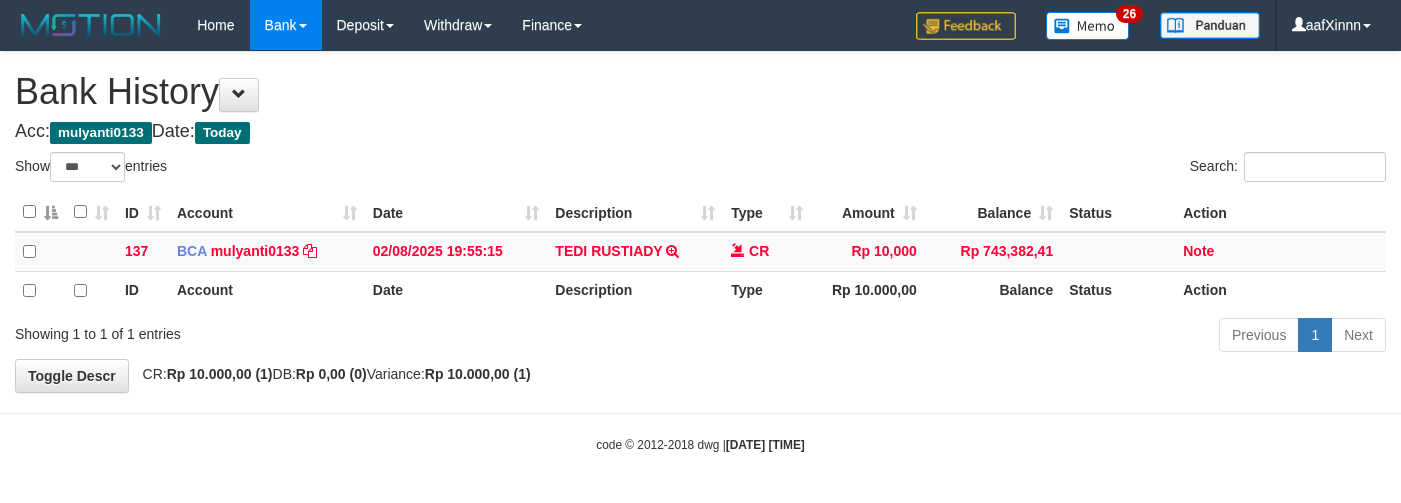scroll, scrollTop: 0, scrollLeft: 0, axis: both 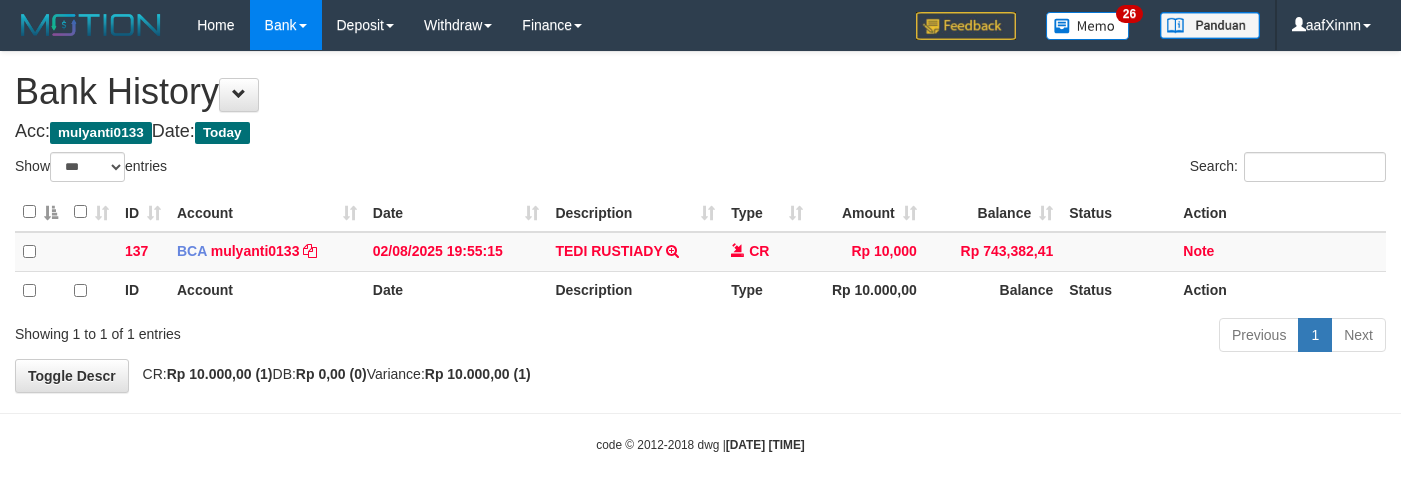 select on "***" 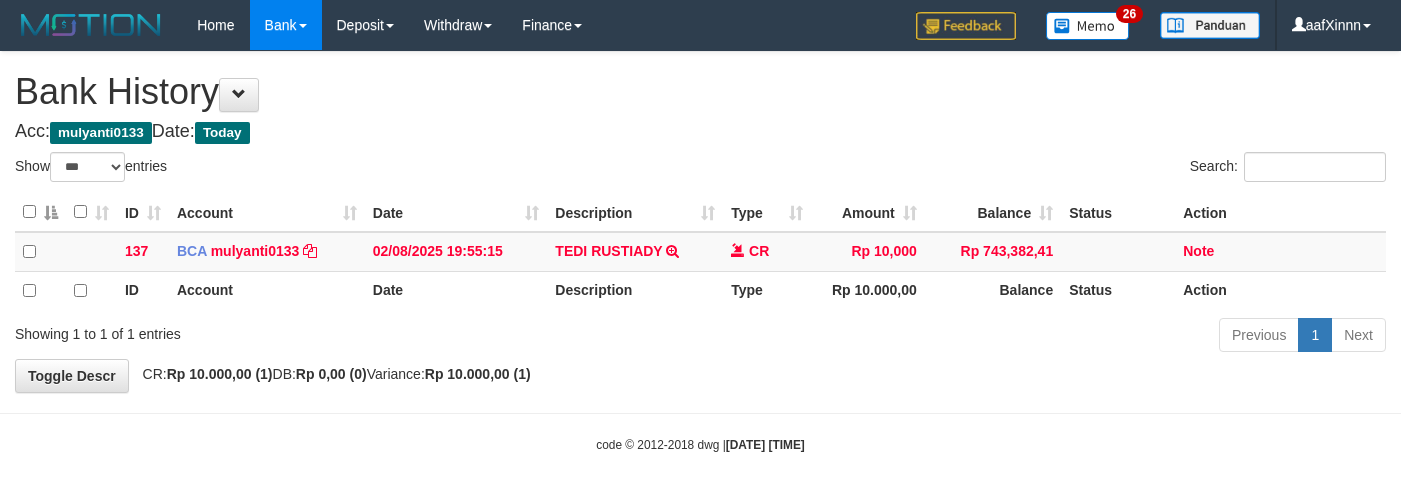 scroll, scrollTop: 0, scrollLeft: 0, axis: both 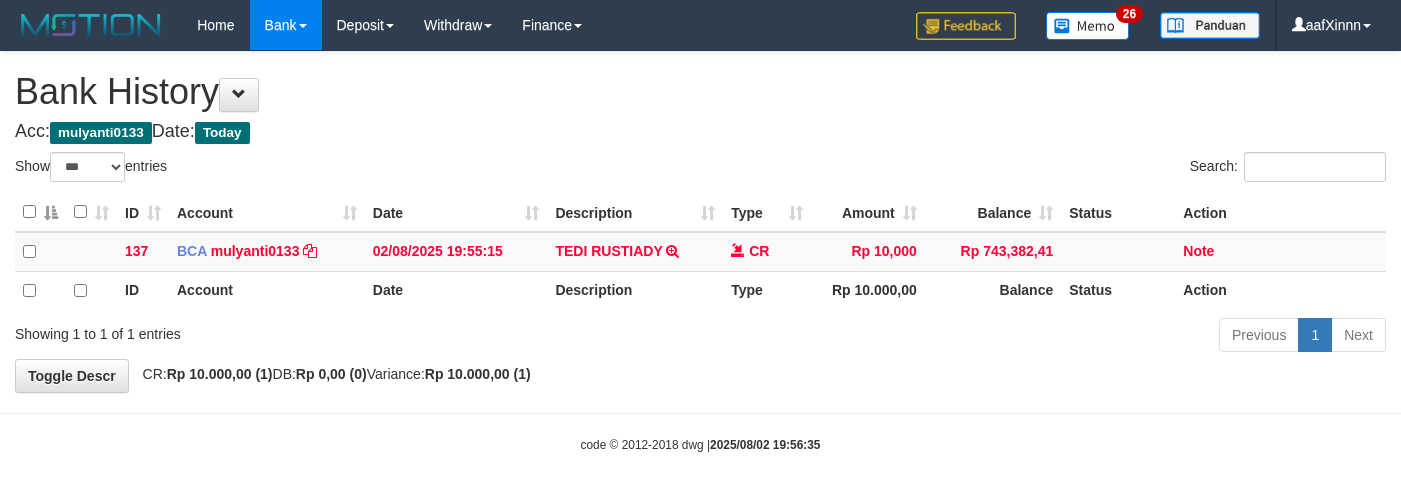 select on "***" 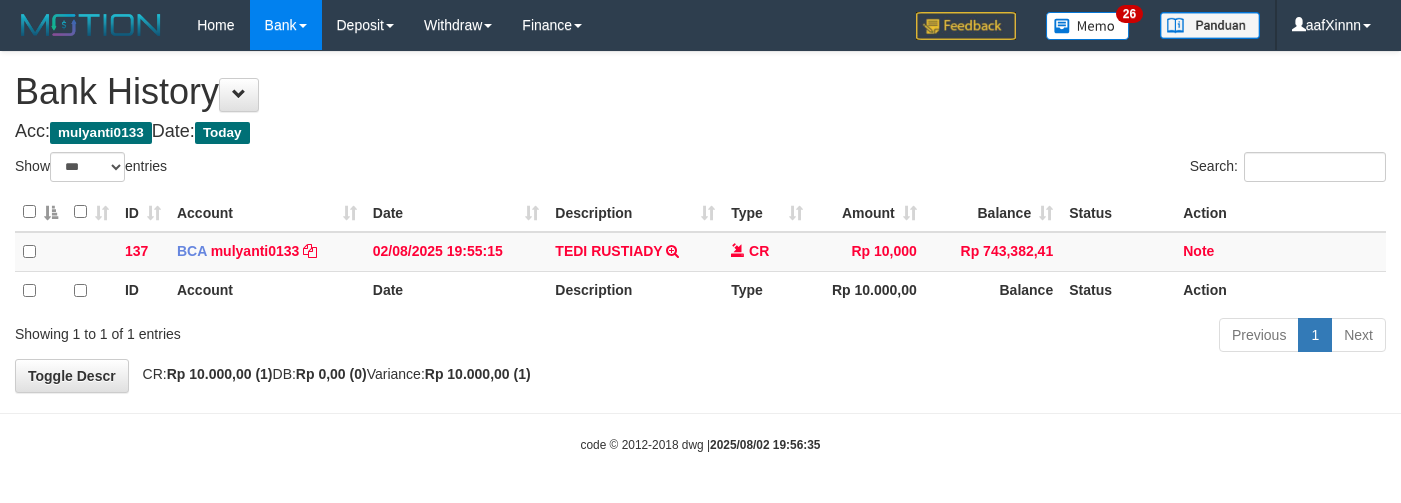 scroll, scrollTop: 0, scrollLeft: 0, axis: both 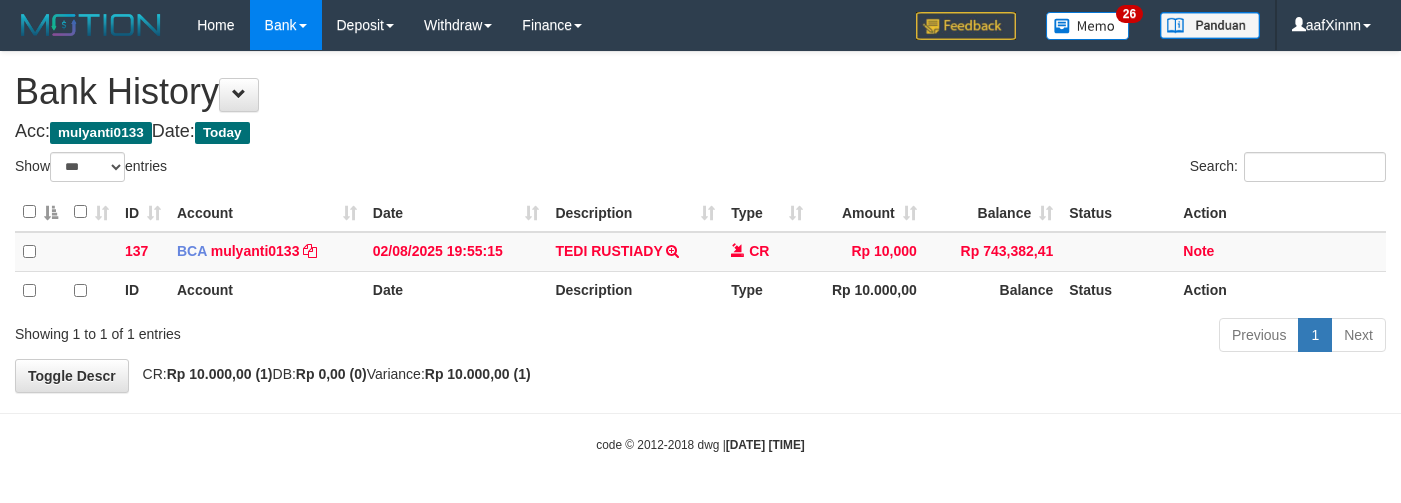 select on "***" 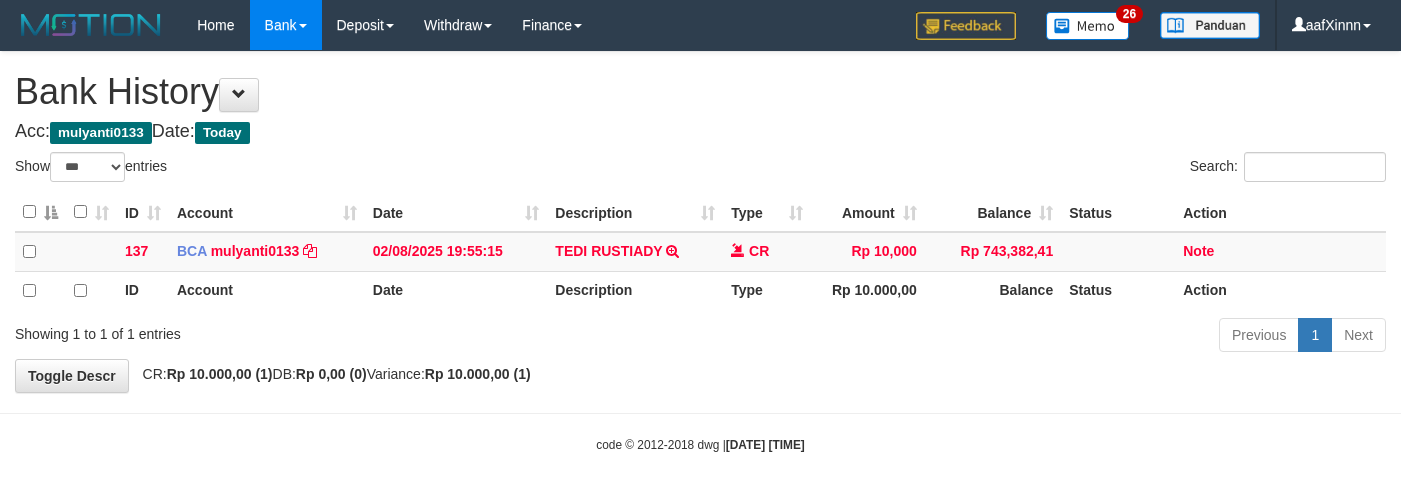 scroll, scrollTop: 0, scrollLeft: 0, axis: both 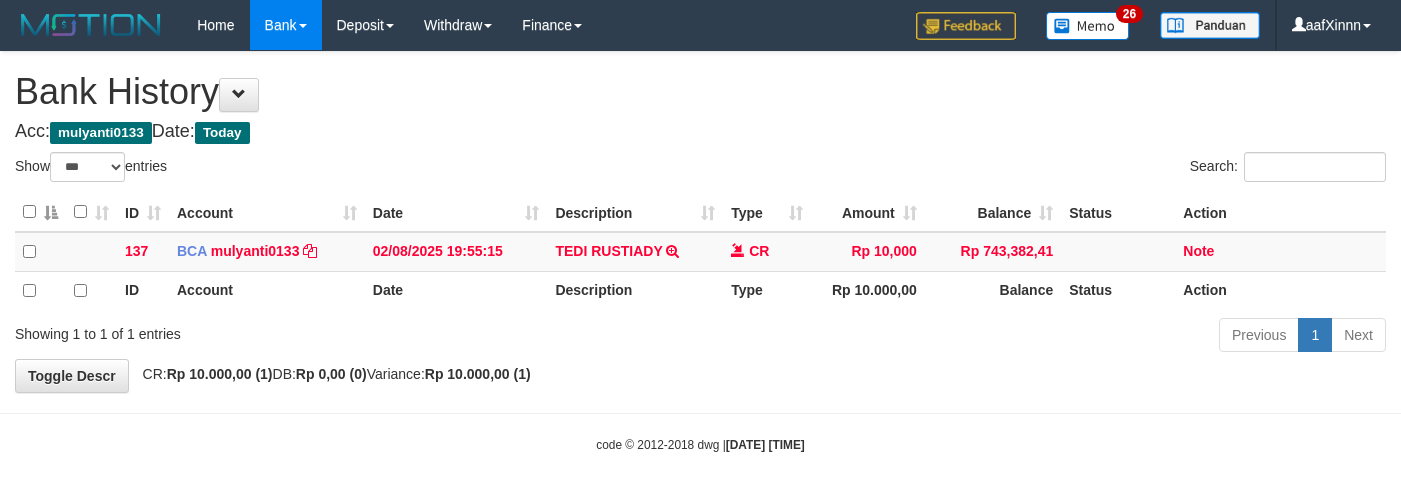 select on "***" 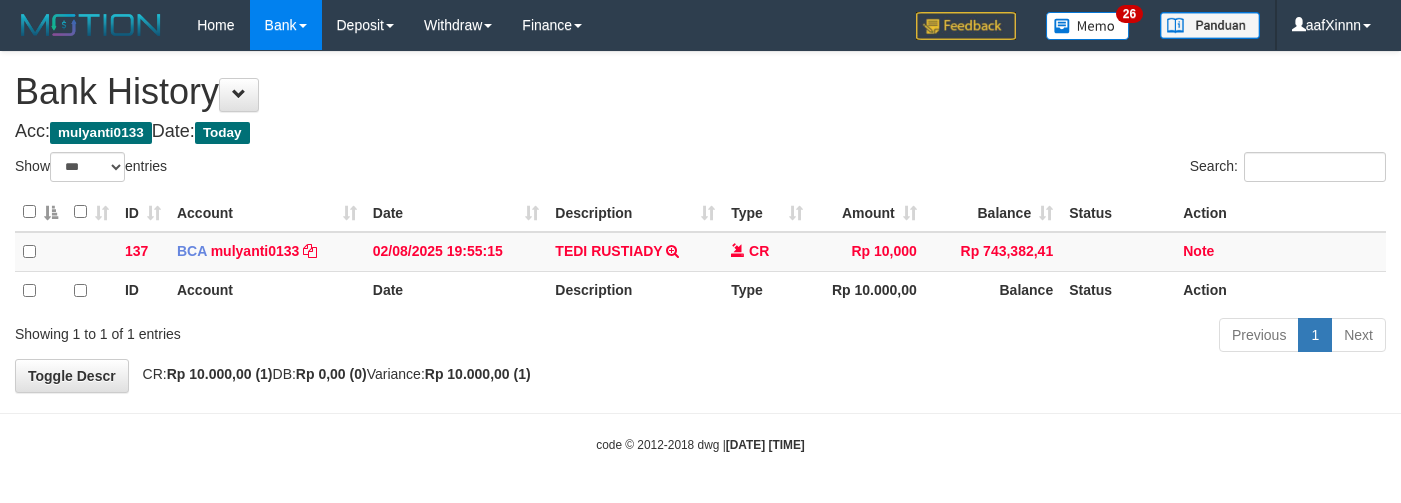 scroll, scrollTop: 0, scrollLeft: 0, axis: both 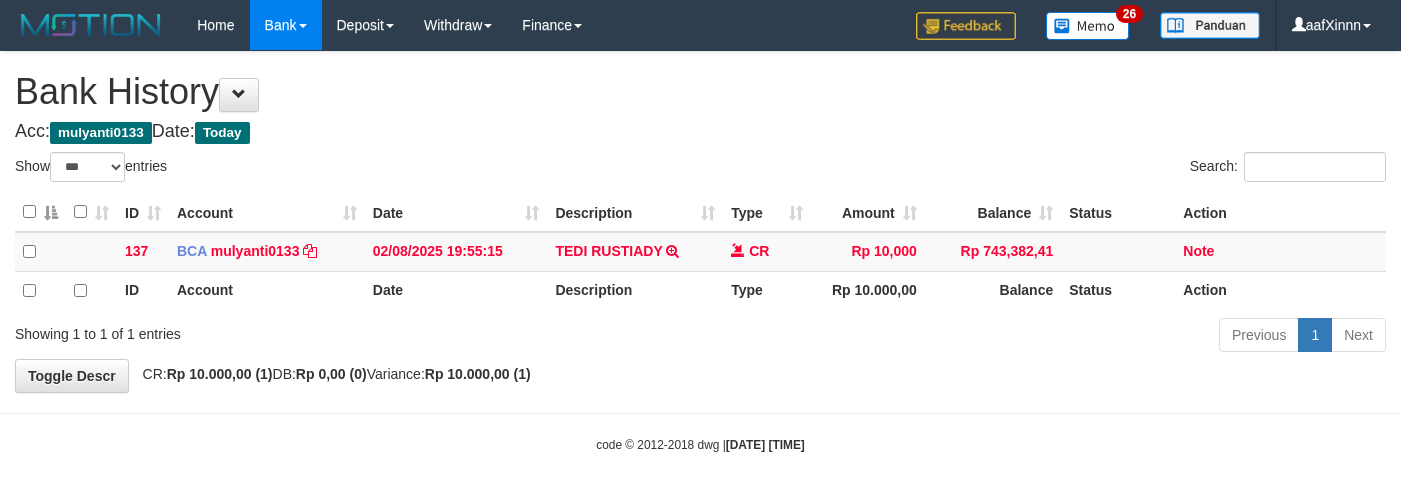 select on "***" 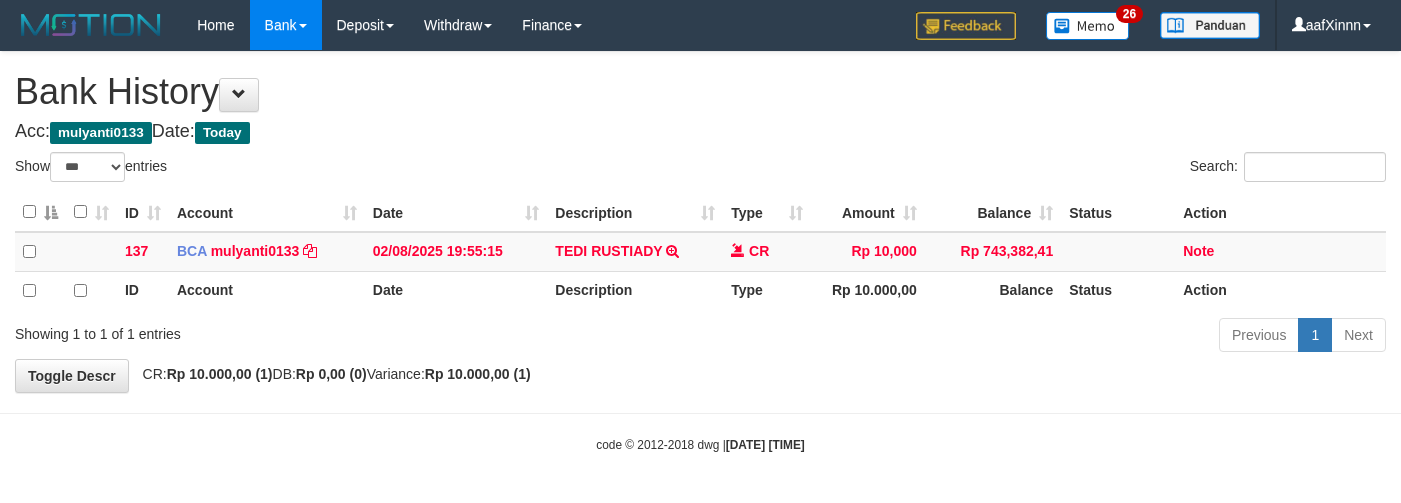 scroll, scrollTop: 0, scrollLeft: 0, axis: both 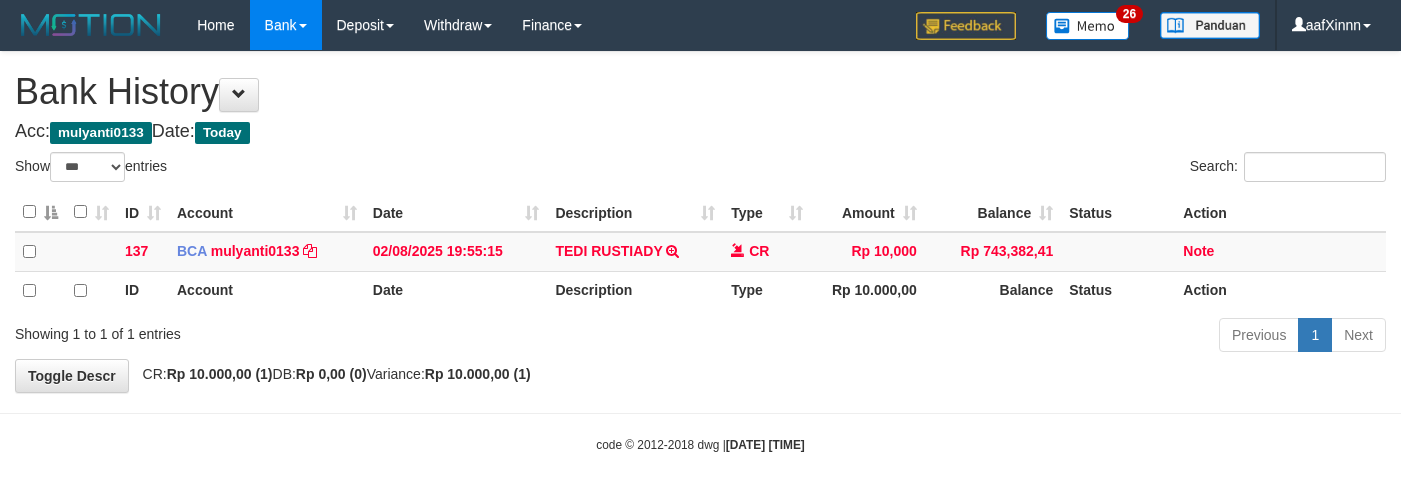 select on "***" 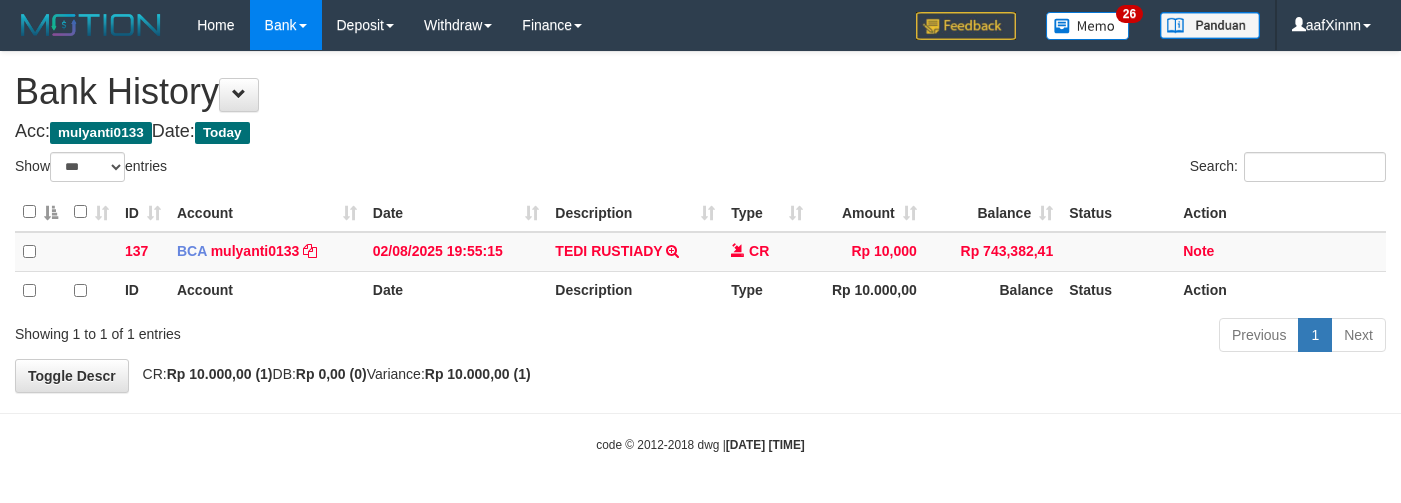 scroll, scrollTop: 0, scrollLeft: 0, axis: both 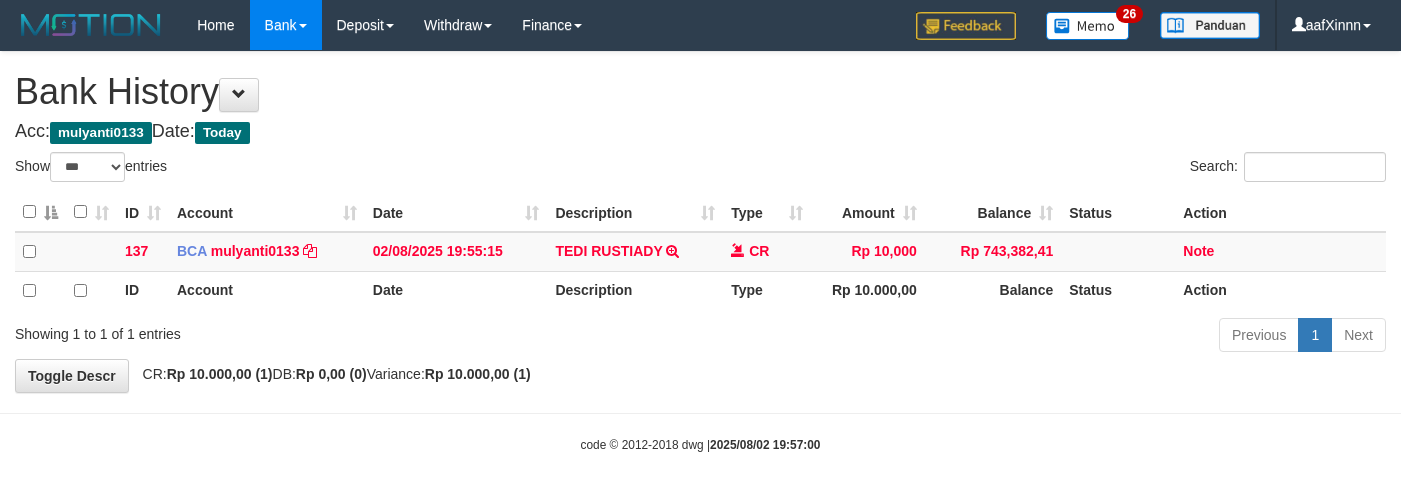 select on "***" 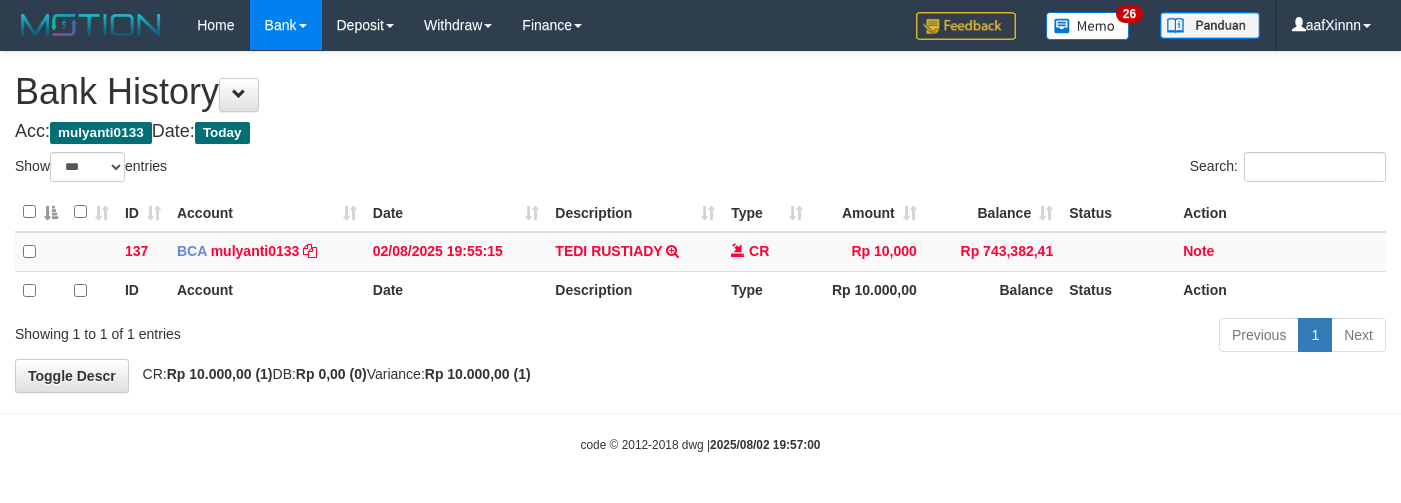 scroll, scrollTop: 0, scrollLeft: 0, axis: both 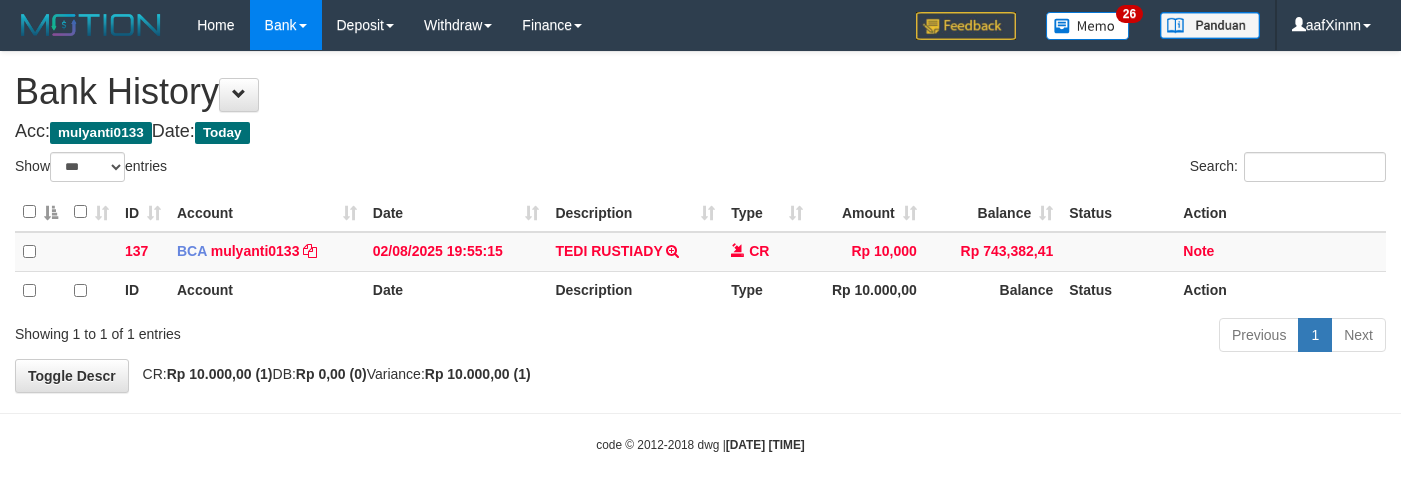select on "***" 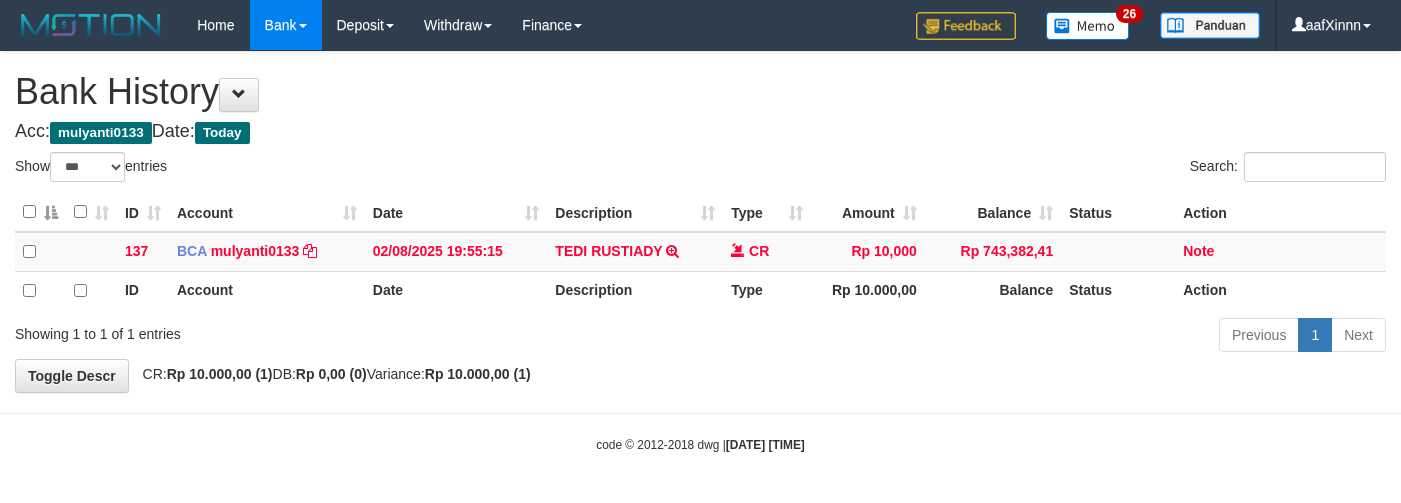 scroll, scrollTop: 0, scrollLeft: 0, axis: both 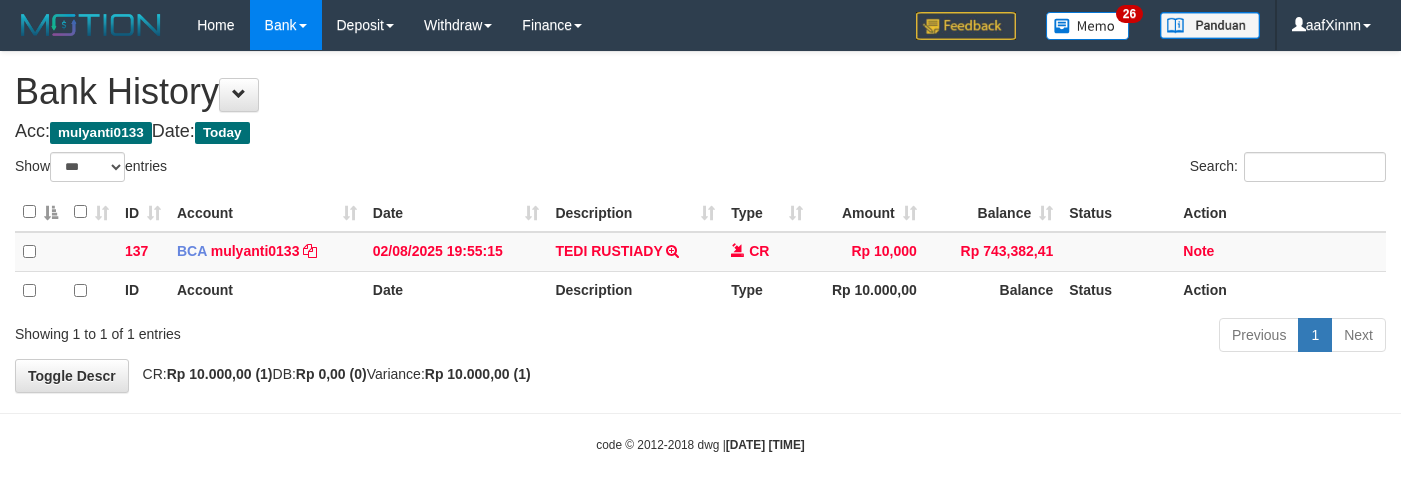 select on "***" 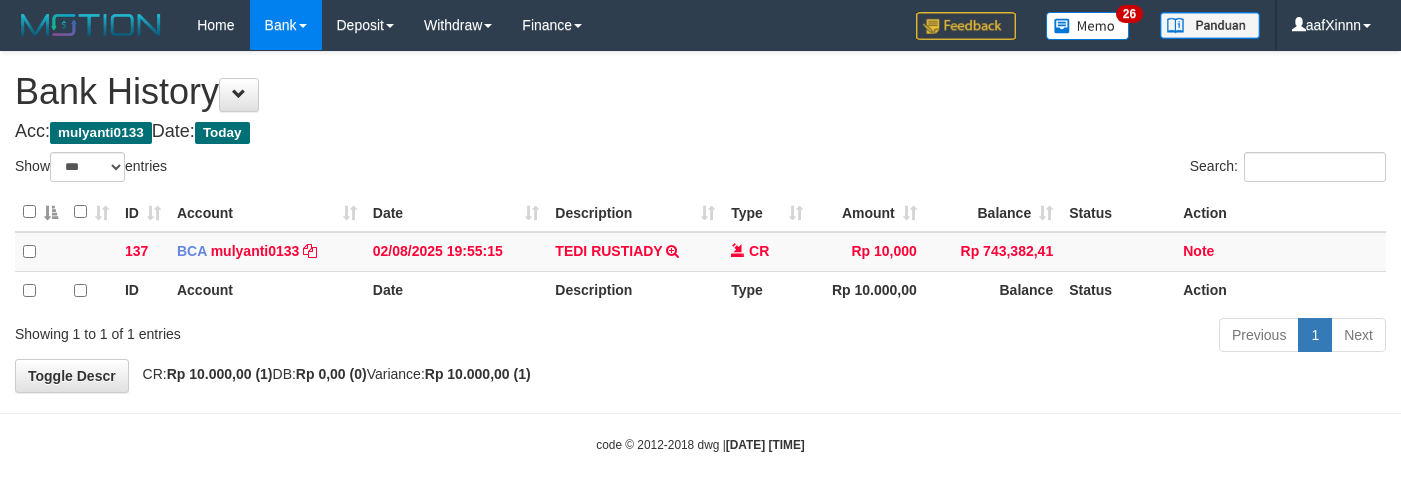 scroll, scrollTop: 0, scrollLeft: 0, axis: both 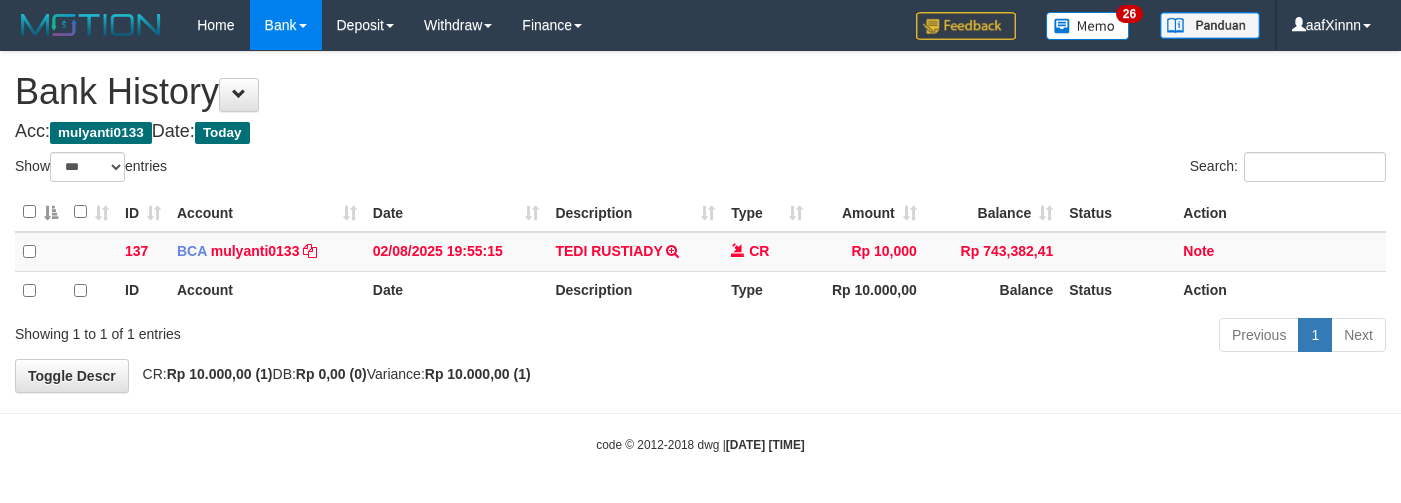 select on "***" 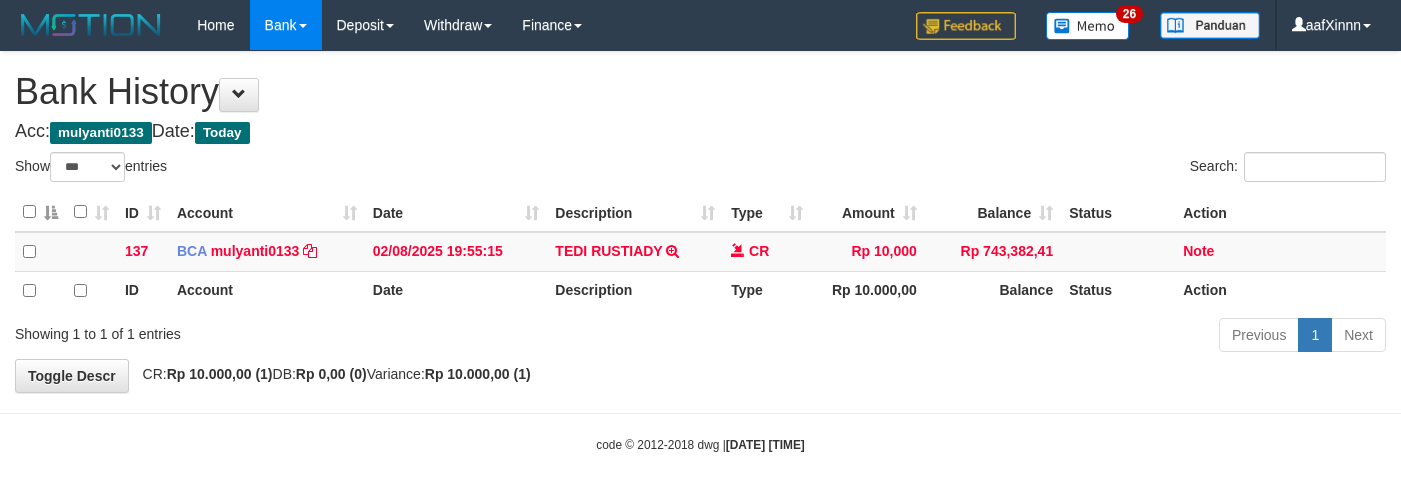 scroll, scrollTop: 0, scrollLeft: 0, axis: both 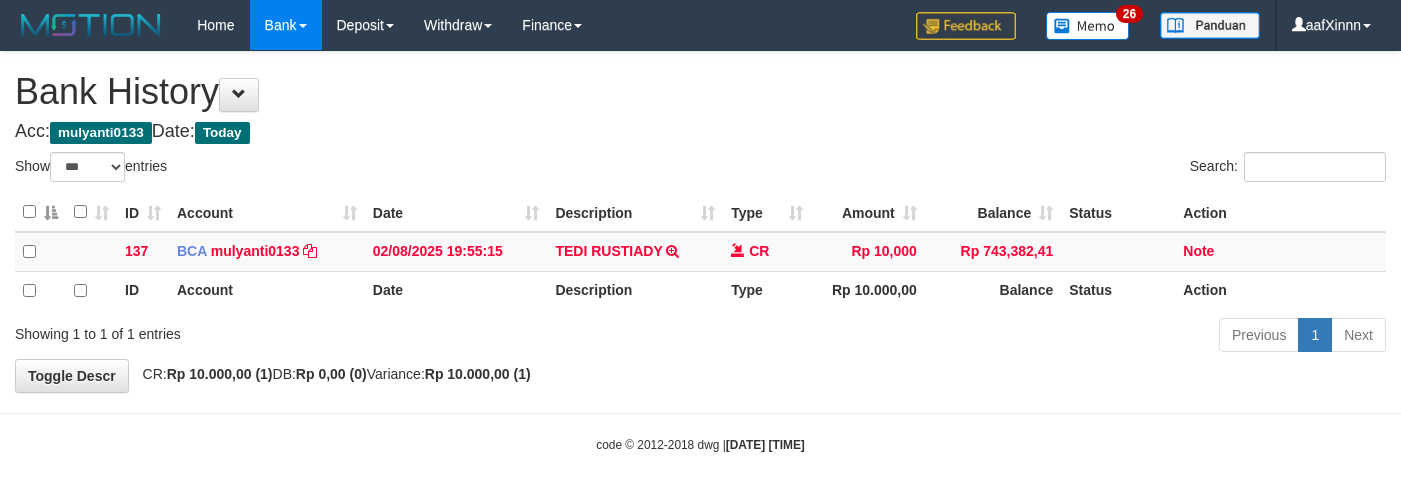 select on "***" 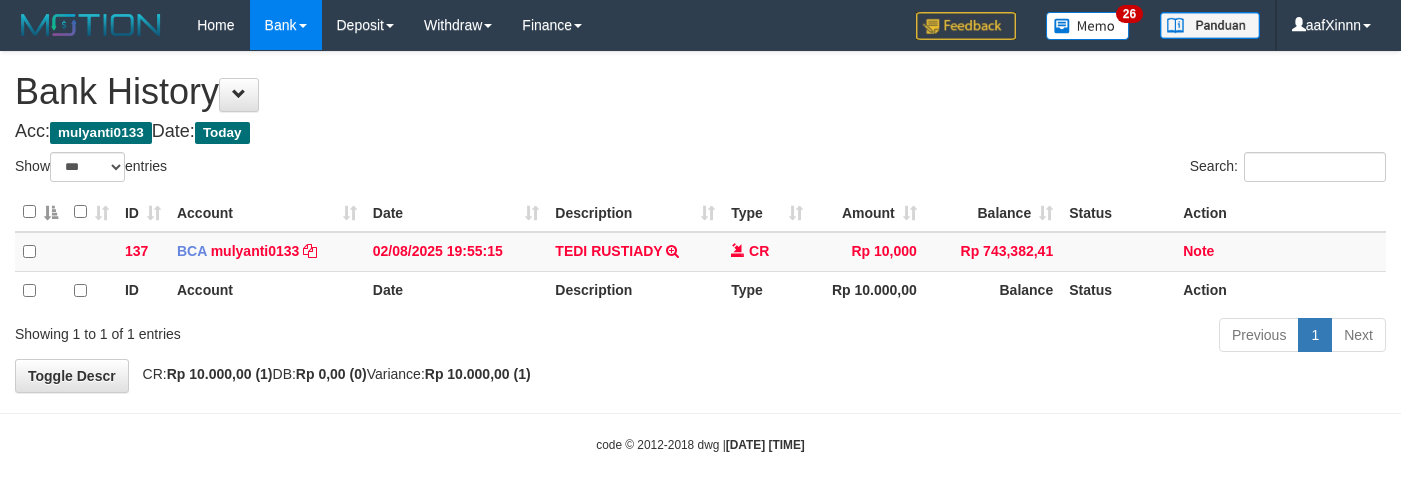 scroll, scrollTop: 0, scrollLeft: 0, axis: both 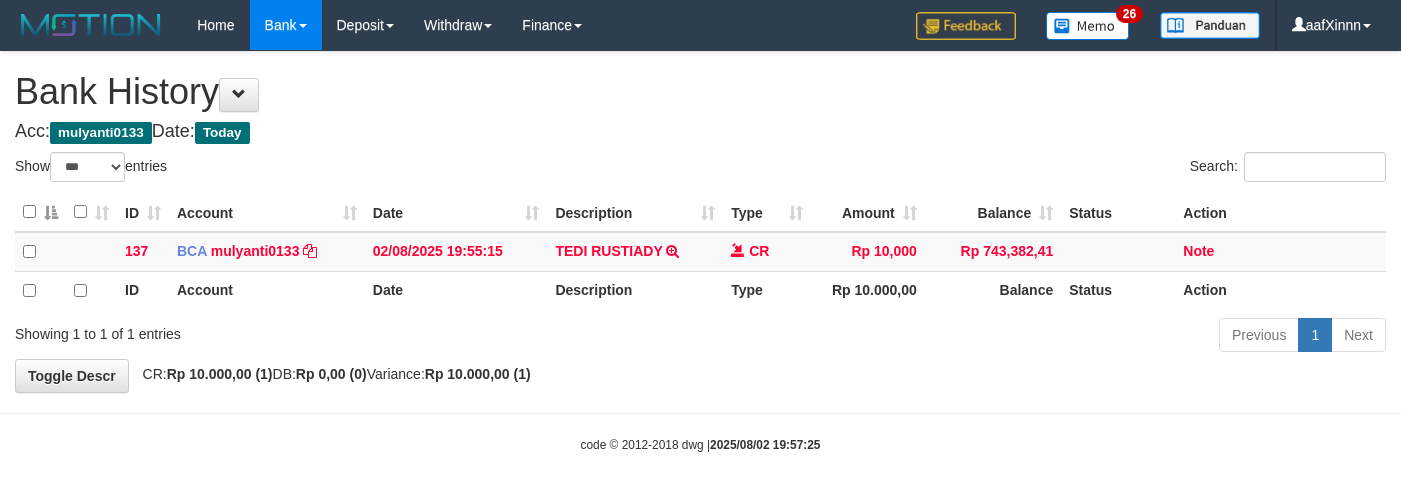 select on "***" 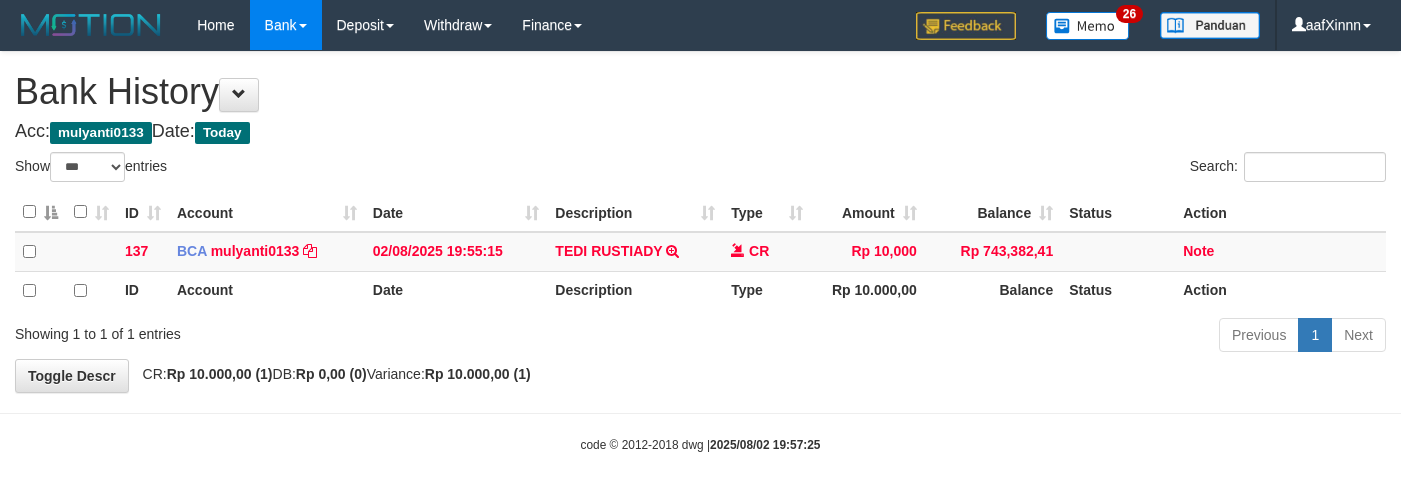 scroll, scrollTop: 0, scrollLeft: 0, axis: both 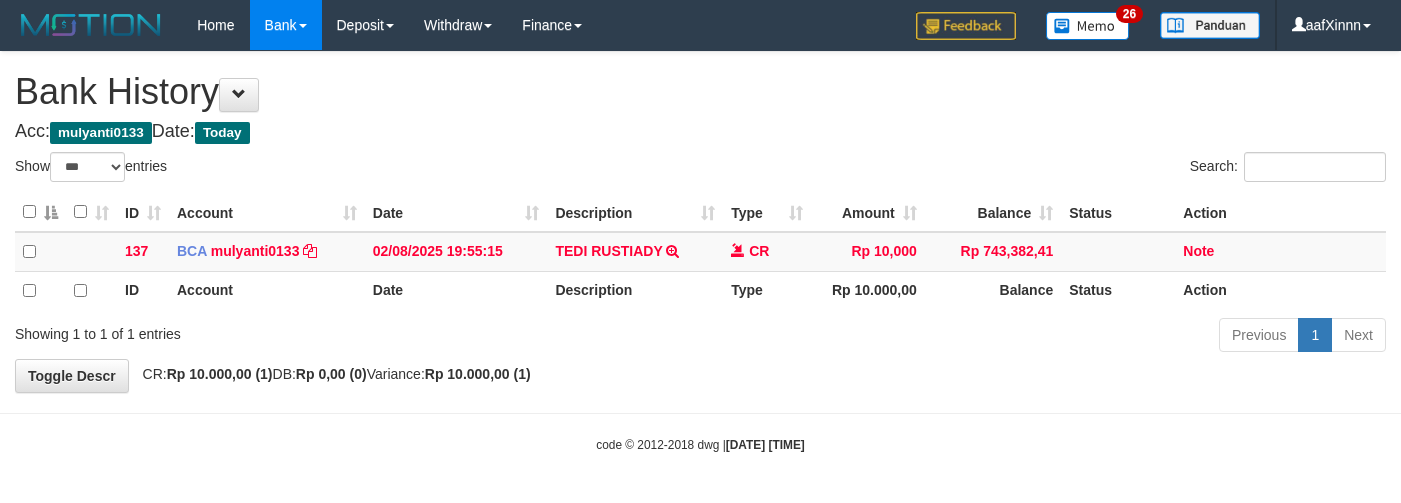 select on "***" 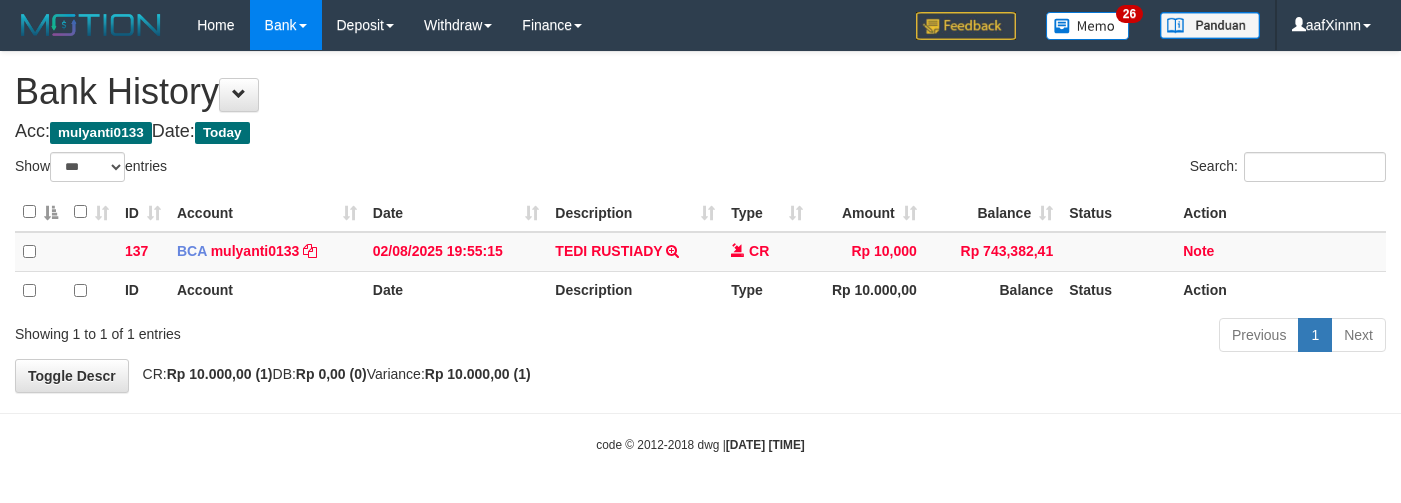 scroll, scrollTop: 0, scrollLeft: 0, axis: both 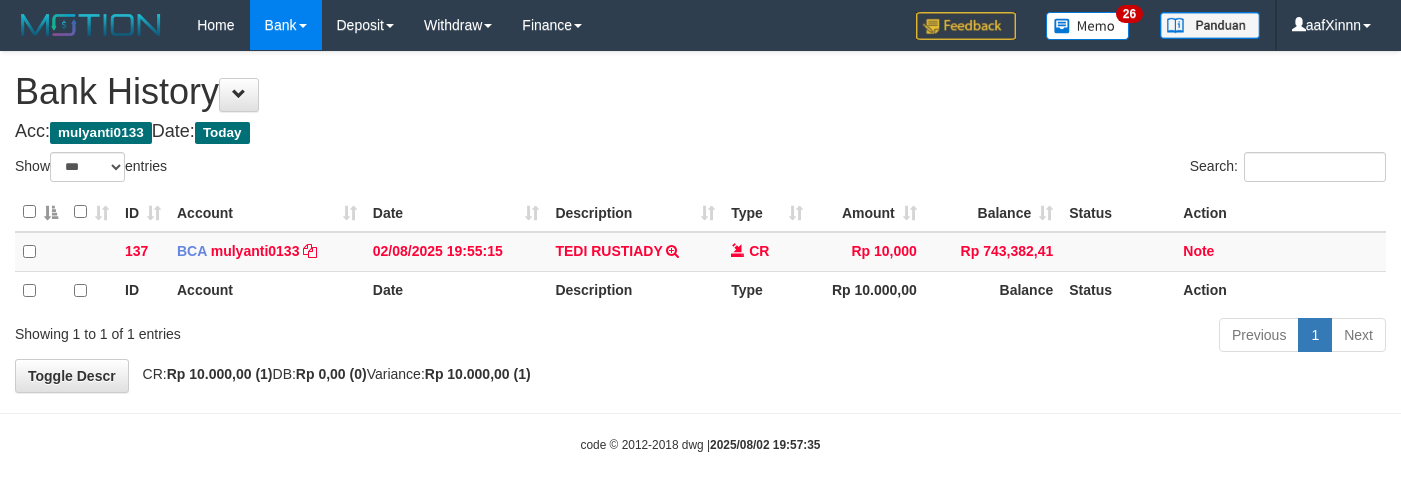 select on "***" 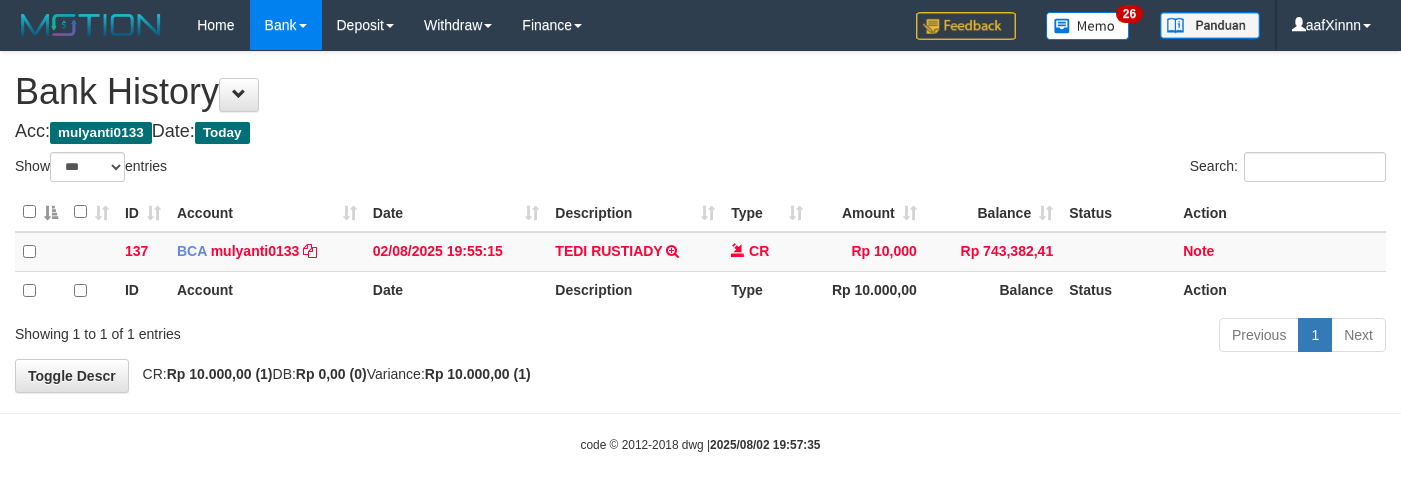 scroll, scrollTop: 0, scrollLeft: 0, axis: both 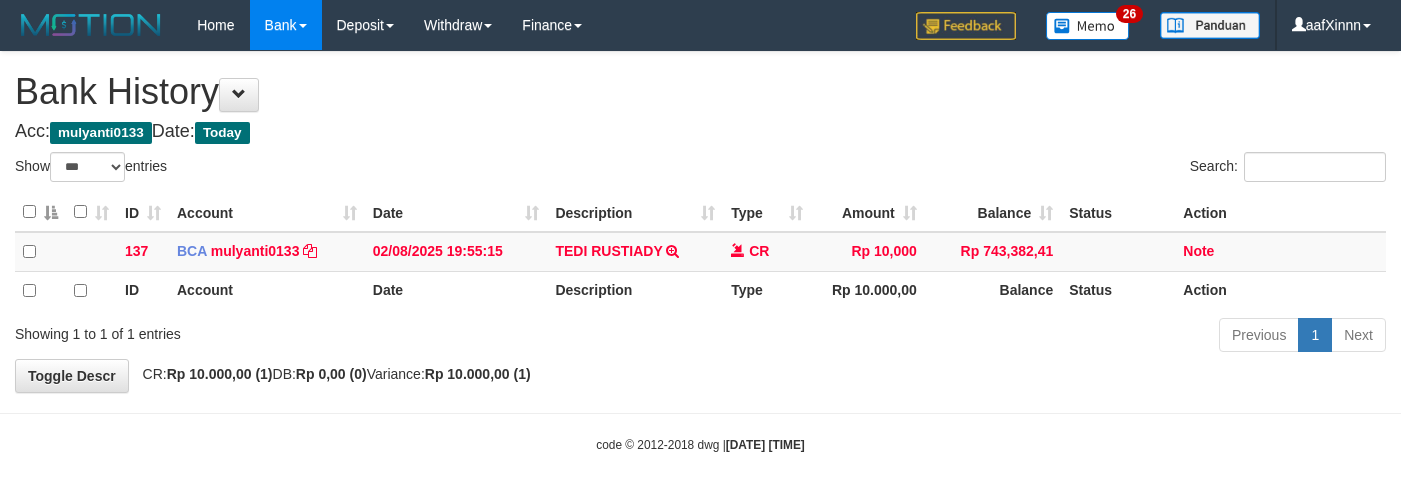 select on "***" 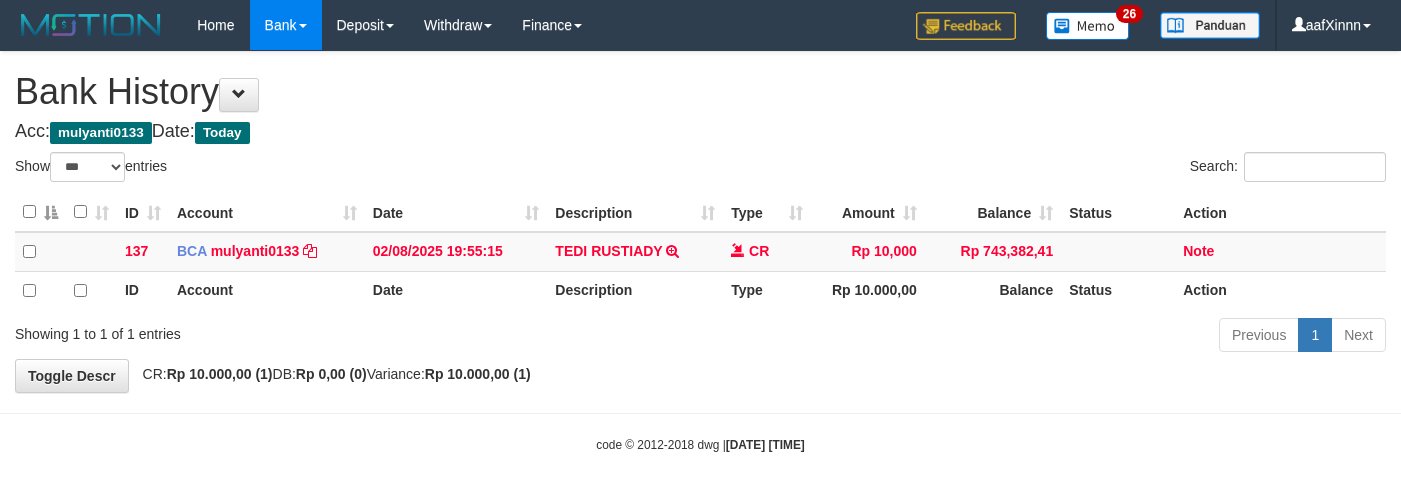scroll, scrollTop: 0, scrollLeft: 0, axis: both 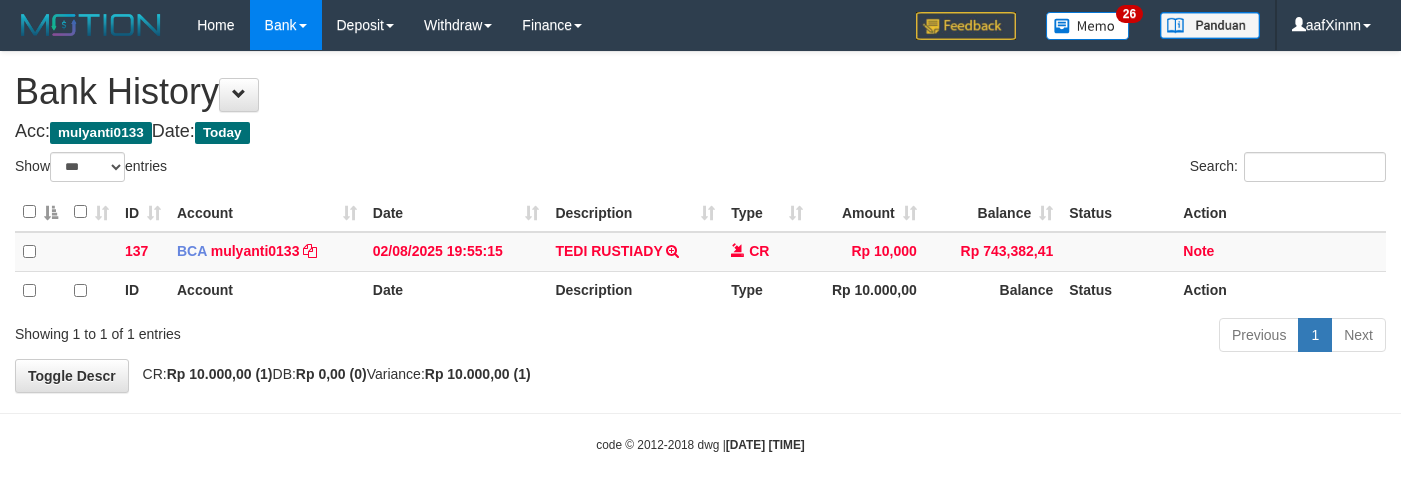 select on "***" 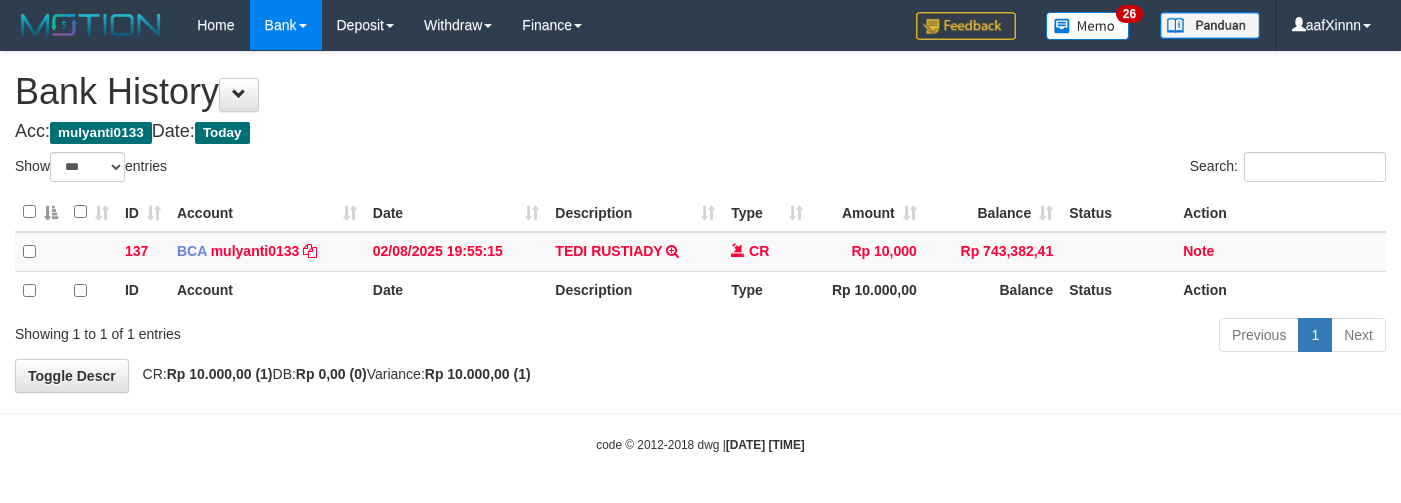 scroll, scrollTop: 0, scrollLeft: 0, axis: both 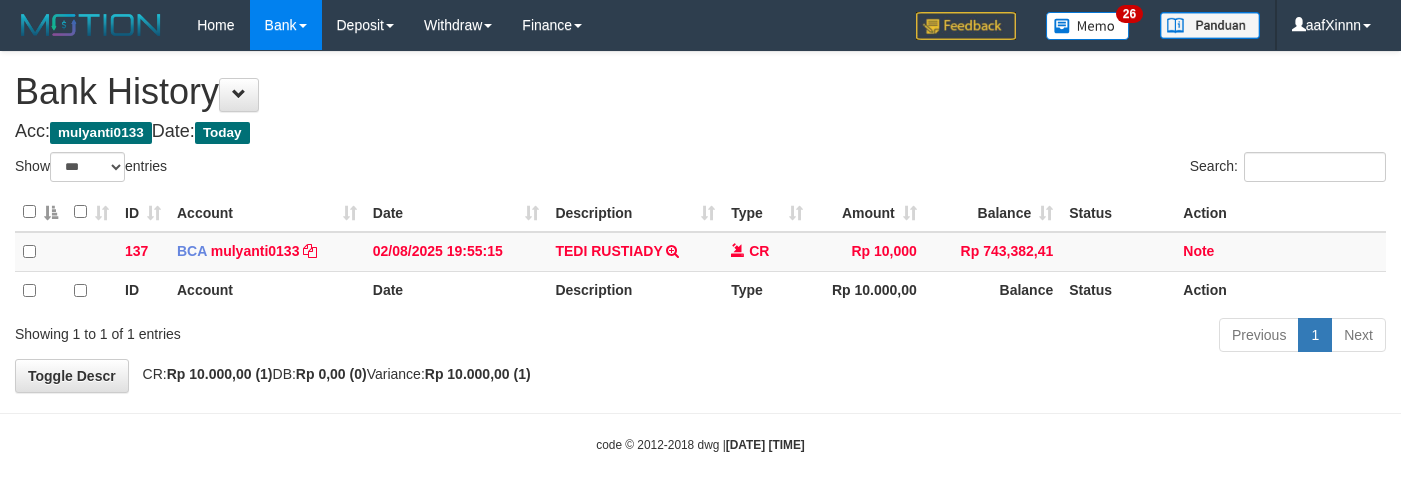 select on "***" 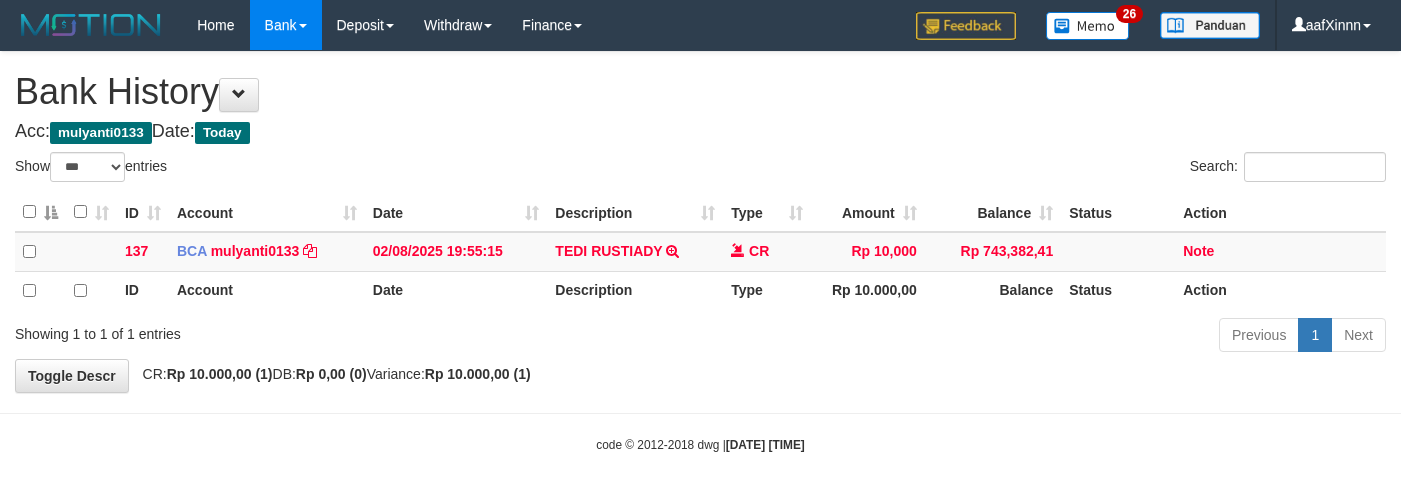 scroll, scrollTop: 0, scrollLeft: 0, axis: both 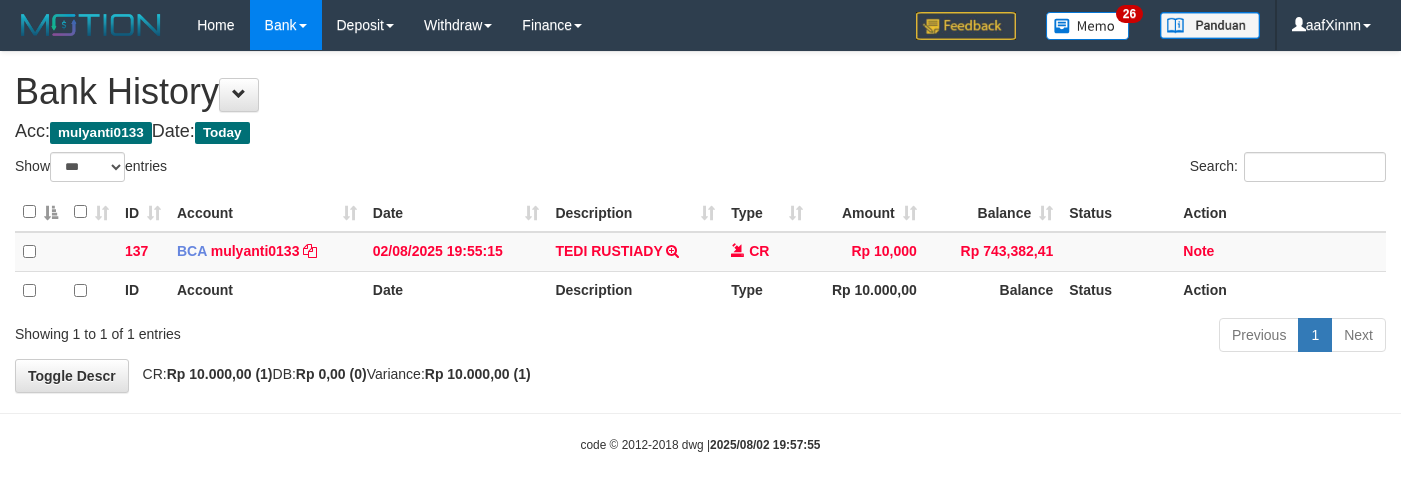 select on "***" 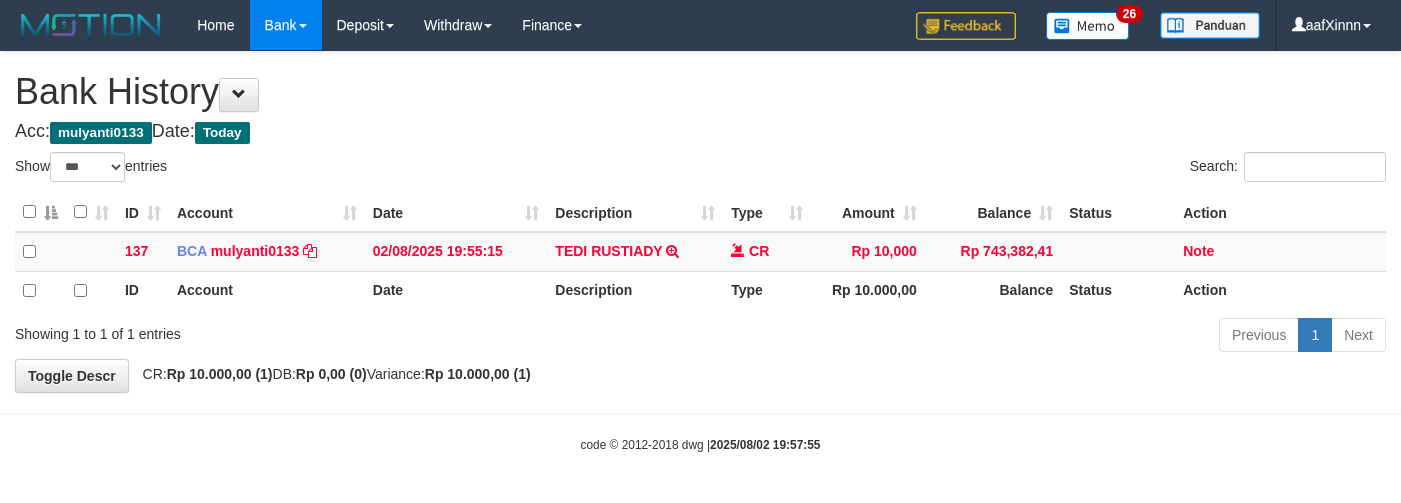 scroll, scrollTop: 0, scrollLeft: 0, axis: both 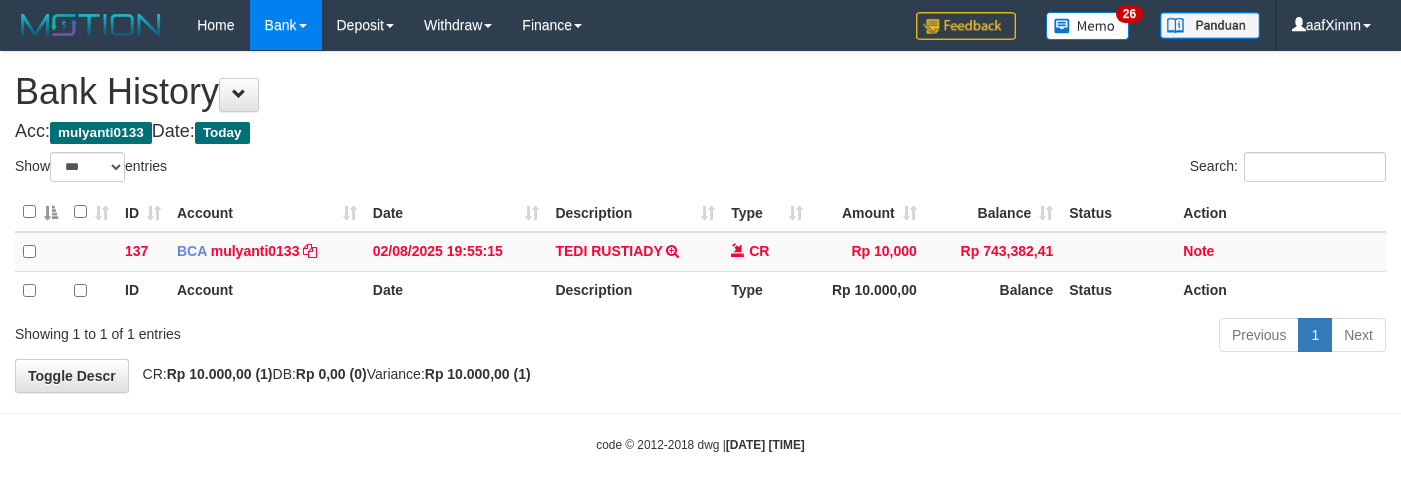 select on "***" 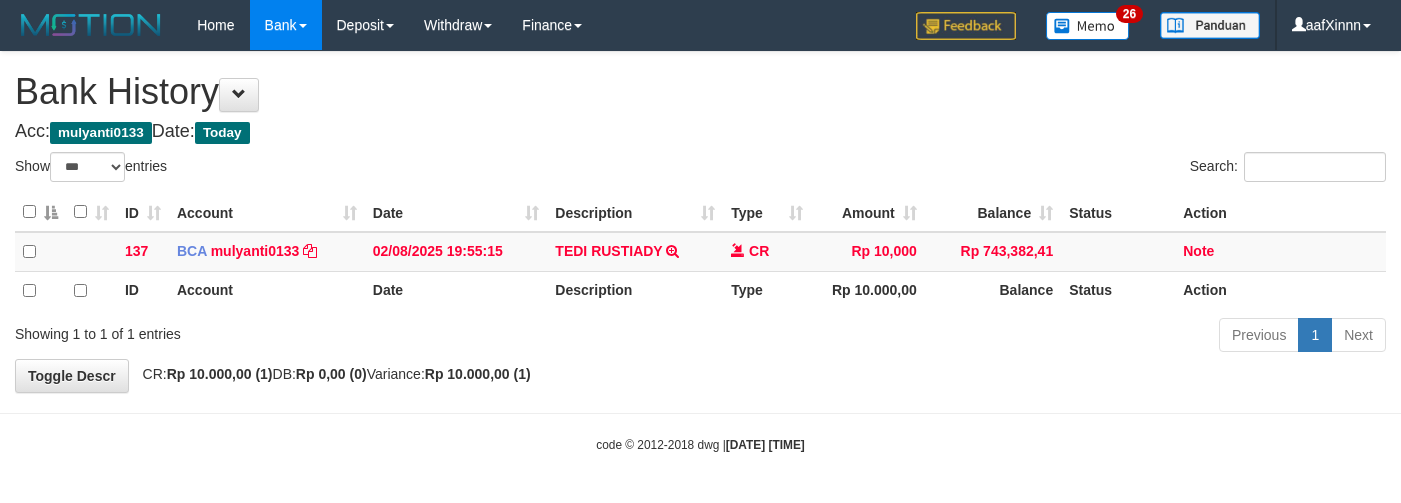 scroll, scrollTop: 0, scrollLeft: 0, axis: both 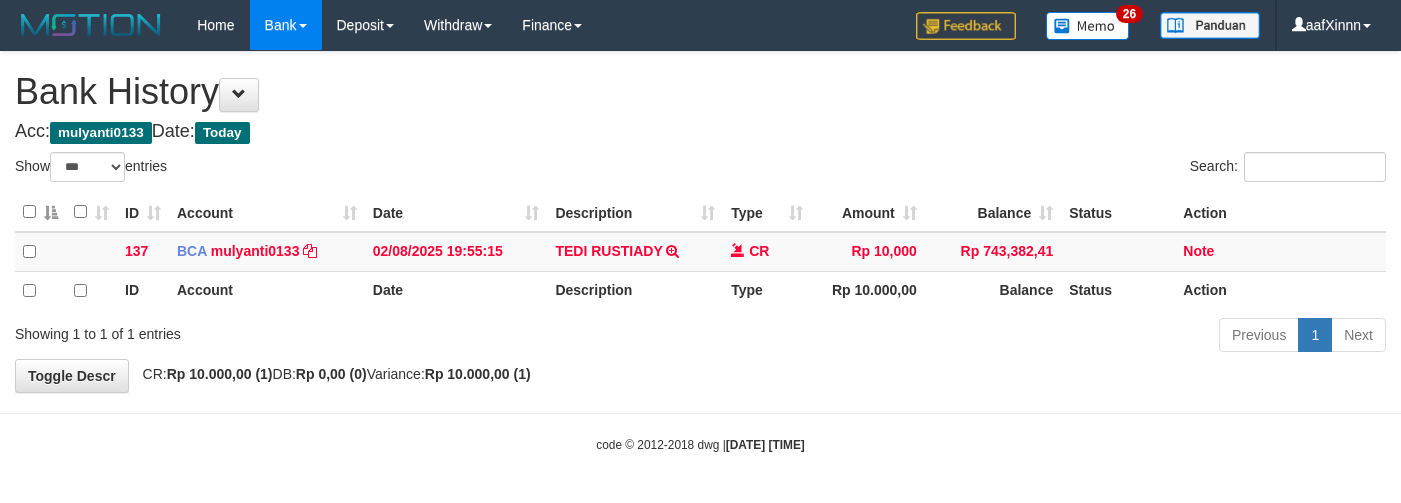 select on "***" 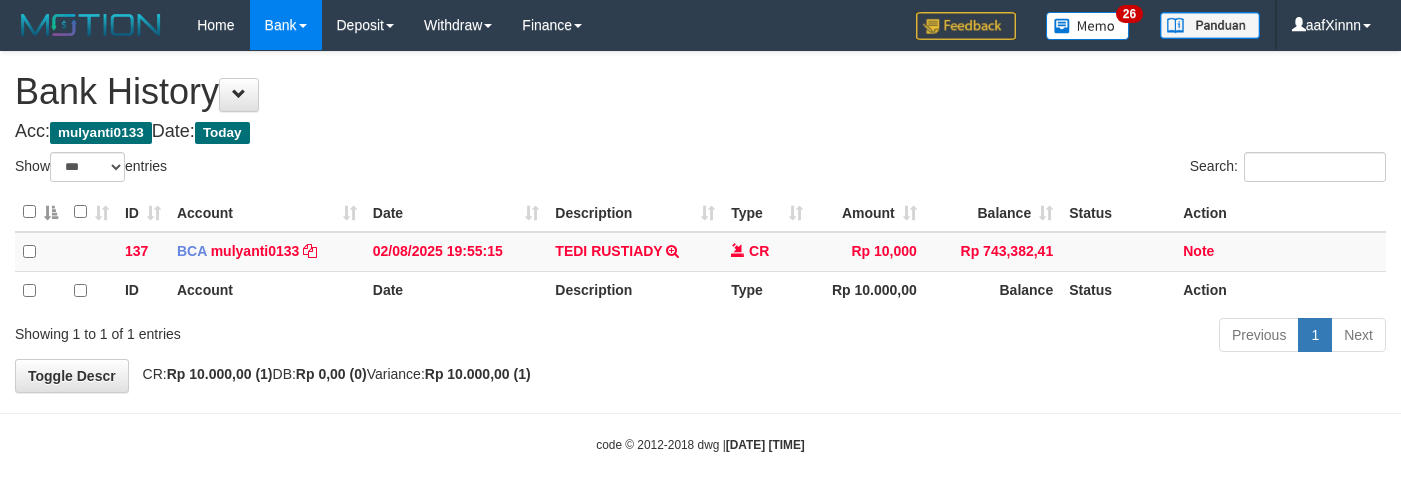 scroll, scrollTop: 0, scrollLeft: 0, axis: both 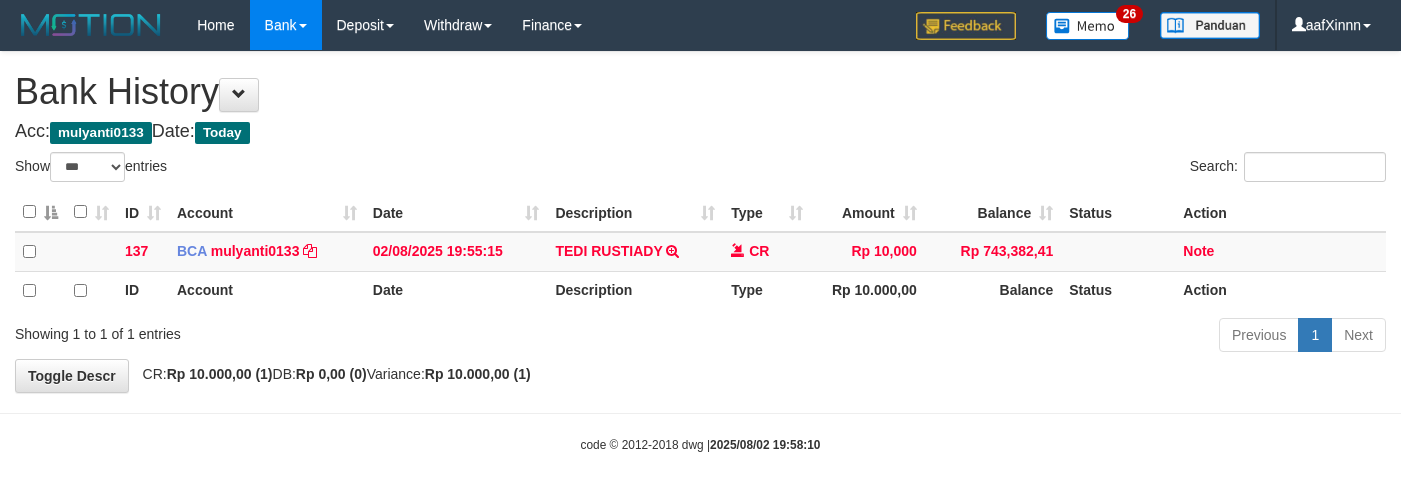 select on "***" 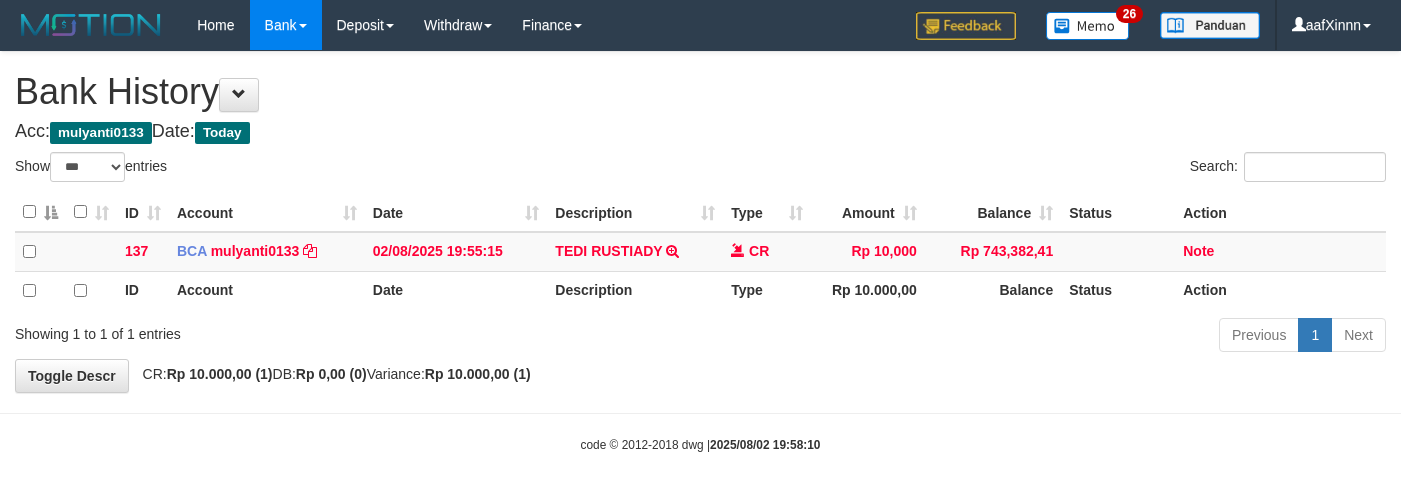 scroll, scrollTop: 0, scrollLeft: 0, axis: both 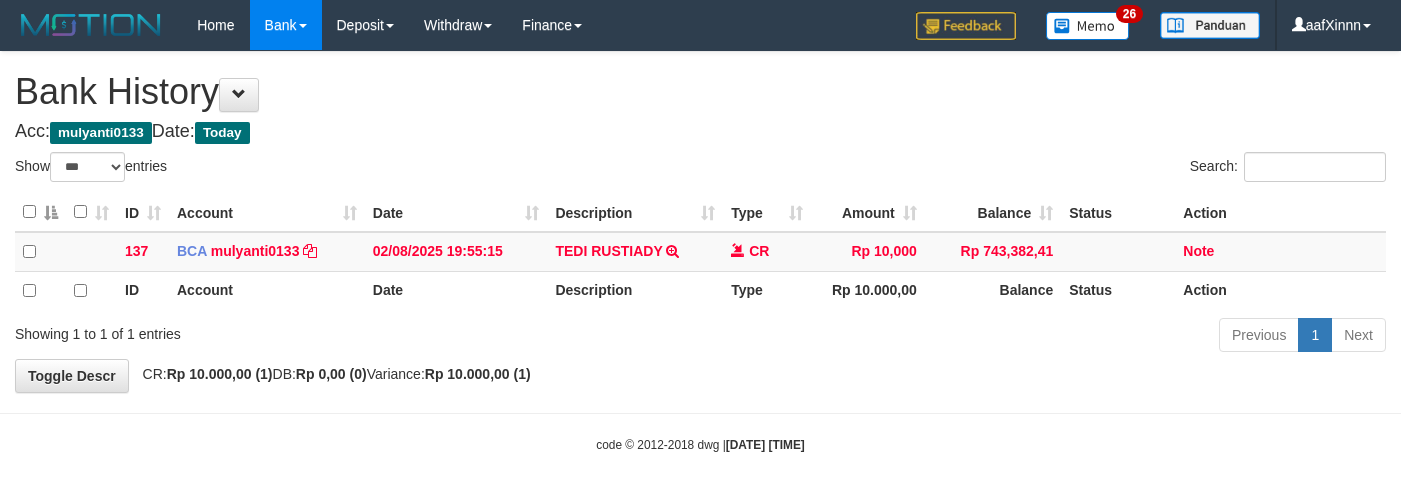 select on "***" 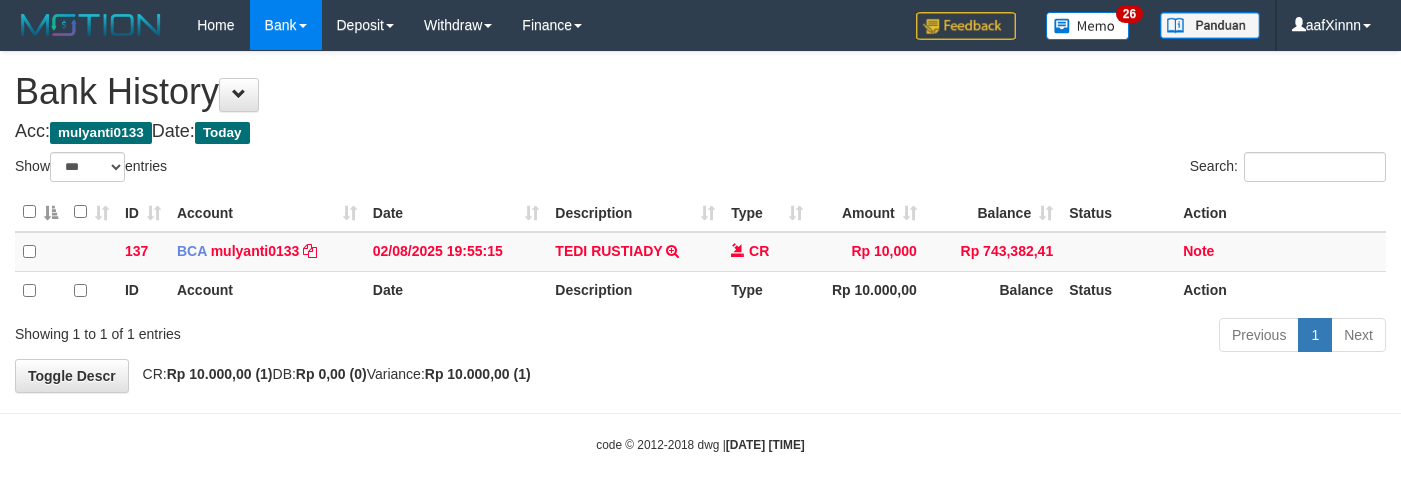 scroll, scrollTop: 0, scrollLeft: 0, axis: both 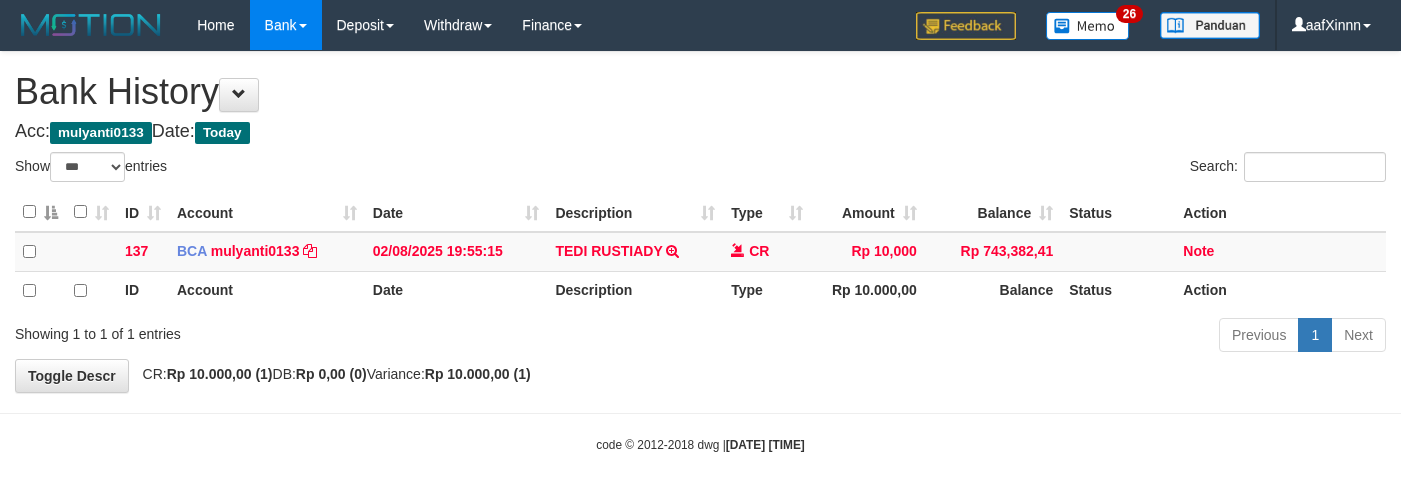 select on "***" 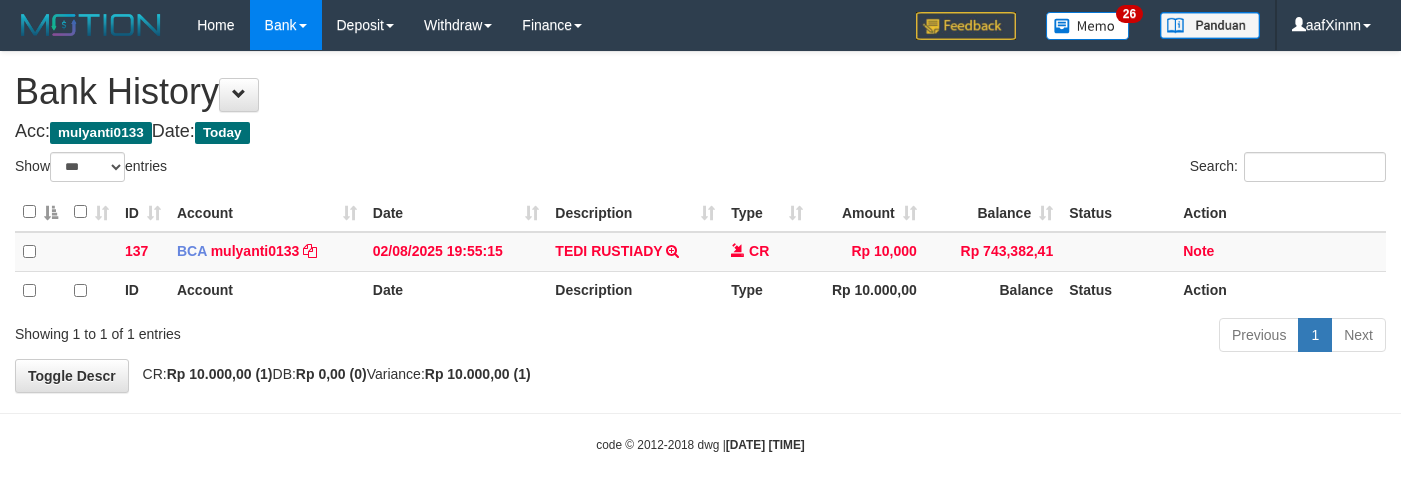 scroll, scrollTop: 0, scrollLeft: 0, axis: both 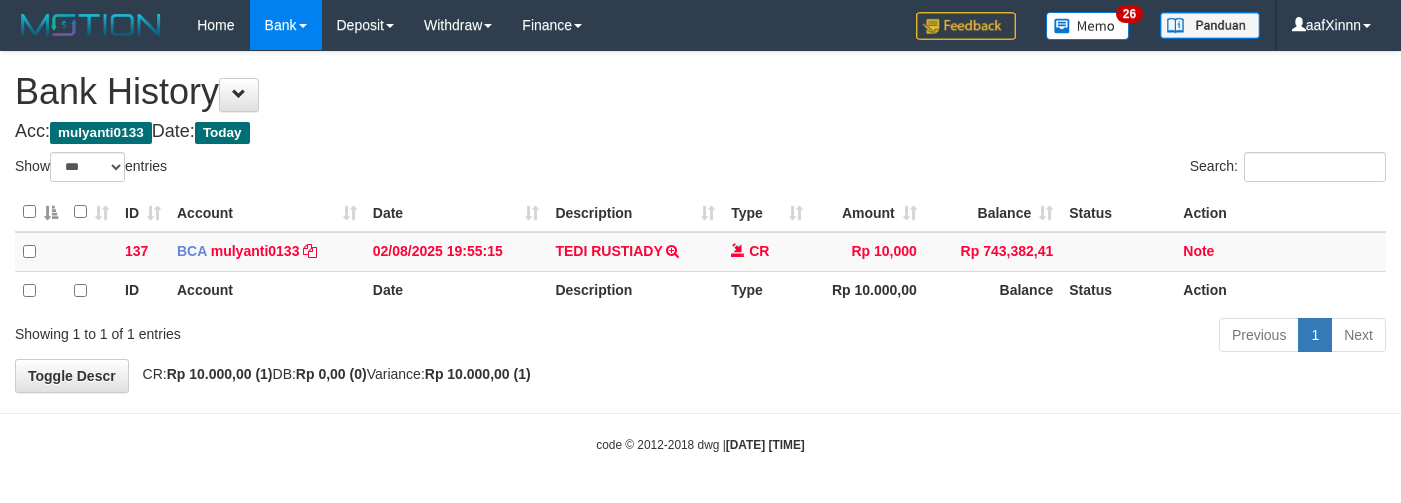 select on "***" 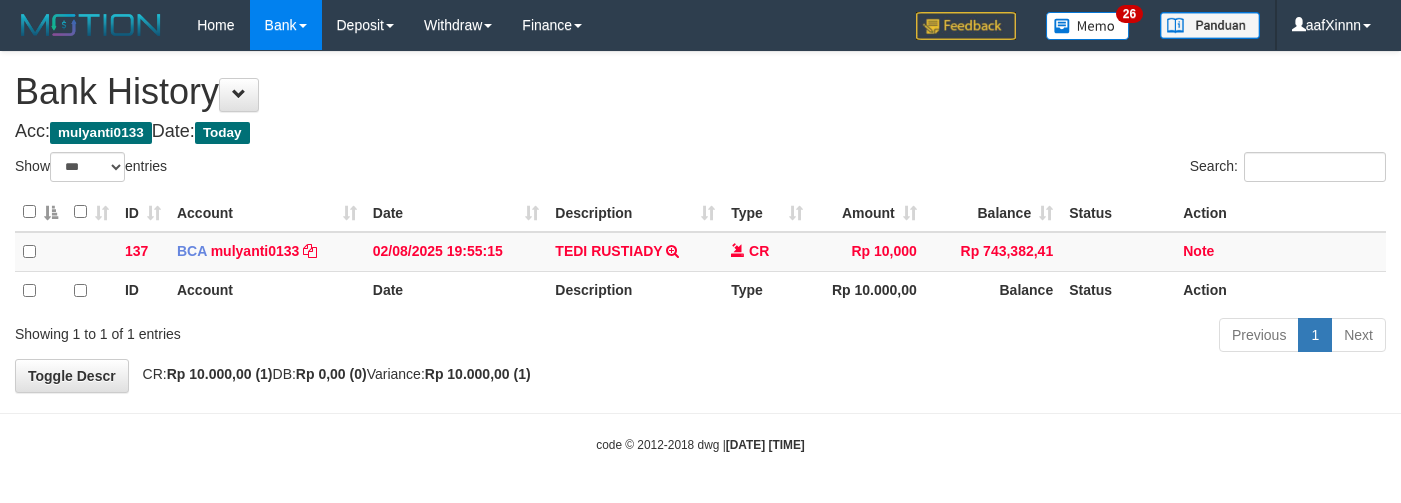 scroll, scrollTop: 0, scrollLeft: 0, axis: both 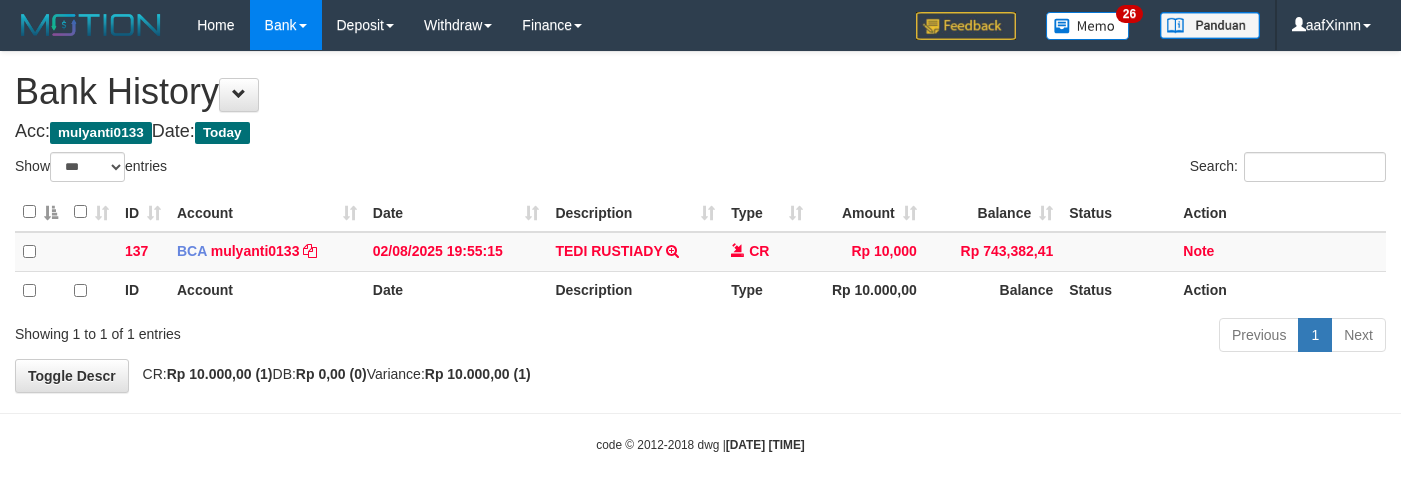 select on "***" 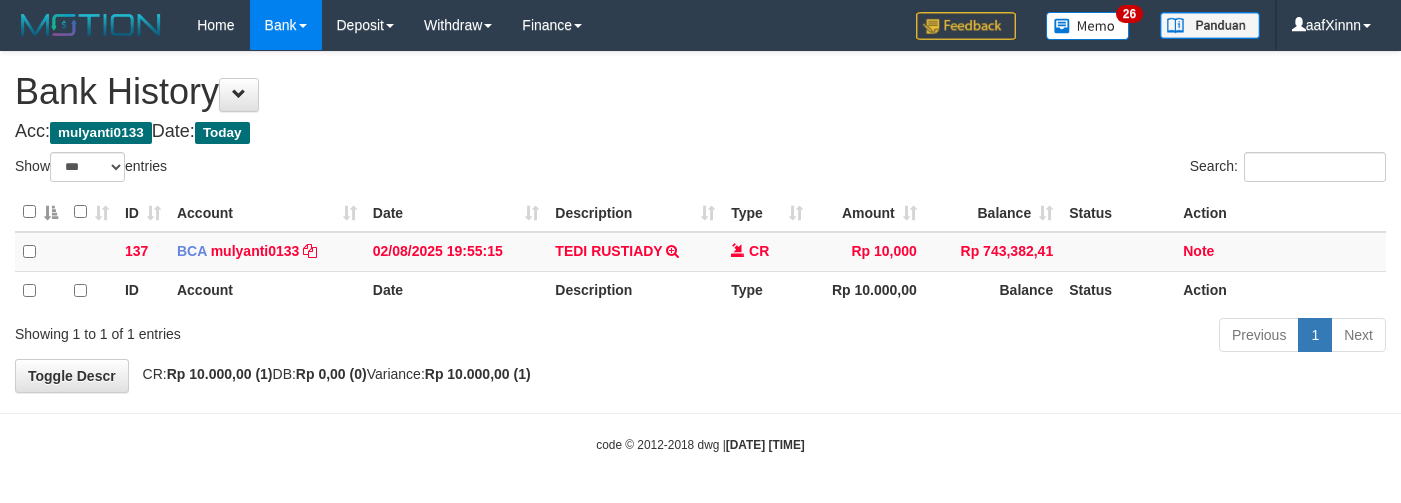 scroll, scrollTop: 0, scrollLeft: 0, axis: both 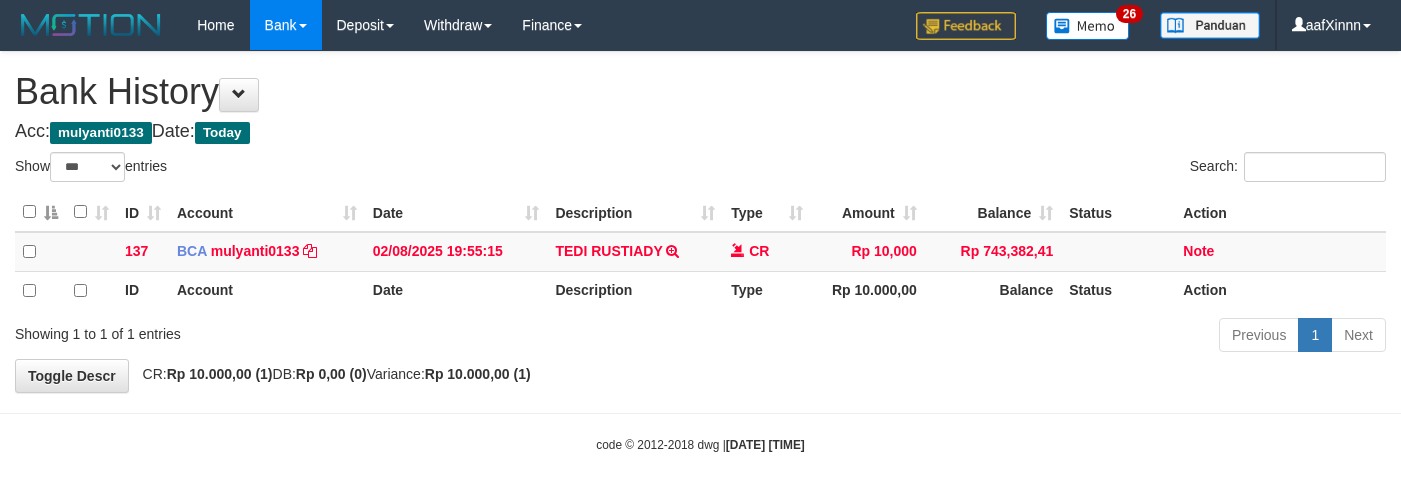 select on "***" 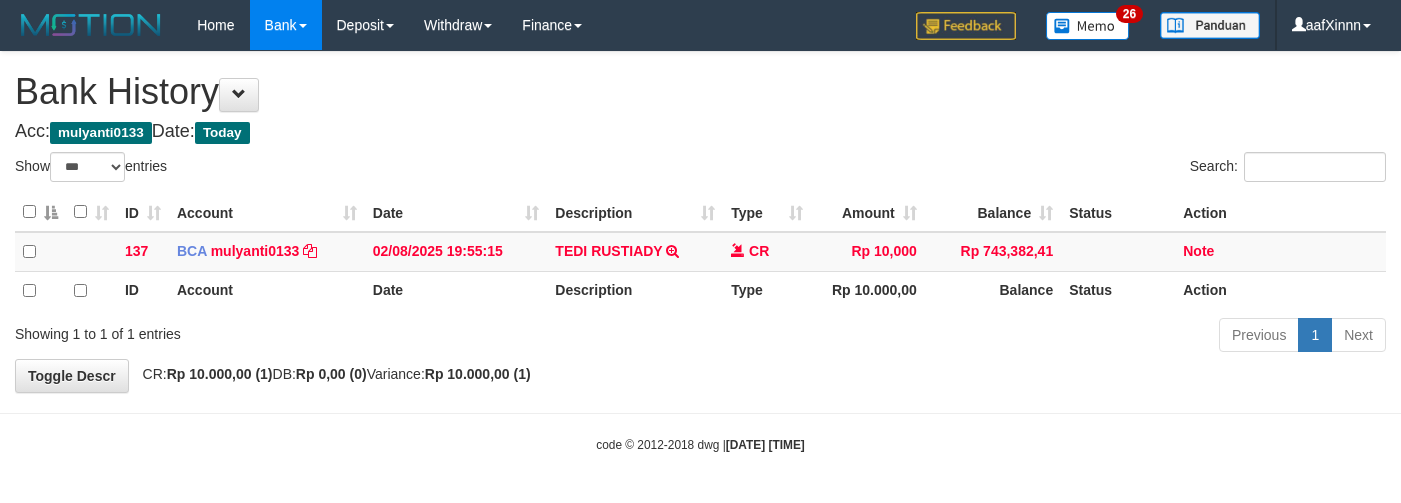 scroll, scrollTop: 0, scrollLeft: 0, axis: both 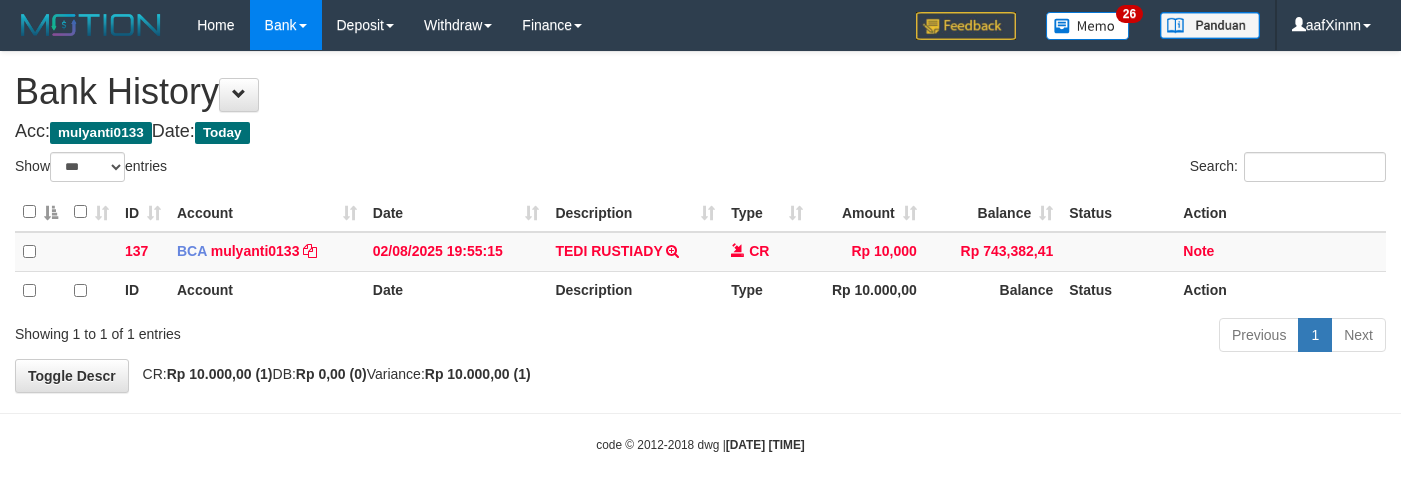 select on "***" 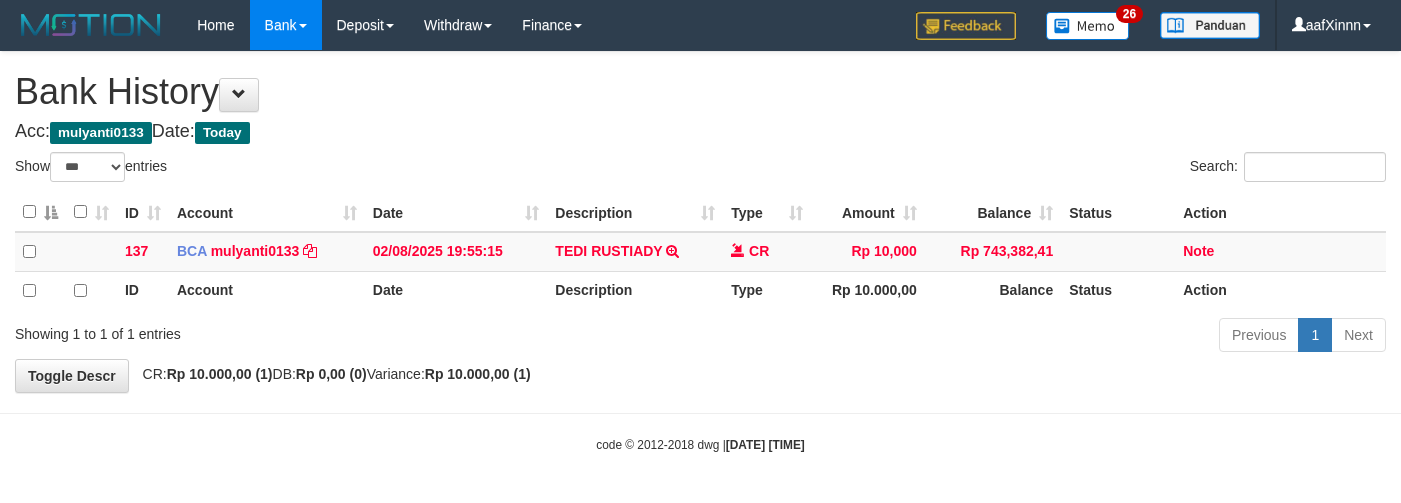 scroll, scrollTop: 0, scrollLeft: 0, axis: both 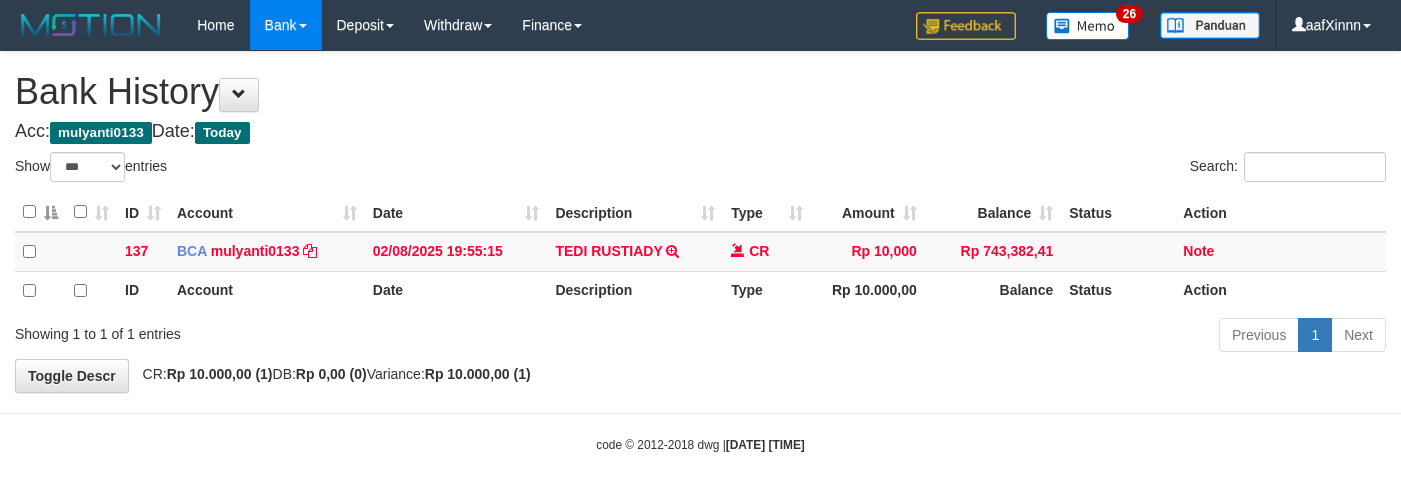 select on "***" 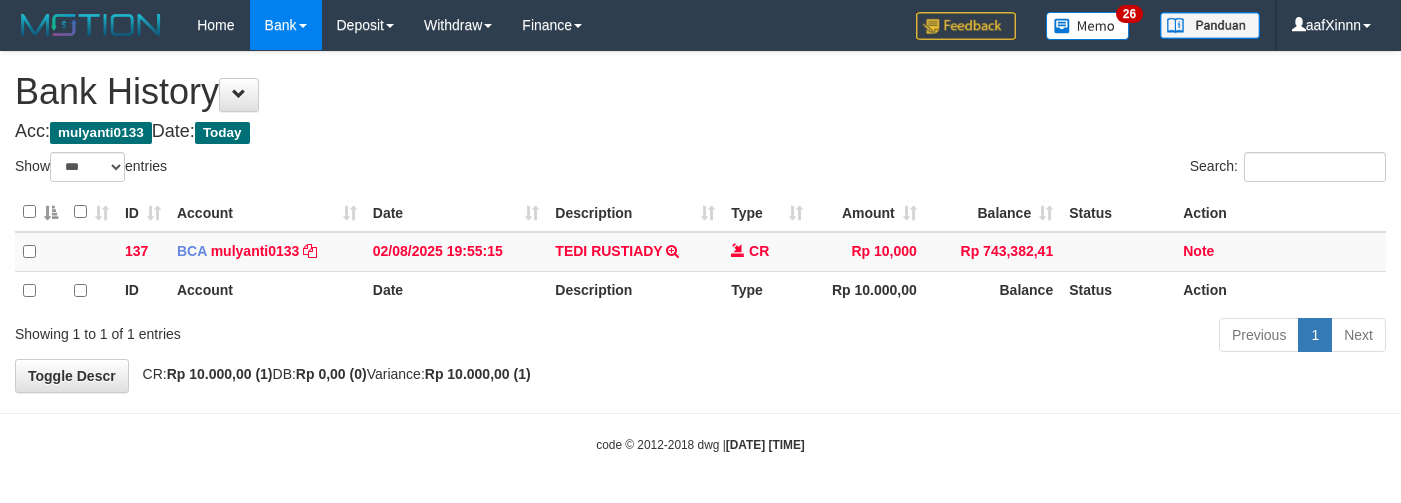 scroll, scrollTop: 0, scrollLeft: 0, axis: both 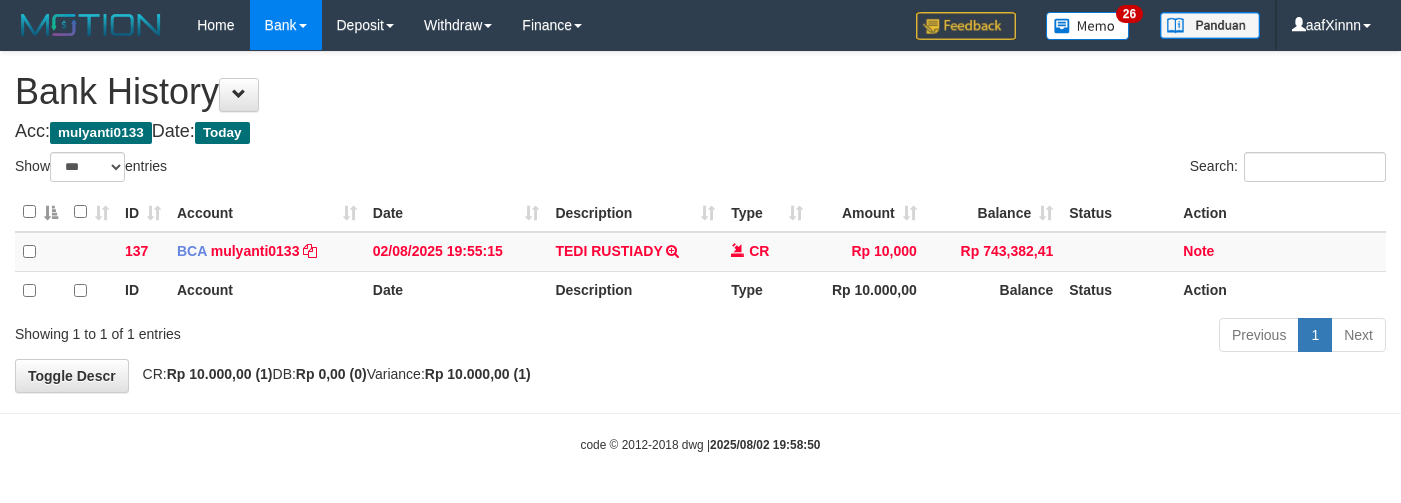 select on "***" 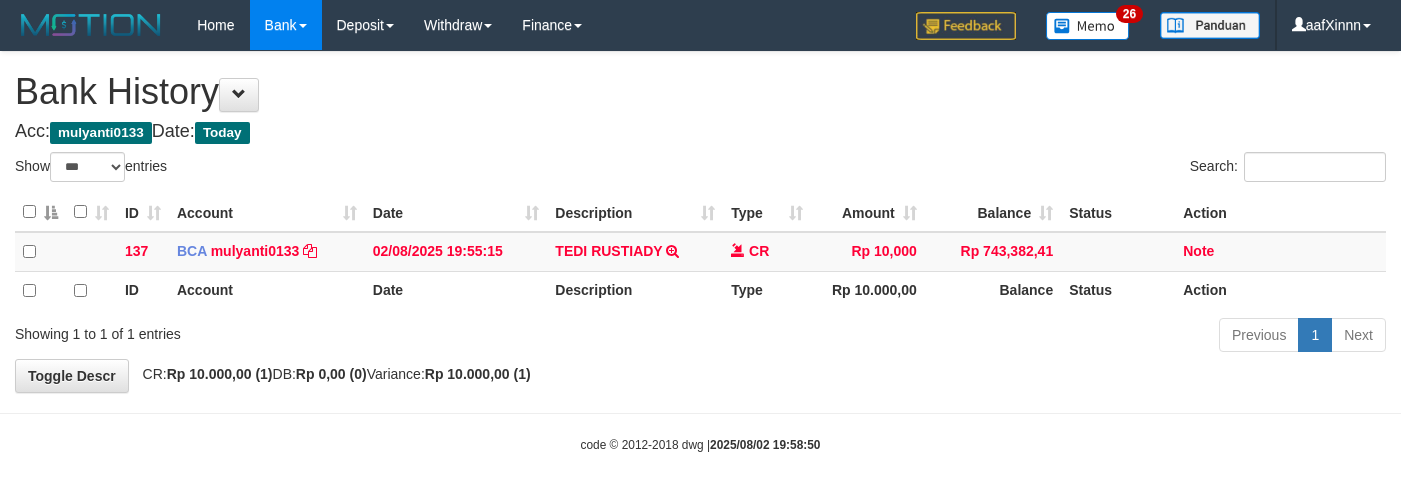 scroll, scrollTop: 0, scrollLeft: 0, axis: both 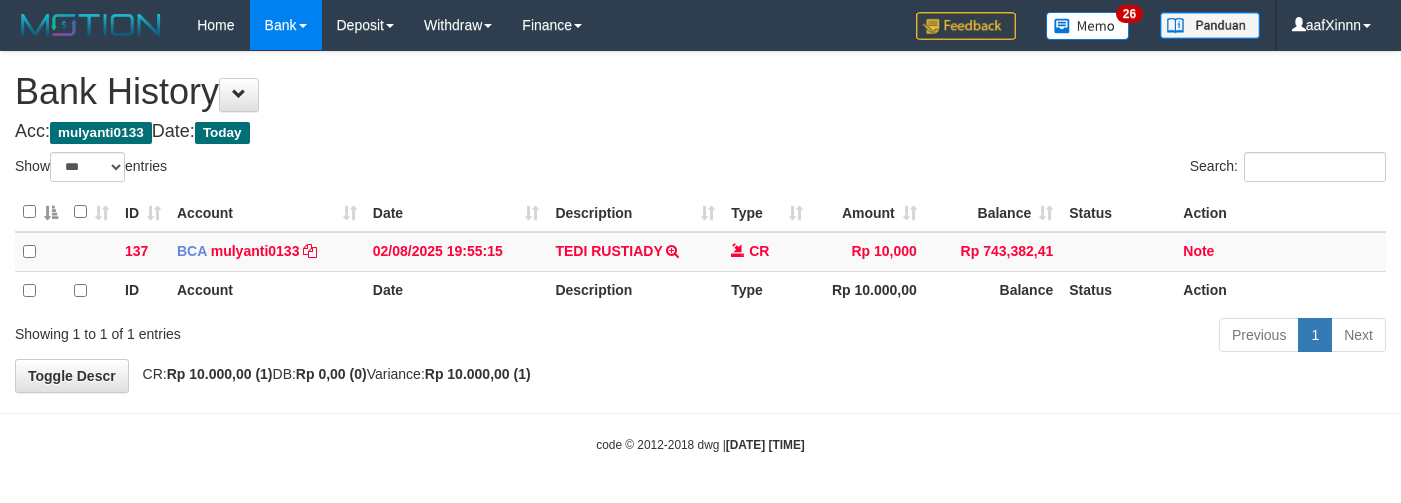 select on "***" 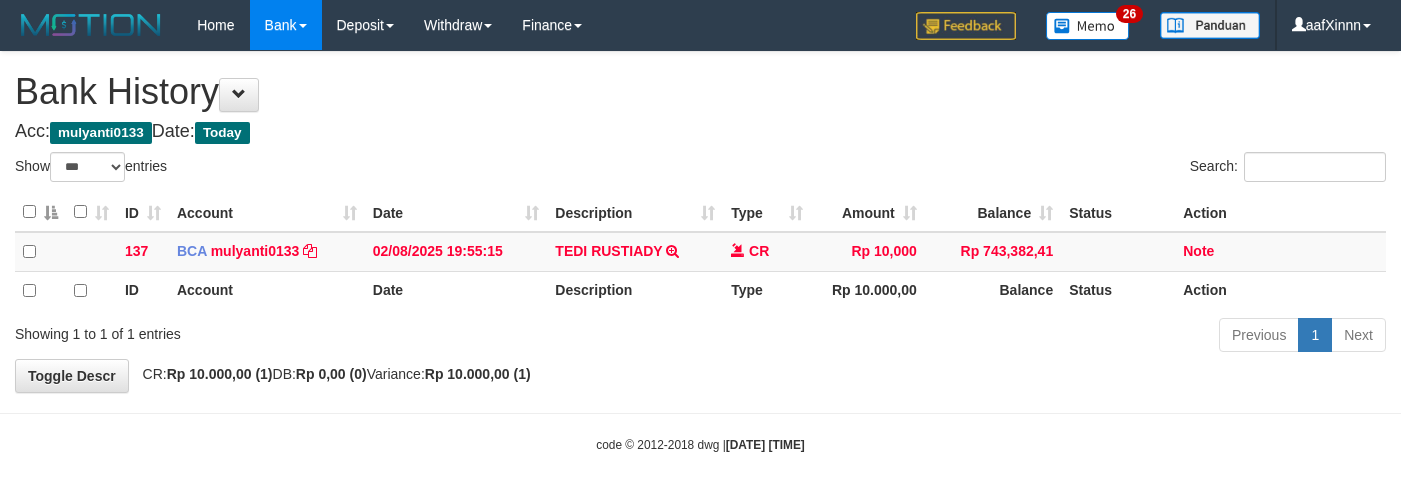 scroll, scrollTop: 0, scrollLeft: 0, axis: both 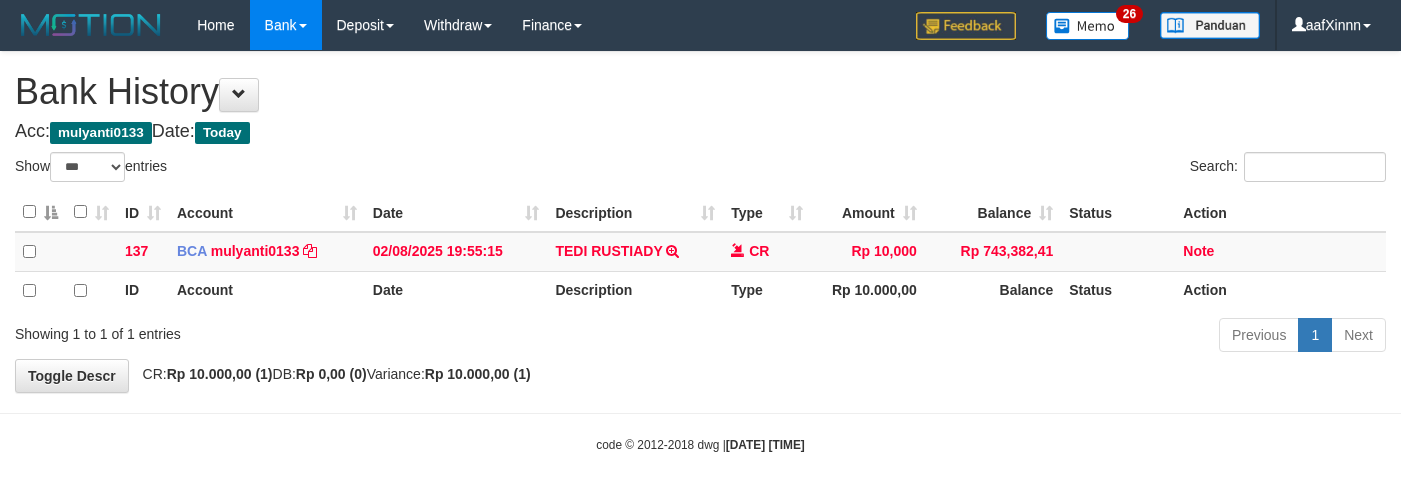select on "***" 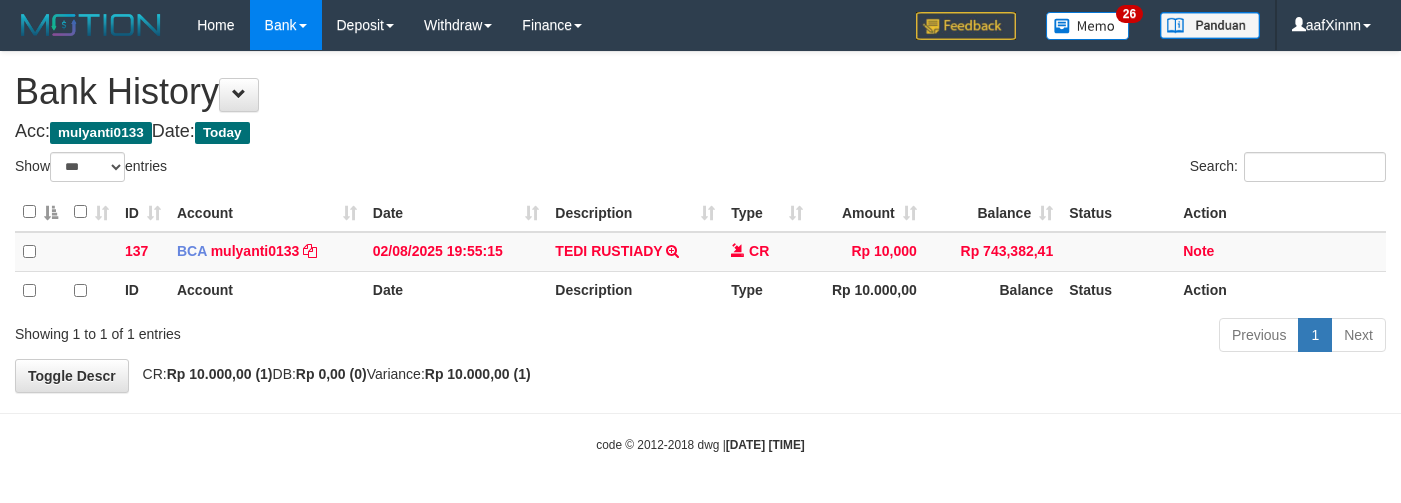 scroll, scrollTop: 0, scrollLeft: 0, axis: both 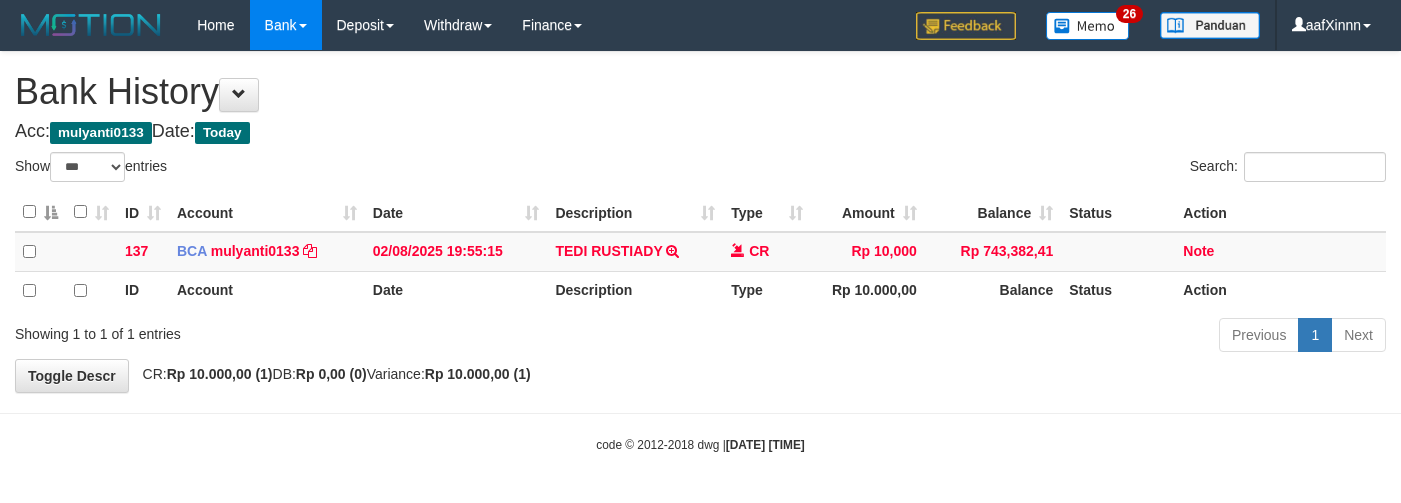 select on "***" 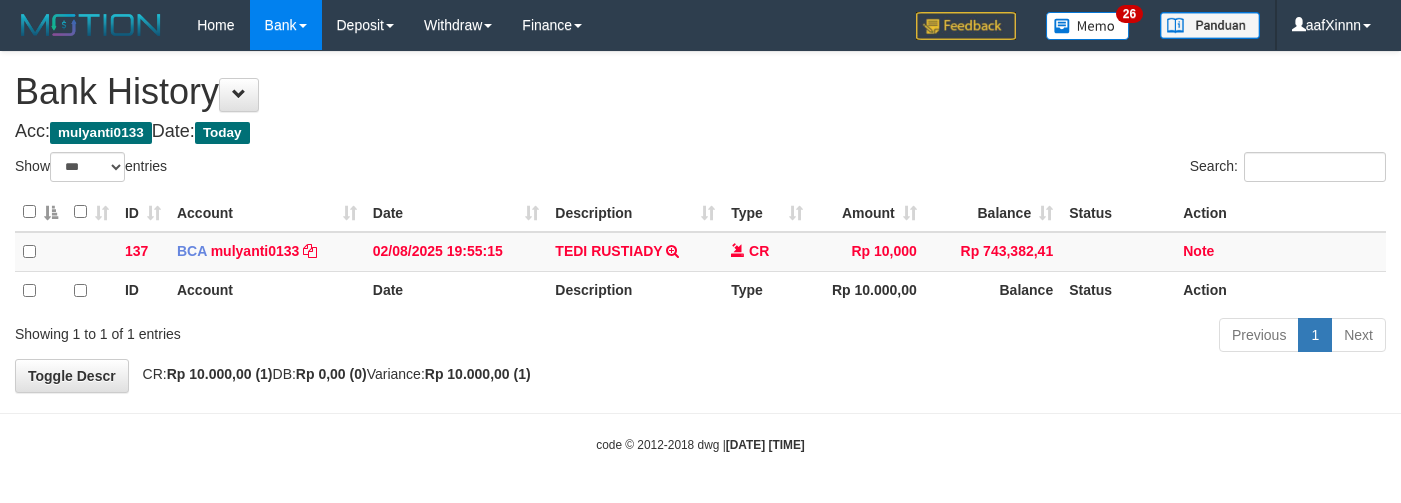scroll, scrollTop: 0, scrollLeft: 0, axis: both 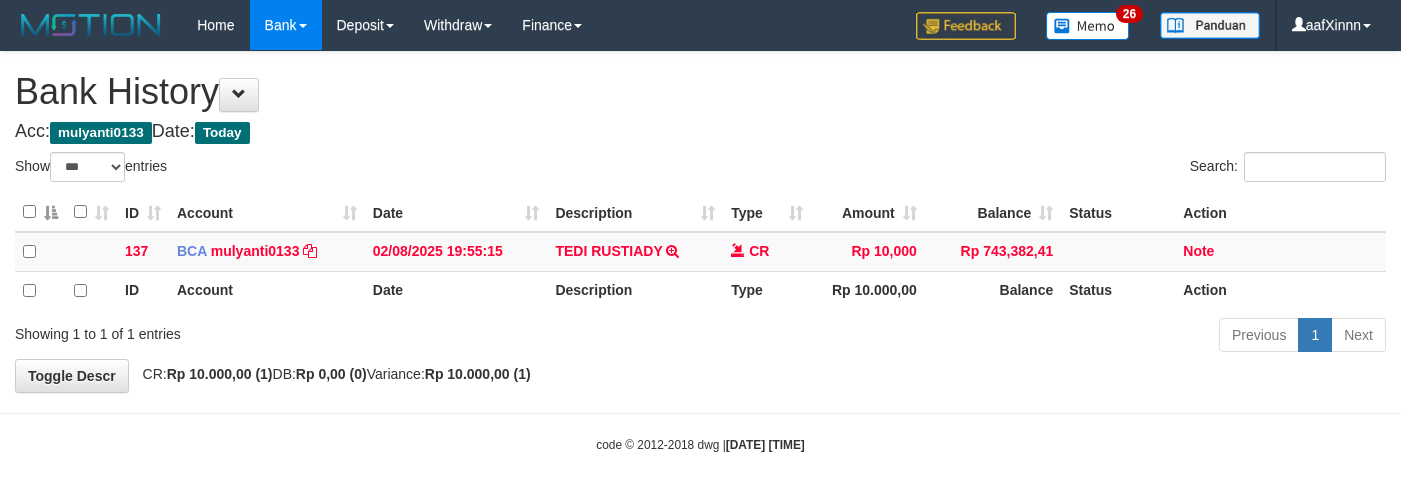 select on "***" 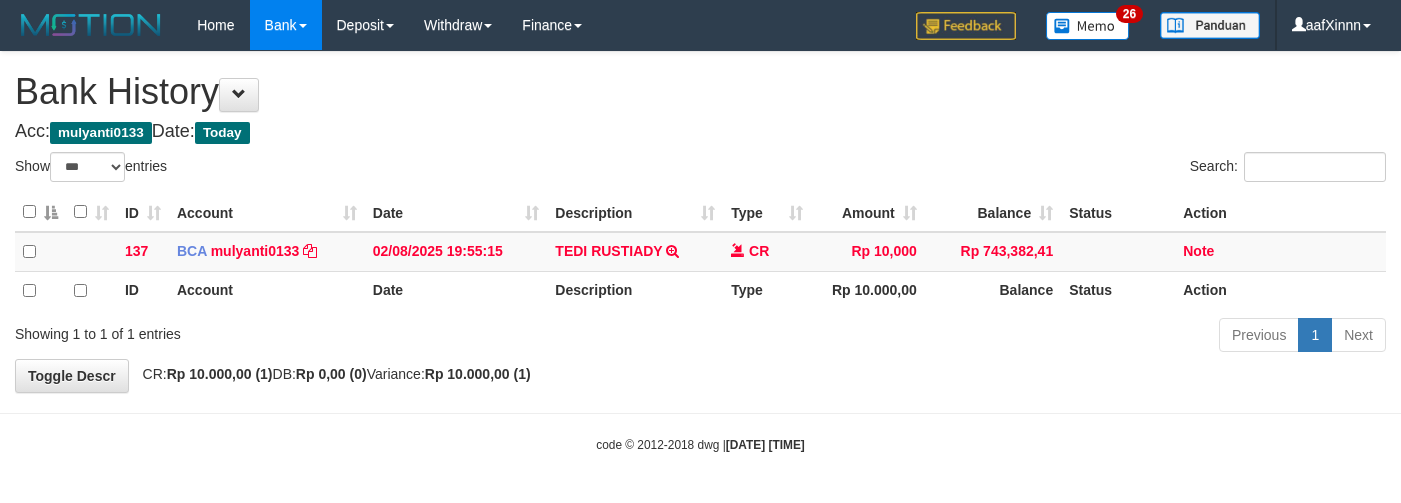 scroll, scrollTop: 0, scrollLeft: 0, axis: both 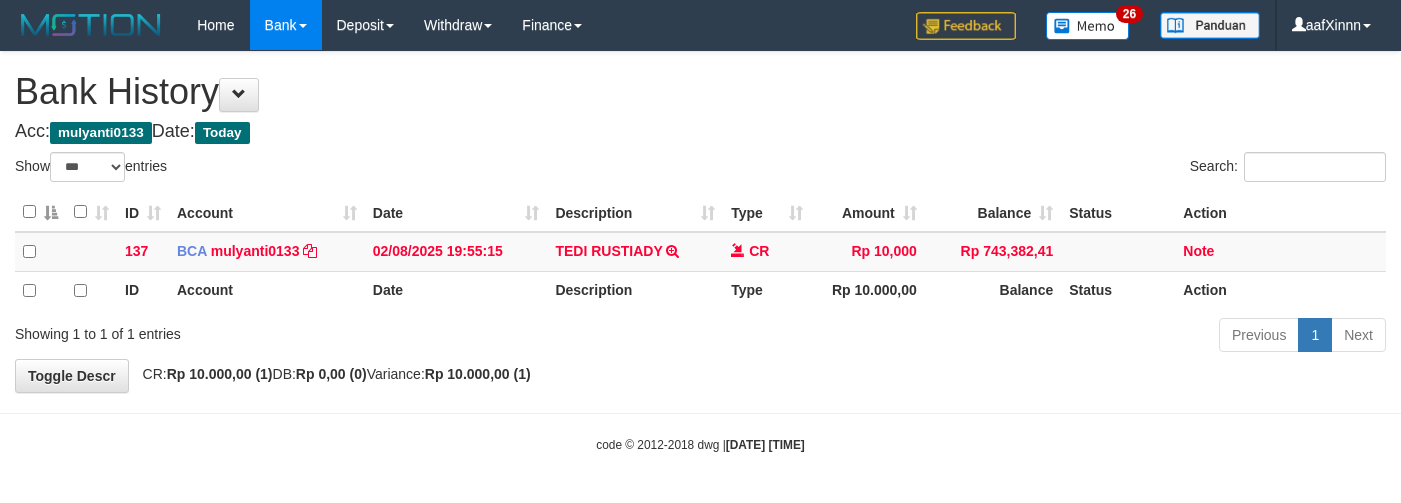 select on "***" 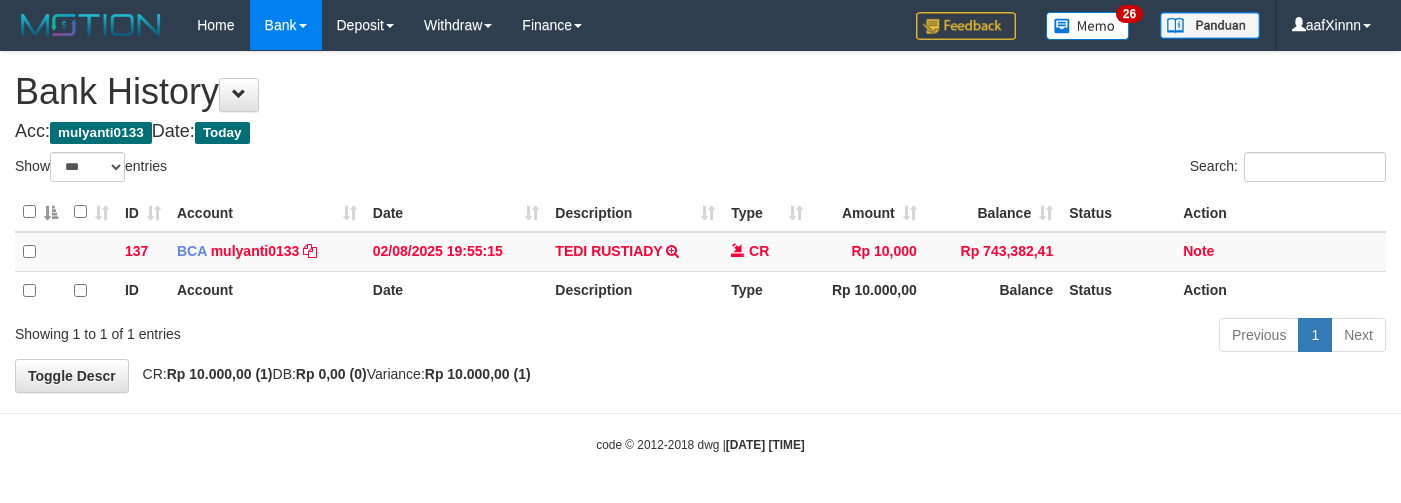 scroll, scrollTop: 0, scrollLeft: 0, axis: both 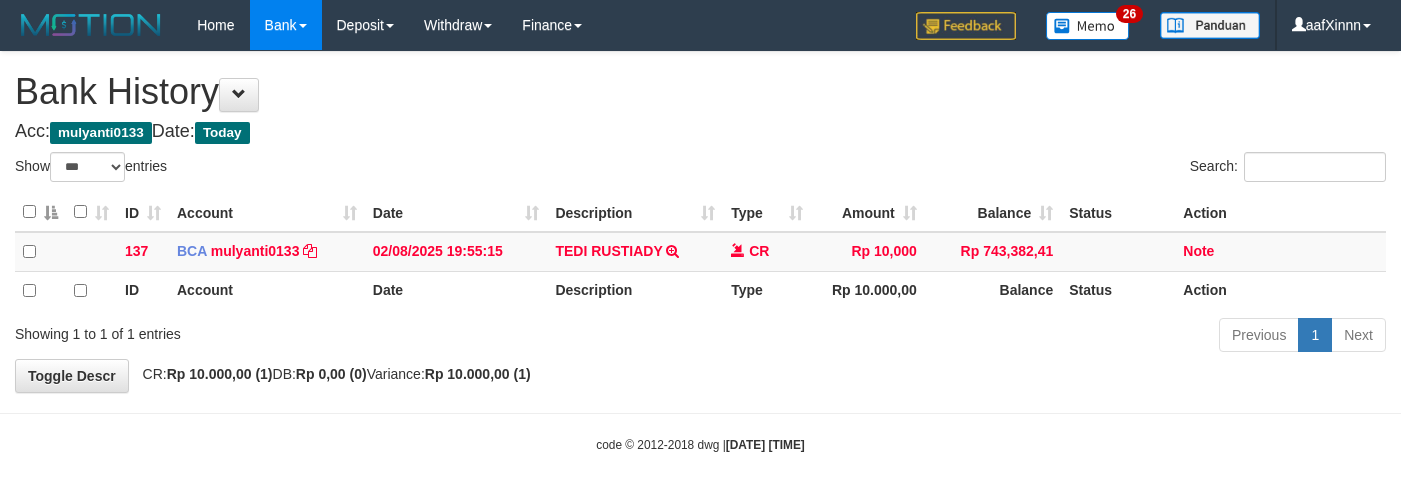 select on "***" 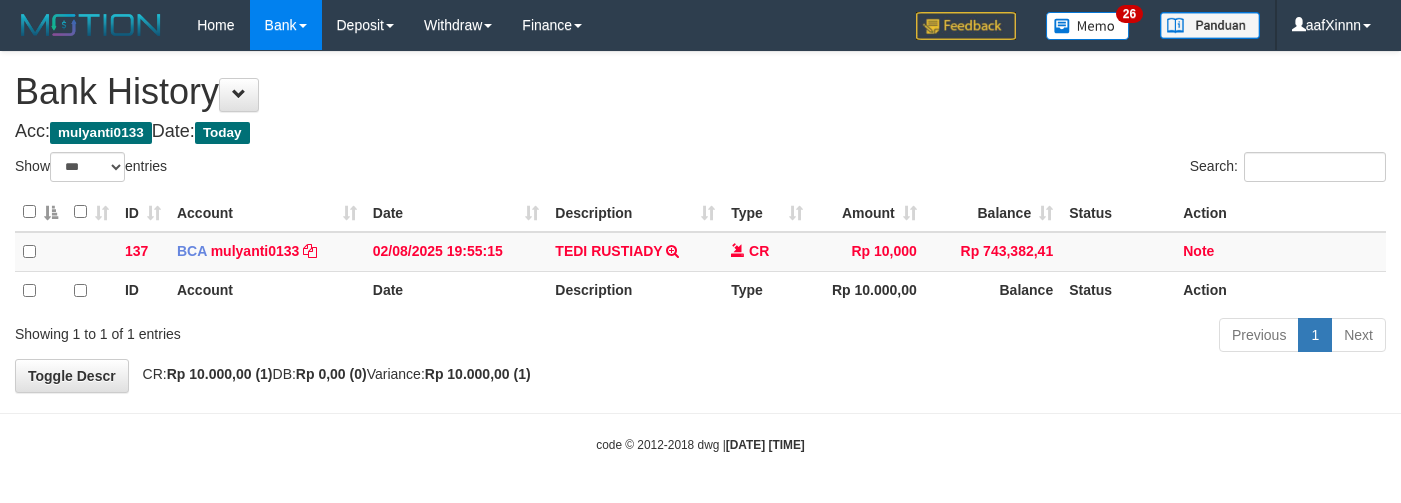 scroll, scrollTop: 0, scrollLeft: 0, axis: both 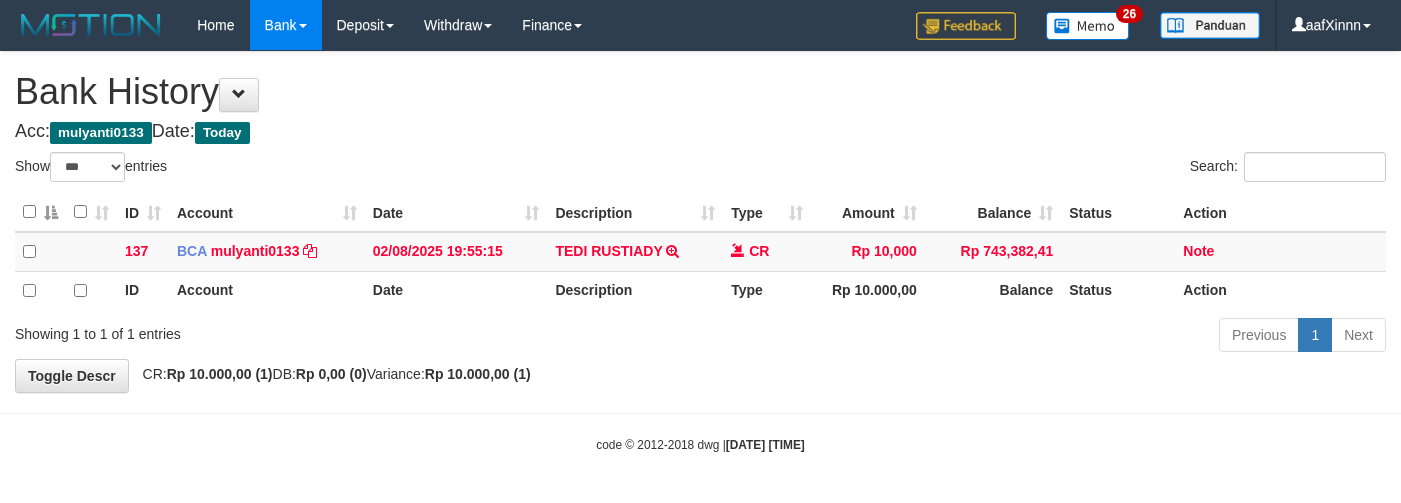 select on "***" 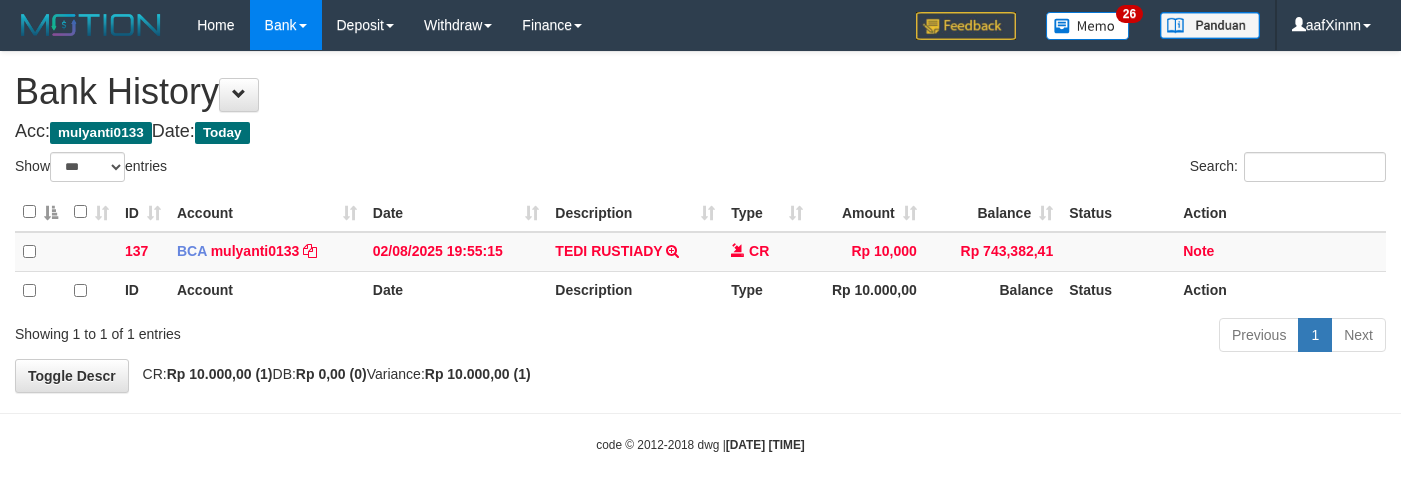 scroll, scrollTop: 0, scrollLeft: 0, axis: both 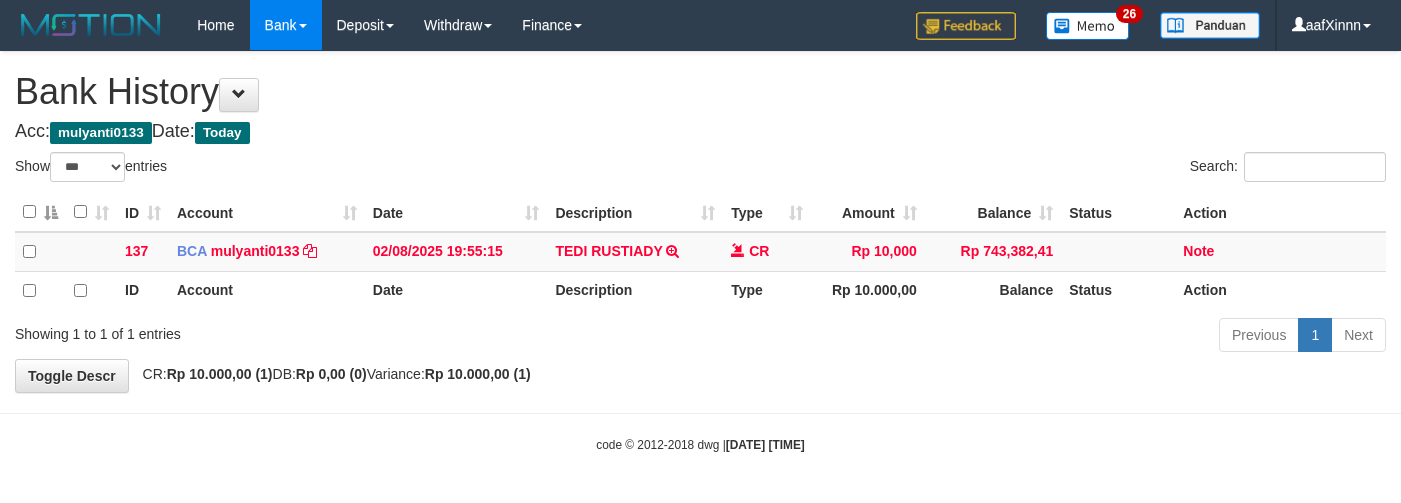 select on "***" 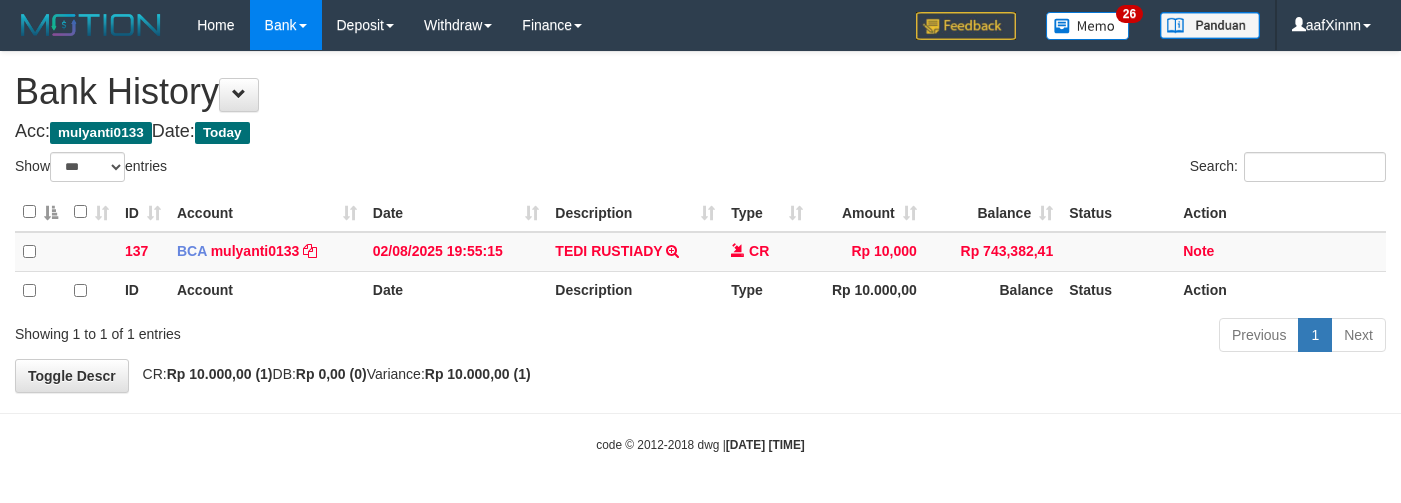 scroll, scrollTop: 0, scrollLeft: 0, axis: both 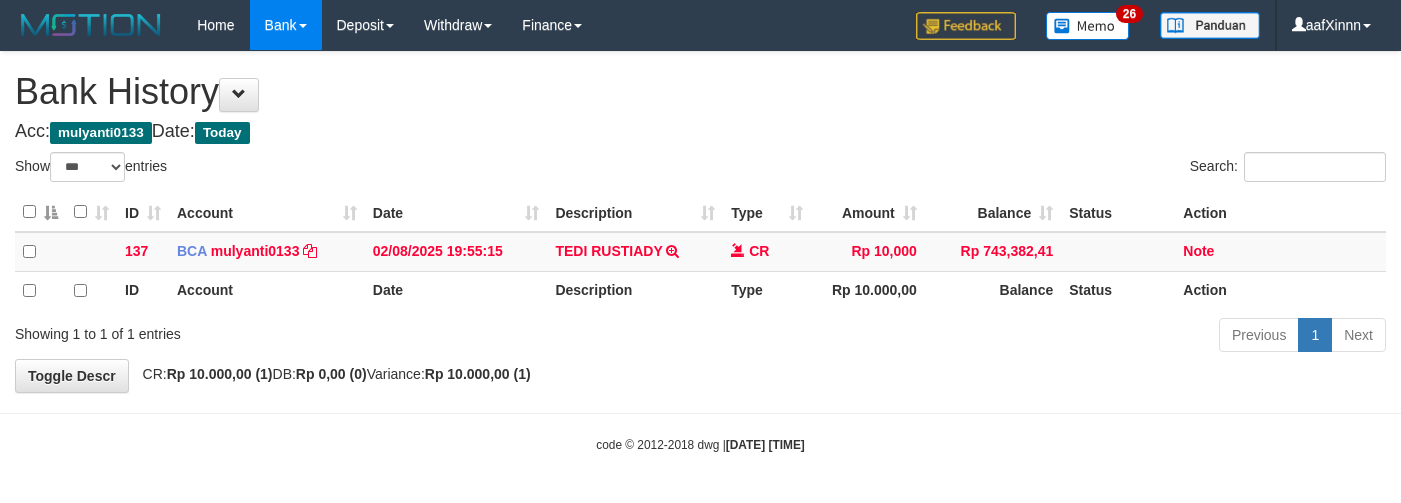 select on "***" 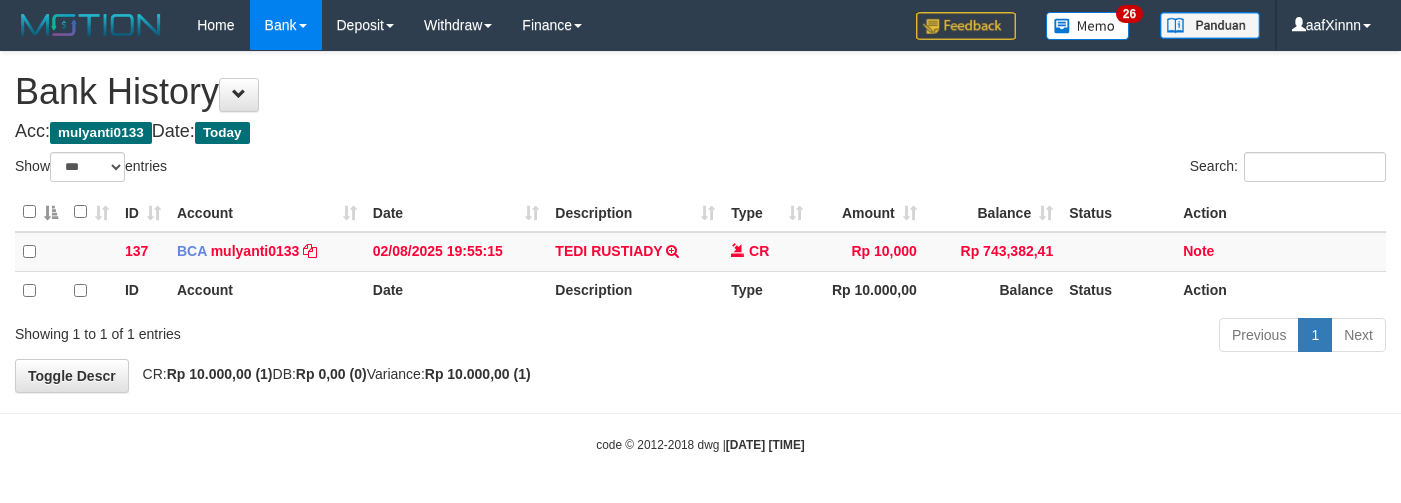 scroll, scrollTop: 0, scrollLeft: 0, axis: both 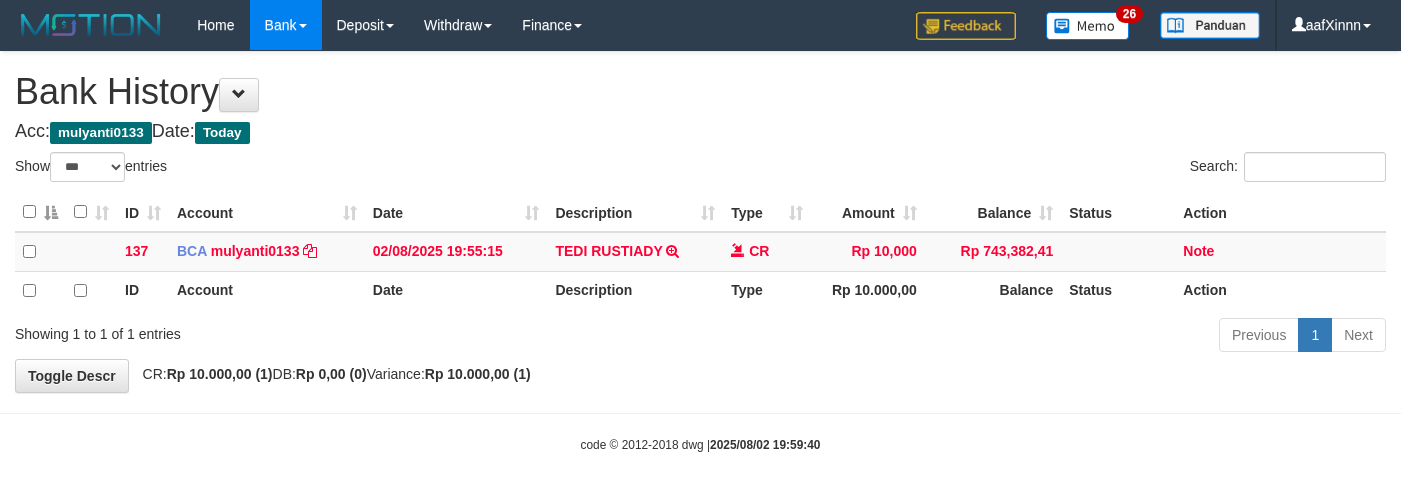 select on "***" 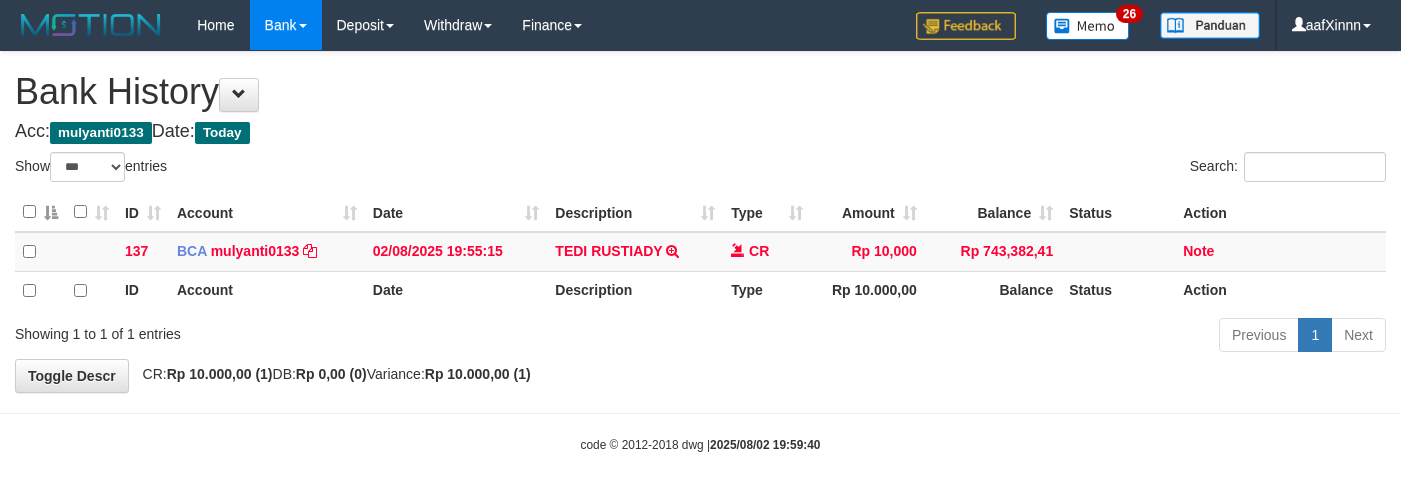 scroll, scrollTop: 0, scrollLeft: 0, axis: both 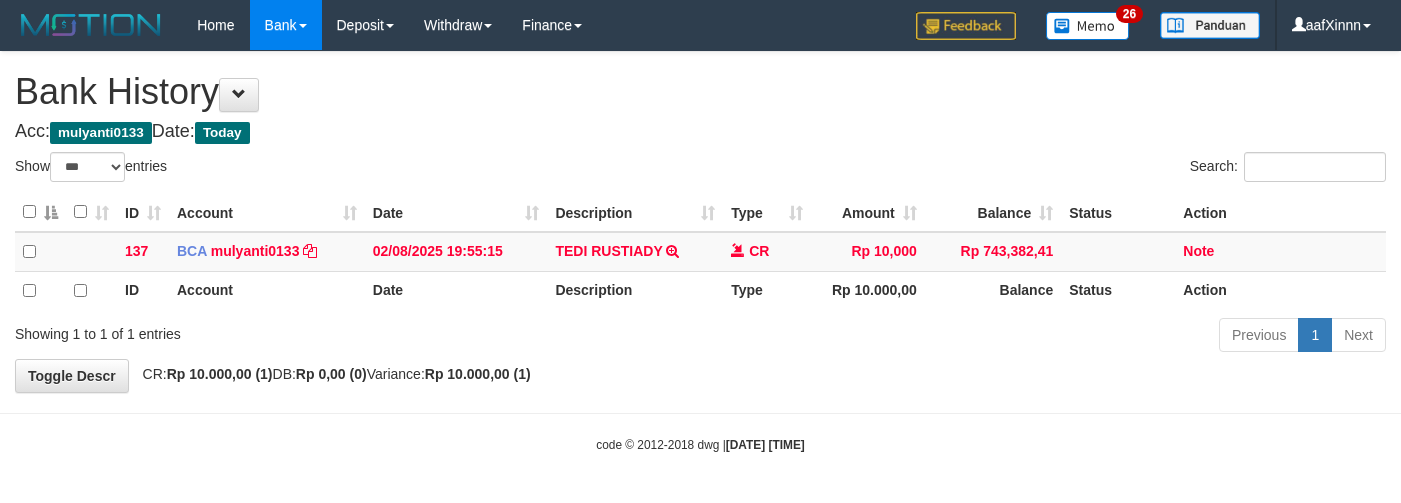 select on "***" 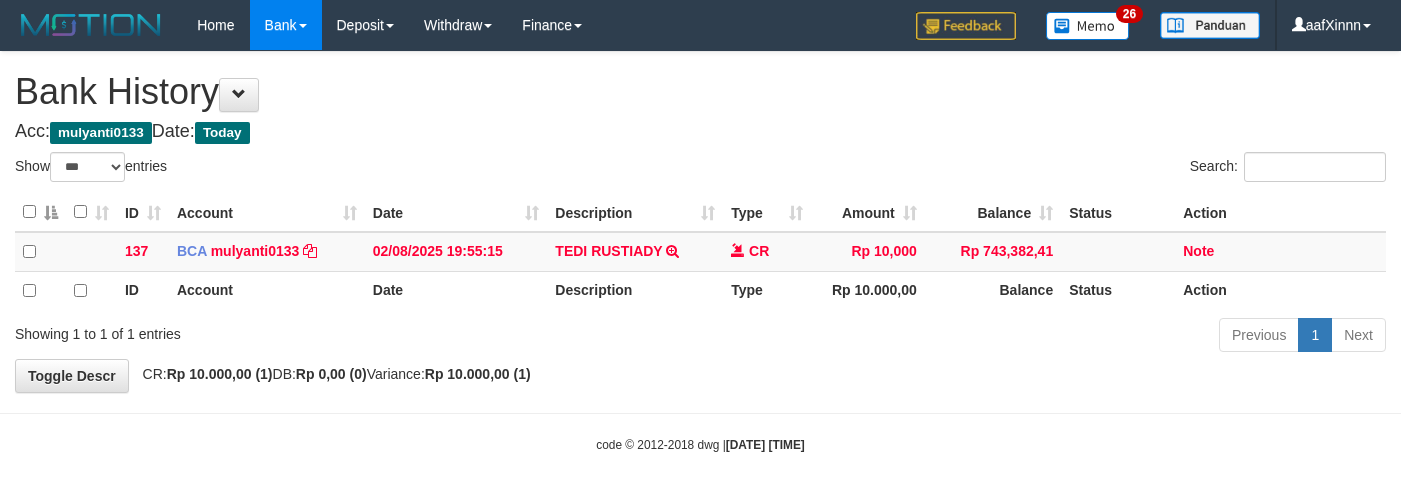 scroll, scrollTop: 0, scrollLeft: 0, axis: both 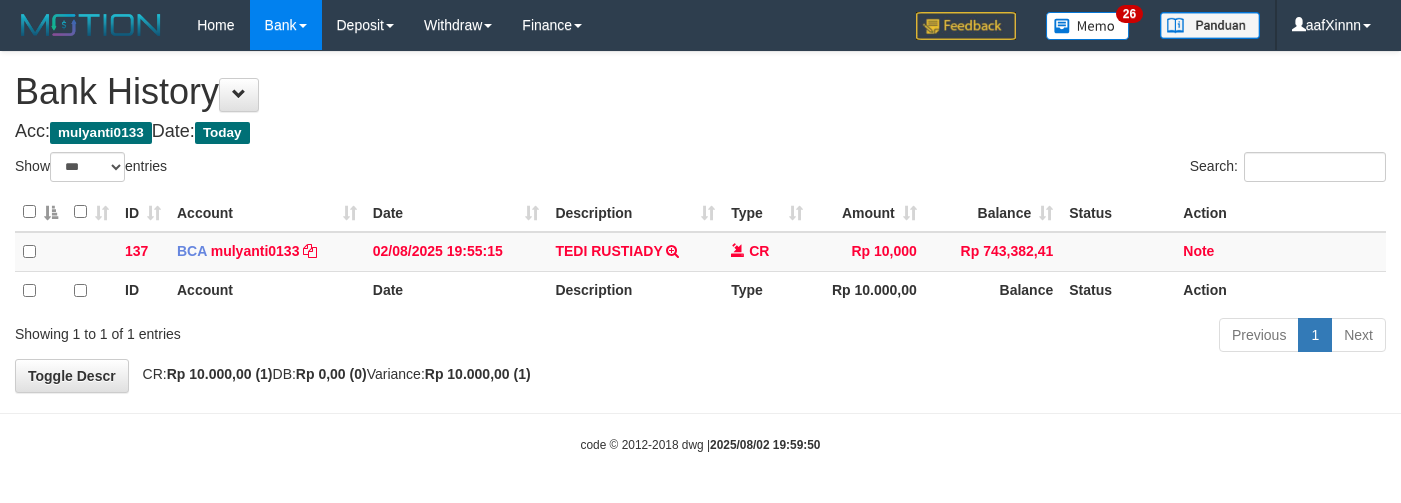 select on "***" 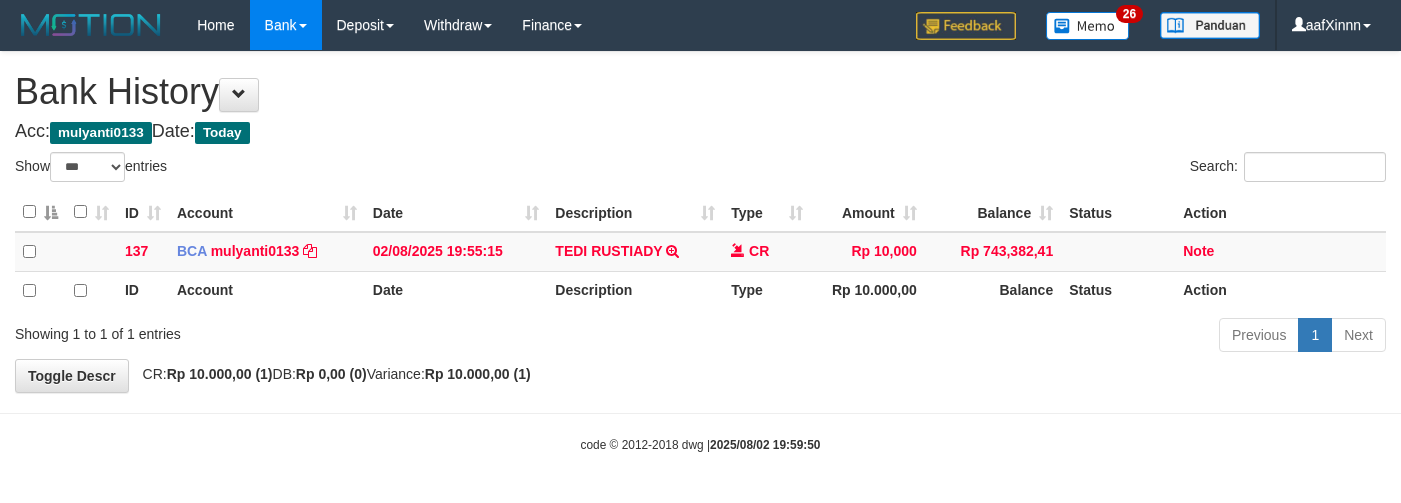 scroll, scrollTop: 0, scrollLeft: 0, axis: both 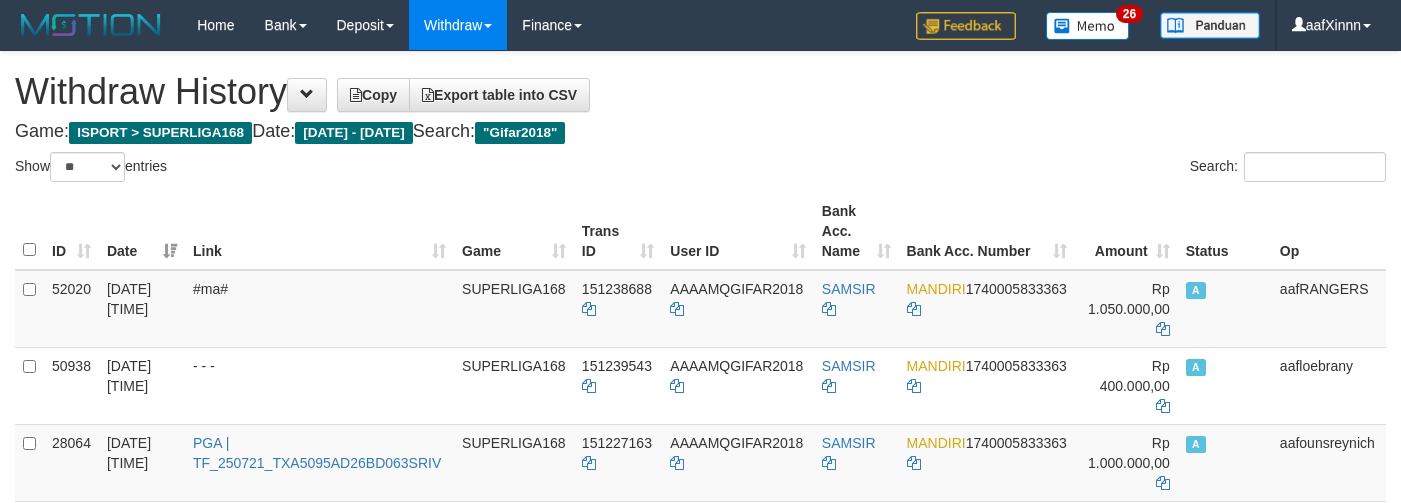 select on "**" 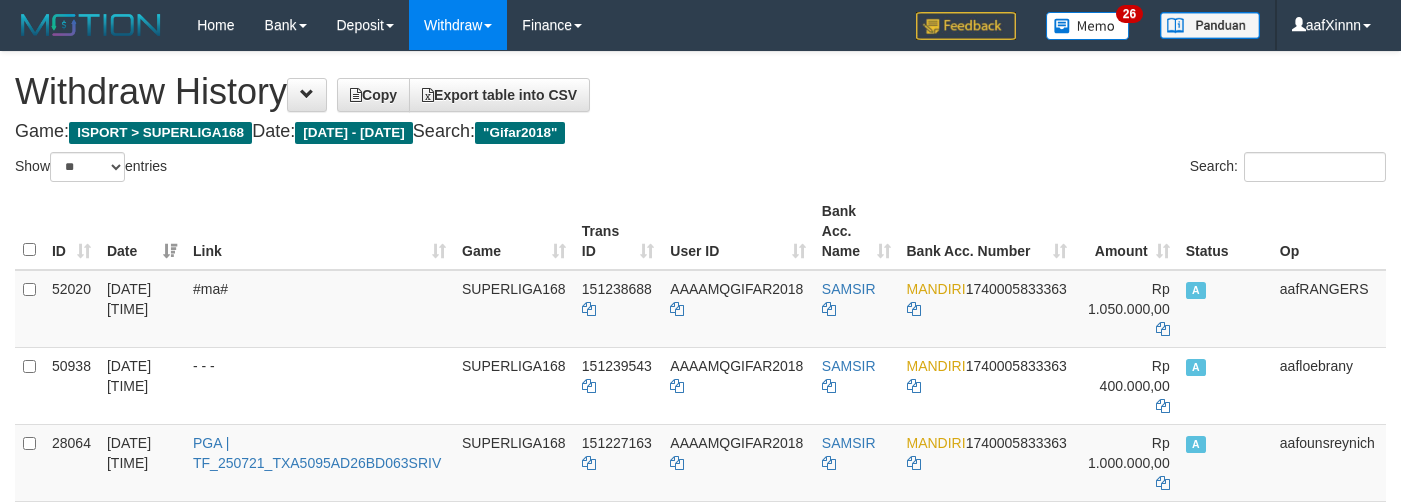scroll, scrollTop: 38, scrollLeft: 0, axis: vertical 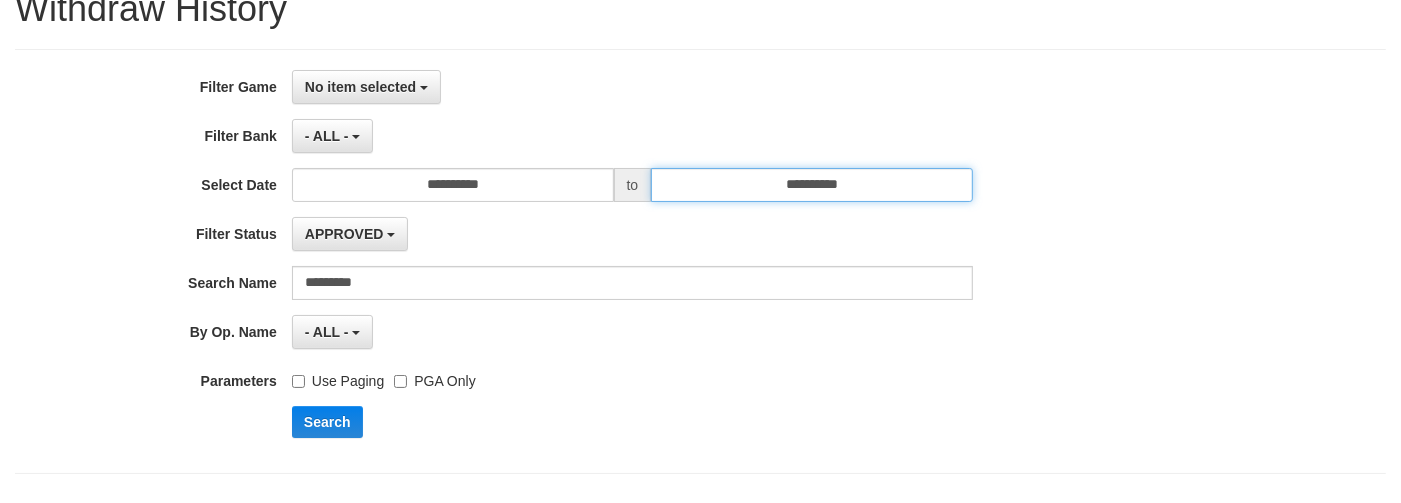 drag, startPoint x: 850, startPoint y: 186, endPoint x: 882, endPoint y: 193, distance: 32.75668 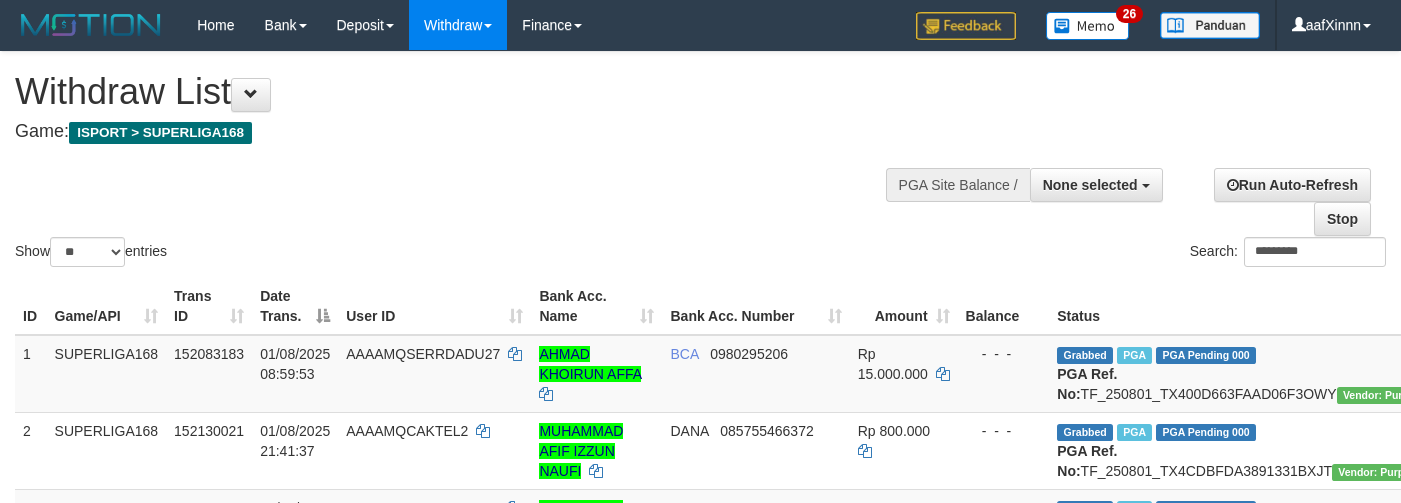 select 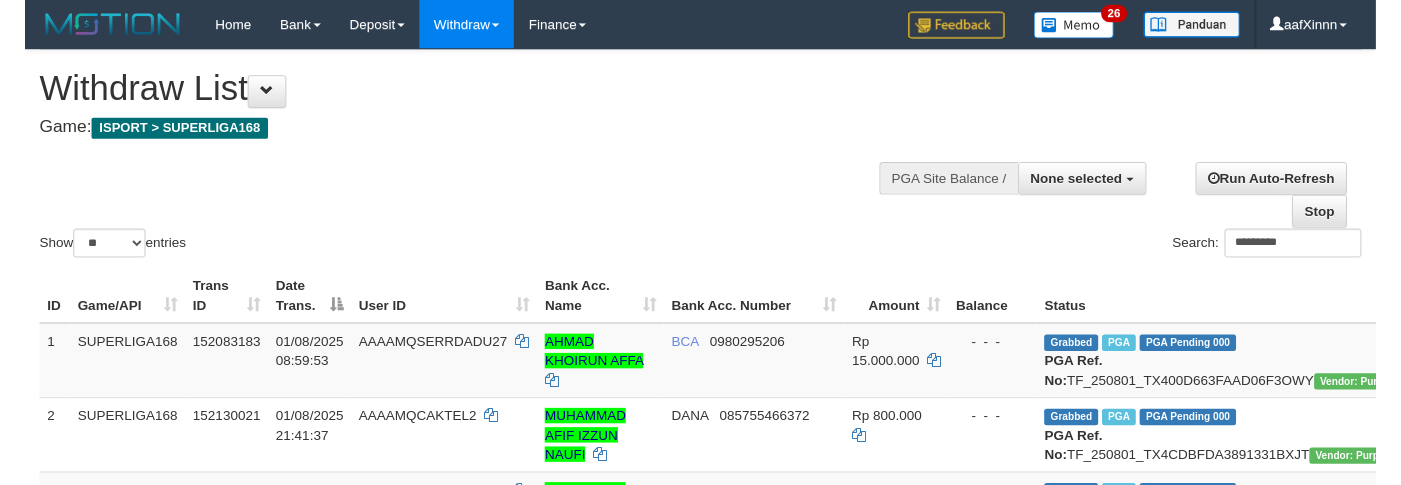 scroll, scrollTop: 0, scrollLeft: 86, axis: horizontal 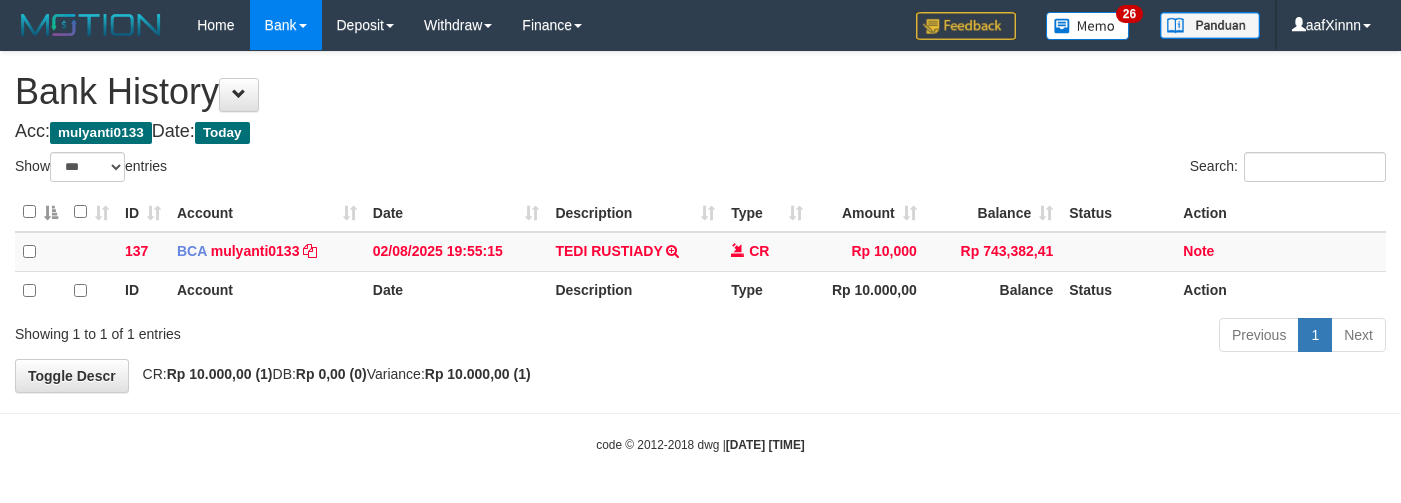 select on "***" 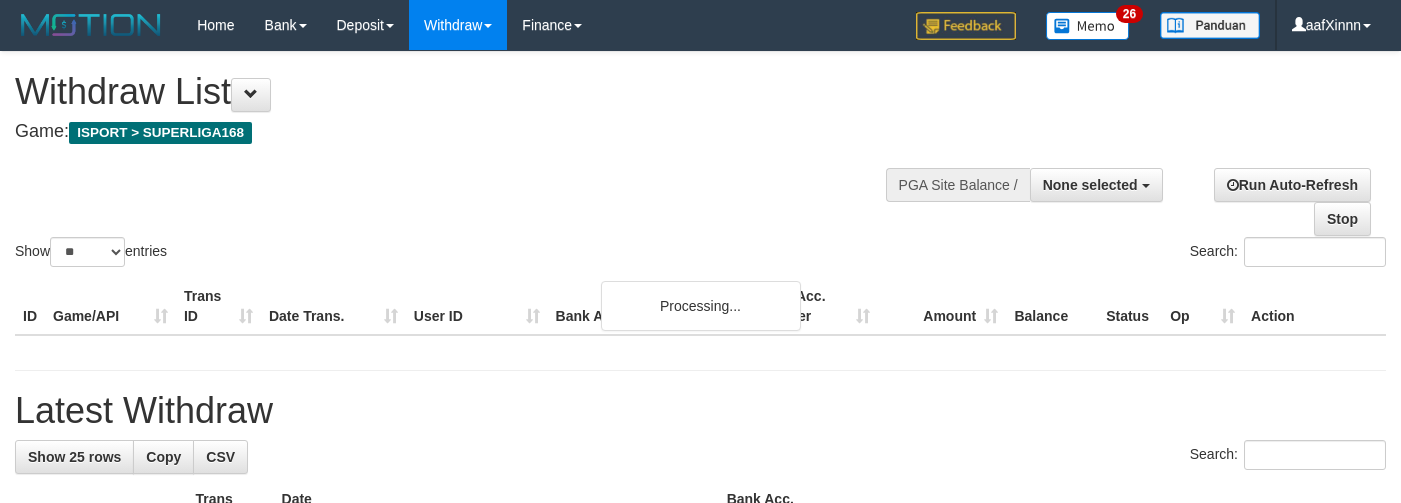 select 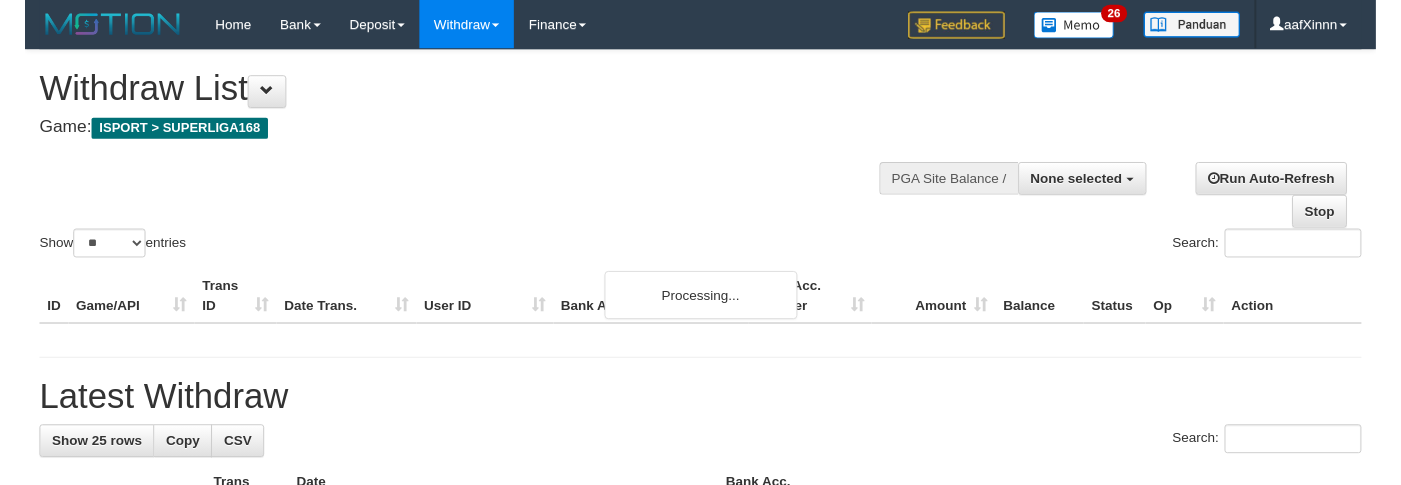 scroll, scrollTop: 0, scrollLeft: 86, axis: horizontal 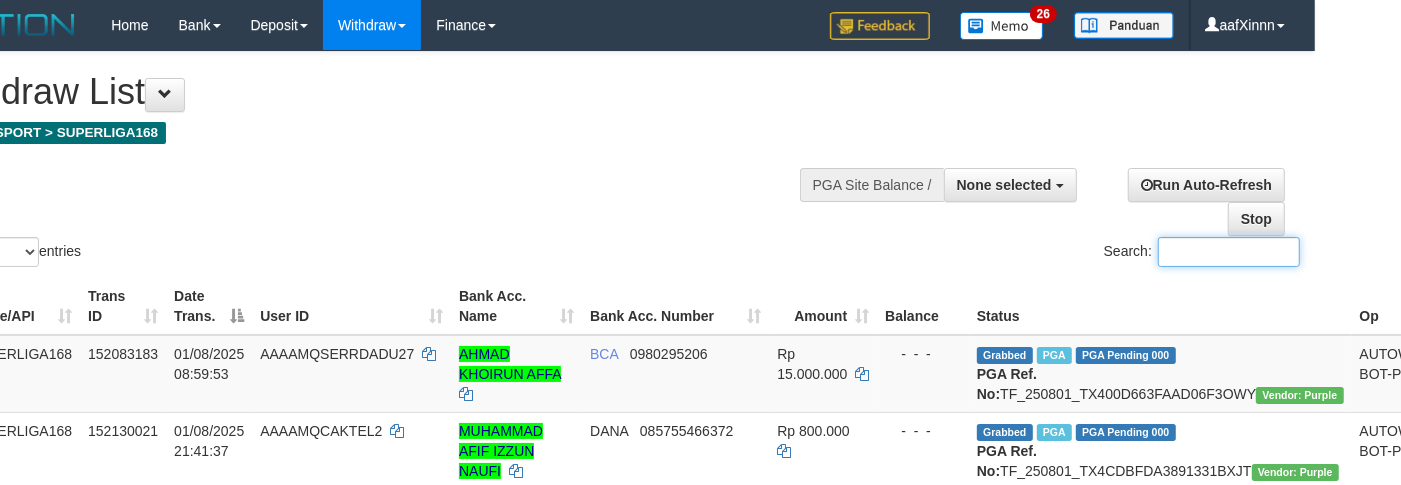 click on "Search:" at bounding box center (1229, 252) 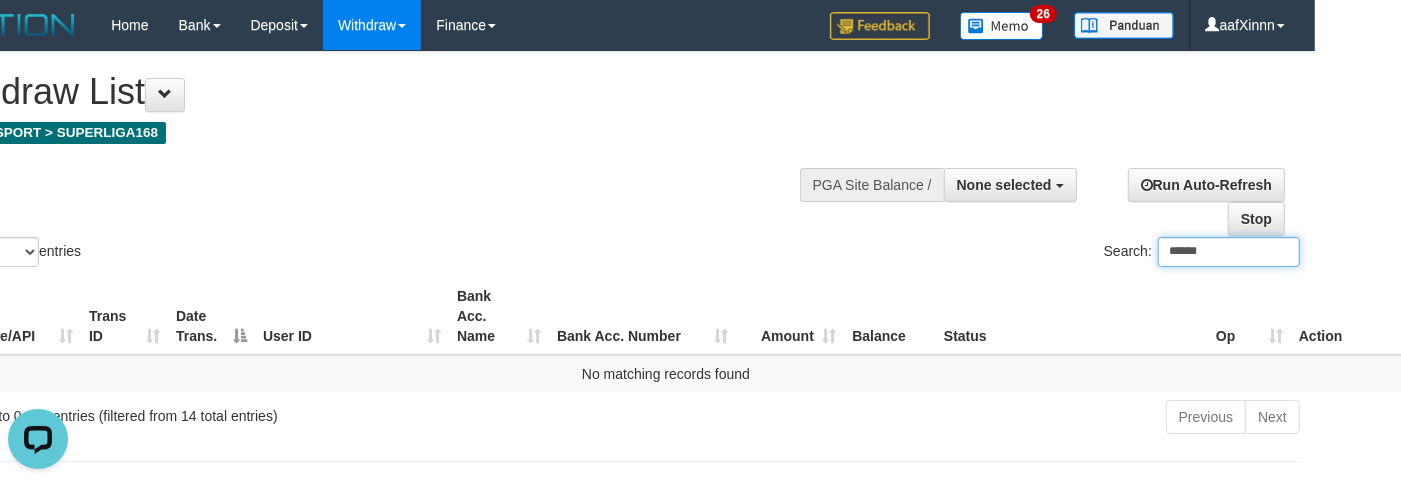 scroll, scrollTop: 0, scrollLeft: 0, axis: both 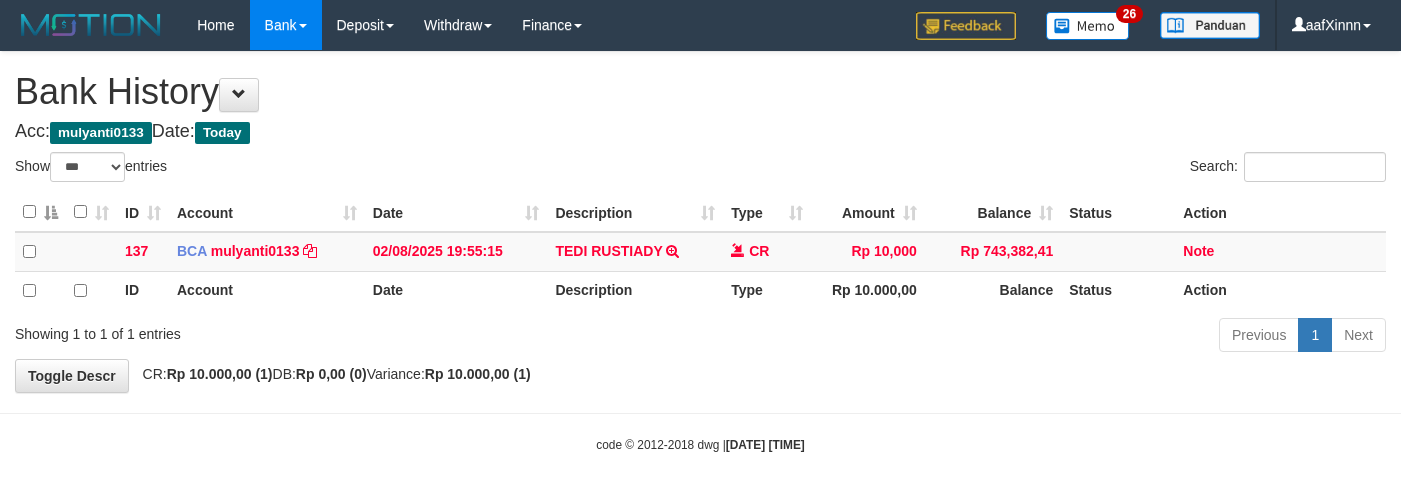 select on "***" 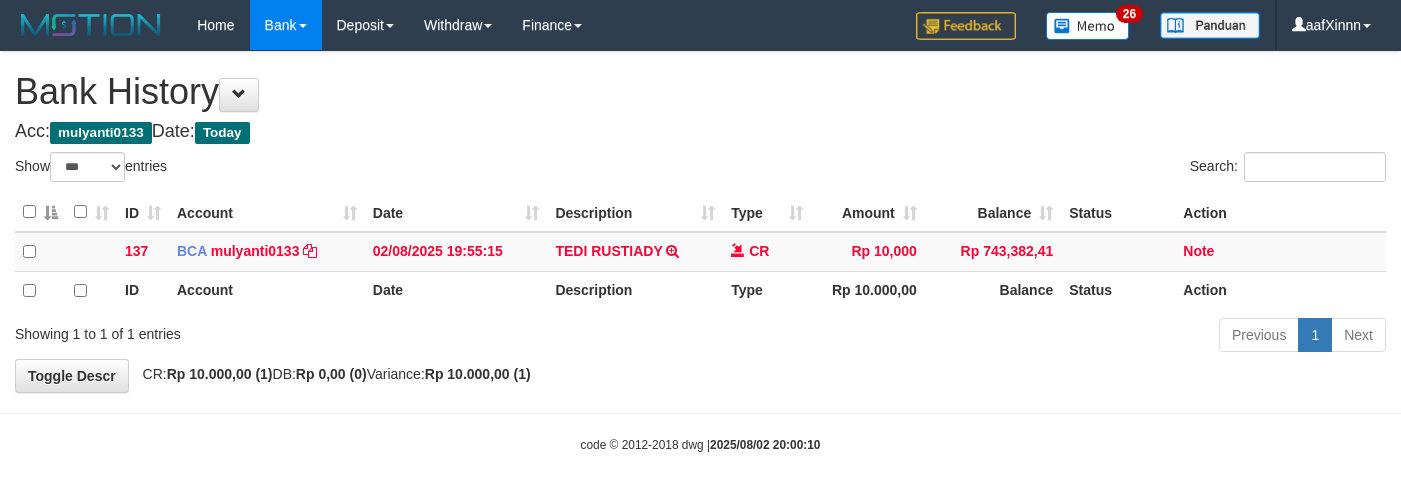 select on "***" 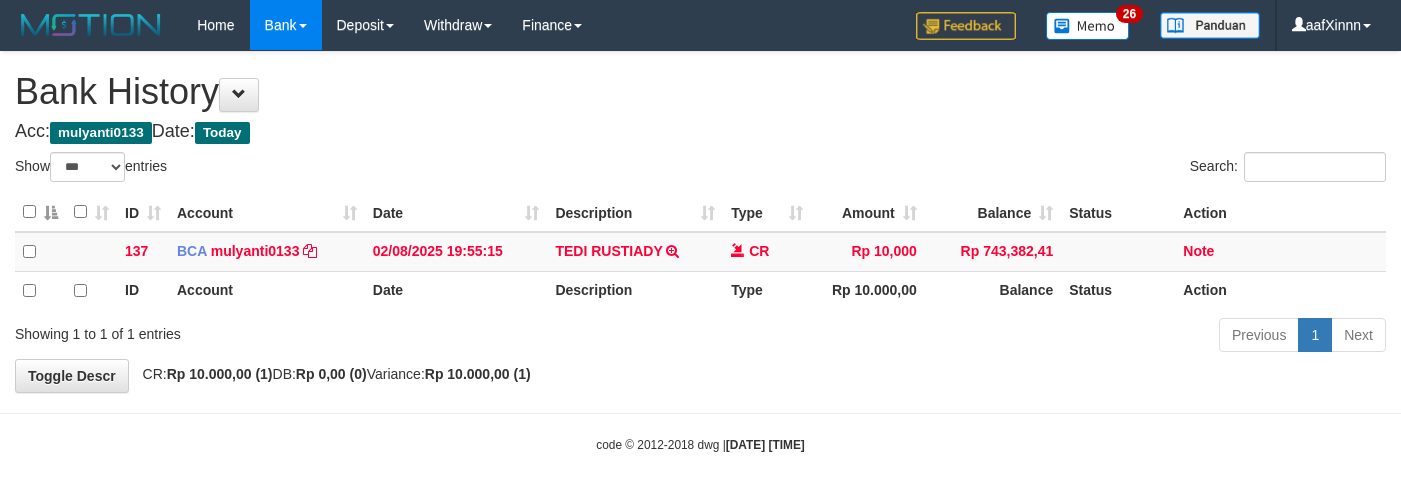 select on "***" 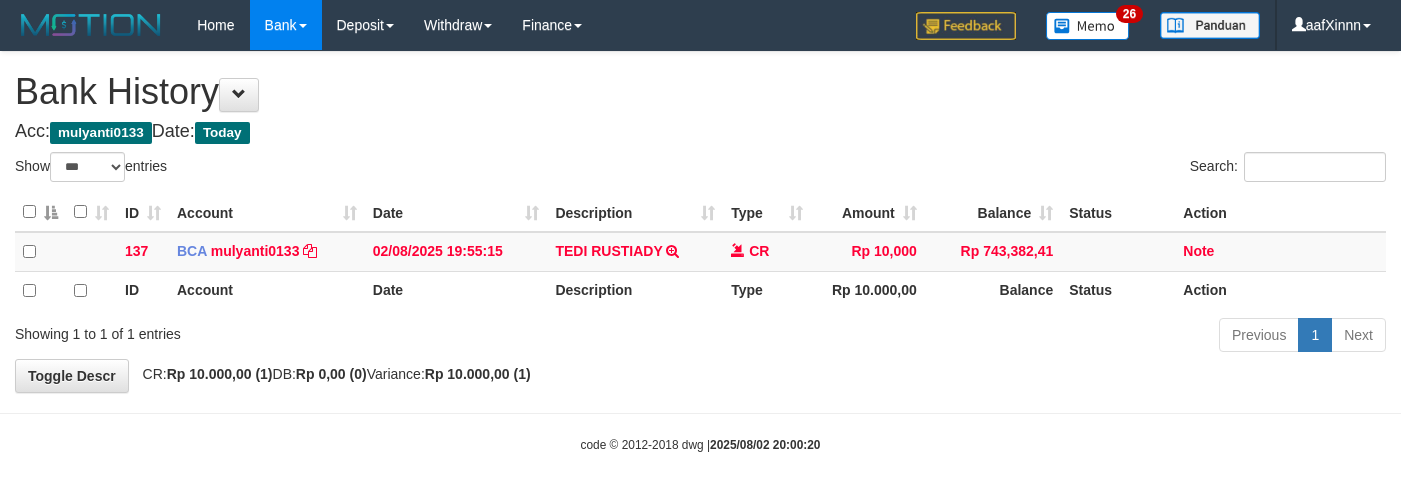 select on "***" 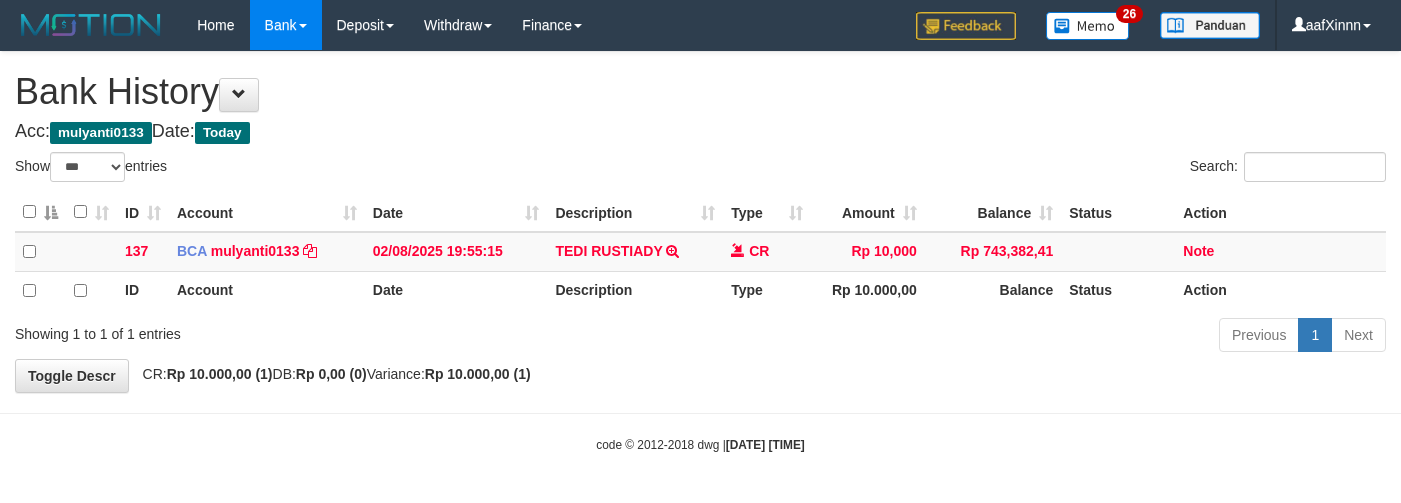 select on "***" 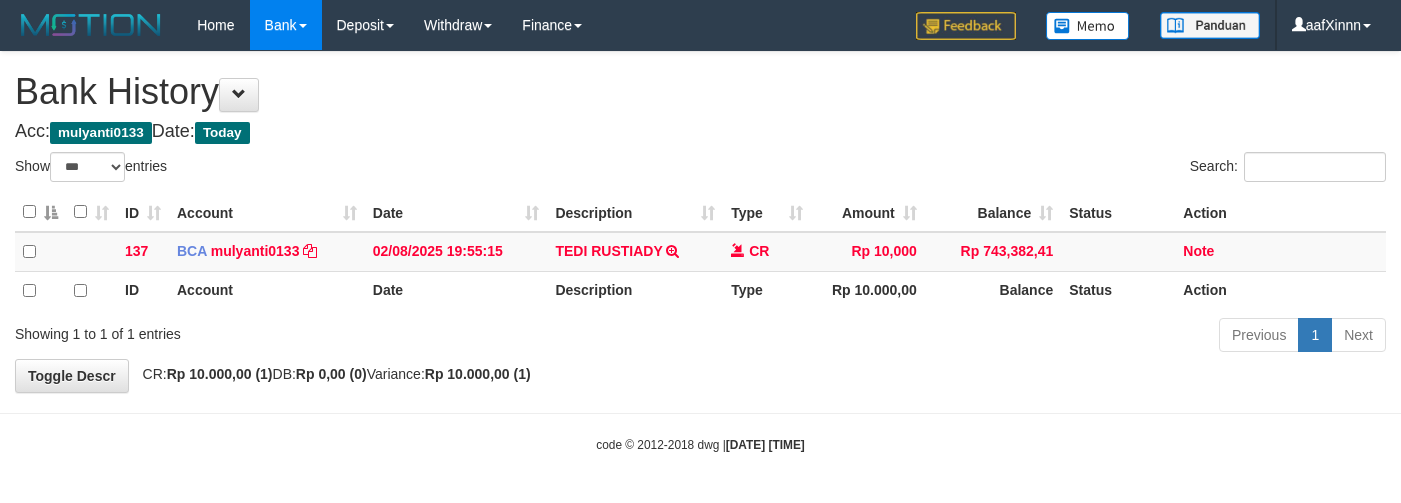 select on "***" 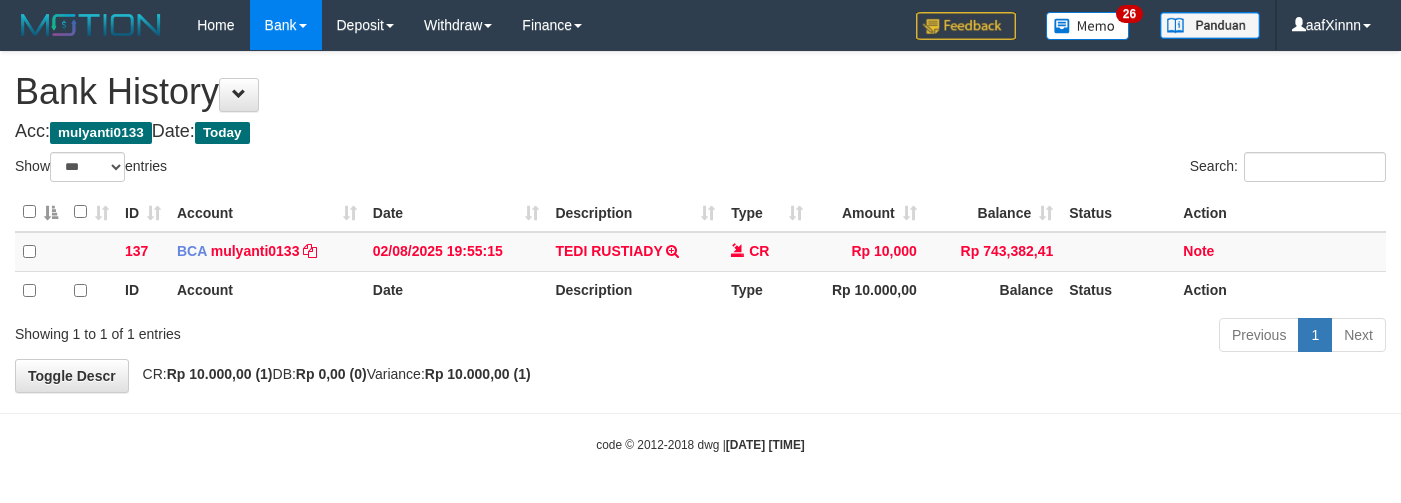 select on "***" 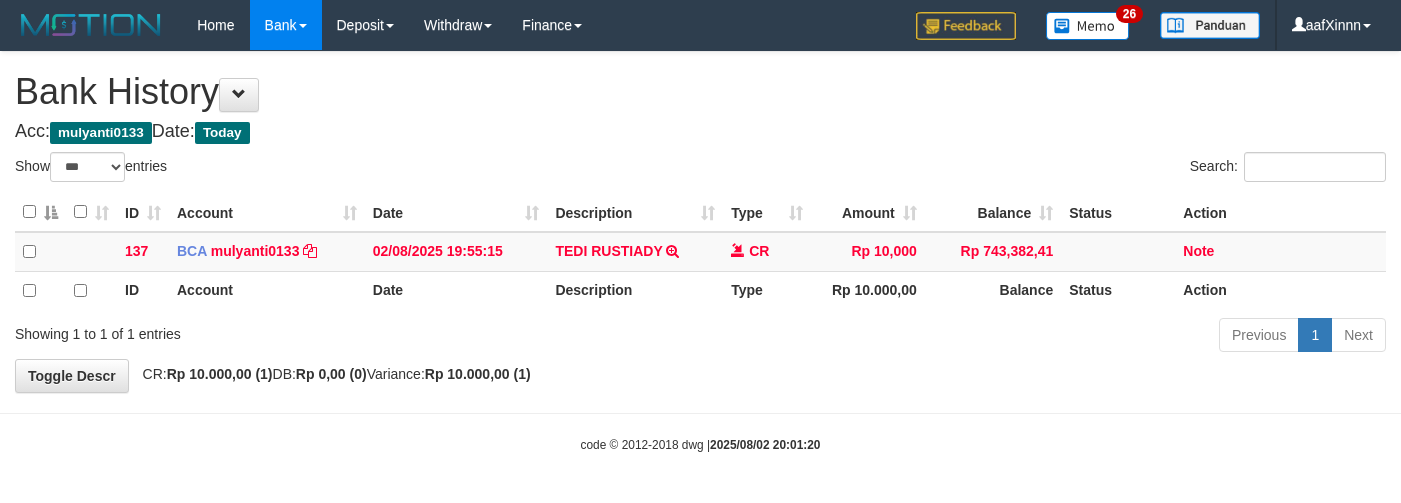 select on "***" 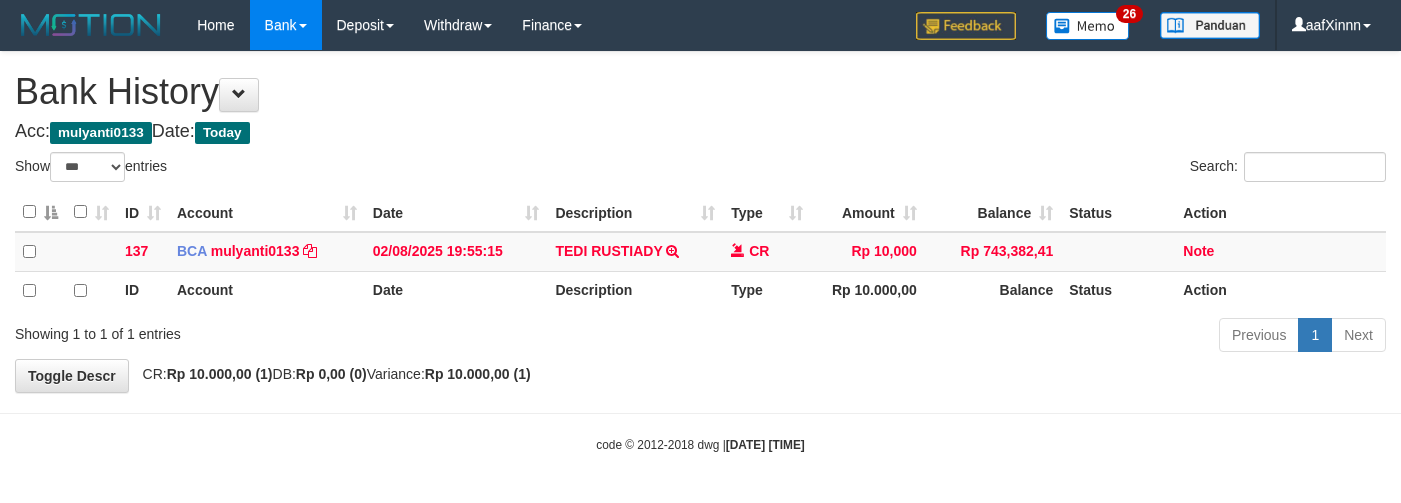 select on "***" 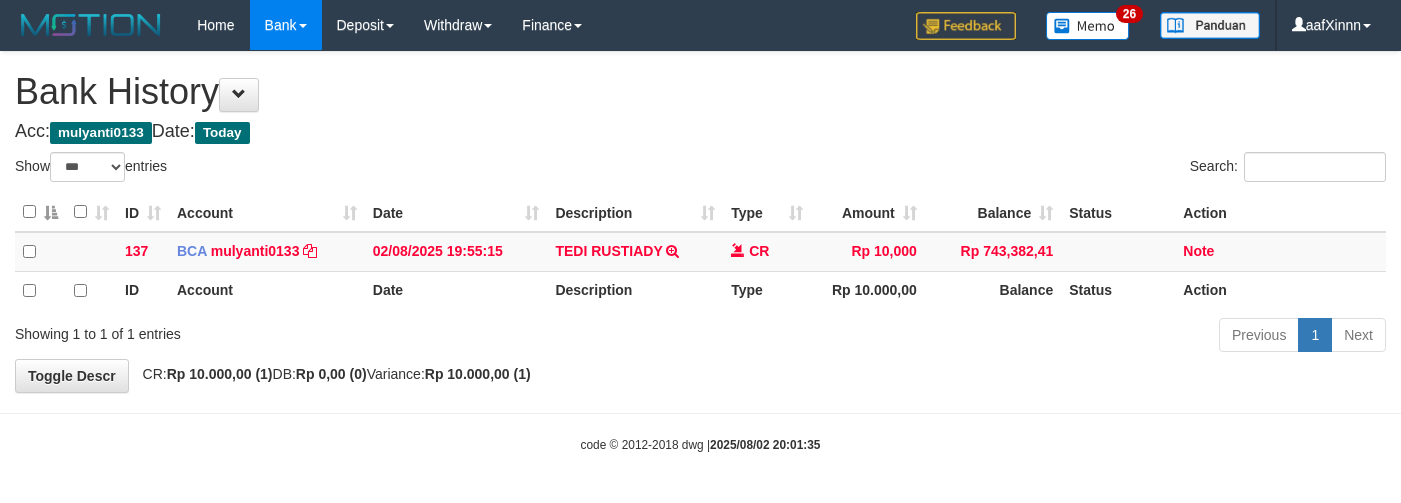 select on "***" 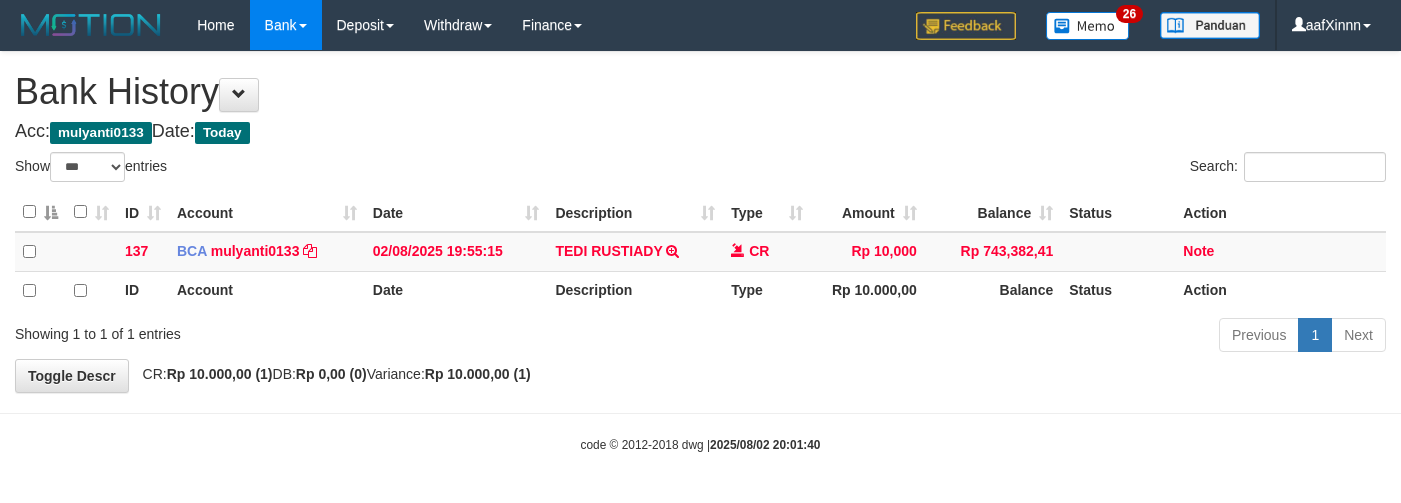 select on "***" 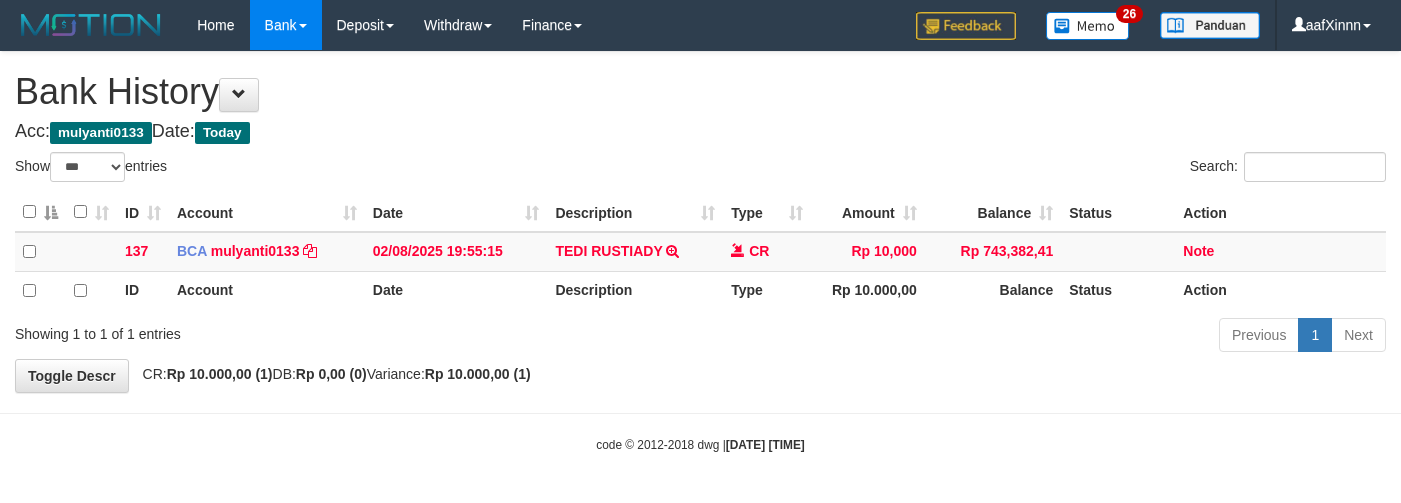 select on "***" 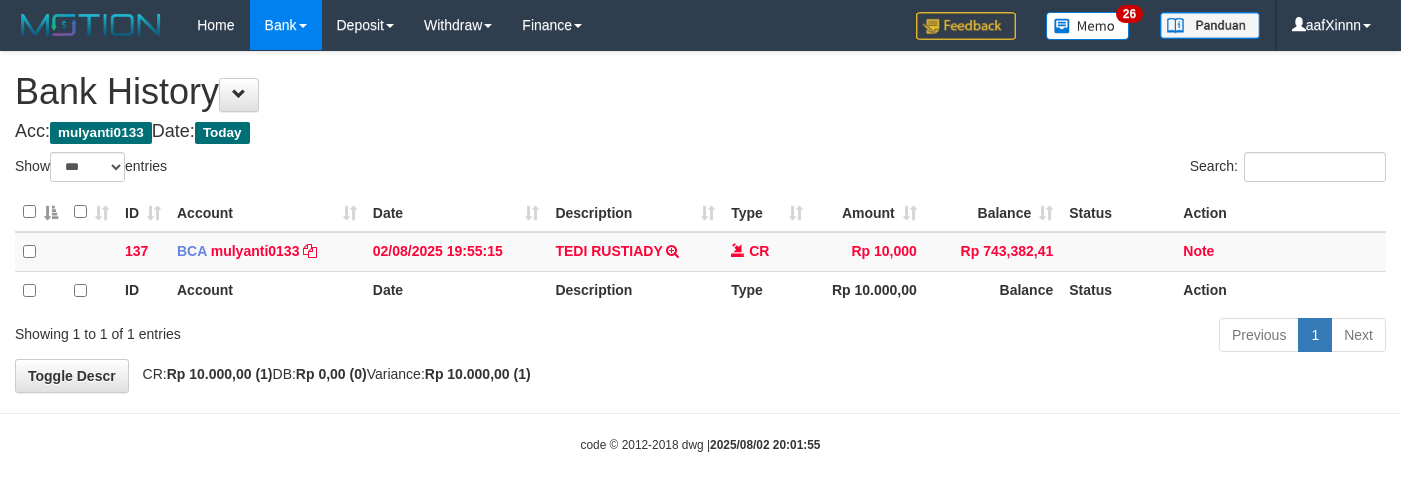 select on "***" 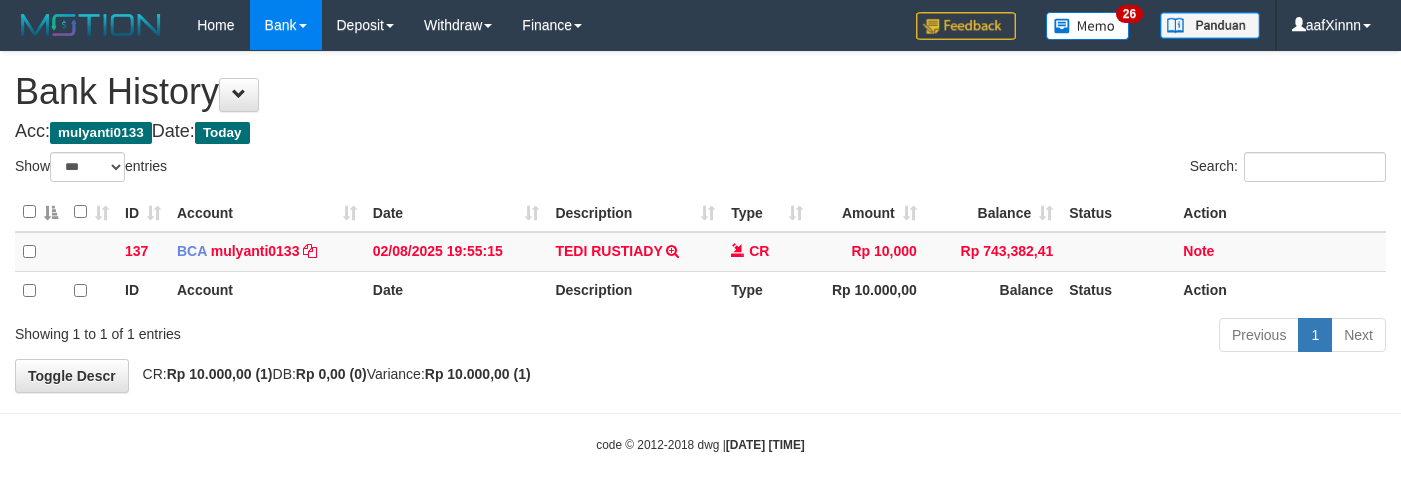 select on "***" 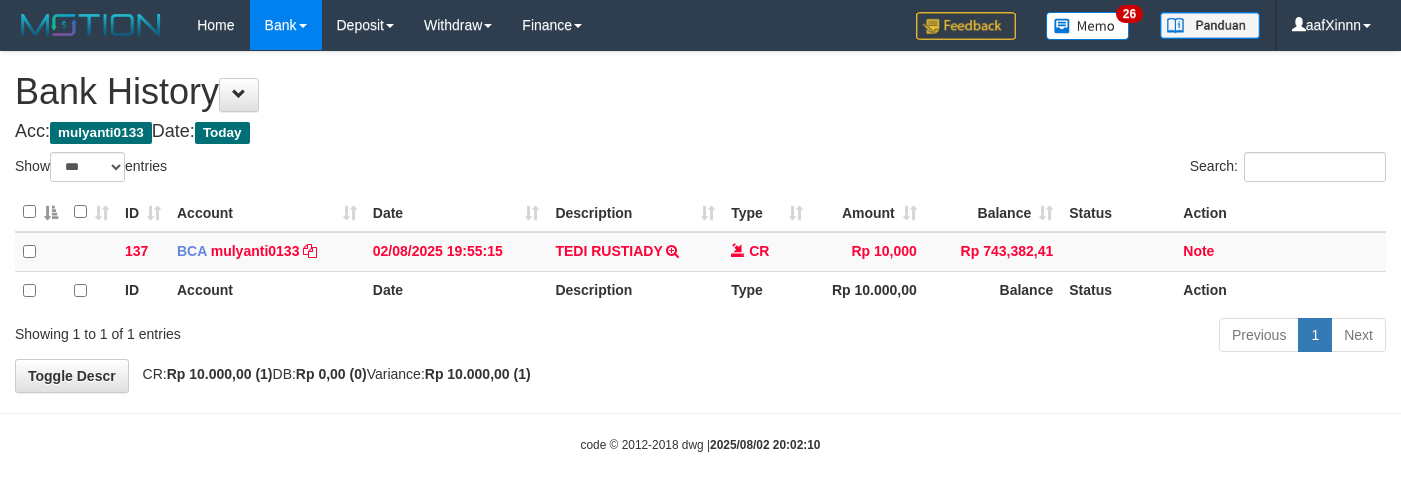 select on "***" 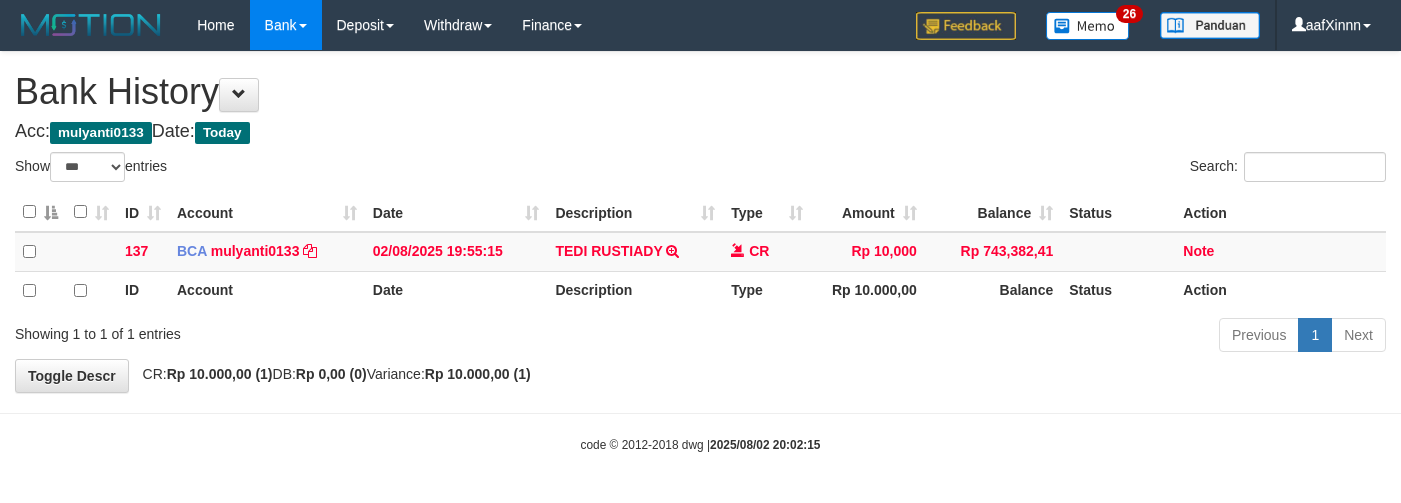 select on "***" 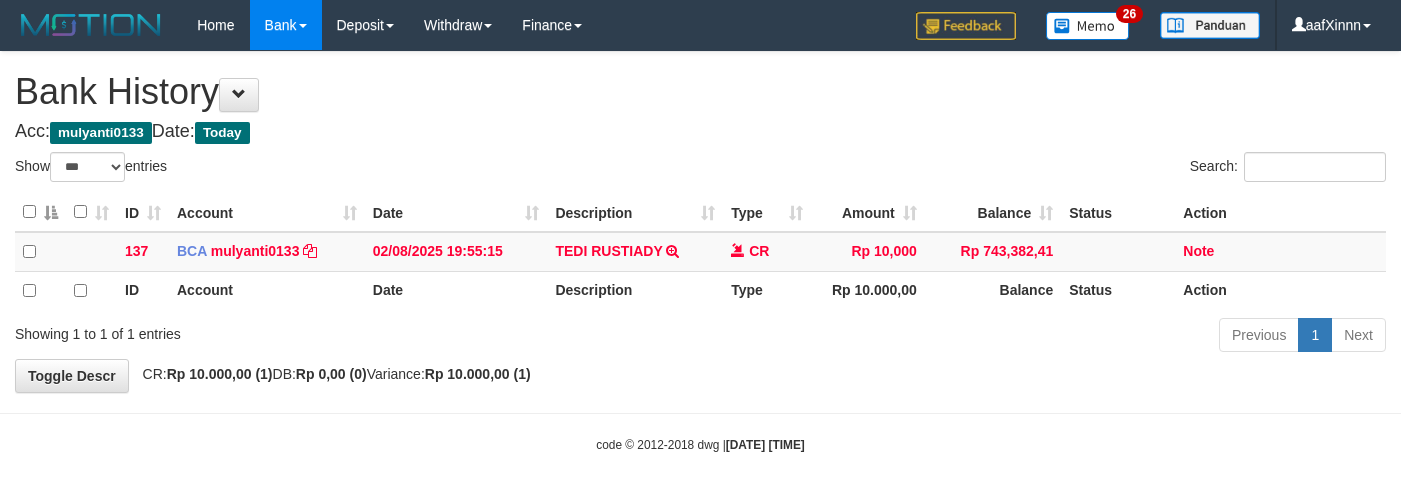select on "***" 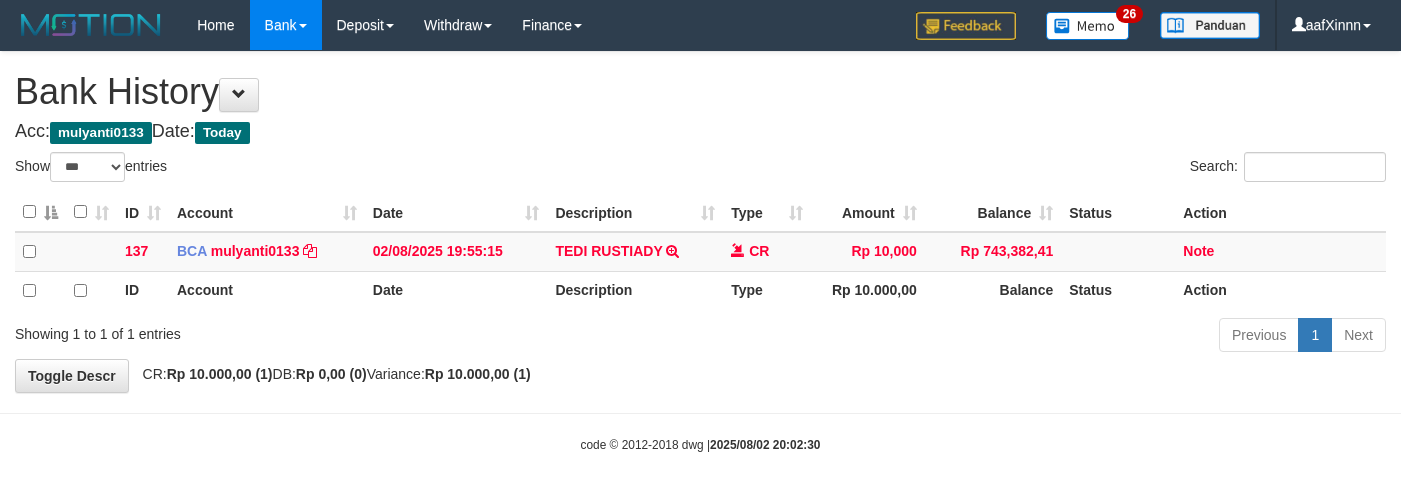 select on "***" 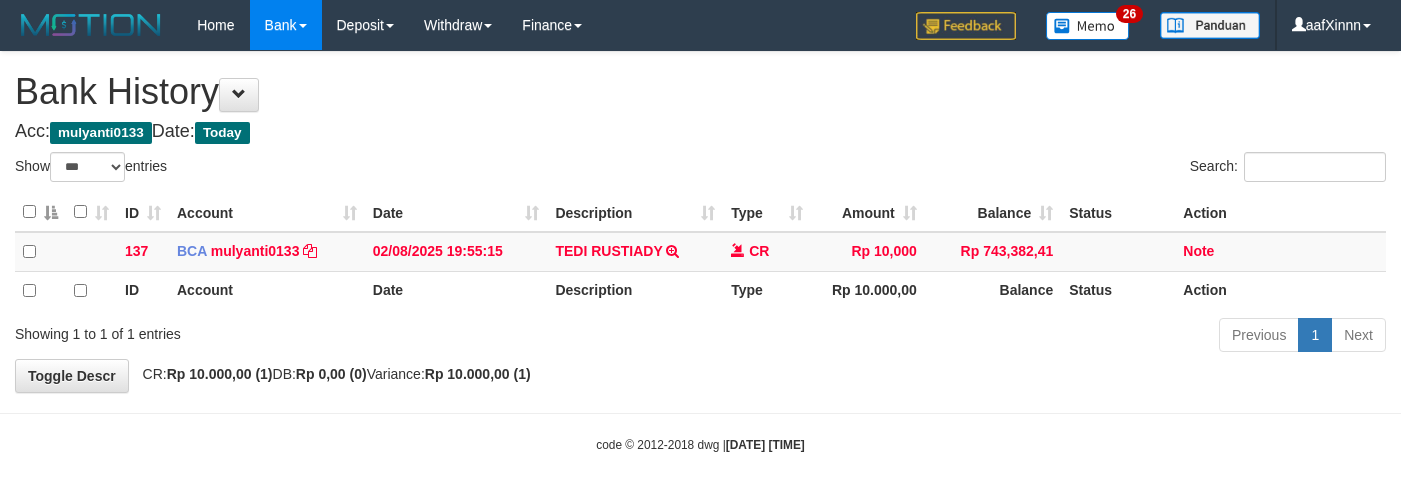 select on "***" 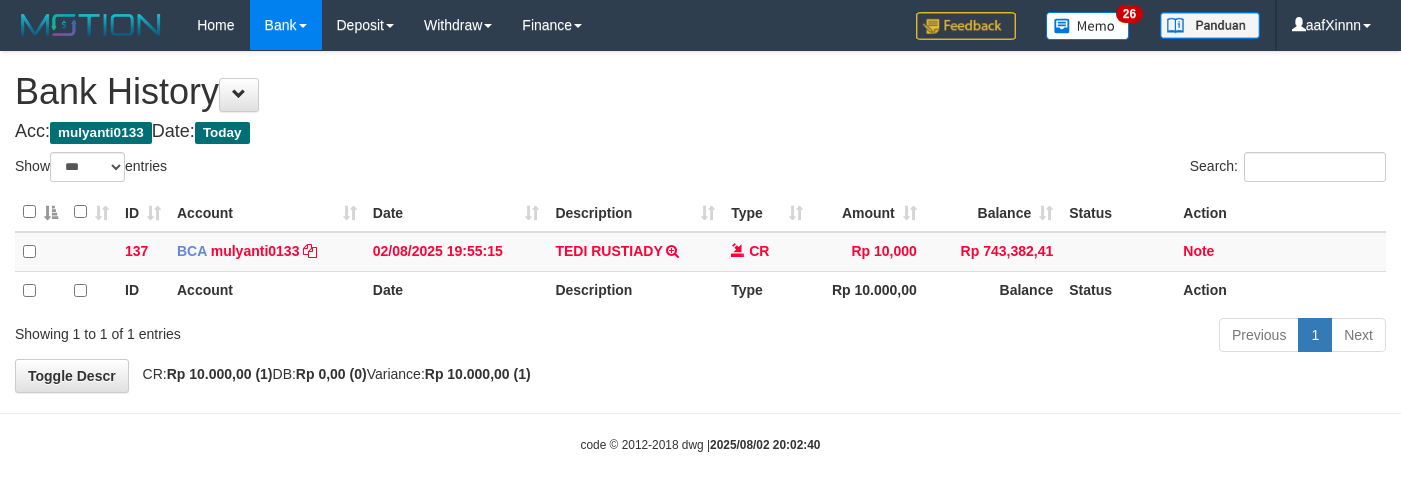 select on "***" 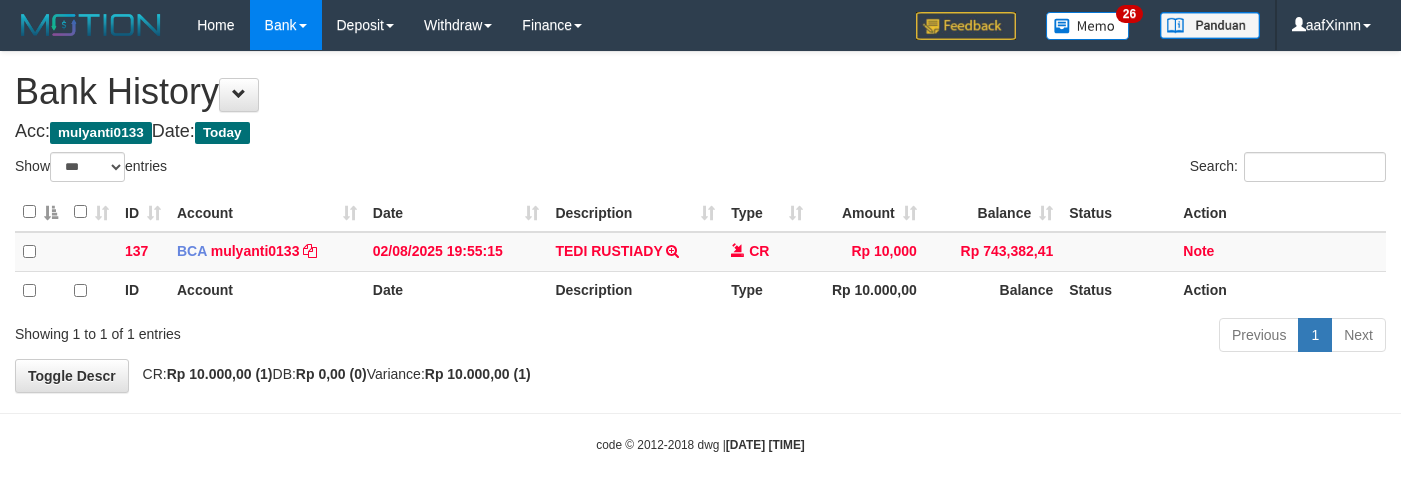 select on "***" 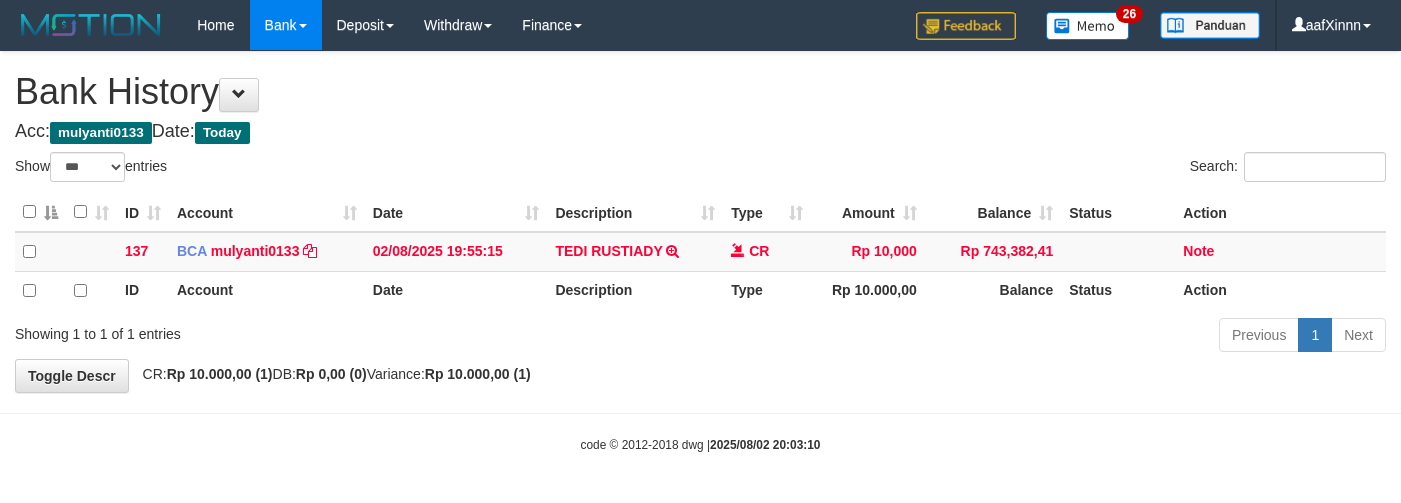 select on "***" 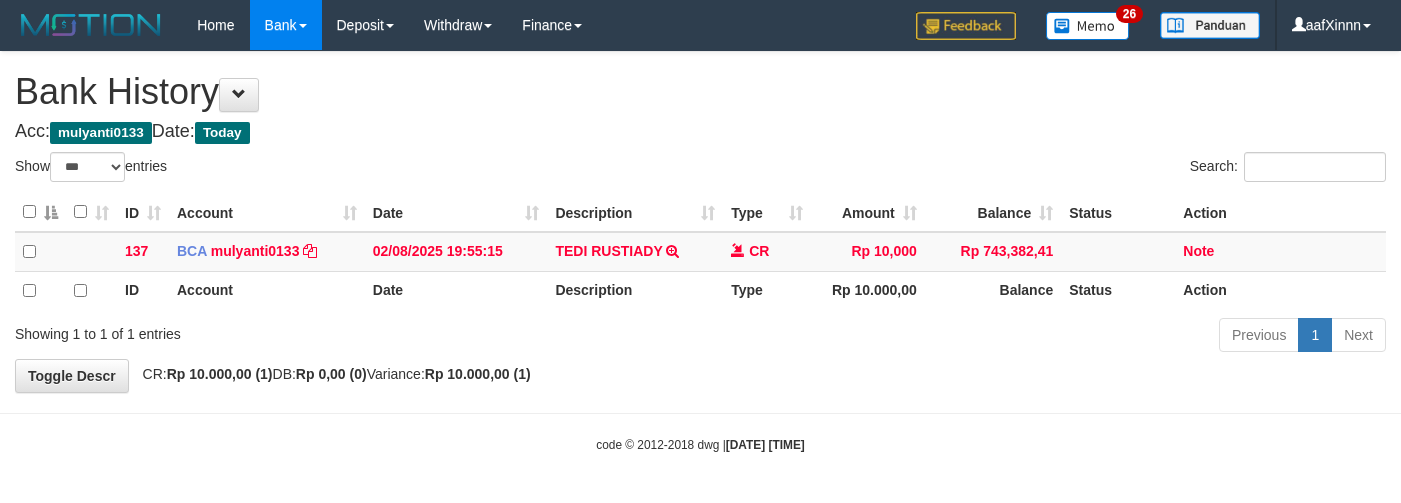 select on "***" 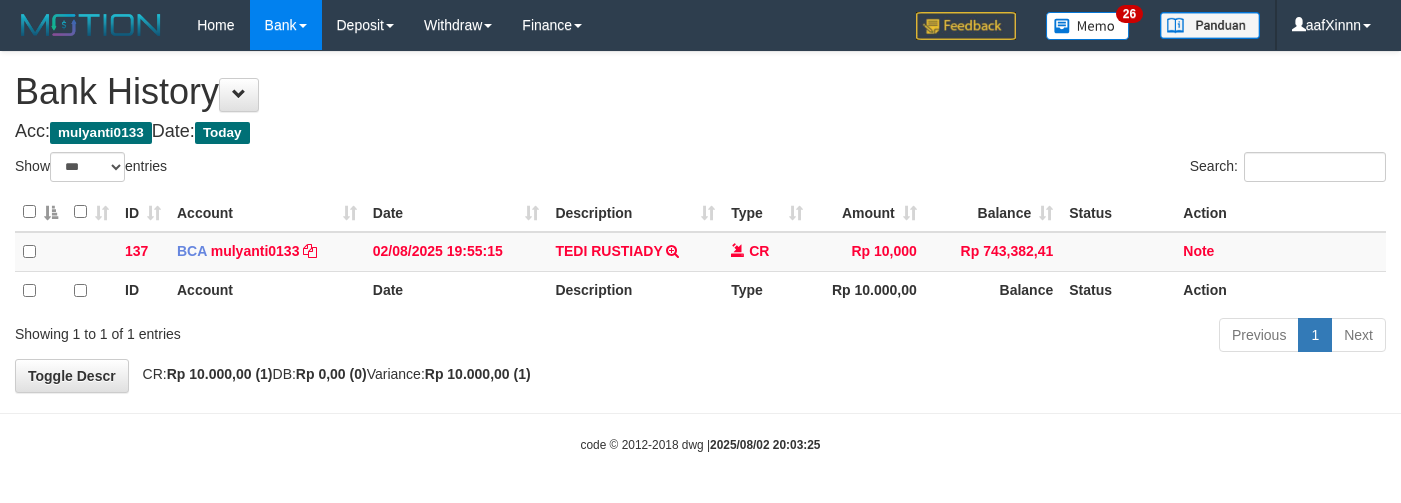 select on "***" 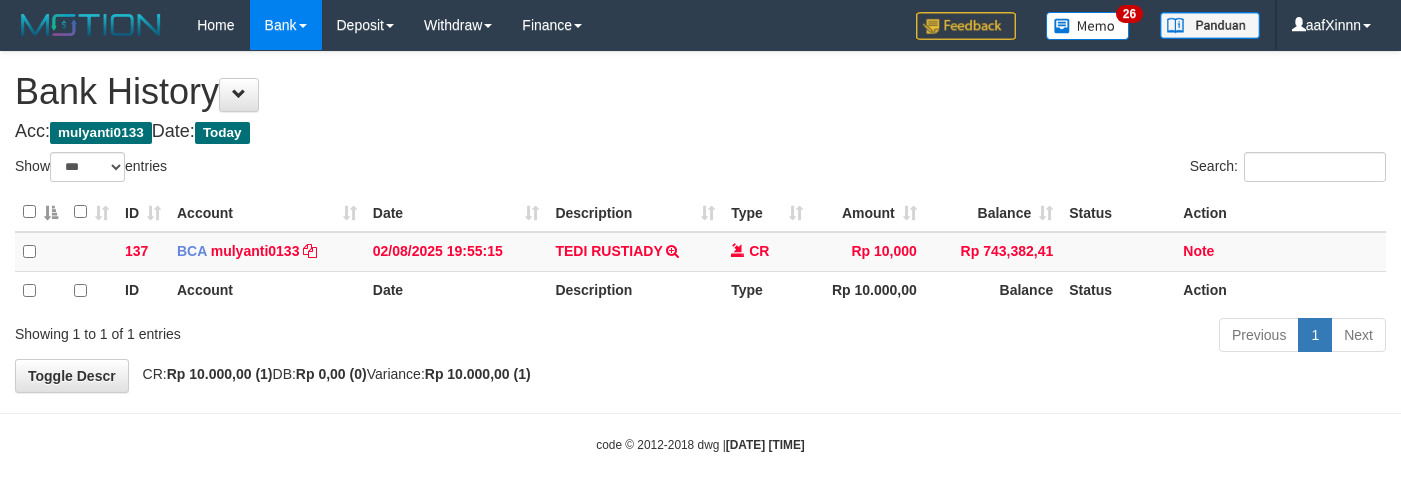 select on "***" 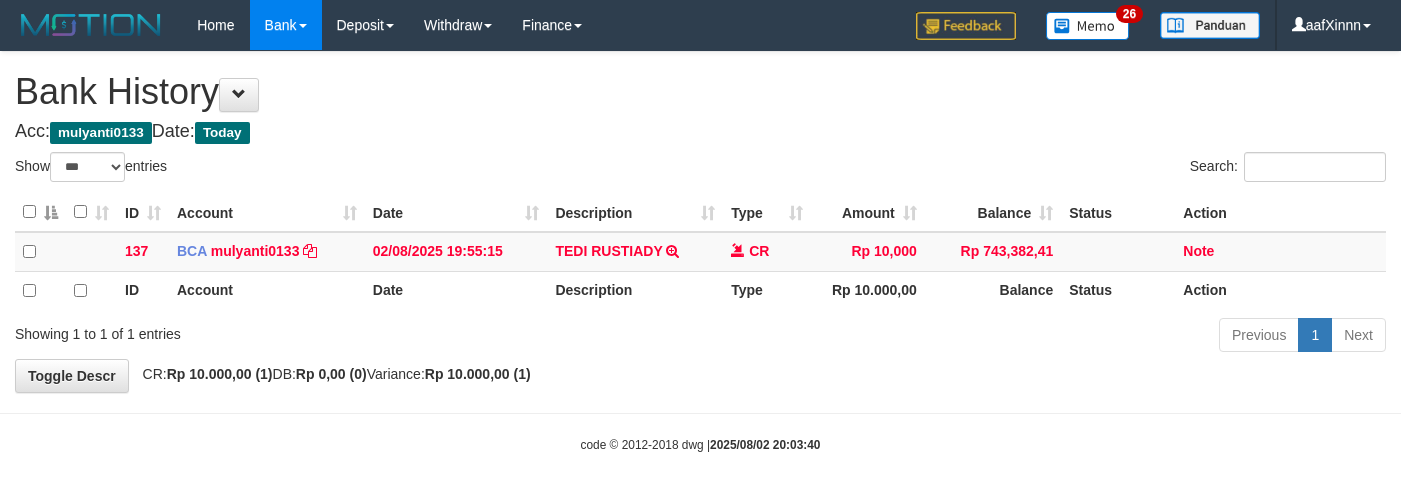 select on "***" 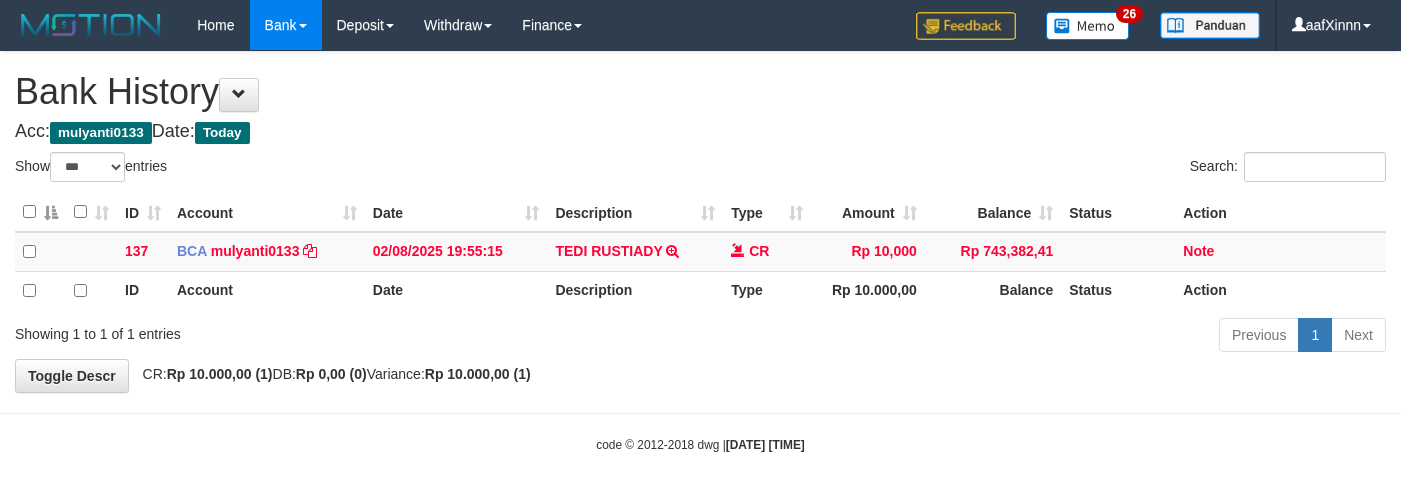 select on "***" 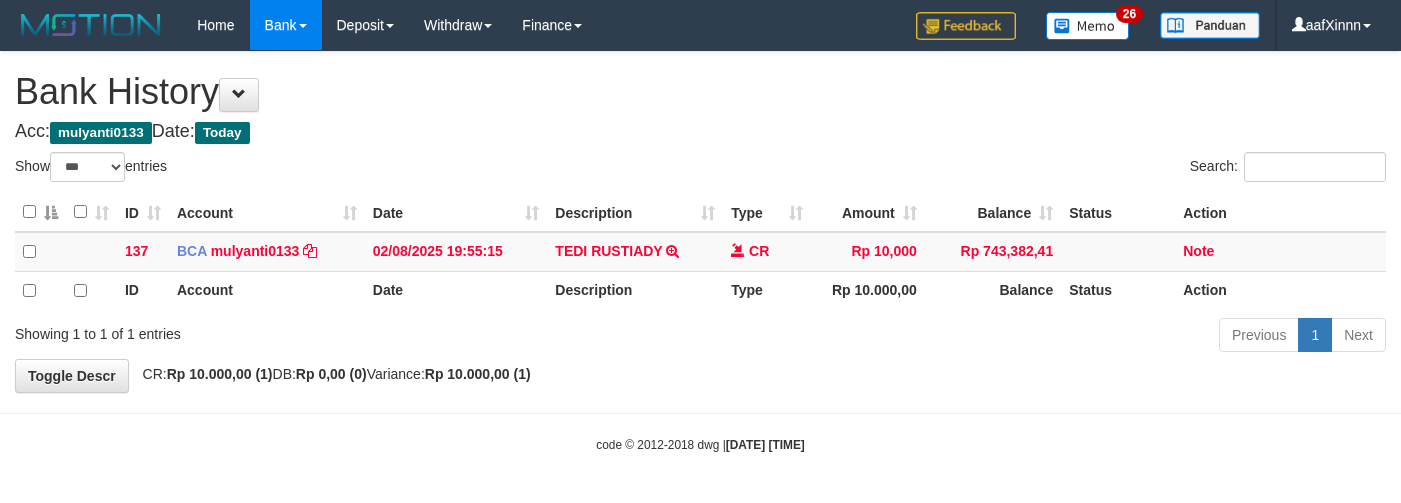 scroll, scrollTop: 0, scrollLeft: 0, axis: both 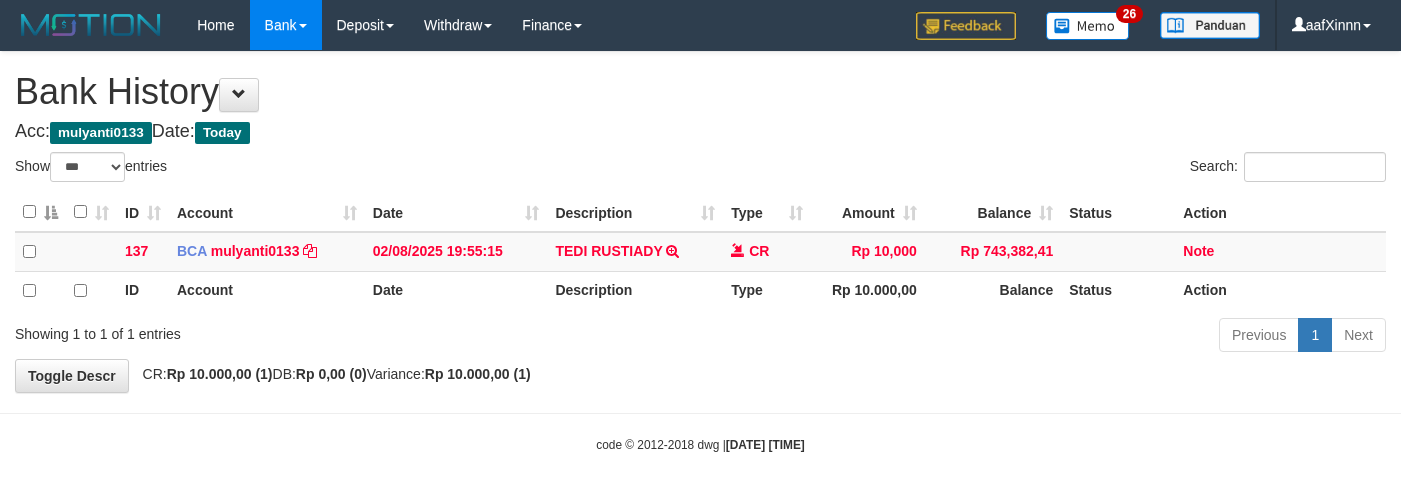 select on "***" 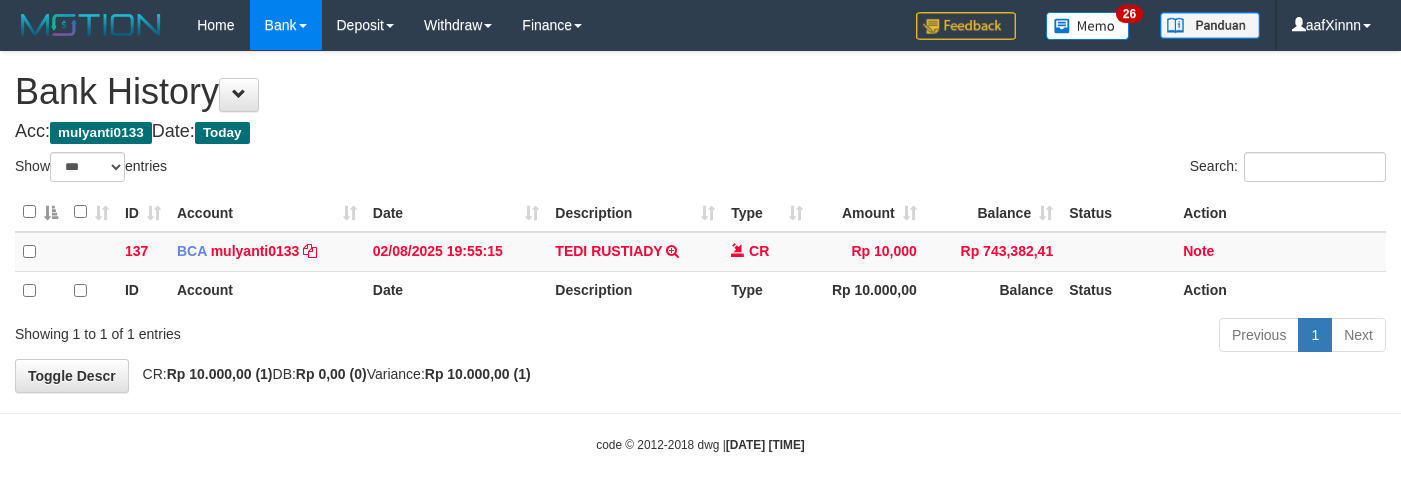 scroll, scrollTop: 0, scrollLeft: 0, axis: both 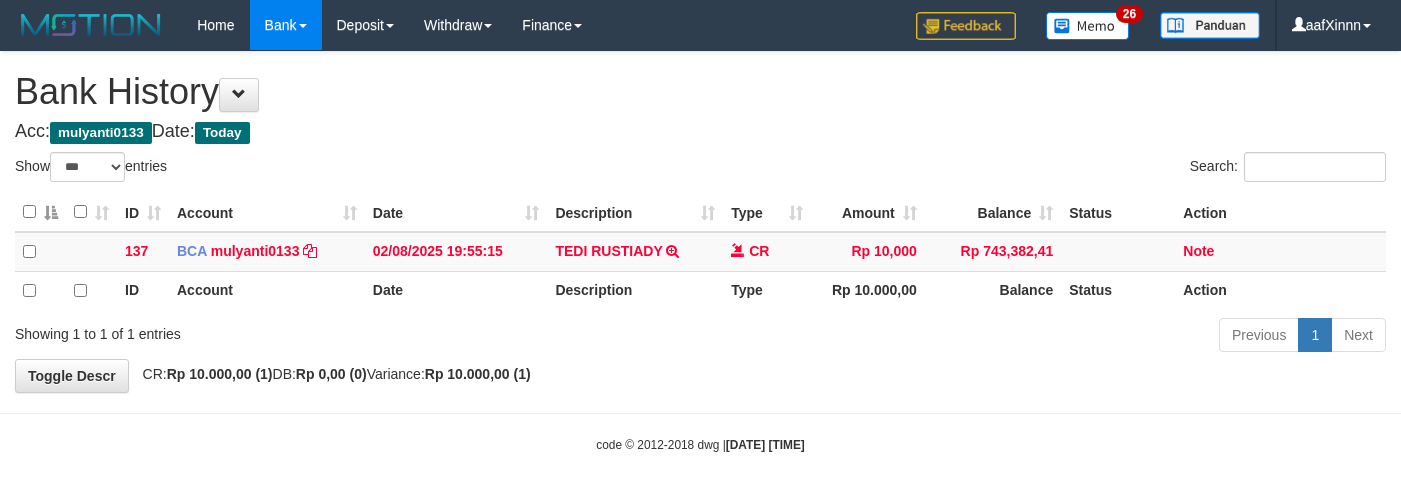 select on "***" 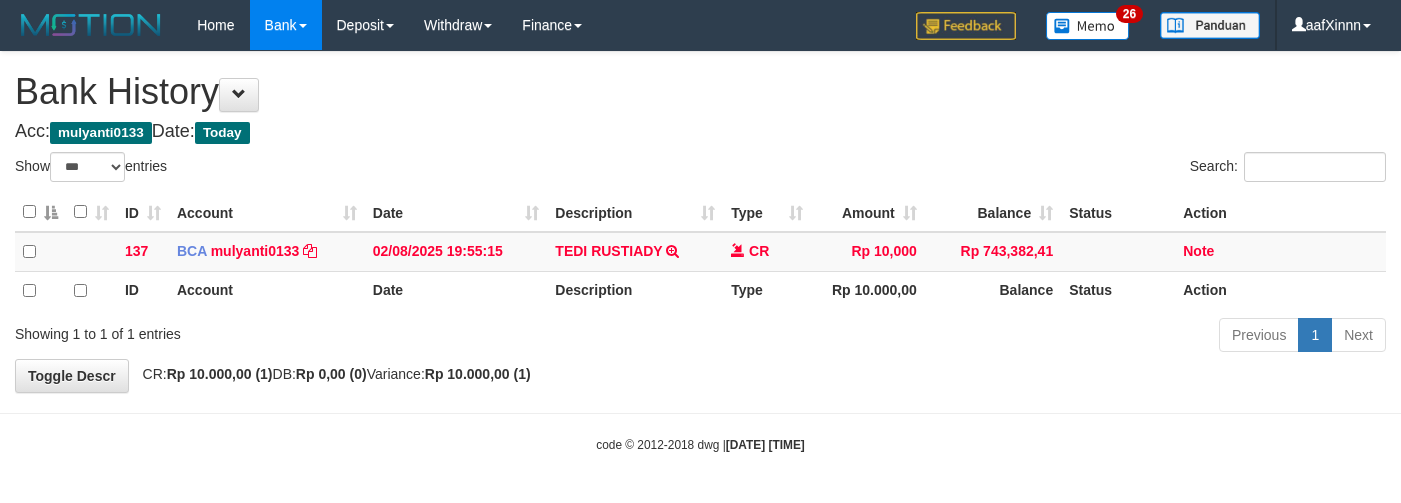 scroll, scrollTop: 0, scrollLeft: 0, axis: both 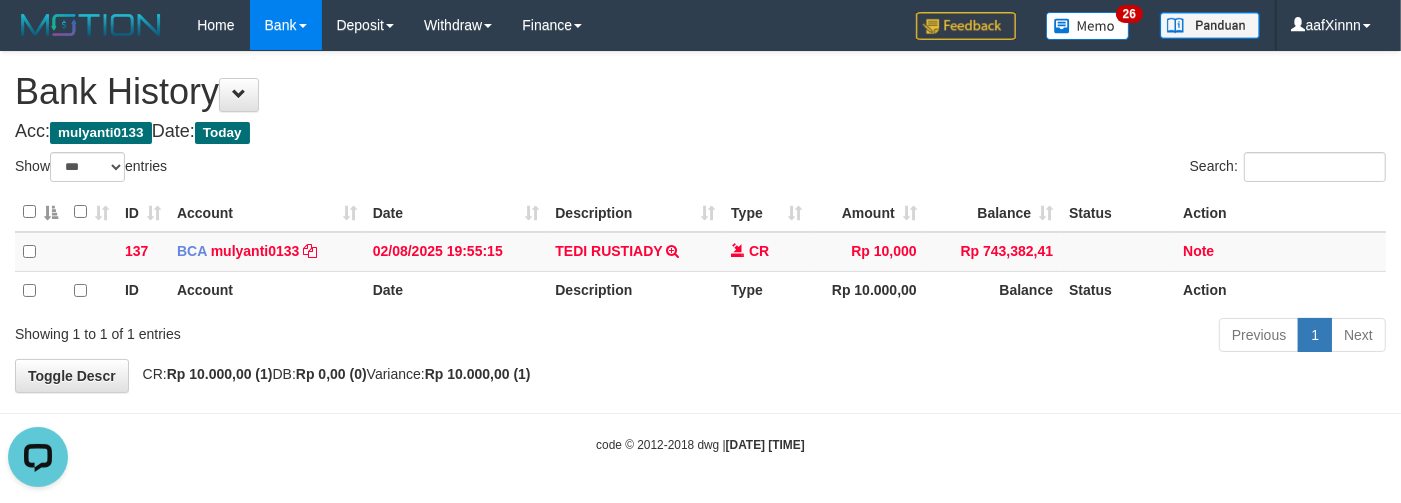 click on "Bank History" at bounding box center (700, 92) 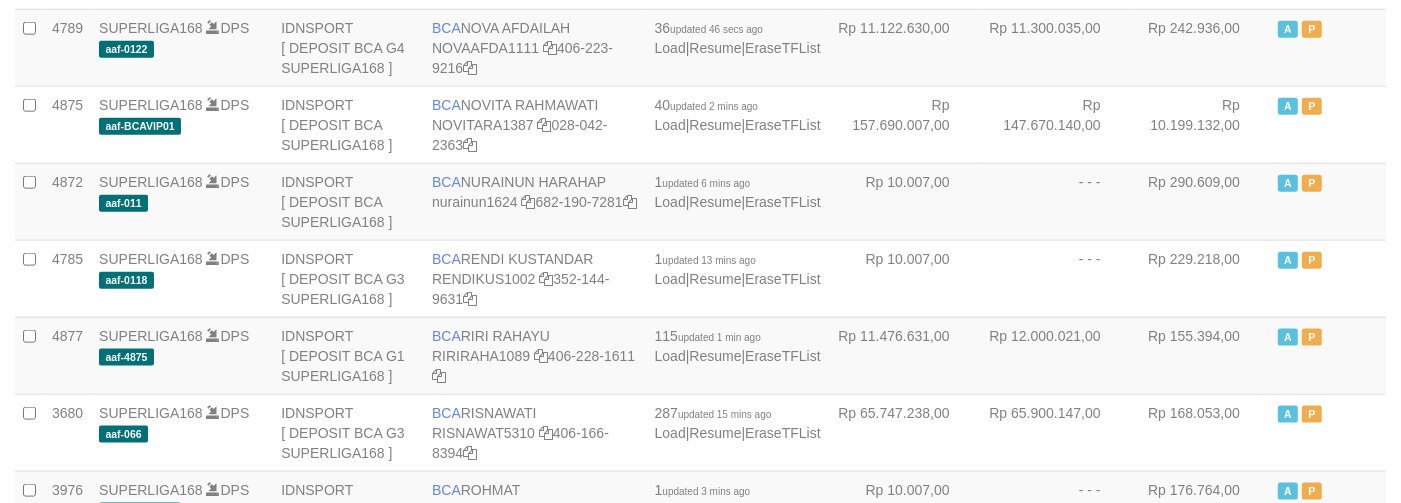 scroll, scrollTop: 1777, scrollLeft: 0, axis: vertical 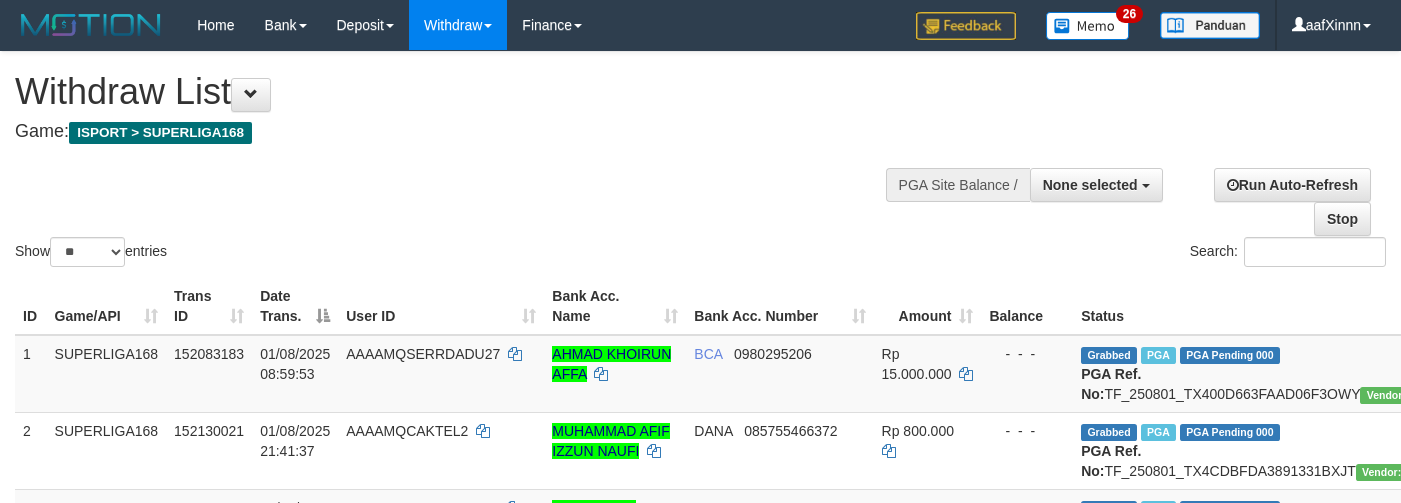 select 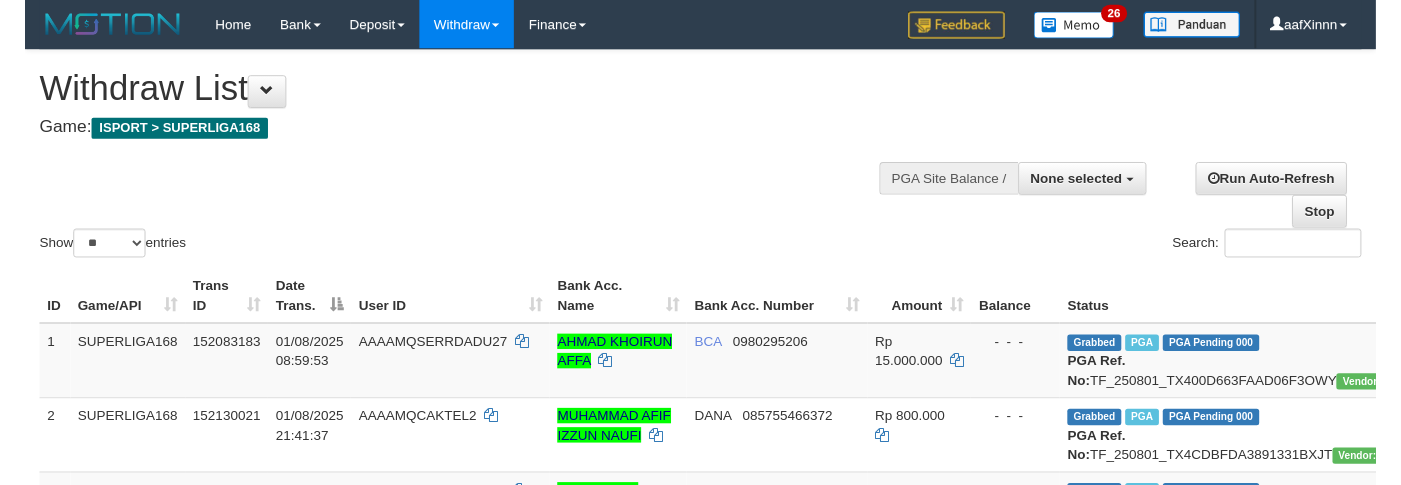 scroll, scrollTop: 0, scrollLeft: 86, axis: horizontal 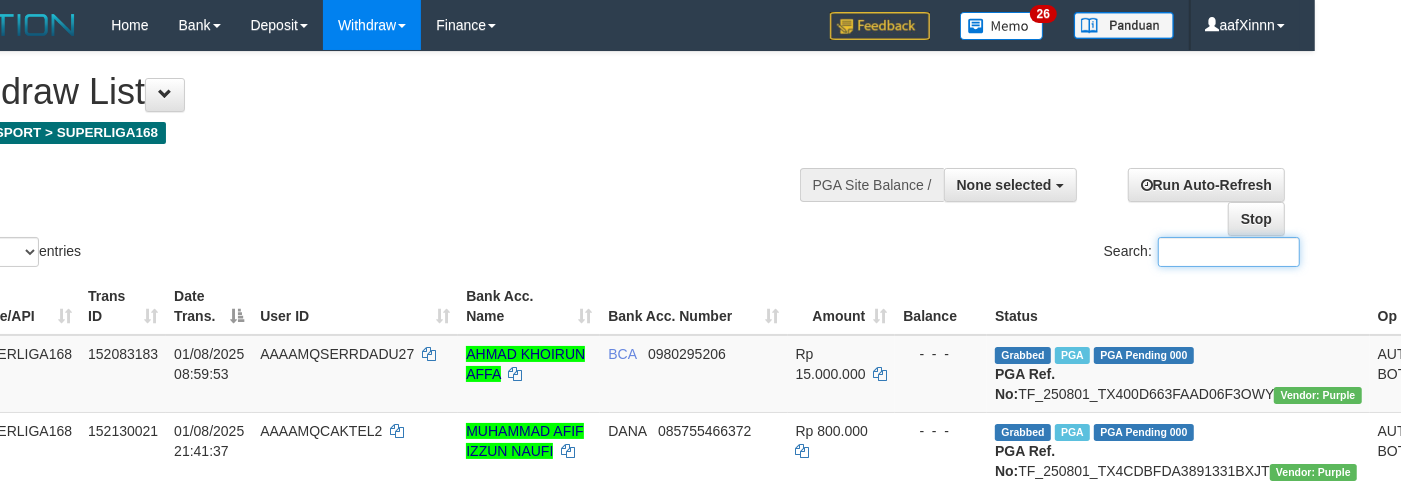 click on "Search:" at bounding box center [1229, 252] 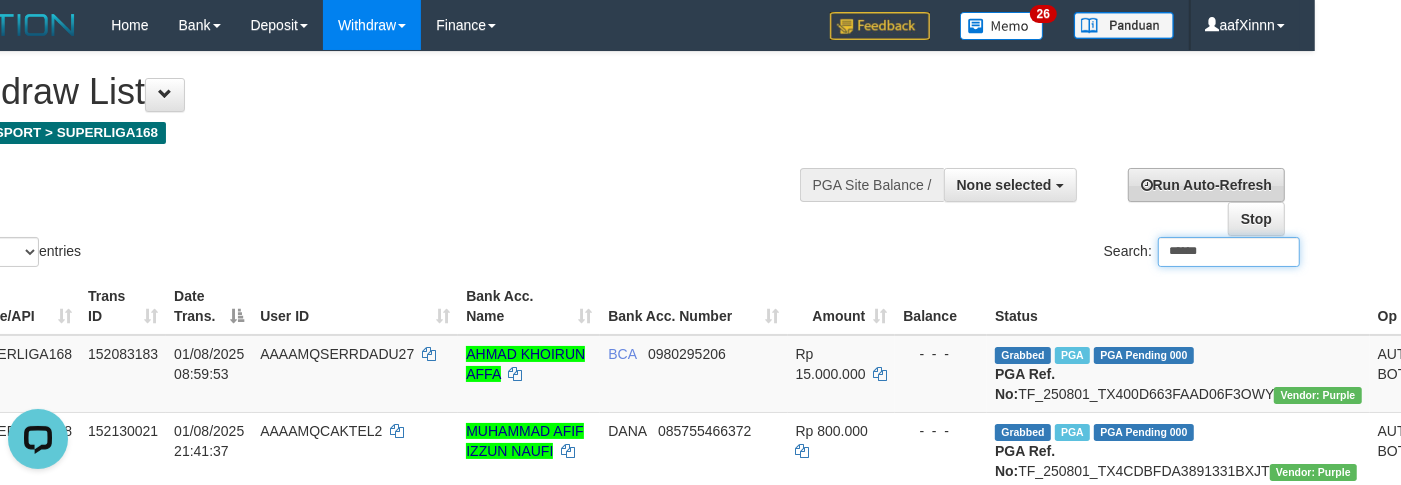 scroll, scrollTop: 0, scrollLeft: 0, axis: both 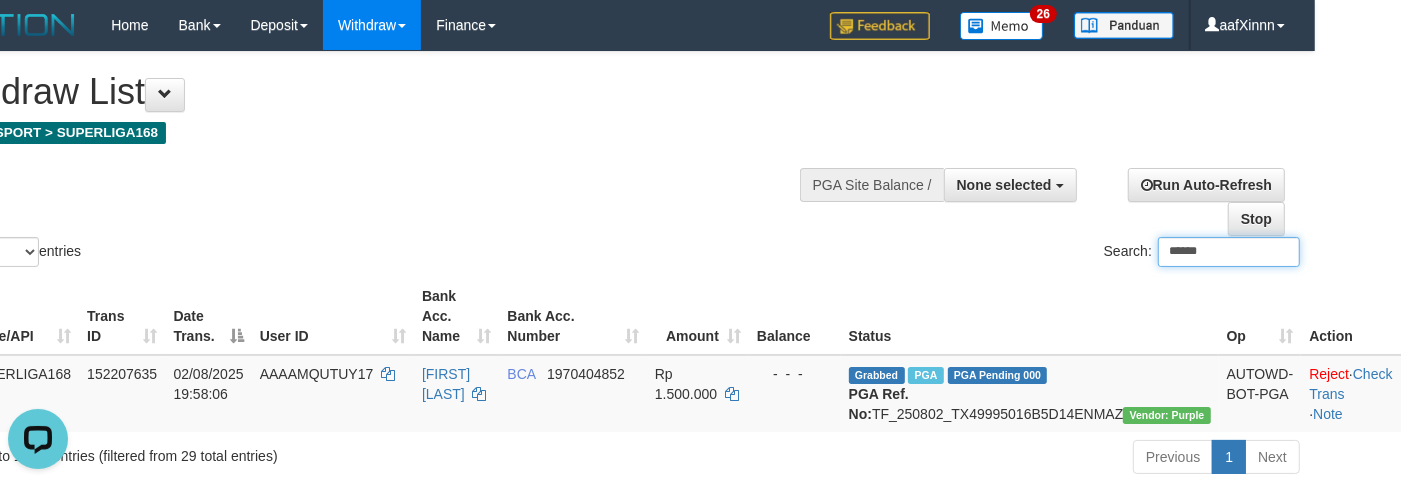 type on "******" 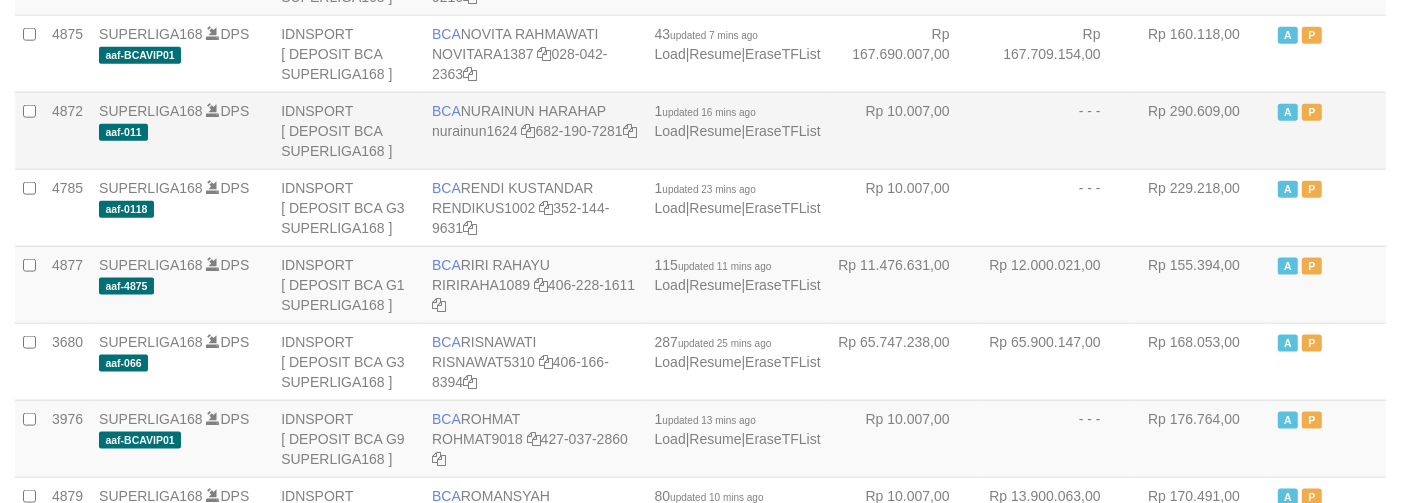 scroll, scrollTop: 1973, scrollLeft: 0, axis: vertical 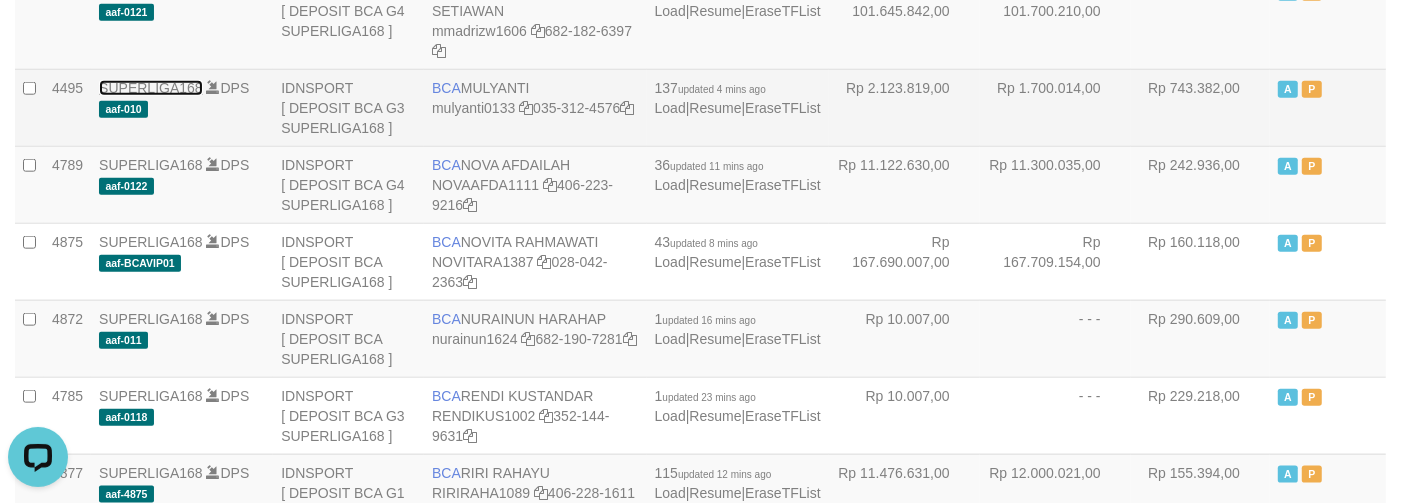 click on "SUPERLIGA168" at bounding box center (151, 88) 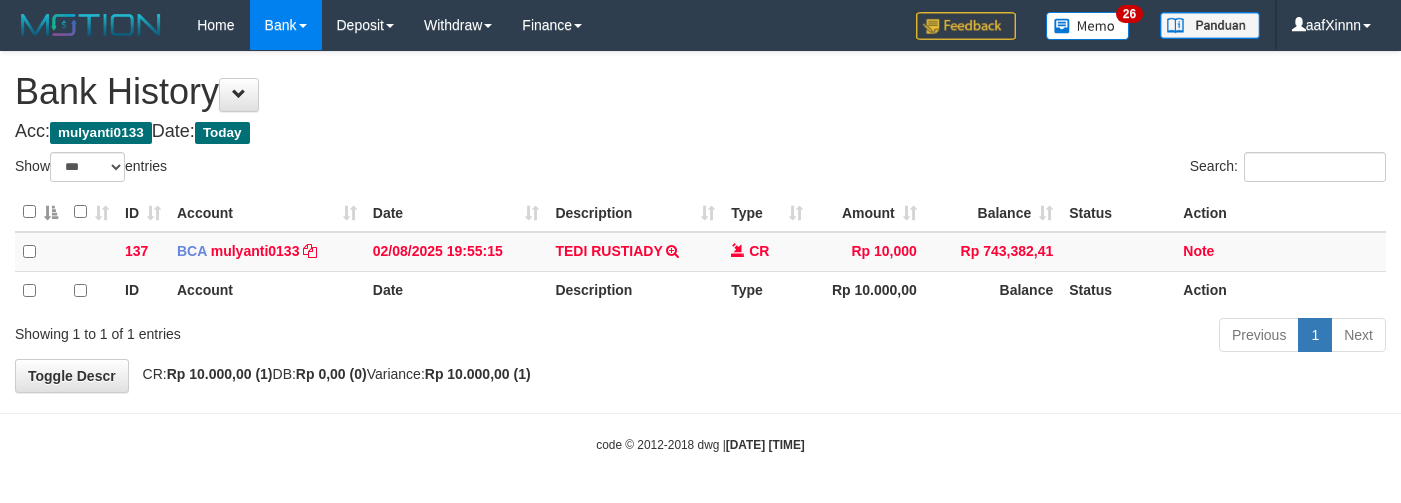 select on "***" 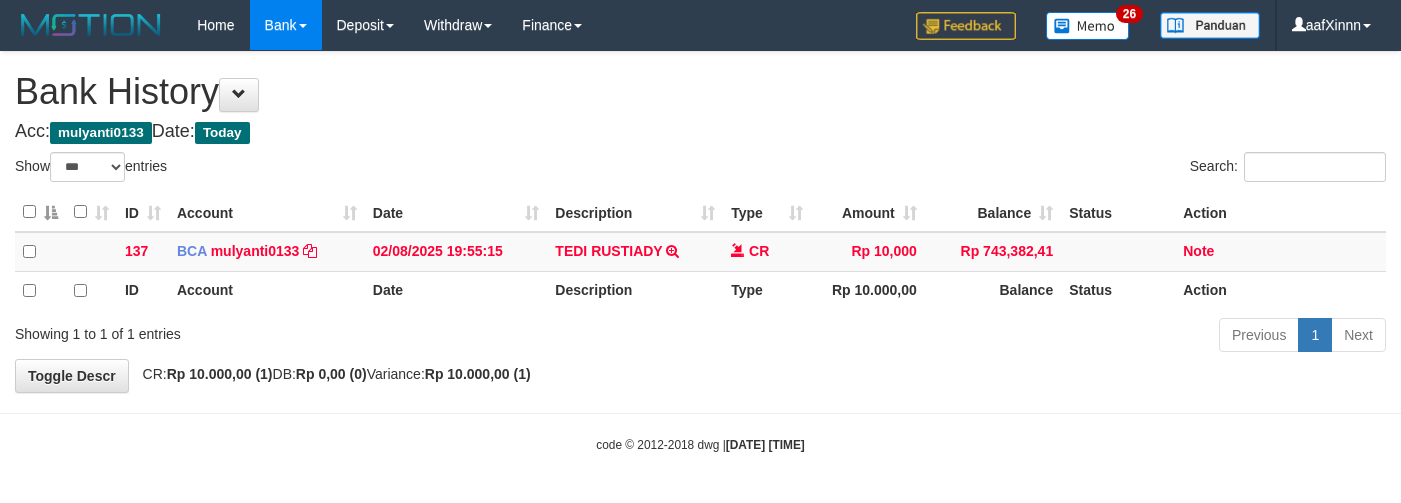 scroll, scrollTop: 0, scrollLeft: 0, axis: both 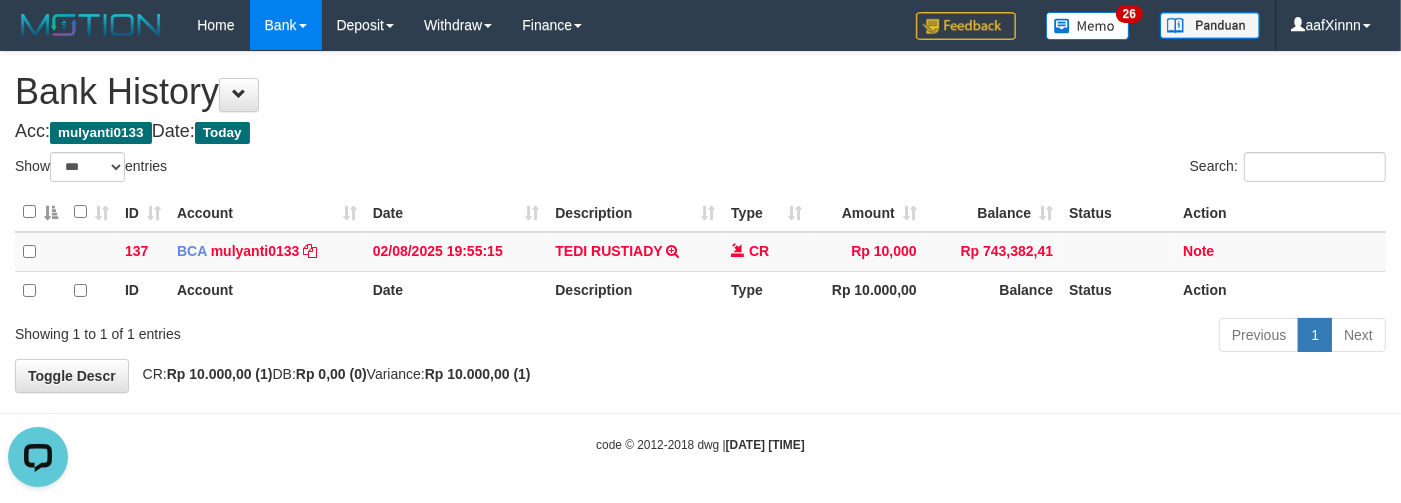 click on "**********" at bounding box center (700, 222) 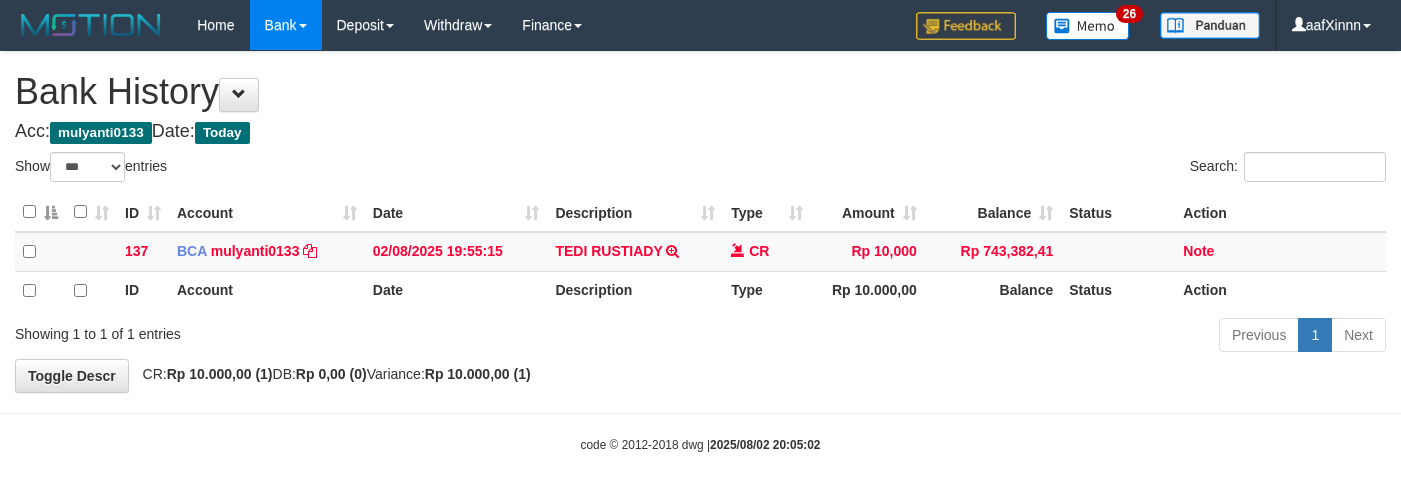 select on "***" 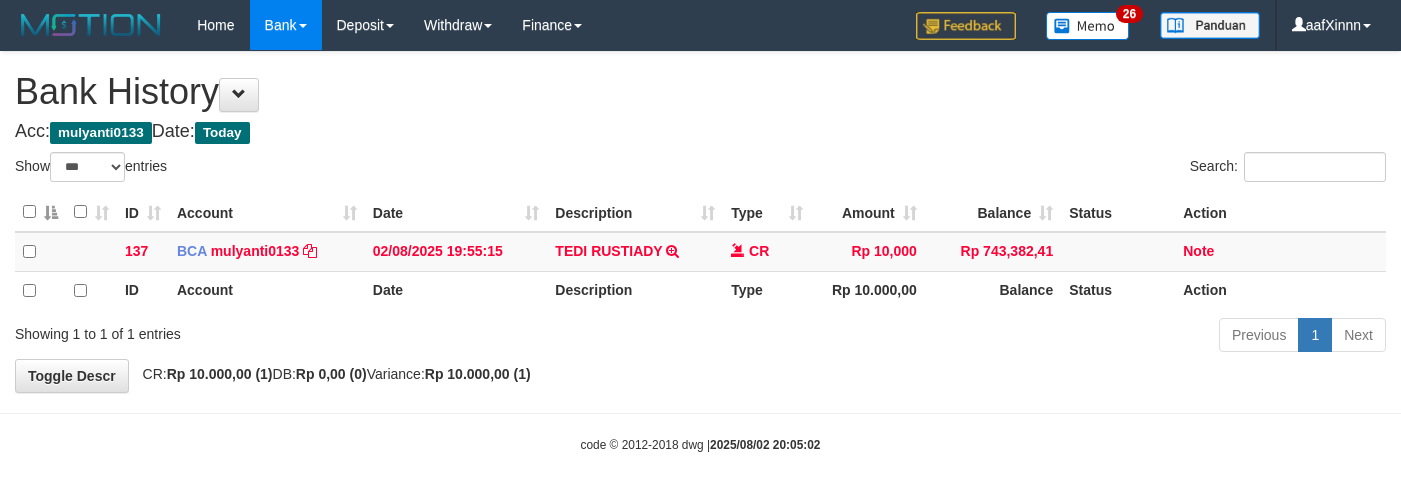 scroll, scrollTop: 0, scrollLeft: 0, axis: both 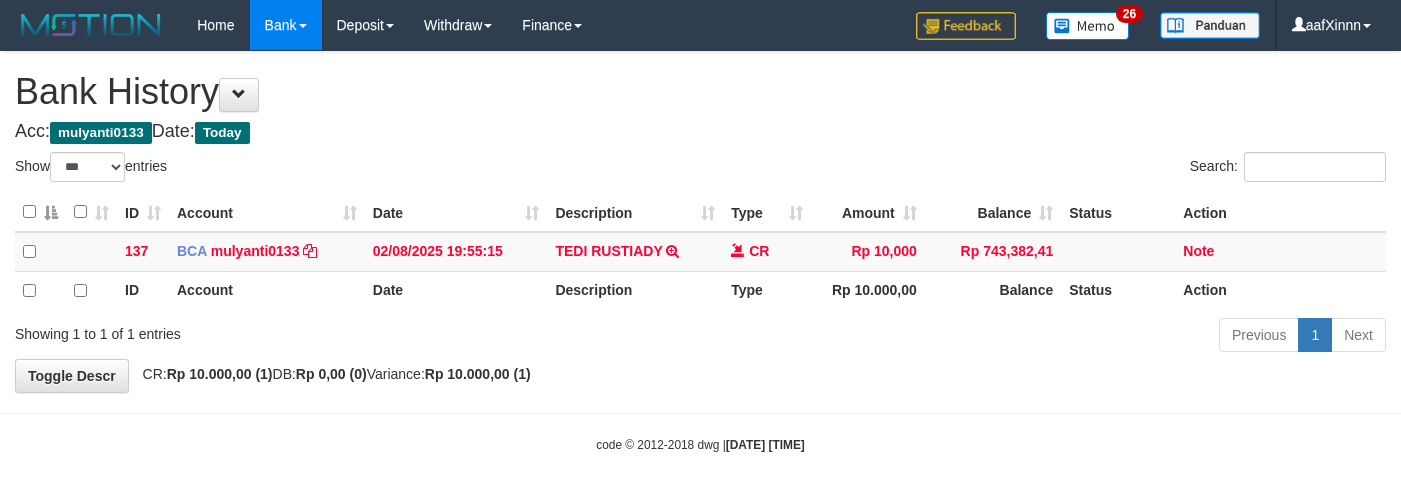 select on "***" 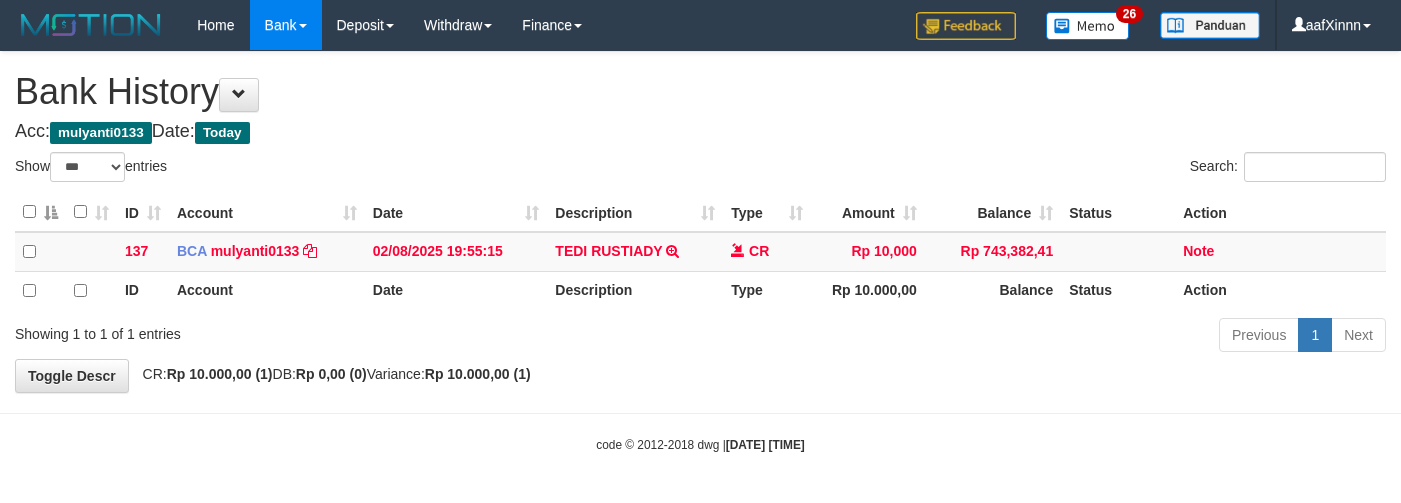 scroll, scrollTop: 0, scrollLeft: 0, axis: both 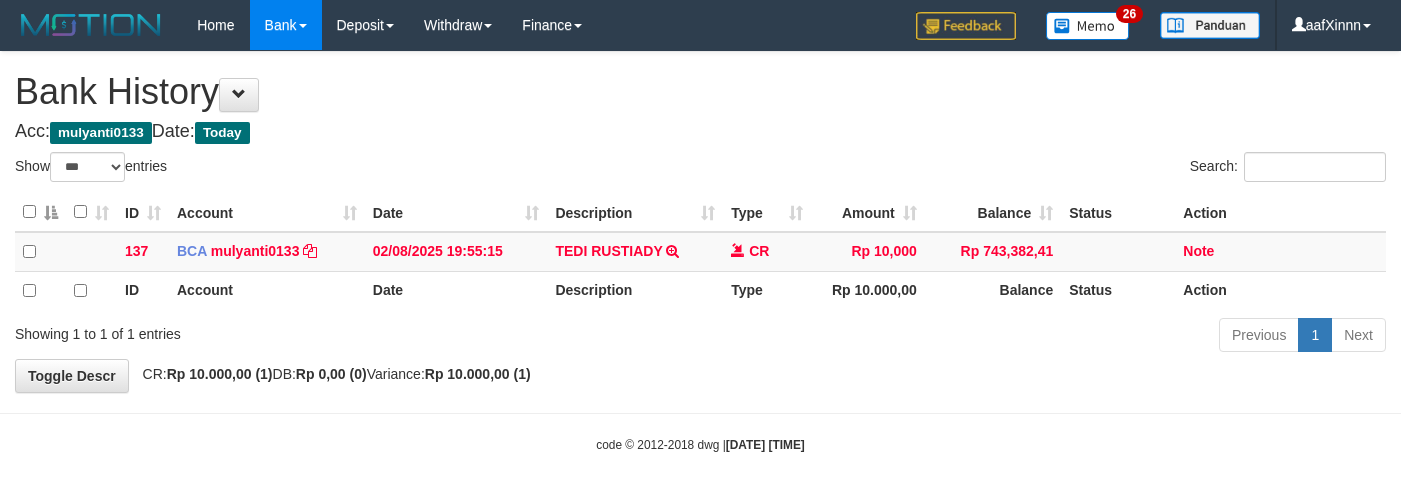 select on "***" 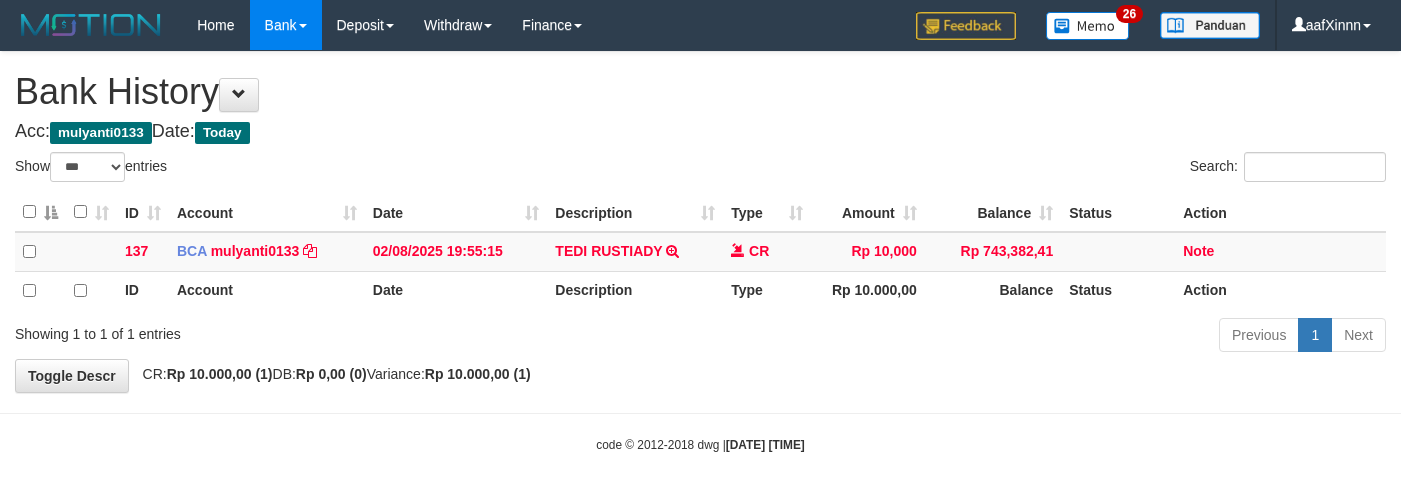 scroll, scrollTop: 0, scrollLeft: 0, axis: both 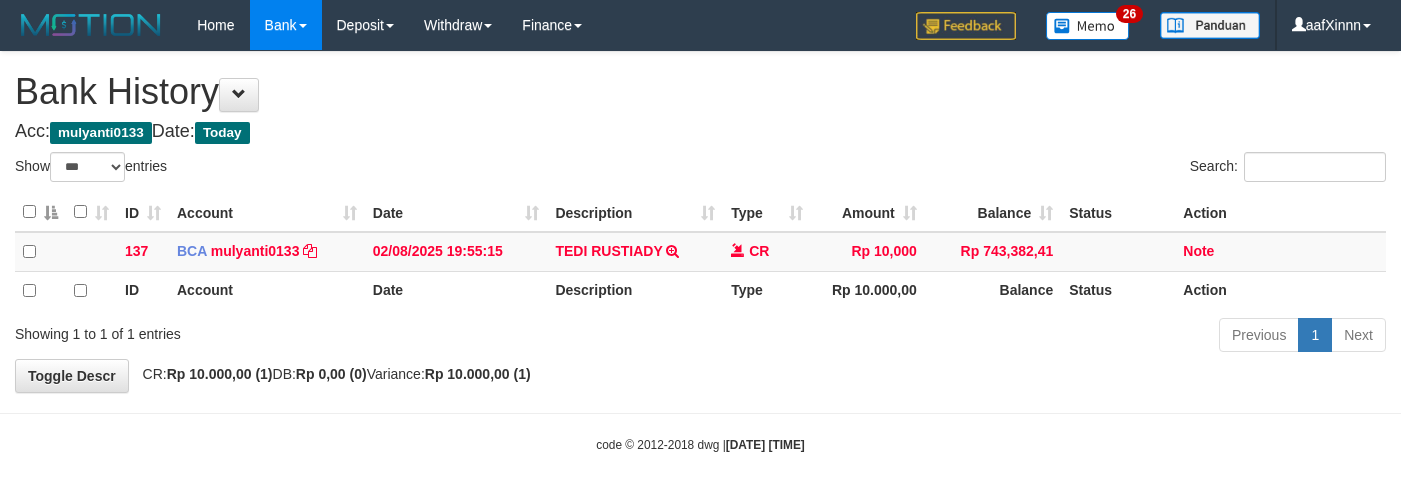 select on "***" 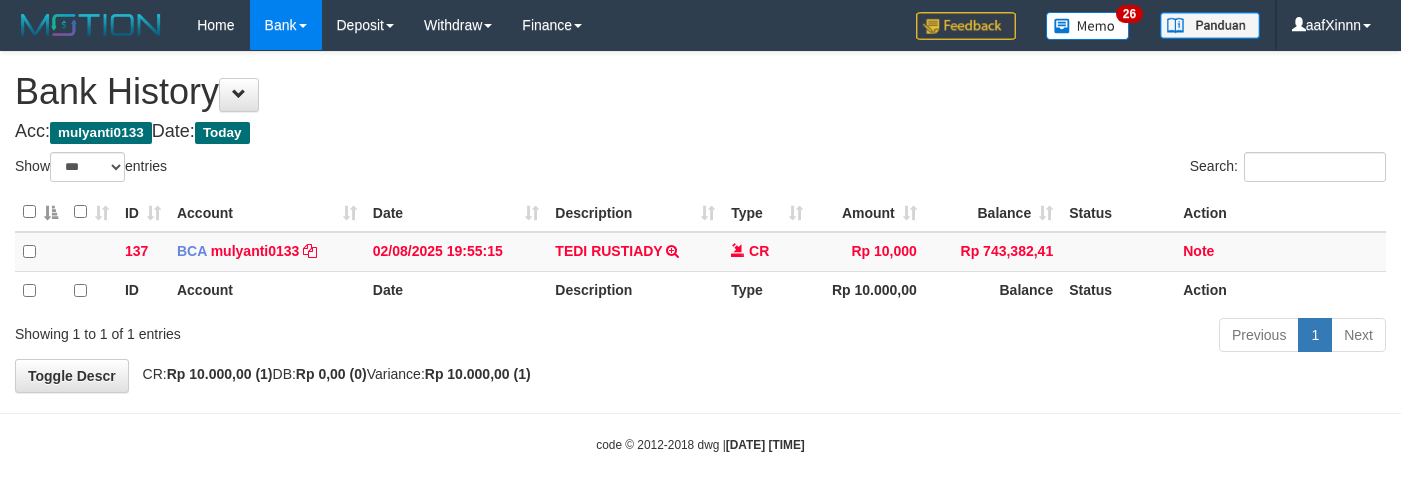 scroll, scrollTop: 0, scrollLeft: 0, axis: both 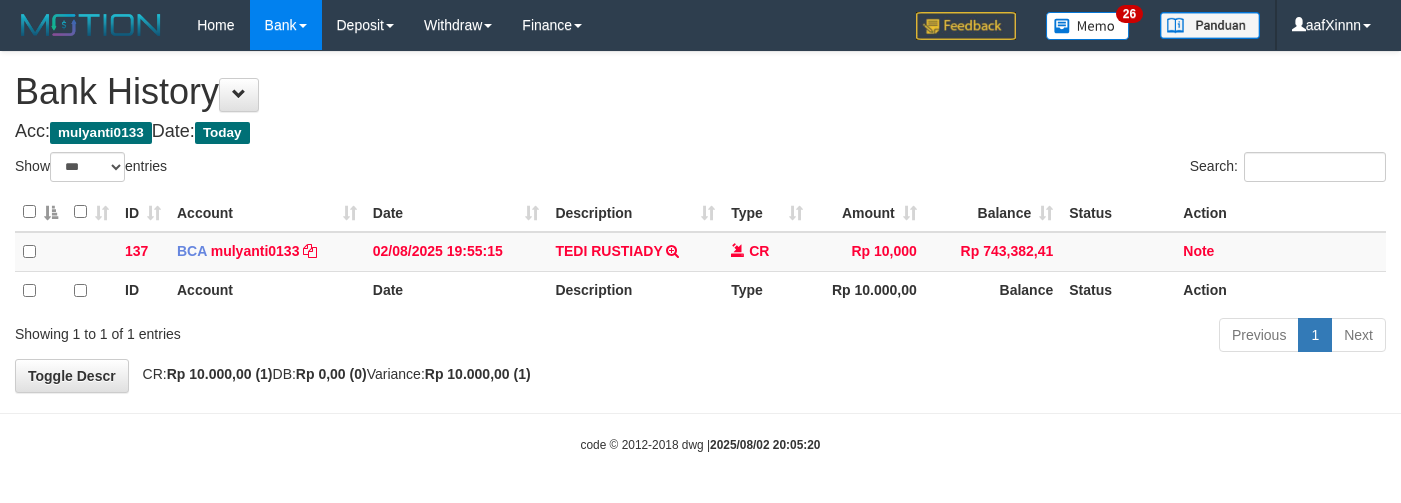 select on "***" 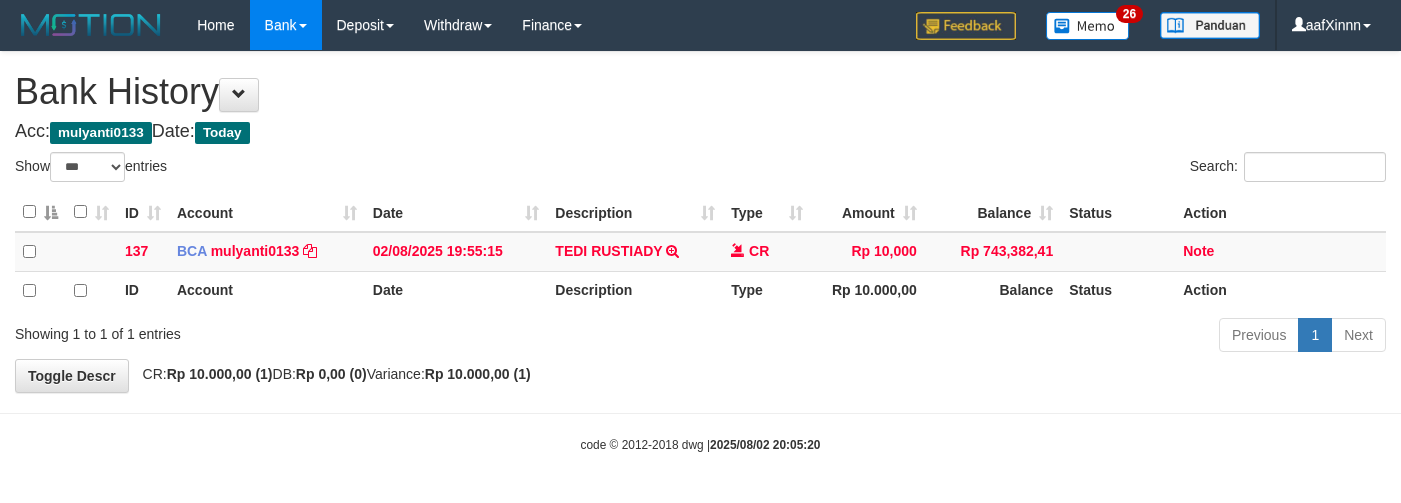 scroll, scrollTop: 0, scrollLeft: 0, axis: both 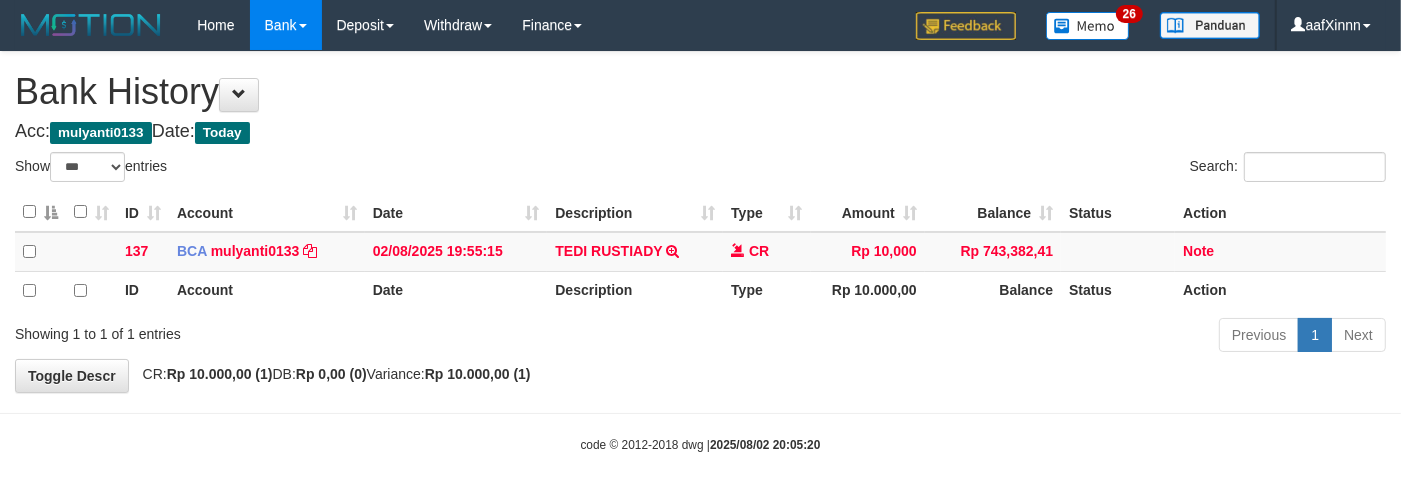 click on "**********" at bounding box center (700, 222) 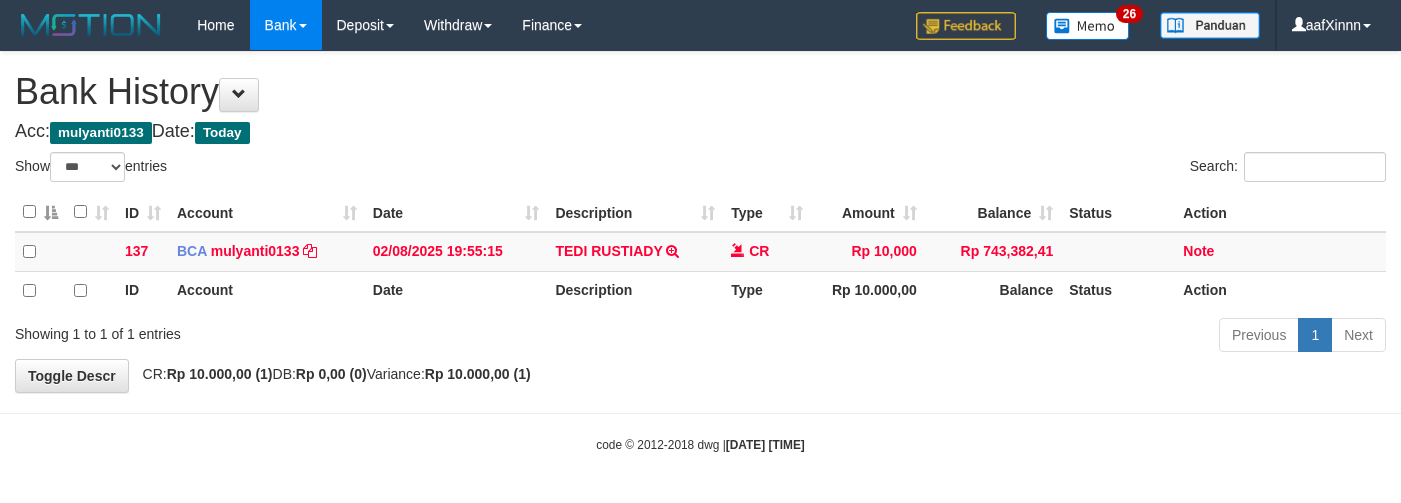 select on "***" 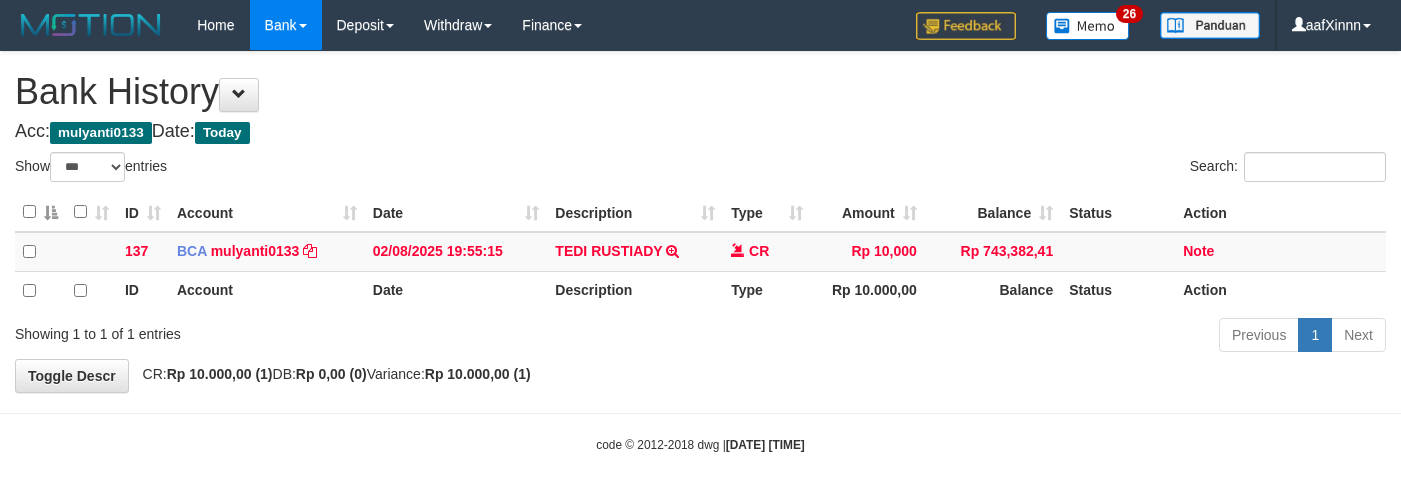 scroll, scrollTop: 0, scrollLeft: 0, axis: both 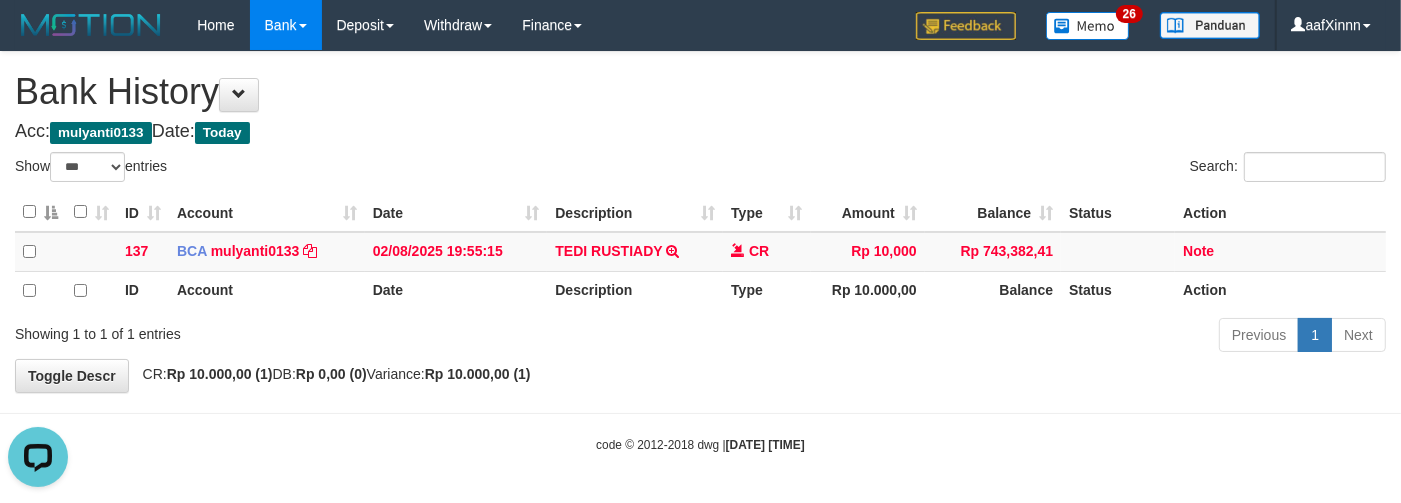 click on "Bank History" at bounding box center [700, 92] 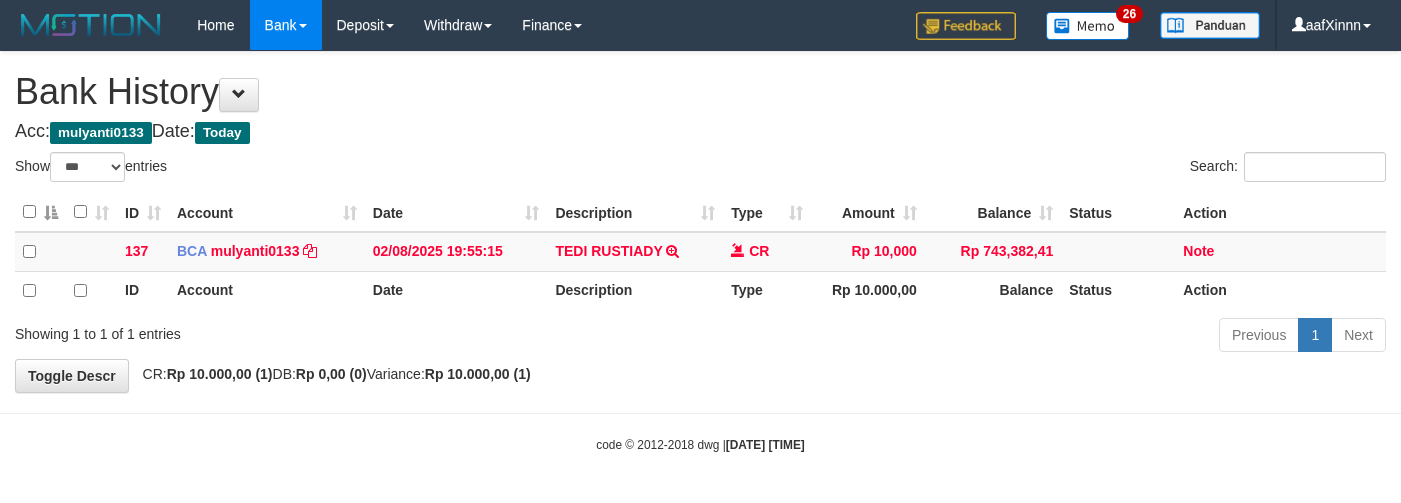 select on "***" 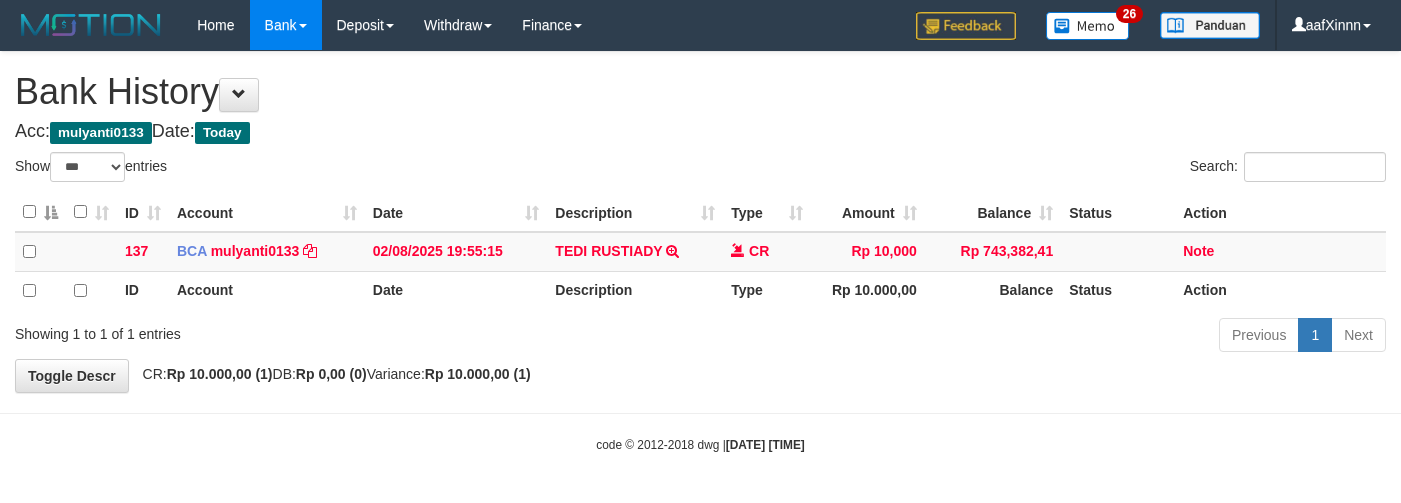 scroll, scrollTop: 0, scrollLeft: 0, axis: both 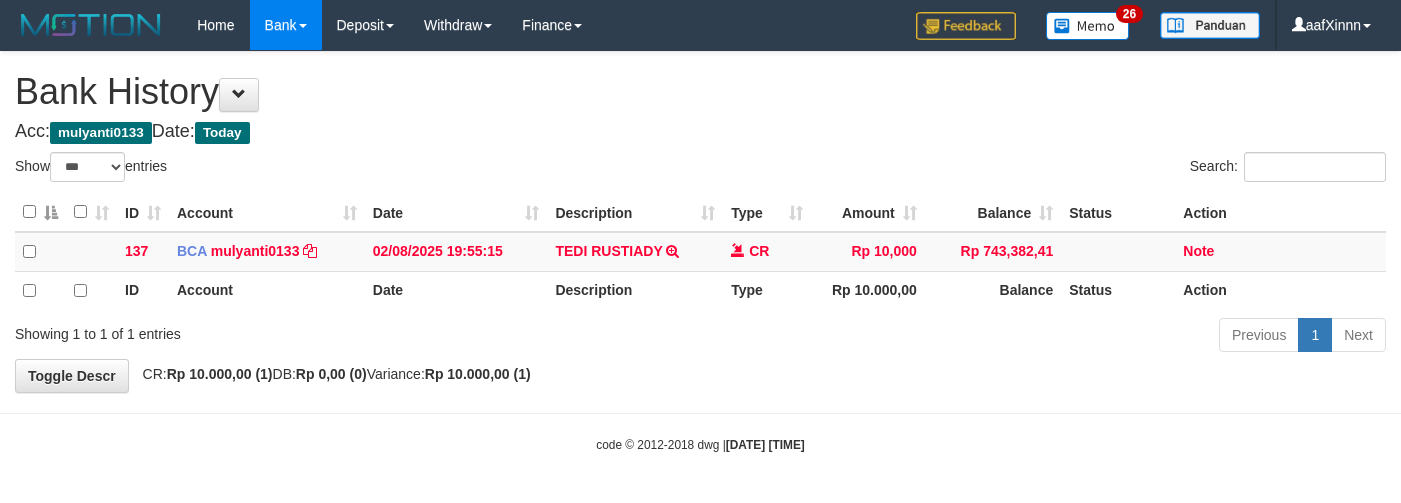 select on "***" 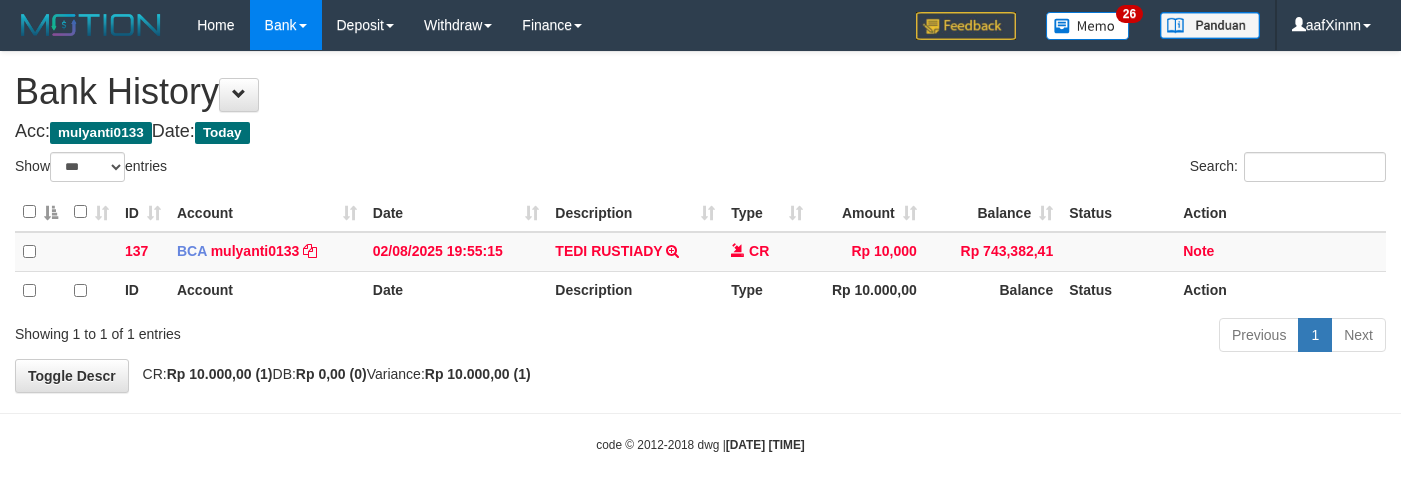 scroll, scrollTop: 0, scrollLeft: 0, axis: both 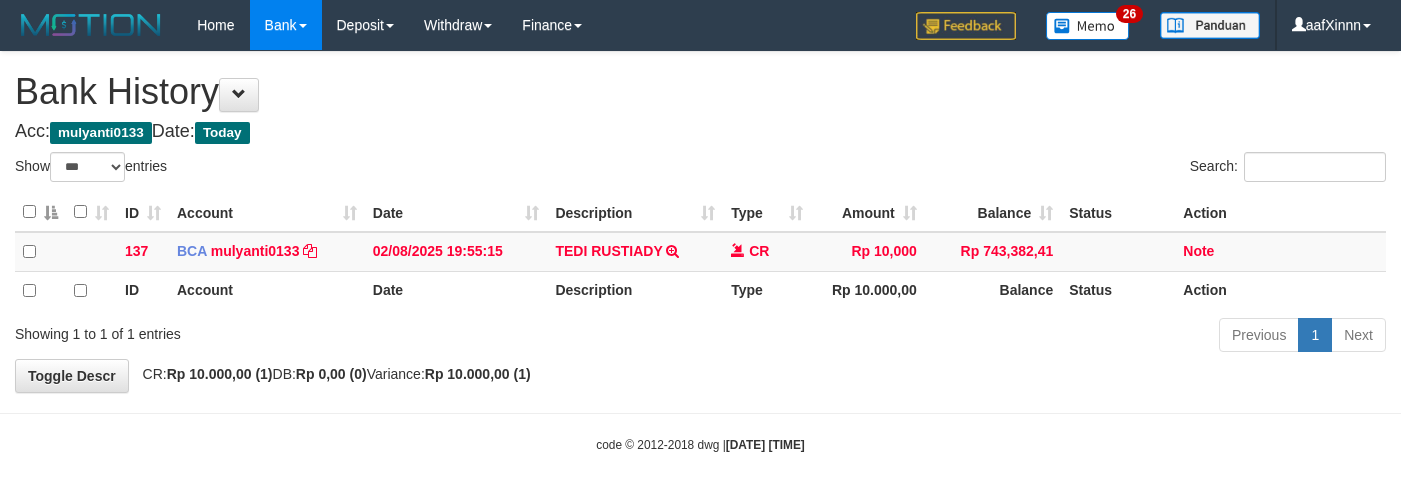 select on "***" 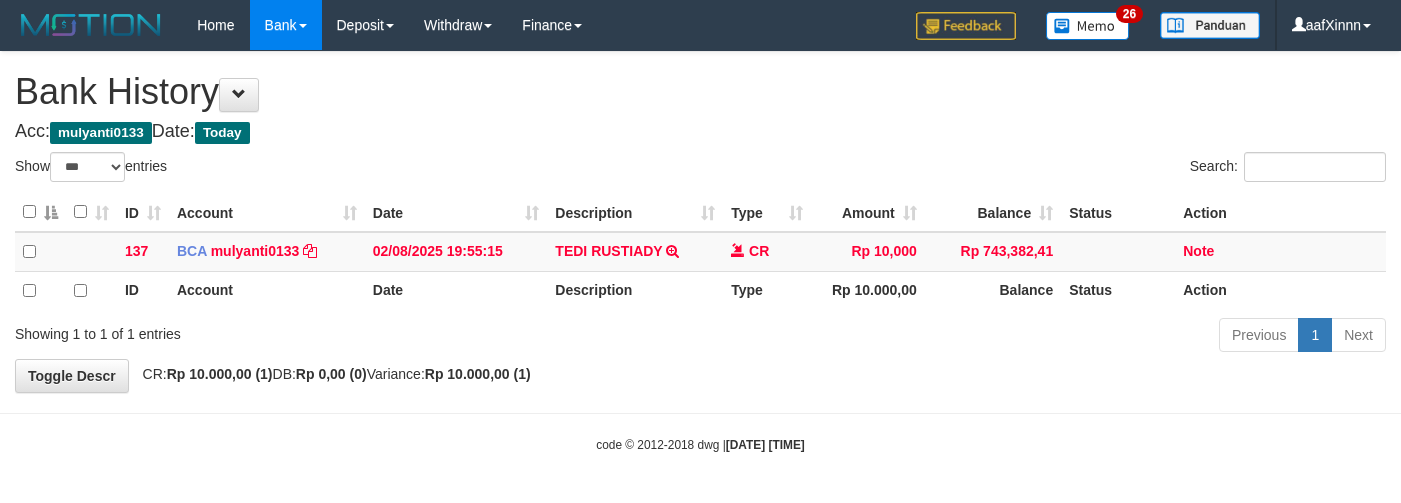scroll, scrollTop: 0, scrollLeft: 0, axis: both 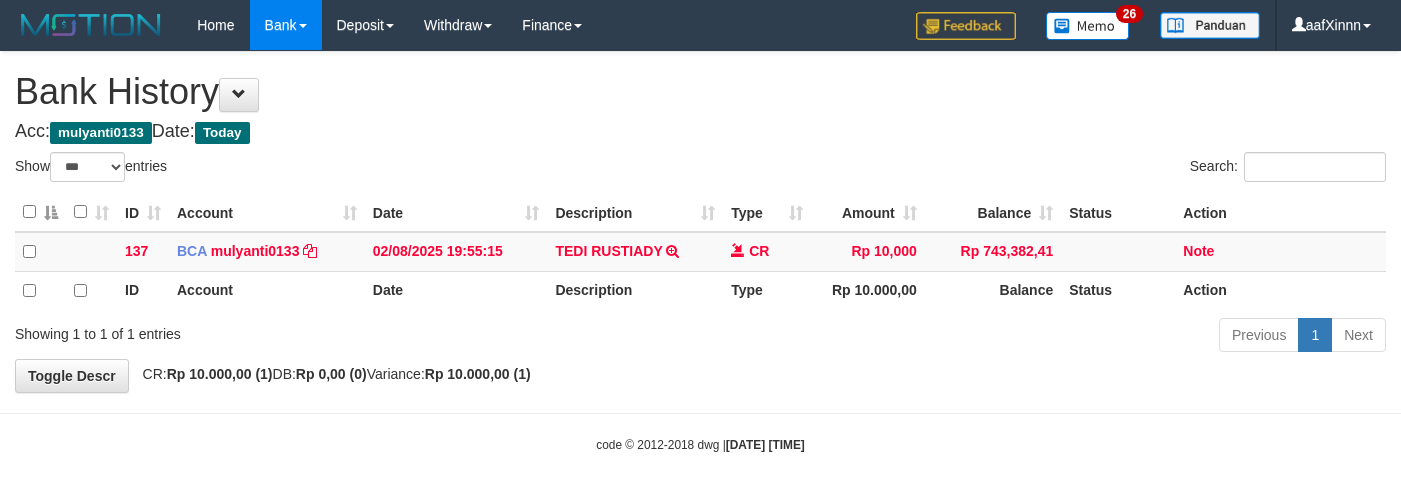 select on "***" 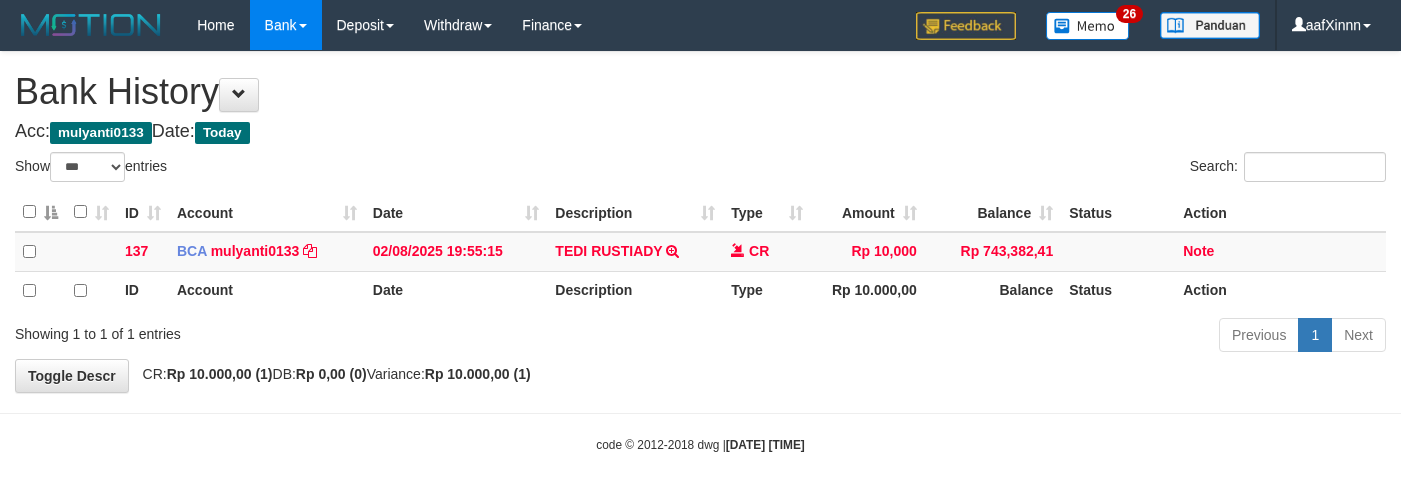 scroll, scrollTop: 0, scrollLeft: 0, axis: both 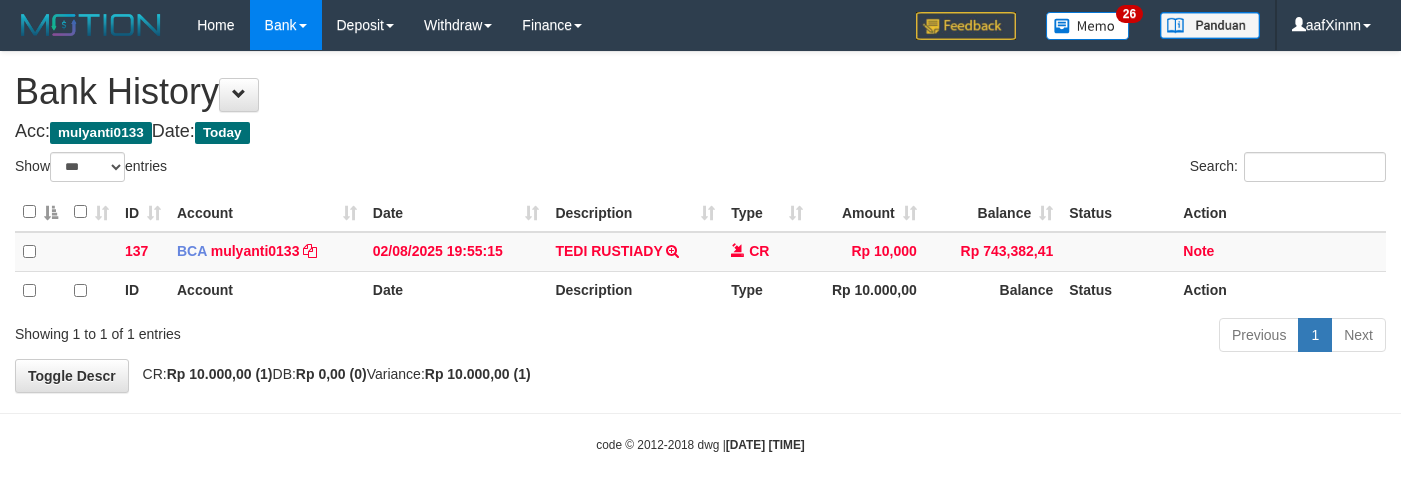 select on "***" 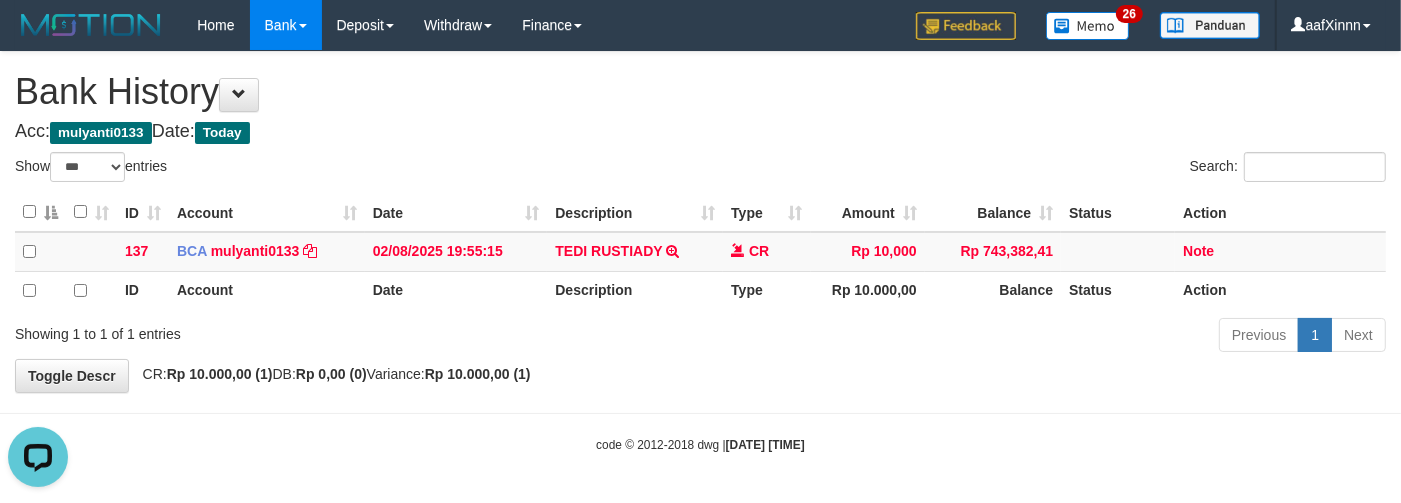scroll, scrollTop: 0, scrollLeft: 0, axis: both 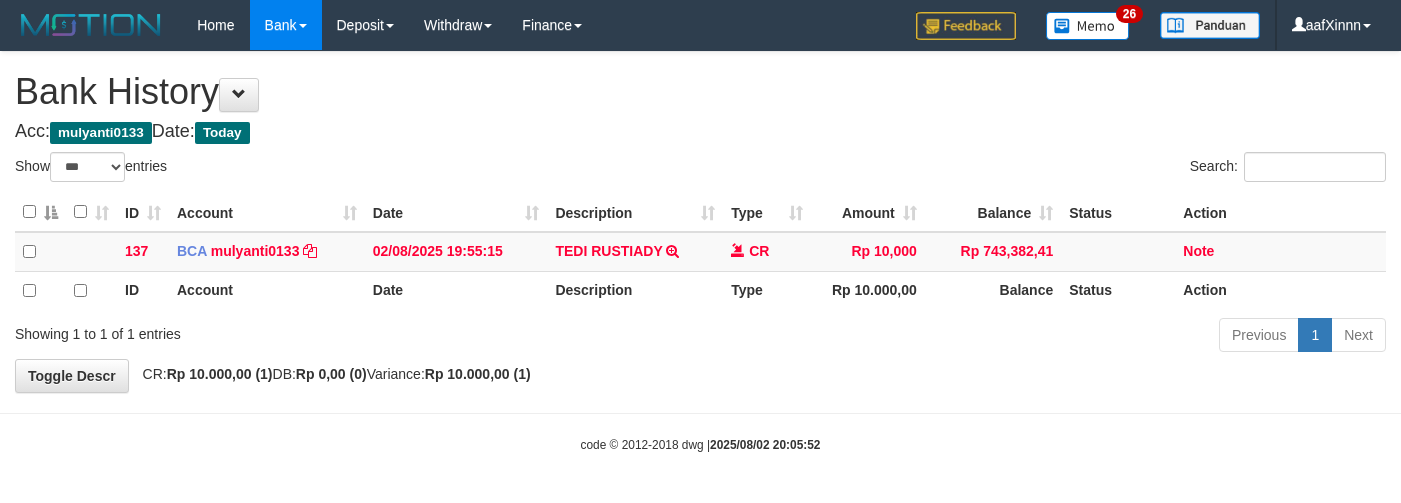 select on "***" 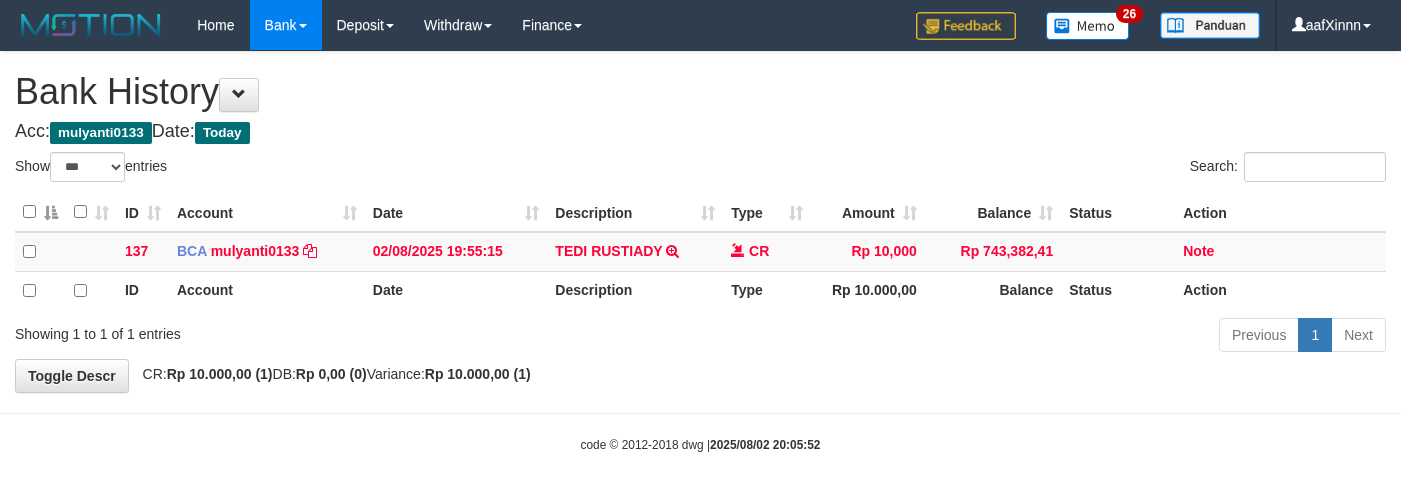 scroll, scrollTop: 0, scrollLeft: 0, axis: both 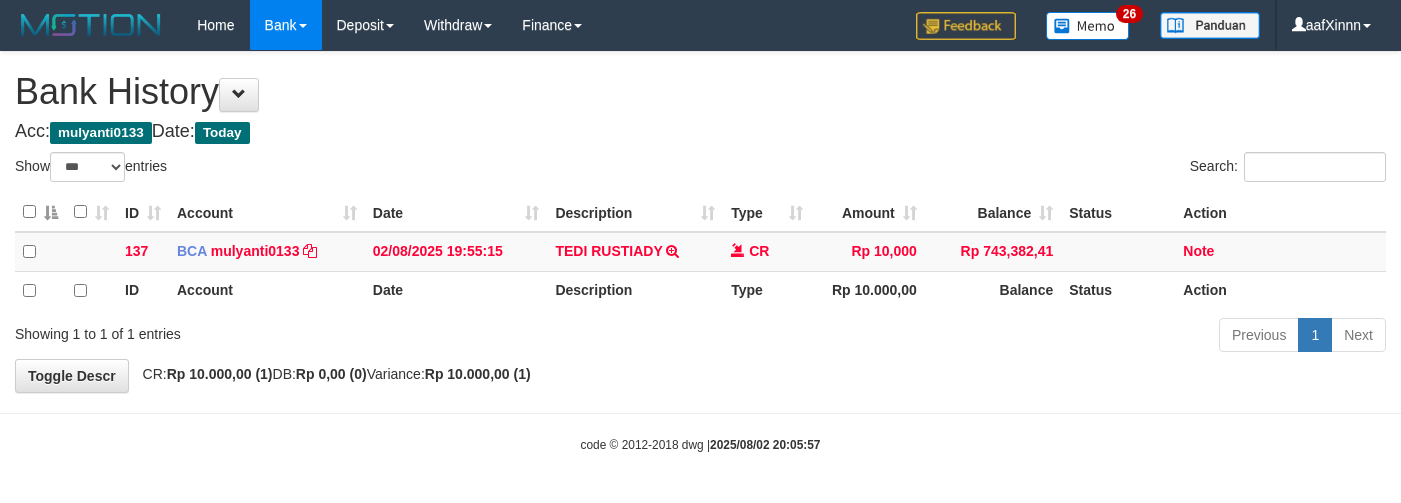 select on "***" 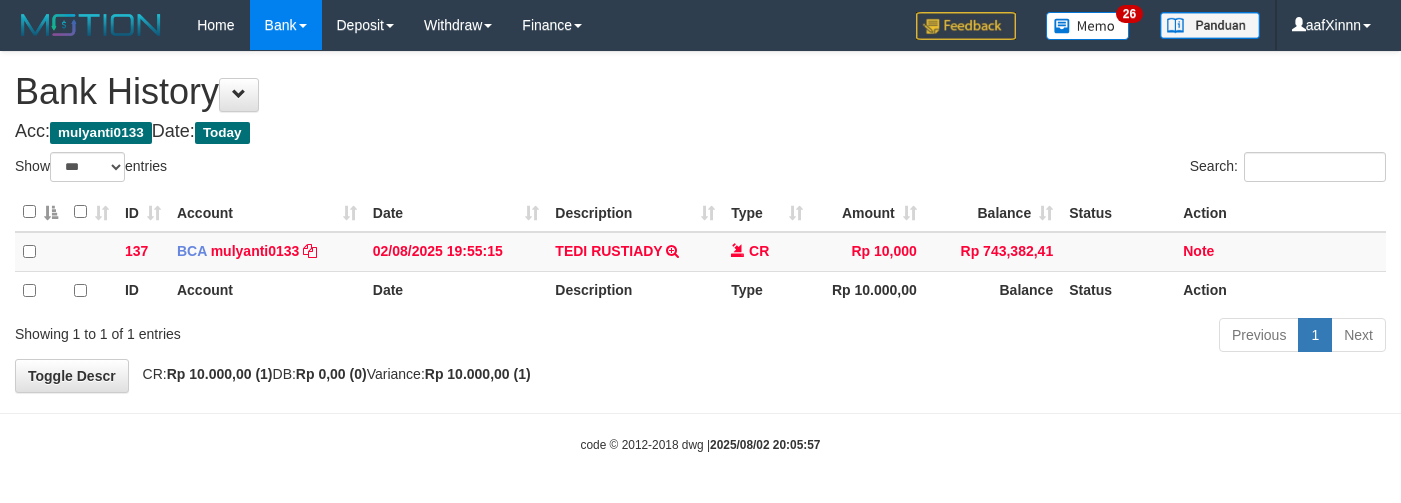 scroll, scrollTop: 0, scrollLeft: 0, axis: both 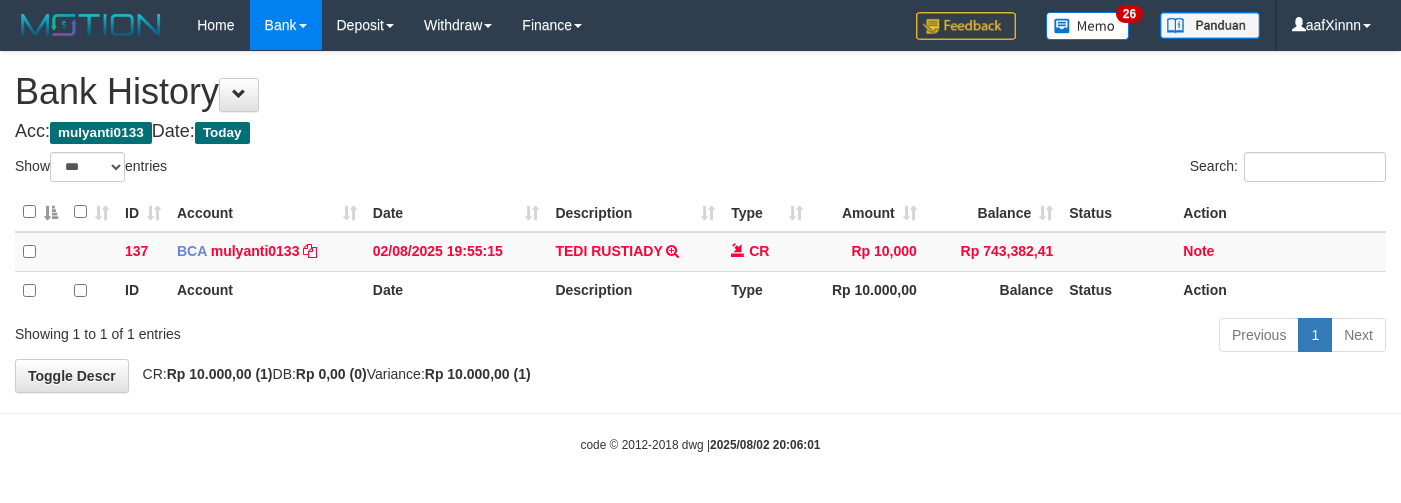 select on "***" 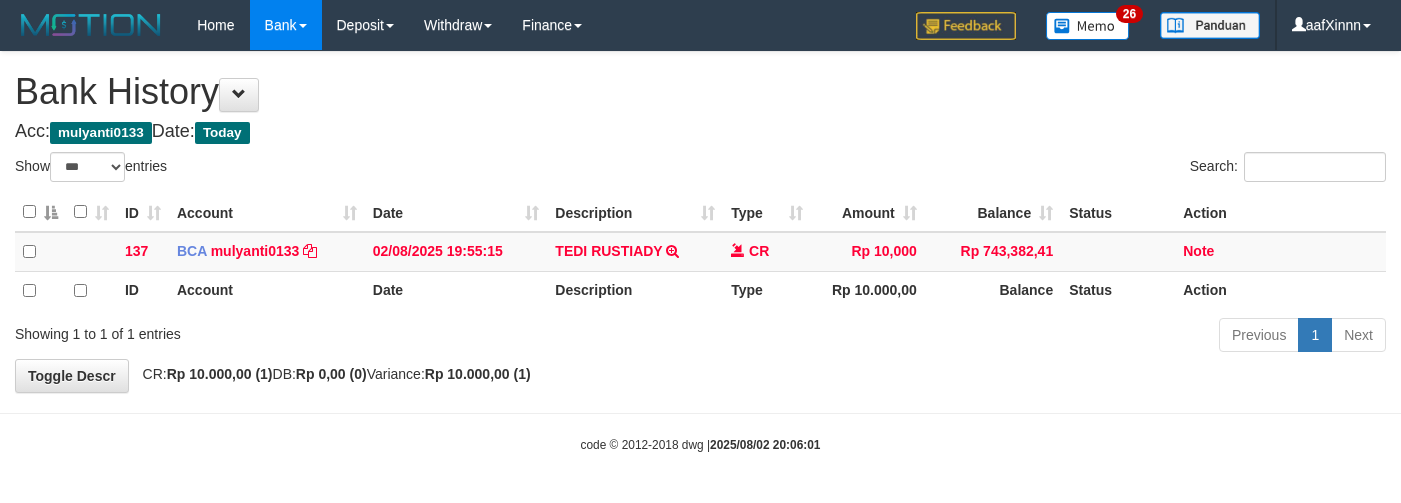 scroll, scrollTop: 0, scrollLeft: 0, axis: both 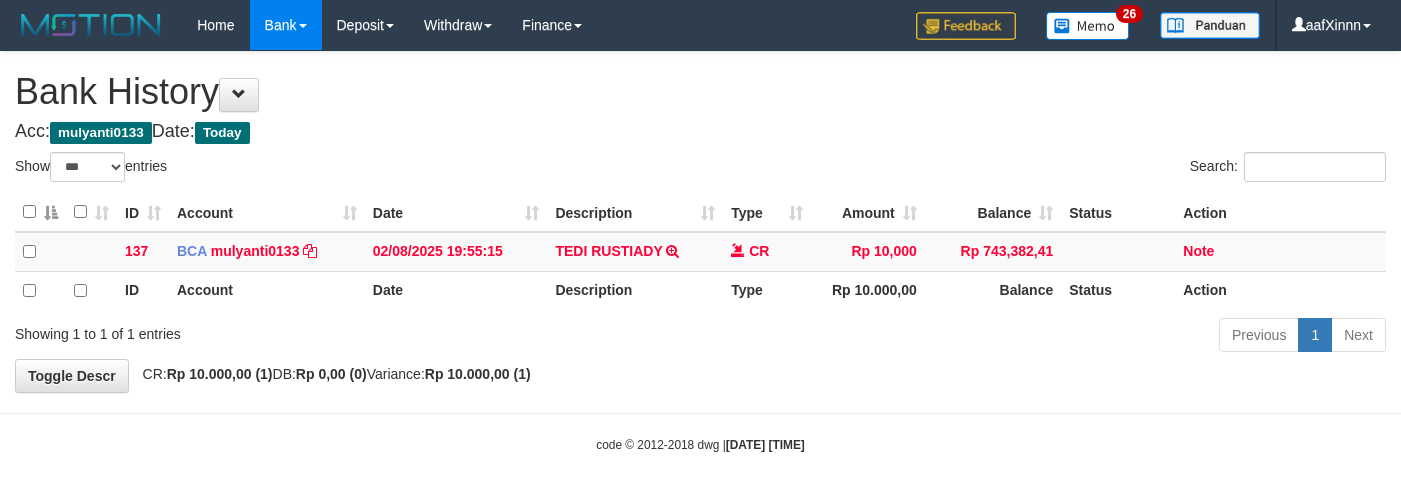 select on "***" 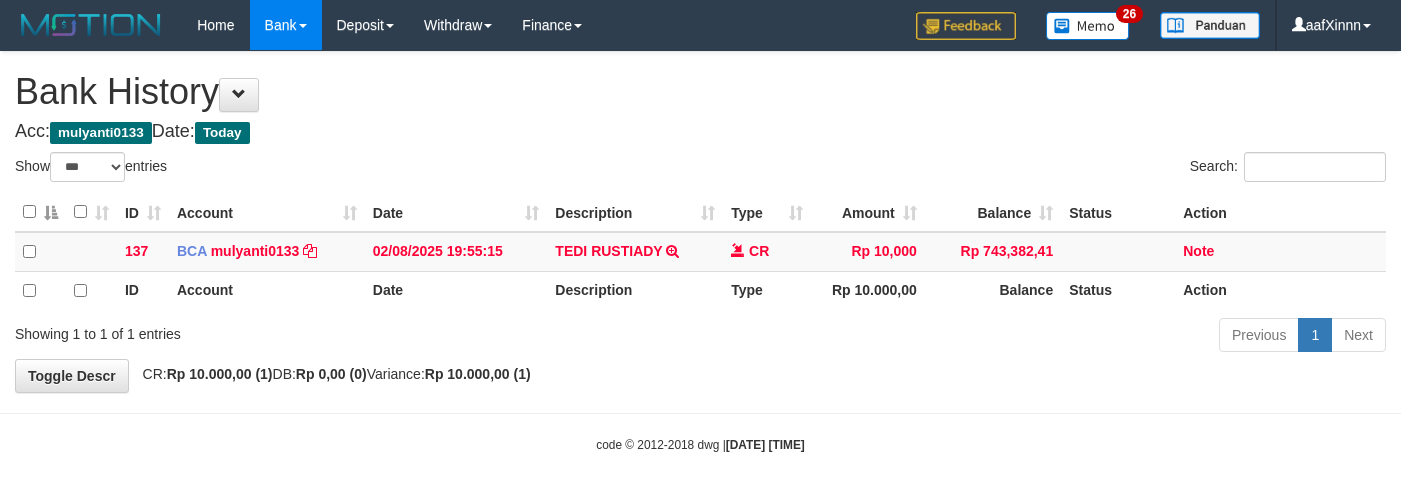 scroll, scrollTop: 0, scrollLeft: 0, axis: both 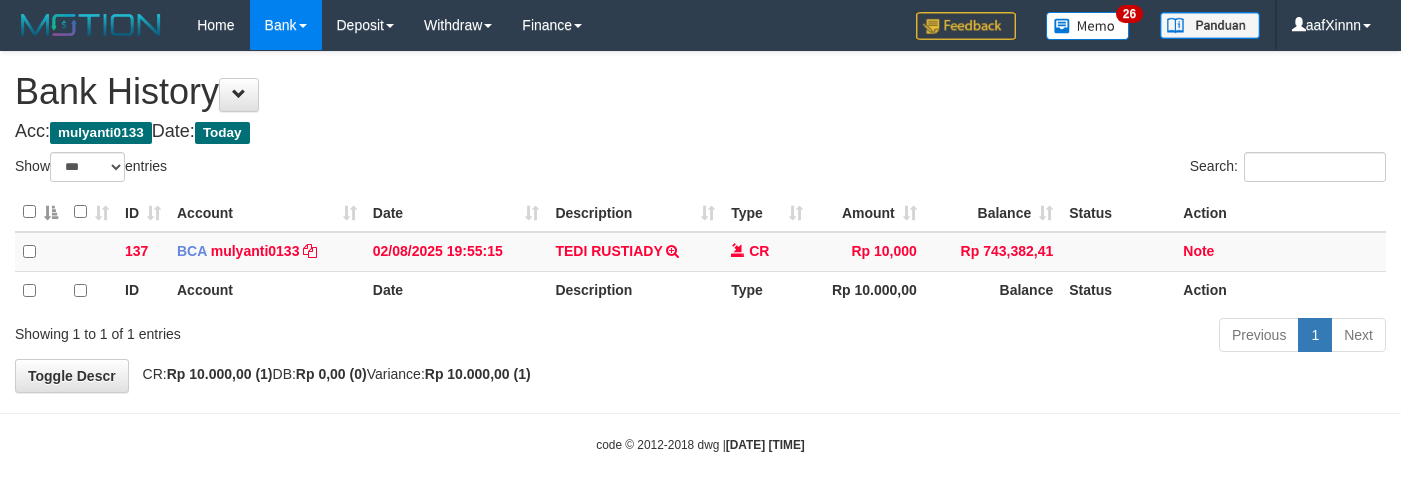 select on "***" 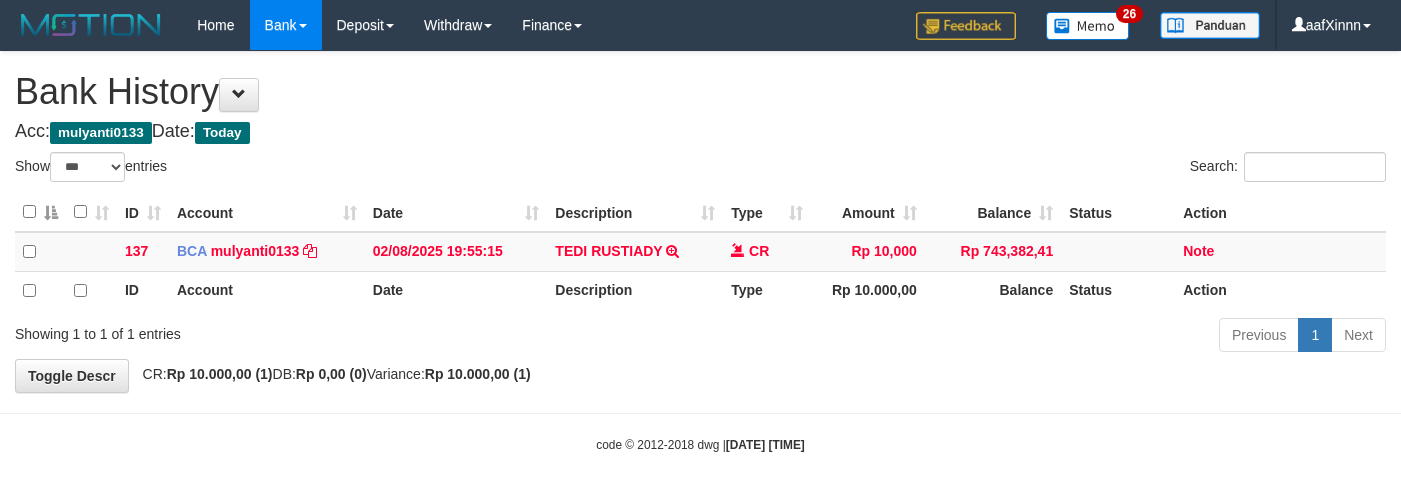 scroll, scrollTop: 0, scrollLeft: 0, axis: both 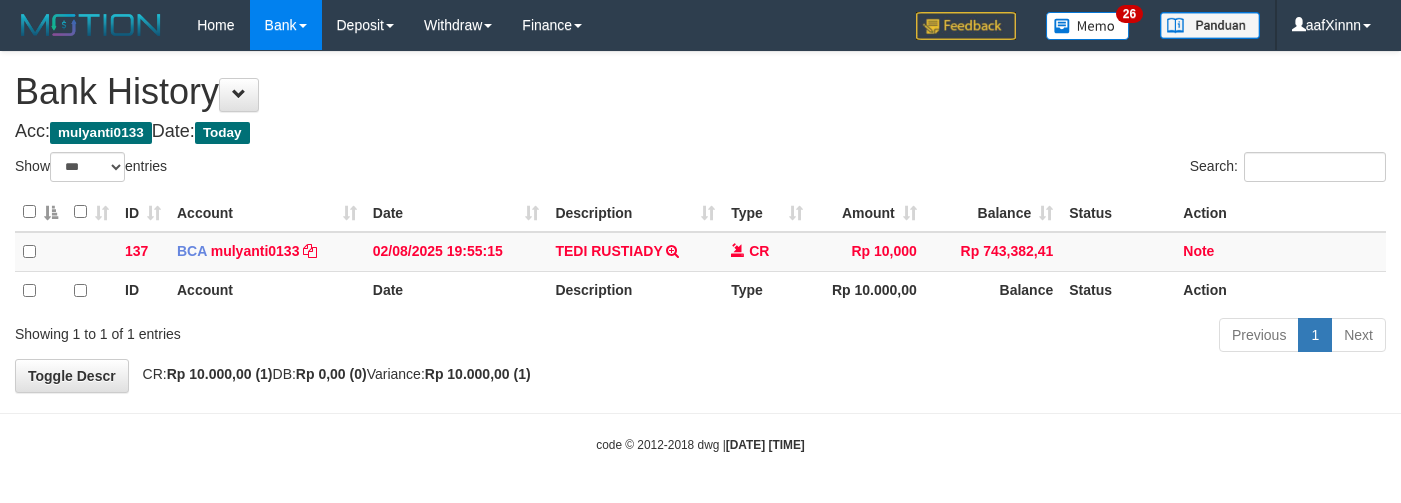 select on "***" 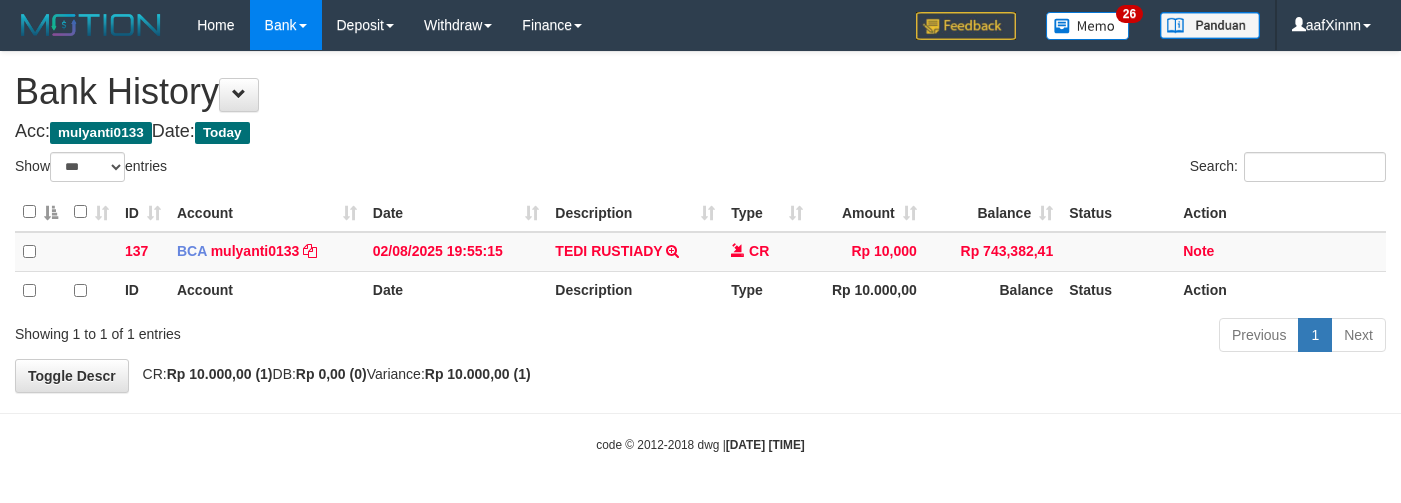 scroll, scrollTop: 0, scrollLeft: 0, axis: both 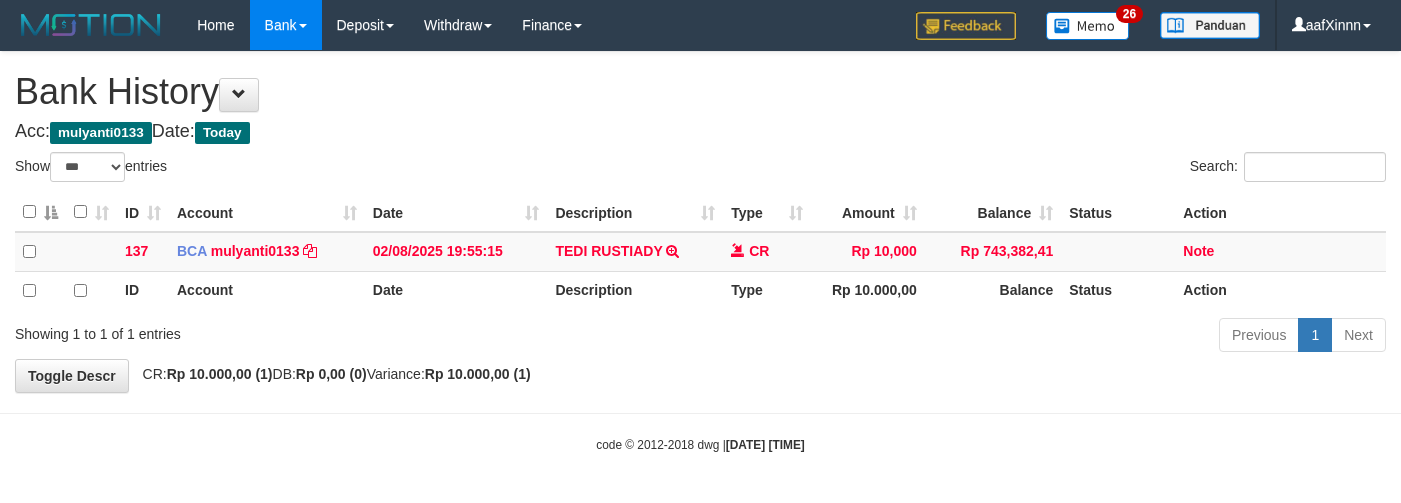 select on "***" 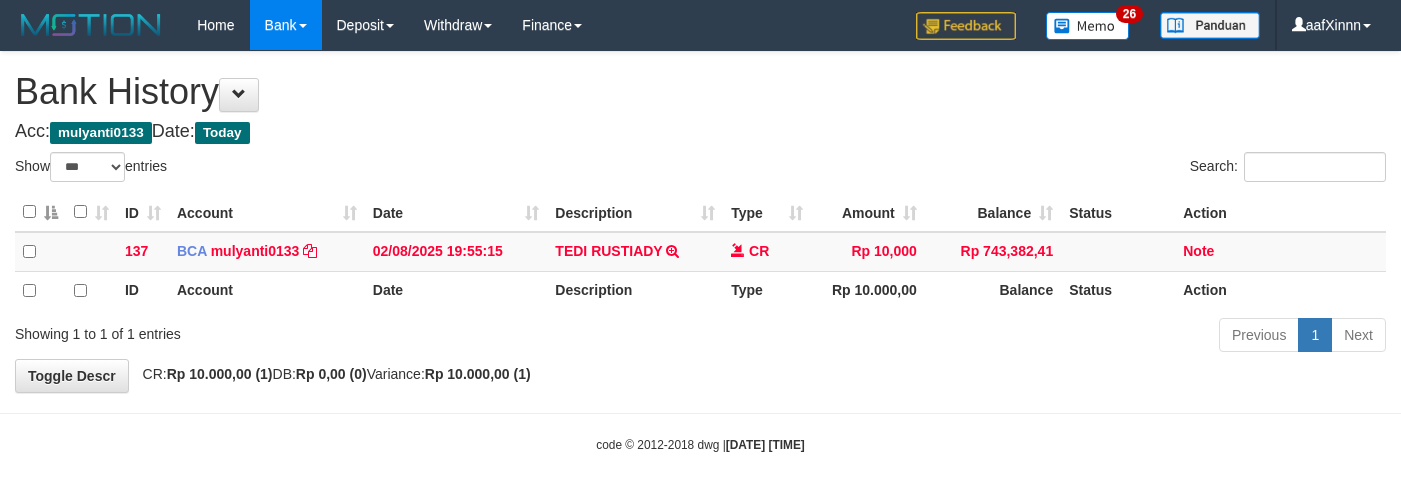 scroll, scrollTop: 0, scrollLeft: 0, axis: both 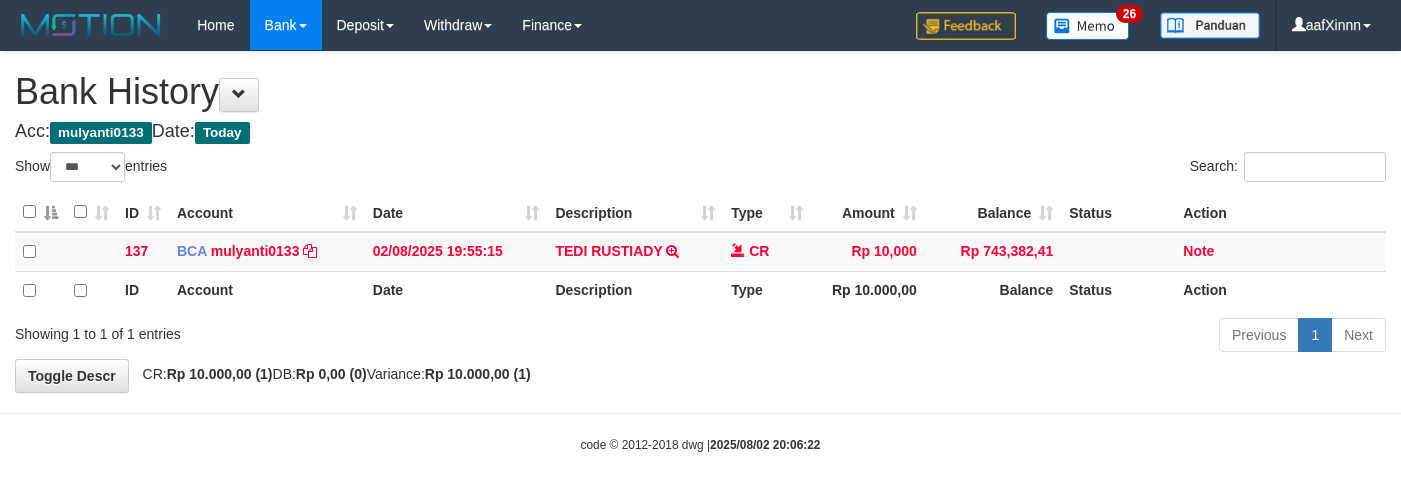 select on "***" 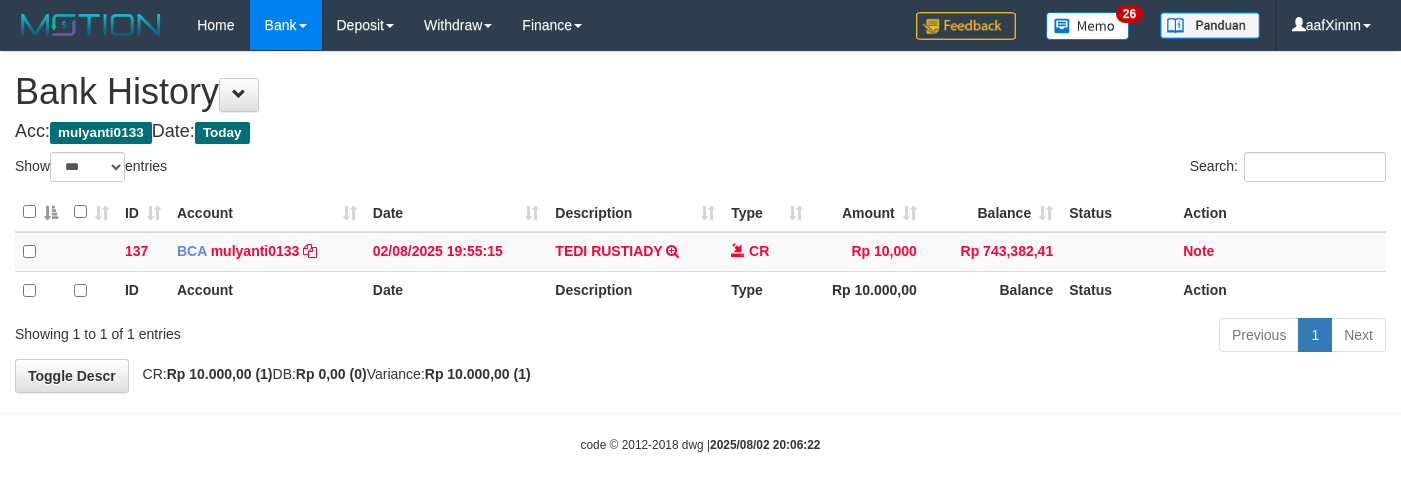scroll, scrollTop: 0, scrollLeft: 0, axis: both 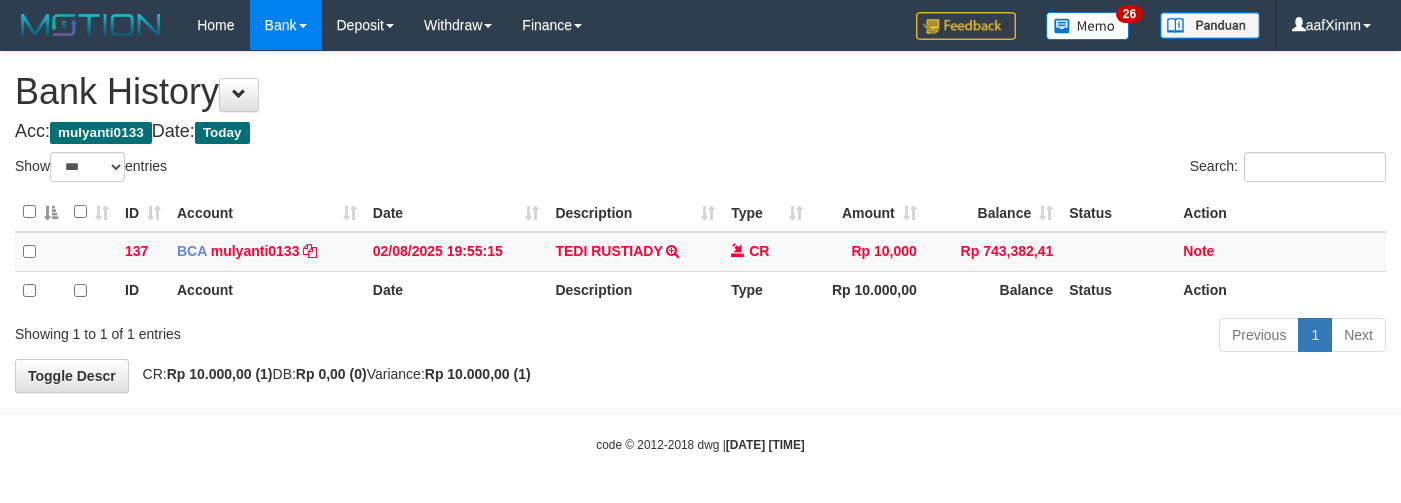 select on "***" 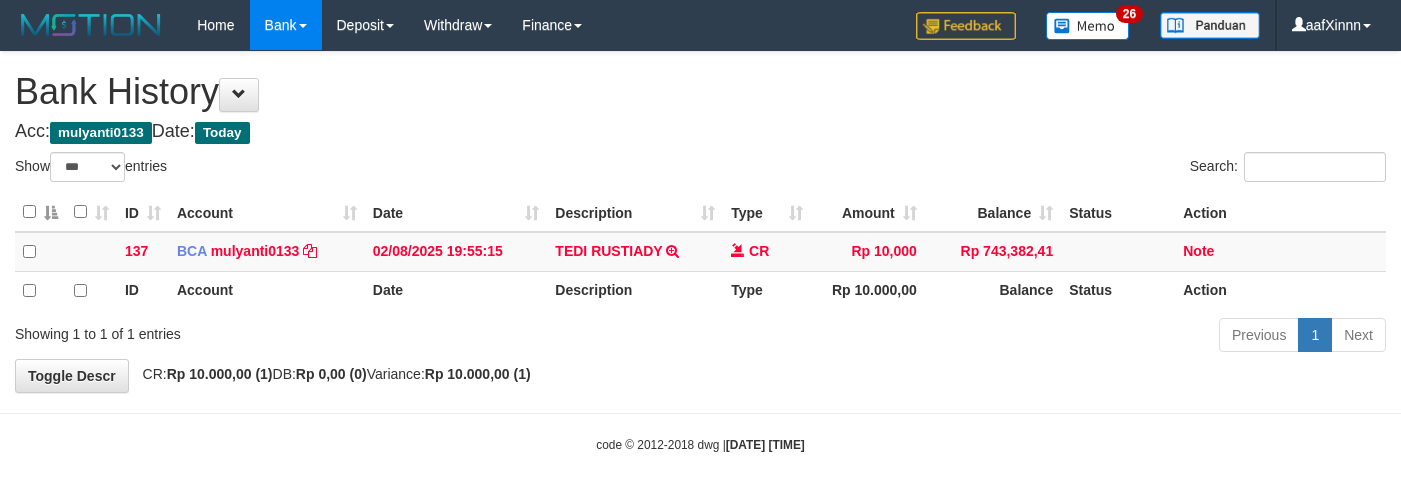 scroll, scrollTop: 0, scrollLeft: 0, axis: both 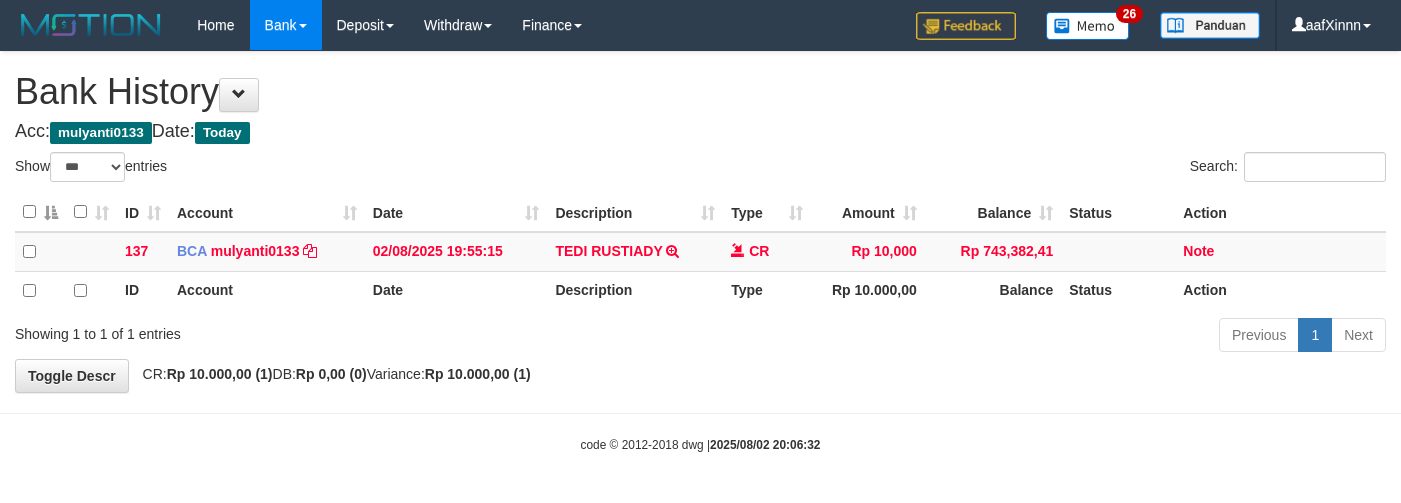 select on "***" 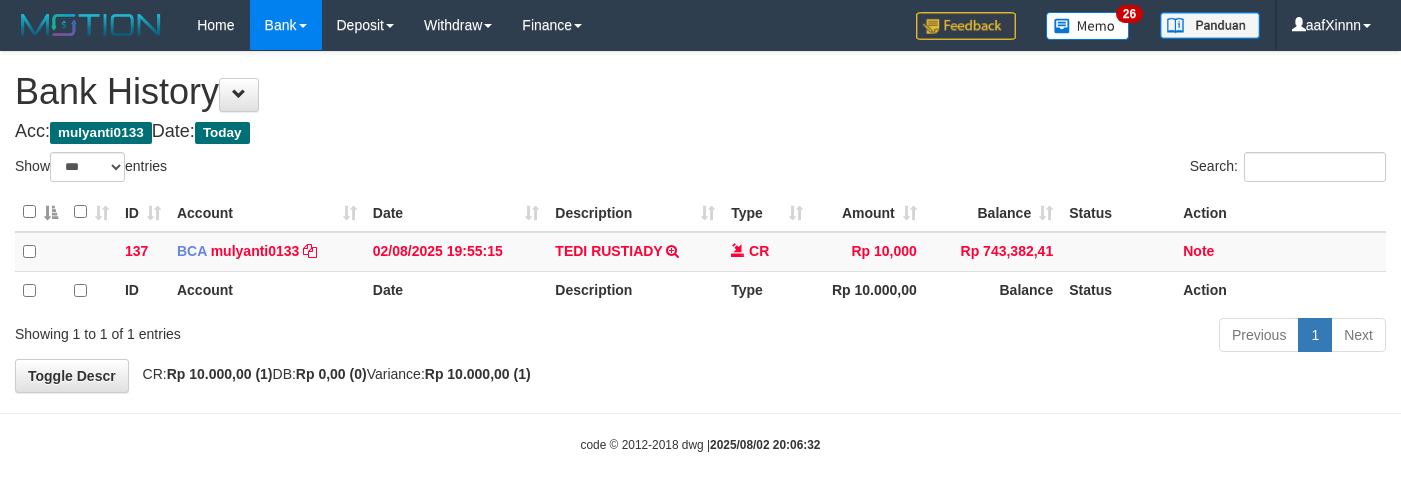 scroll, scrollTop: 0, scrollLeft: 0, axis: both 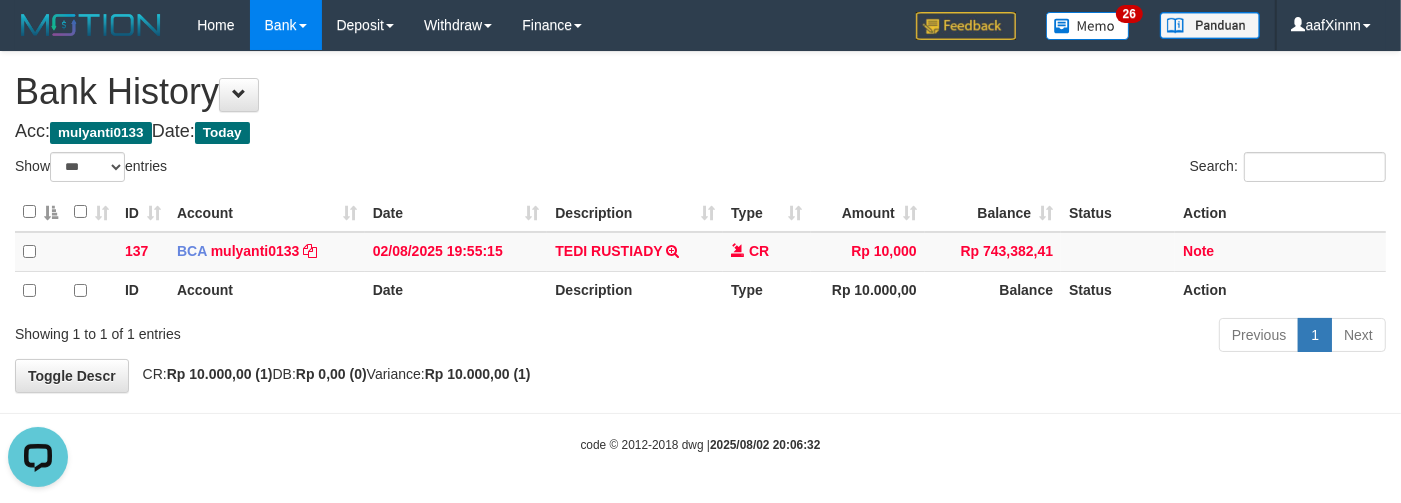 click on "Search:" at bounding box center (1051, 169) 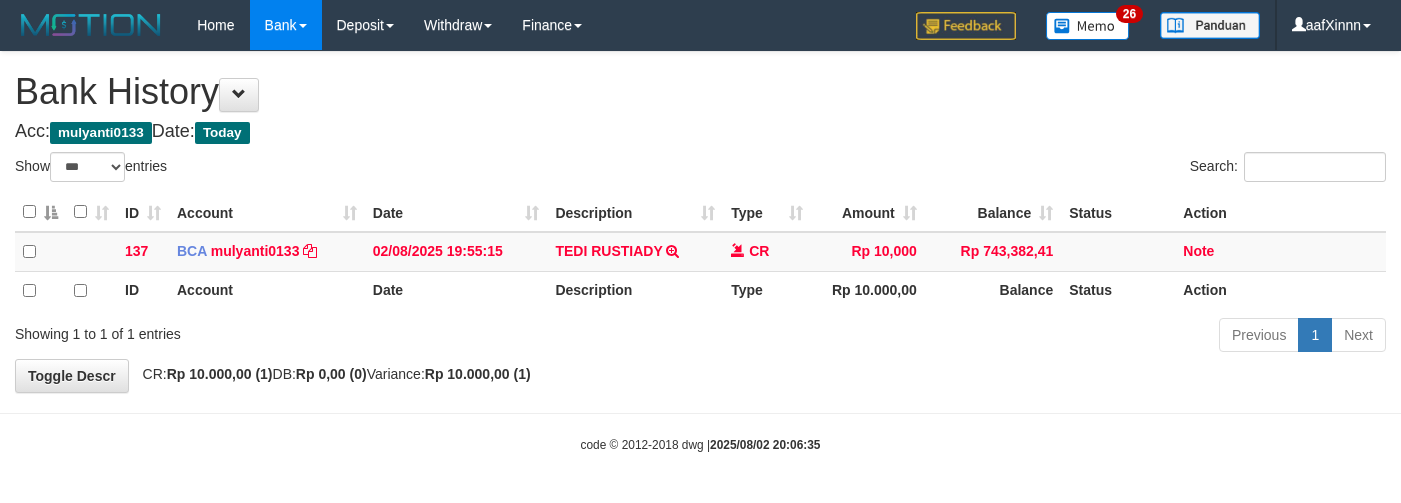 select on "***" 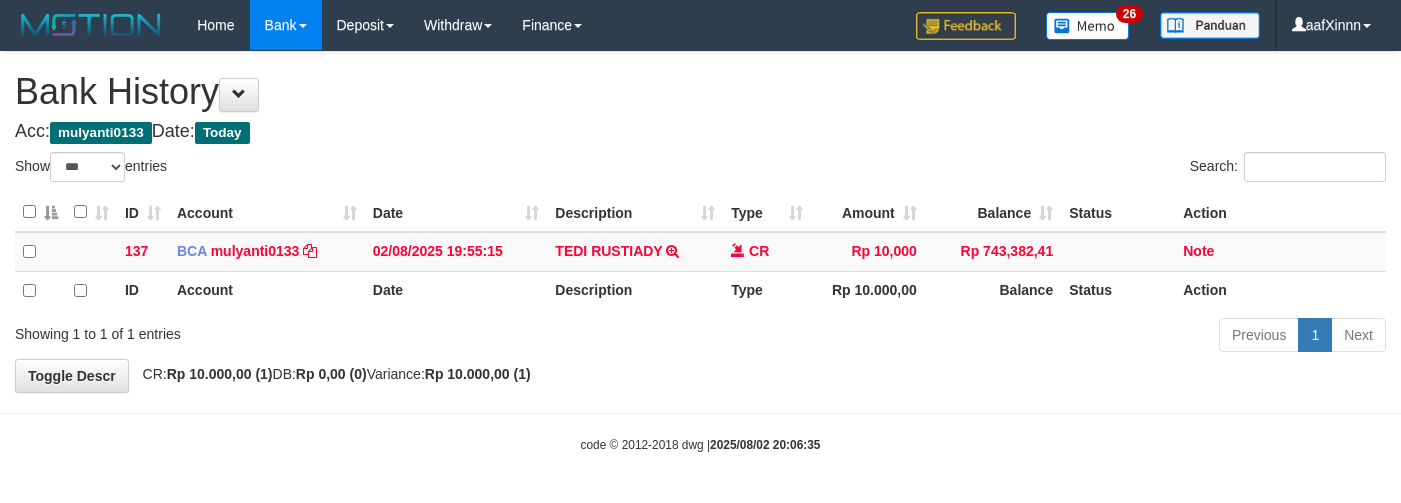 scroll, scrollTop: 0, scrollLeft: 0, axis: both 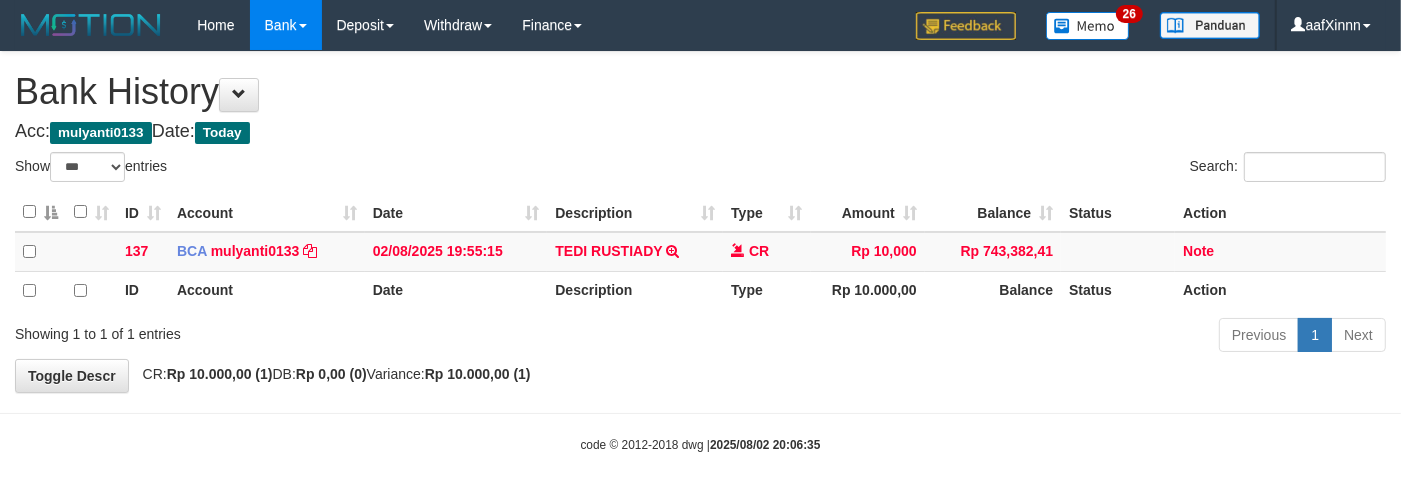click on "Type" at bounding box center [766, 212] 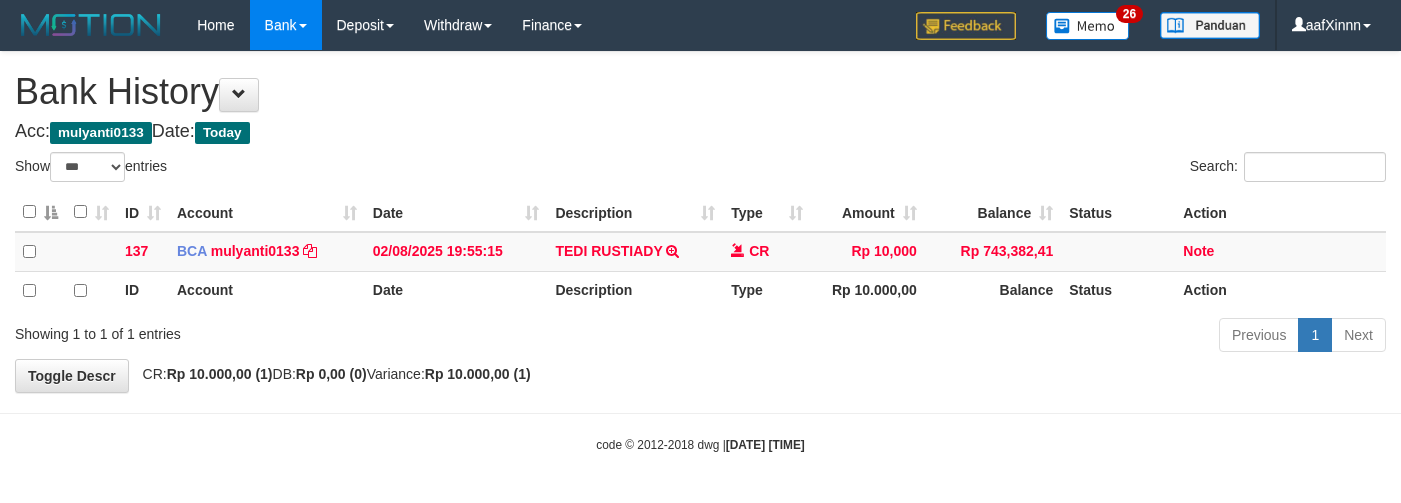 select on "***" 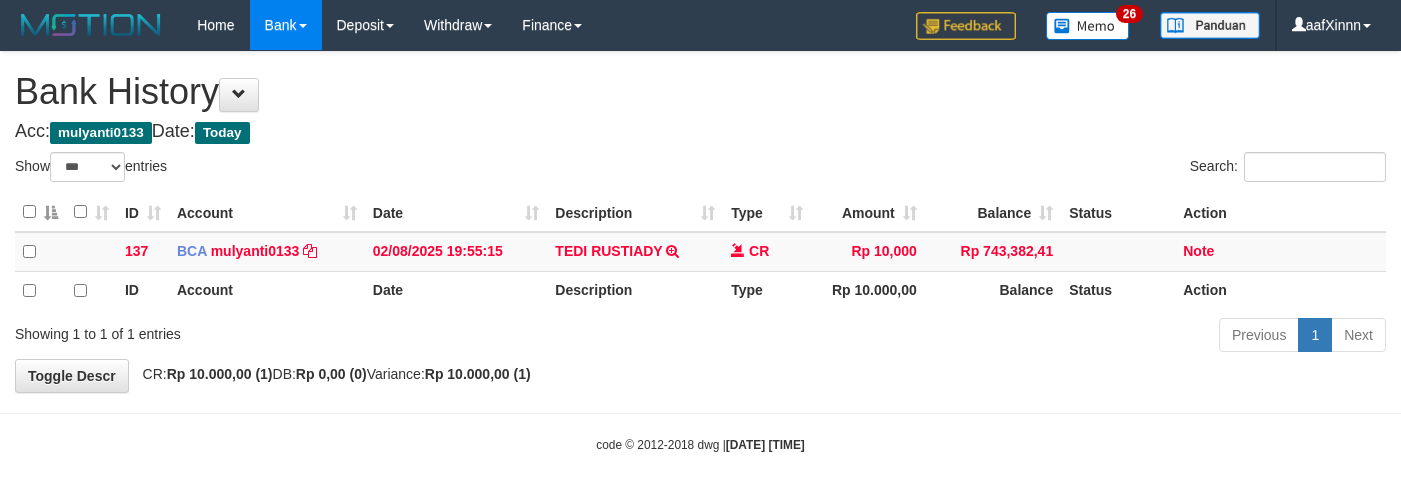 scroll, scrollTop: 0, scrollLeft: 0, axis: both 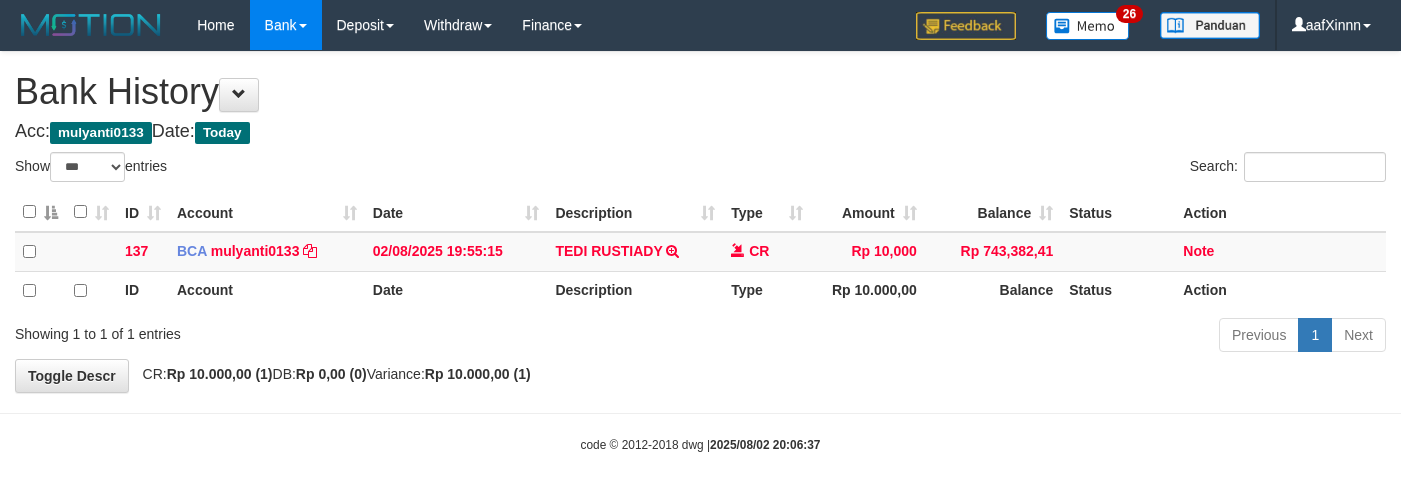 select on "***" 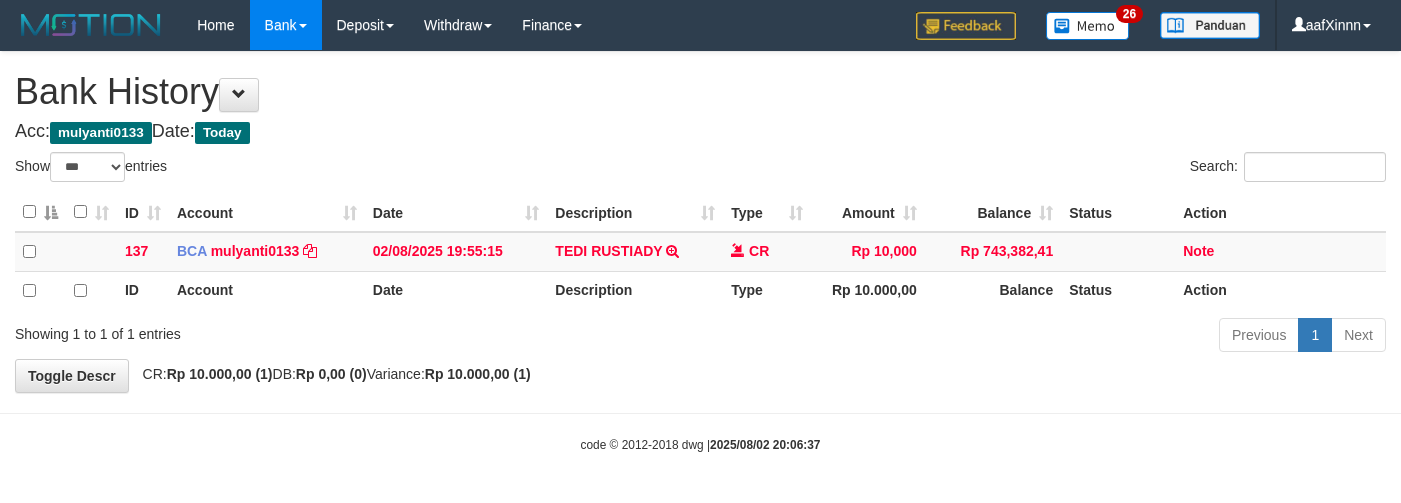 scroll, scrollTop: 0, scrollLeft: 0, axis: both 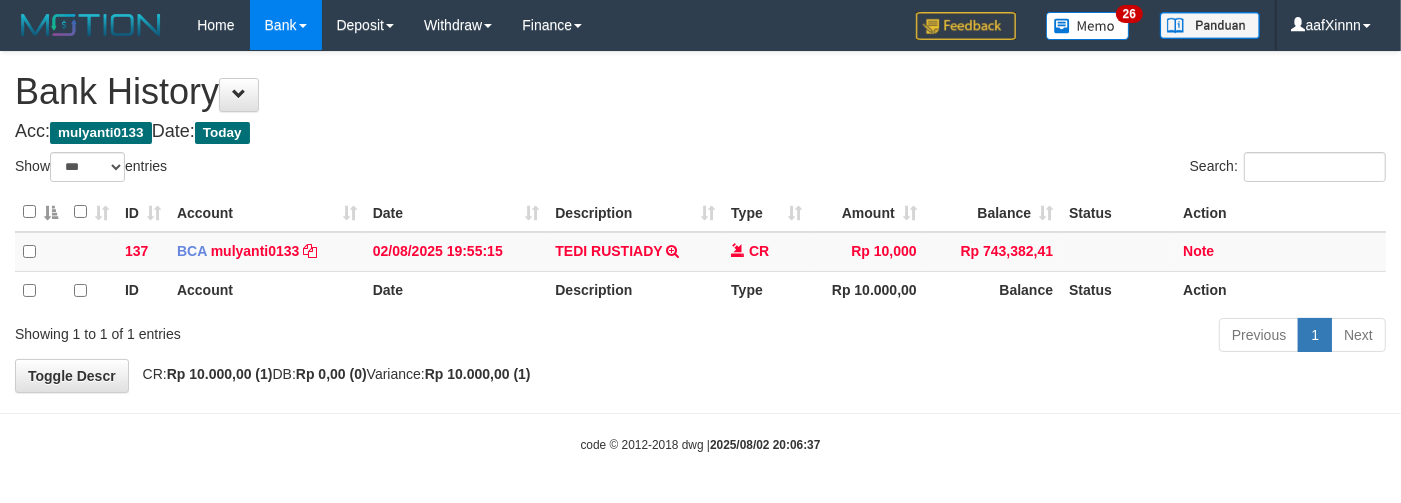 click on "Acc: 											 mulyanti0133
Date:  Today" at bounding box center (700, 132) 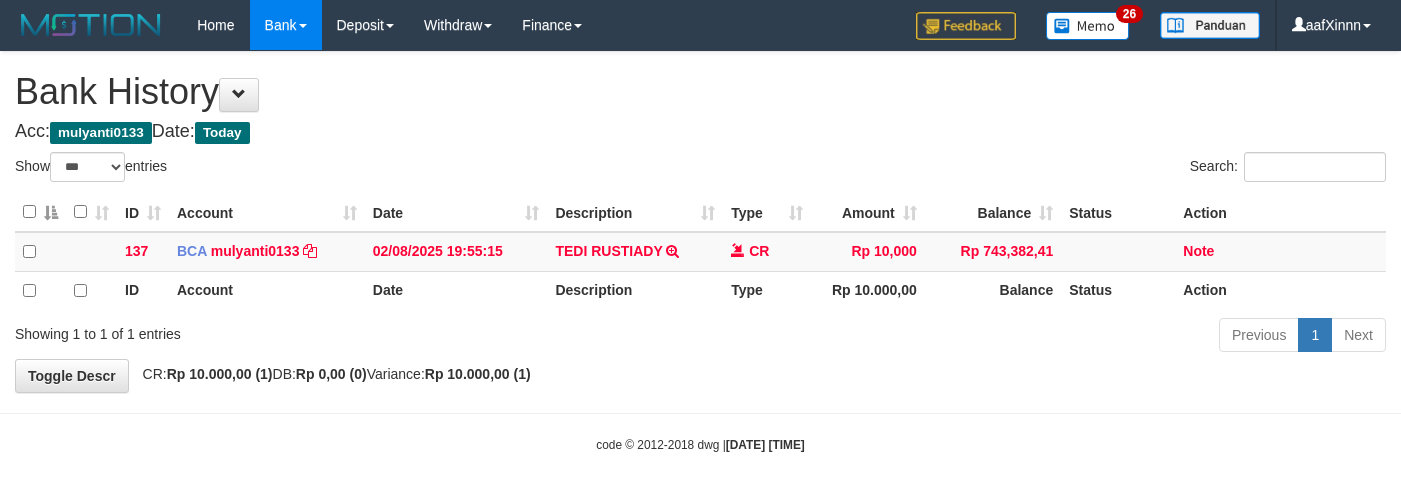 select on "***" 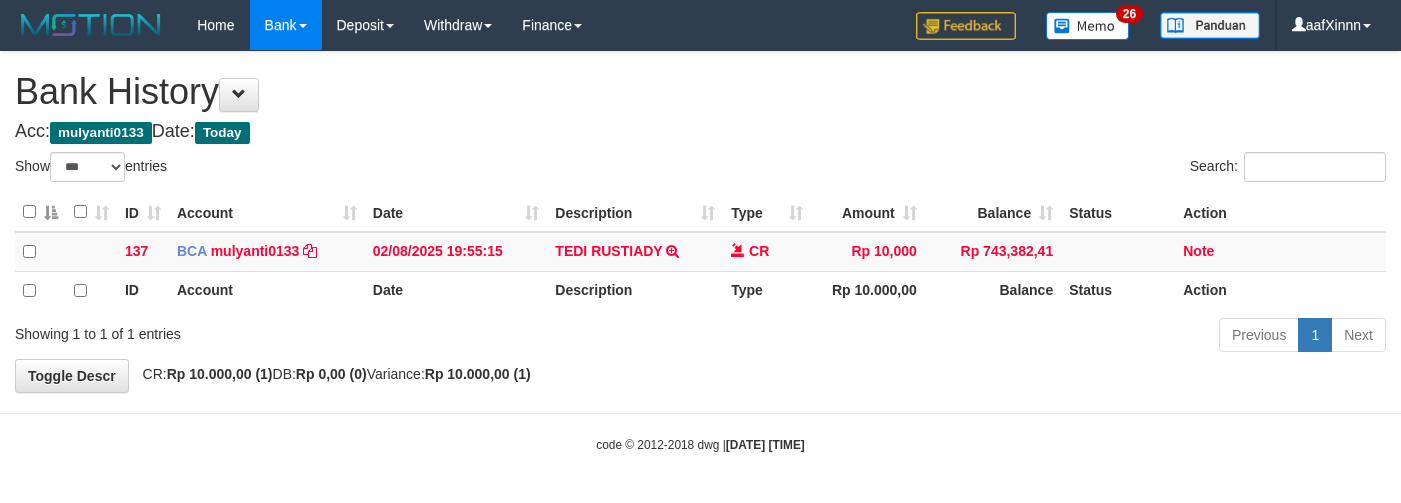 scroll, scrollTop: 0, scrollLeft: 0, axis: both 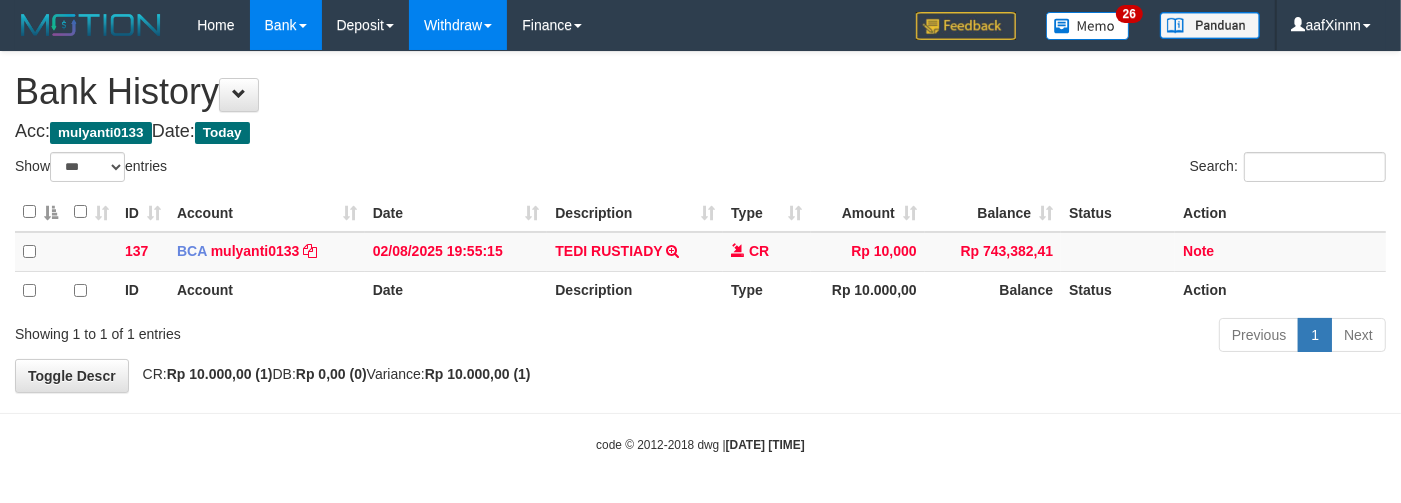 click on "Withdraw" at bounding box center (458, 25) 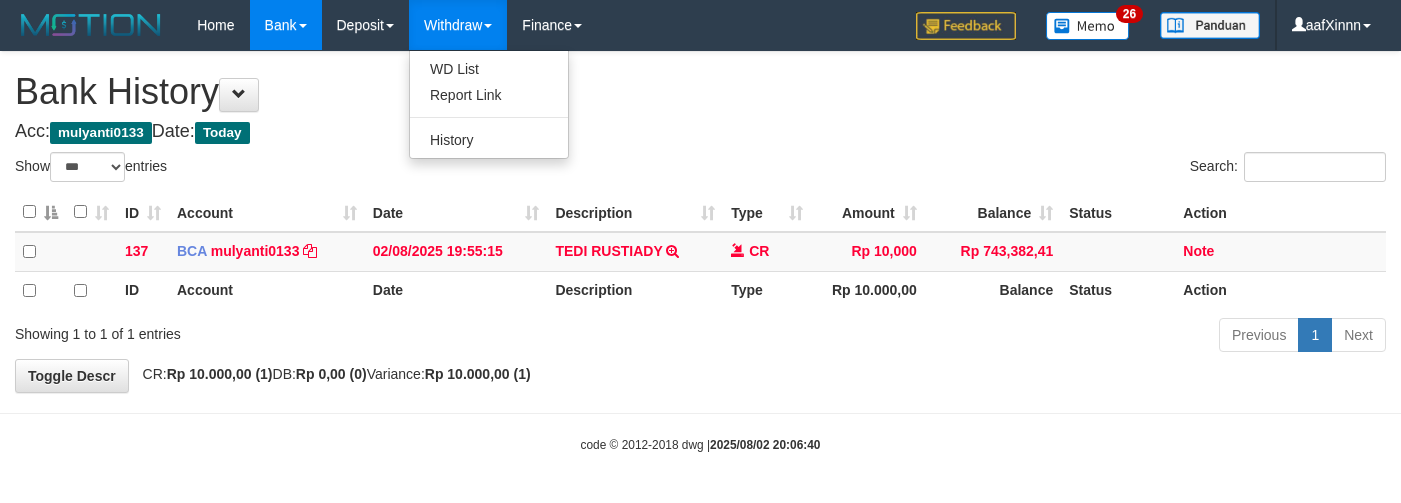 select on "***" 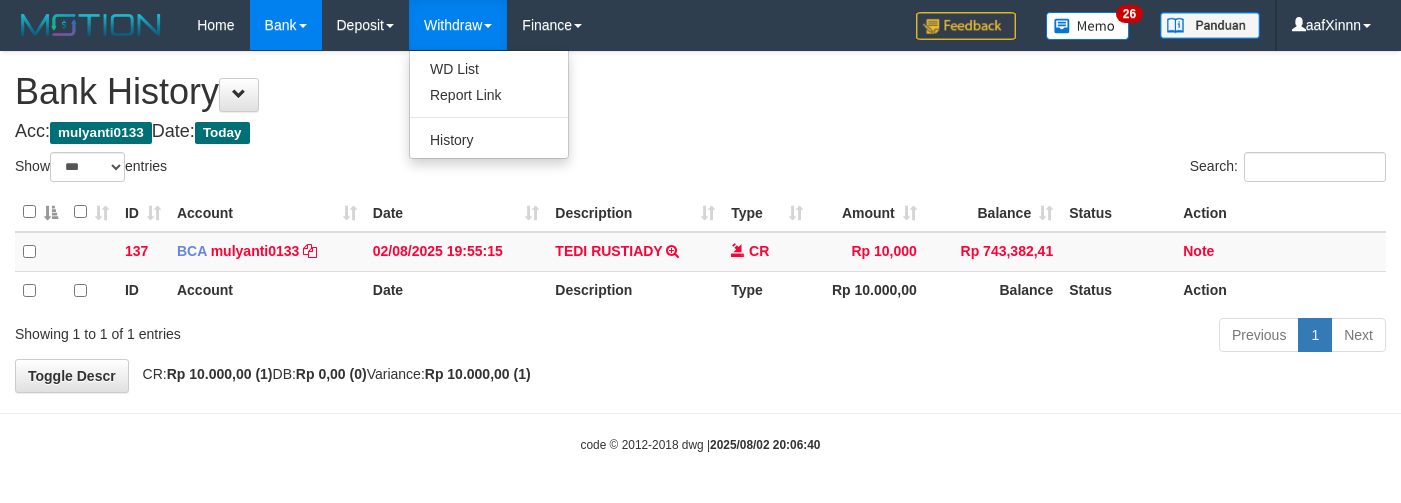 scroll, scrollTop: 0, scrollLeft: 0, axis: both 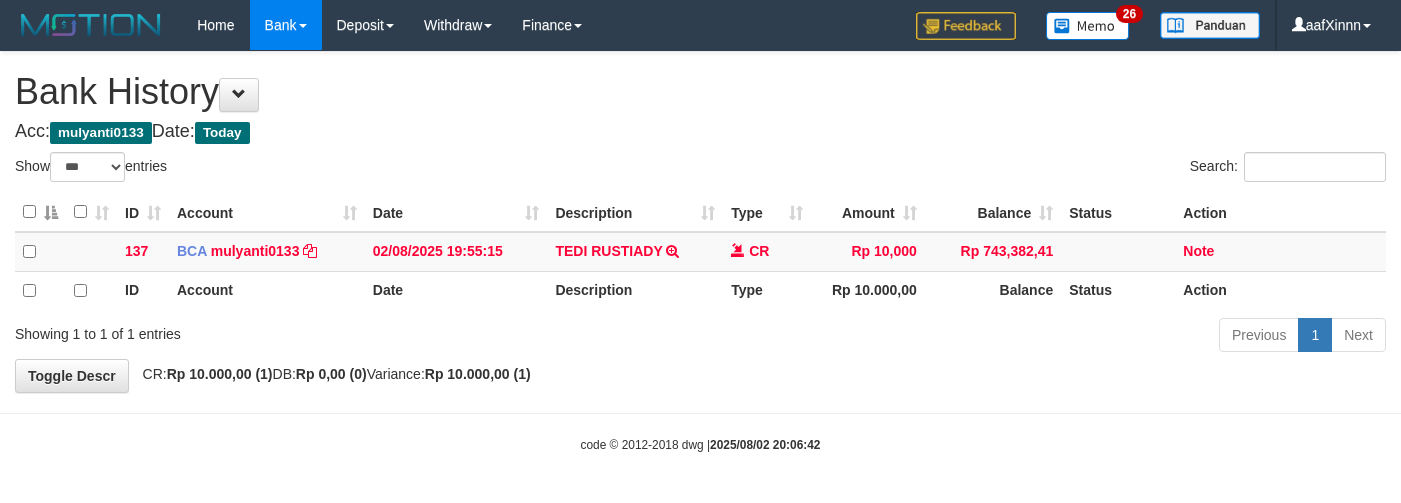 select on "***" 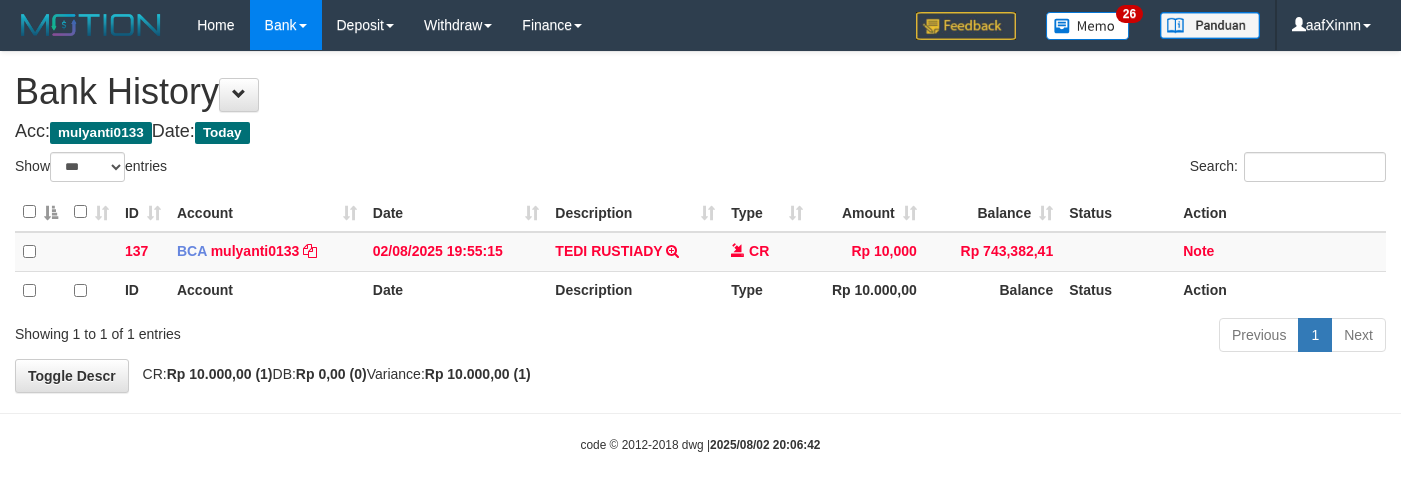 scroll, scrollTop: 0, scrollLeft: 0, axis: both 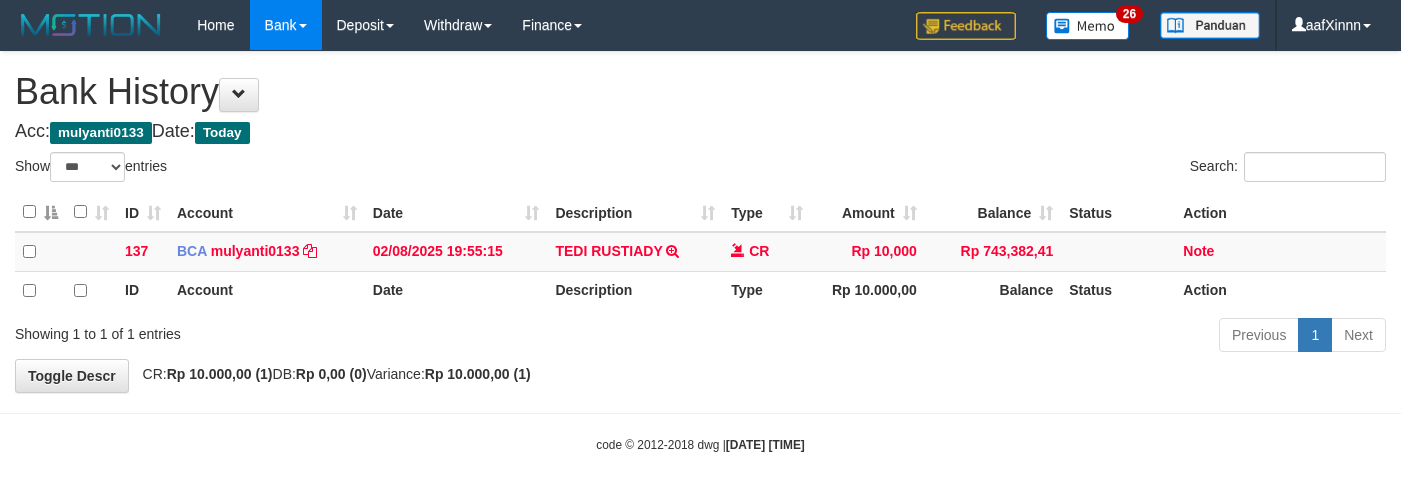 select on "***" 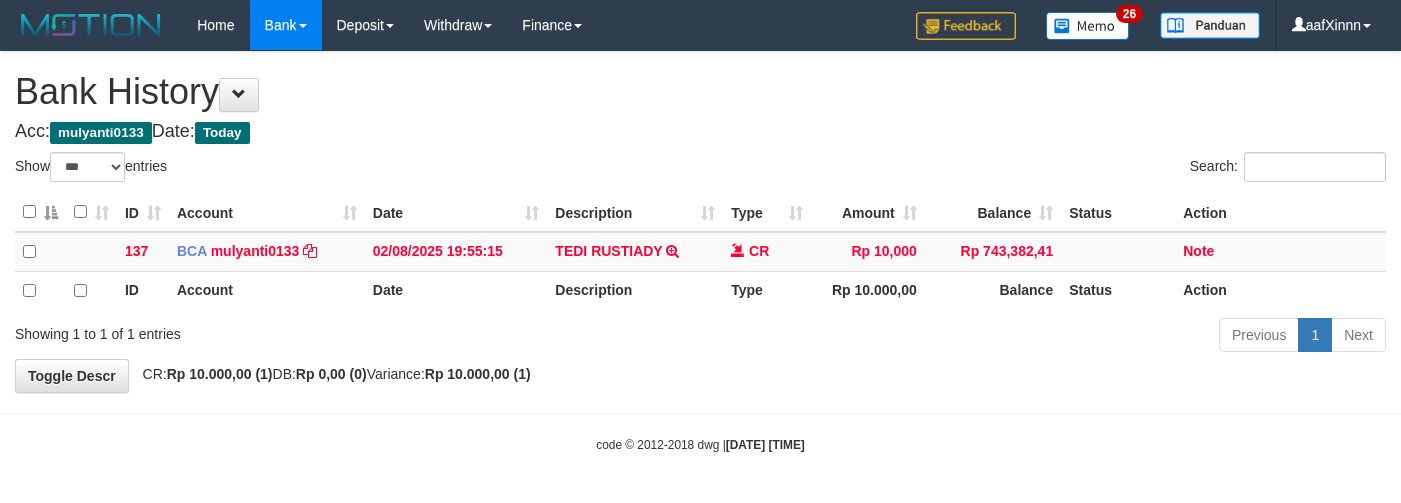scroll, scrollTop: 0, scrollLeft: 0, axis: both 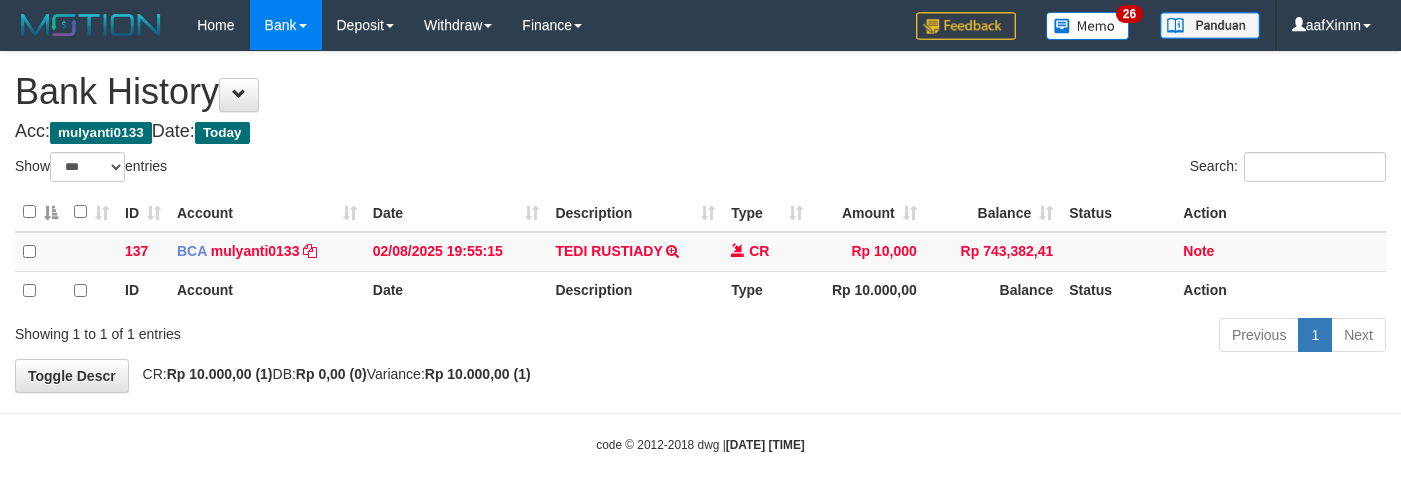 select on "***" 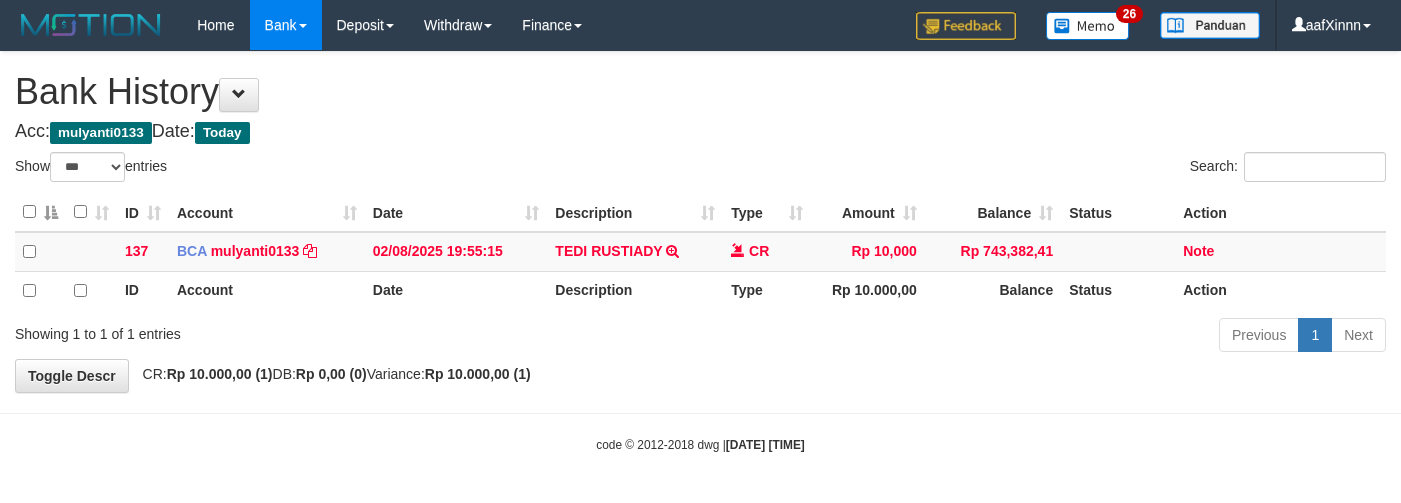 scroll, scrollTop: 0, scrollLeft: 0, axis: both 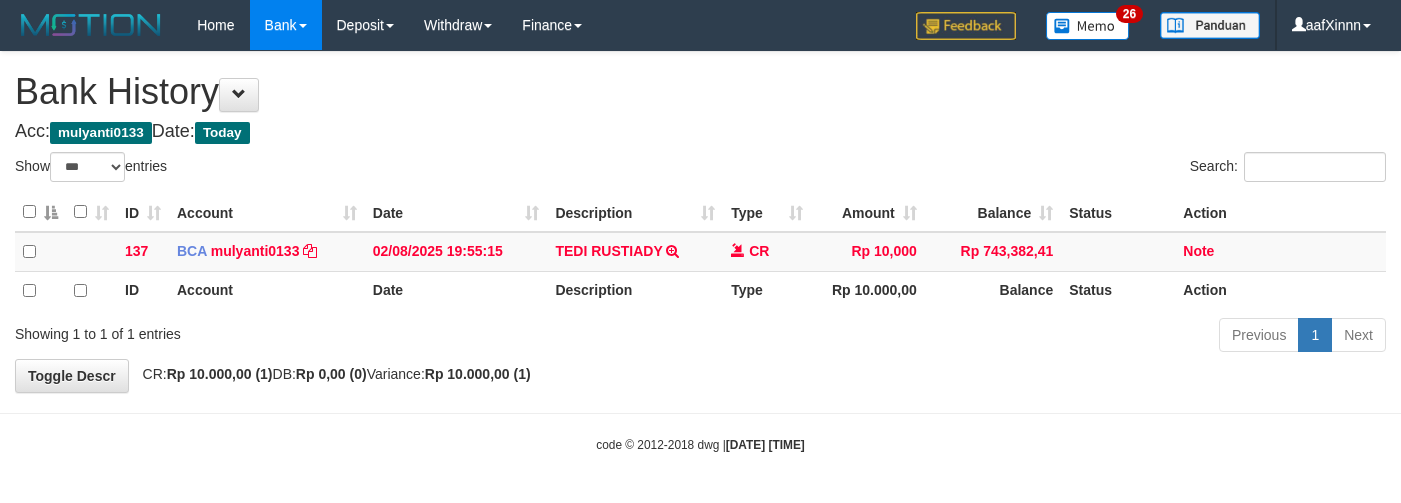 select on "***" 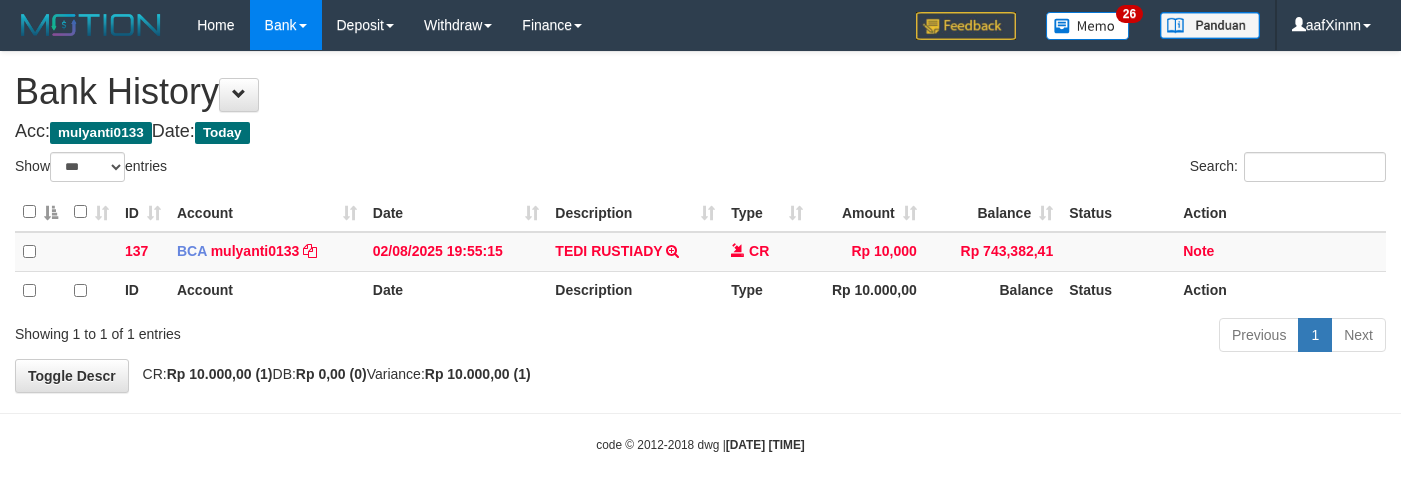 scroll, scrollTop: 0, scrollLeft: 0, axis: both 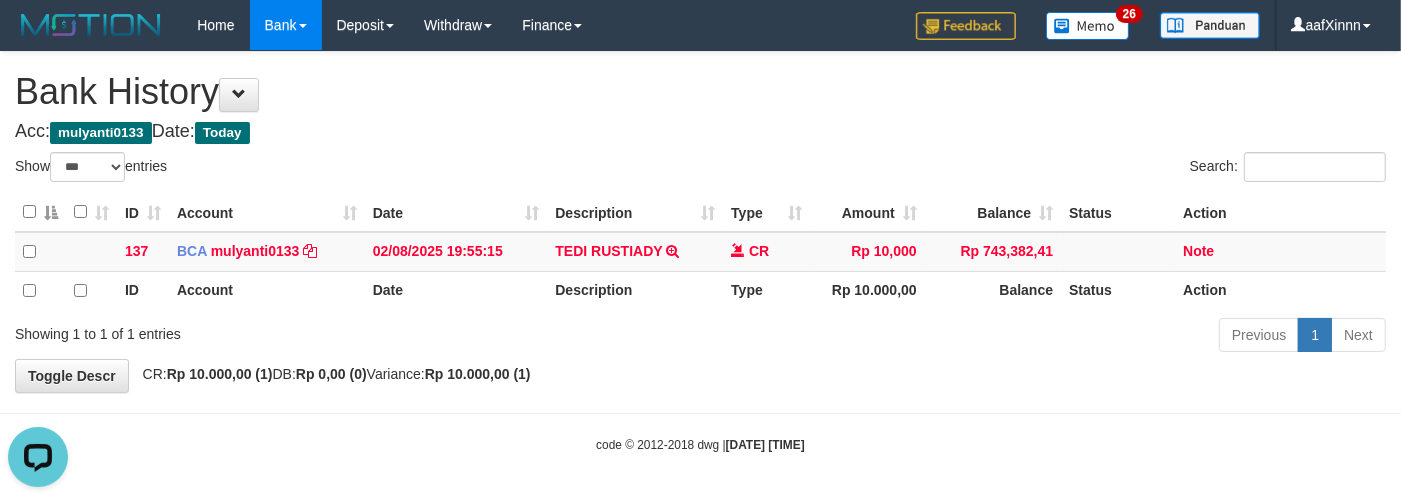 click on "Show  ** ** ** ***  entries" at bounding box center (350, 169) 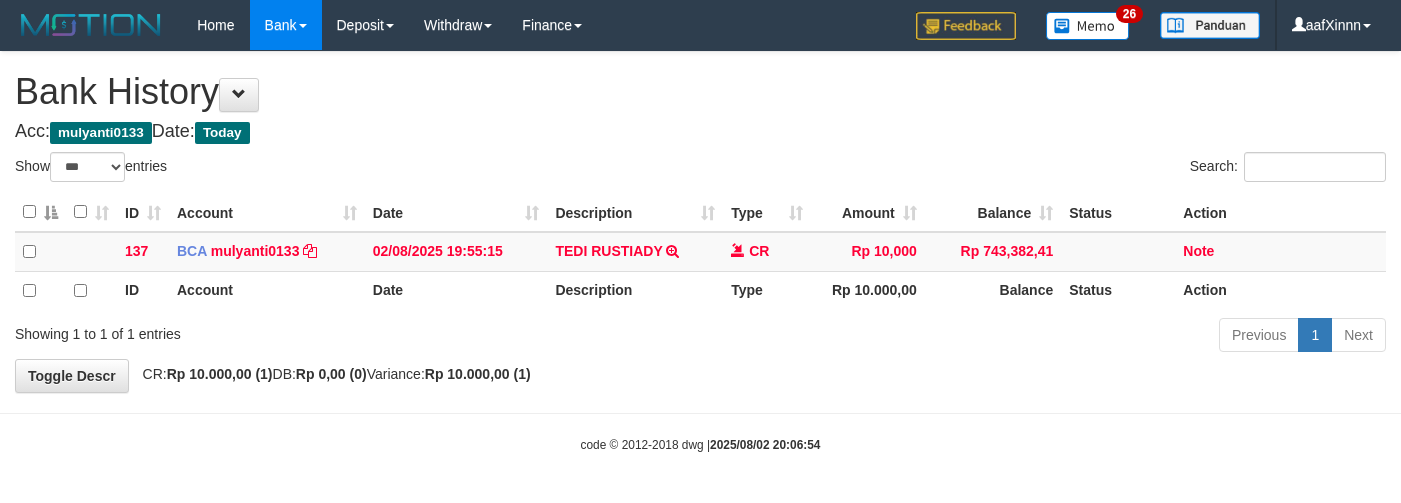 select on "***" 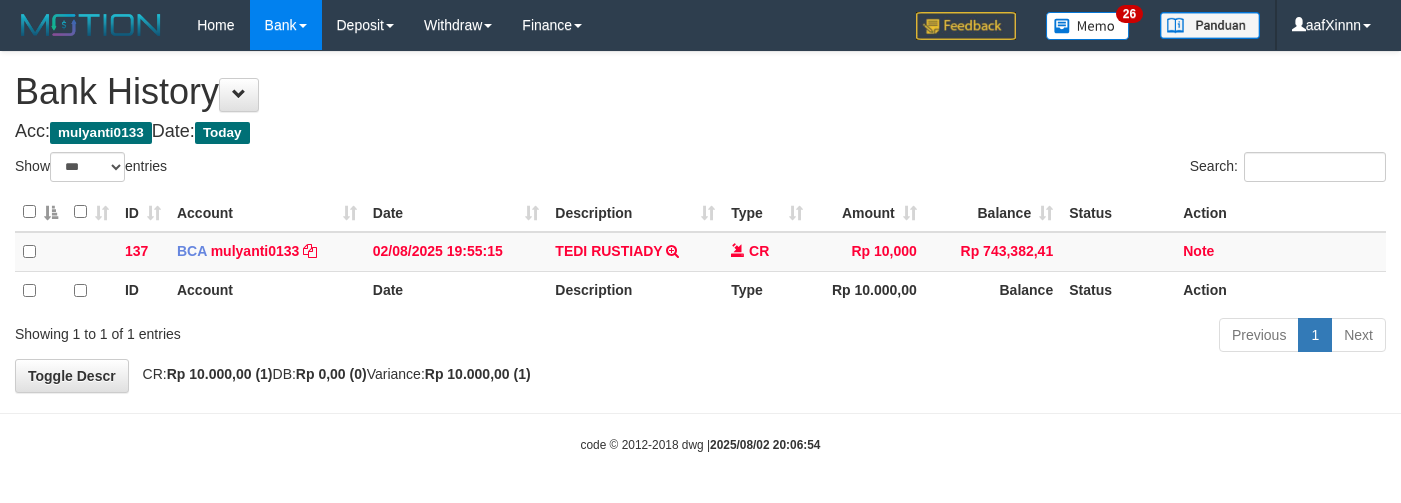 scroll, scrollTop: 0, scrollLeft: 0, axis: both 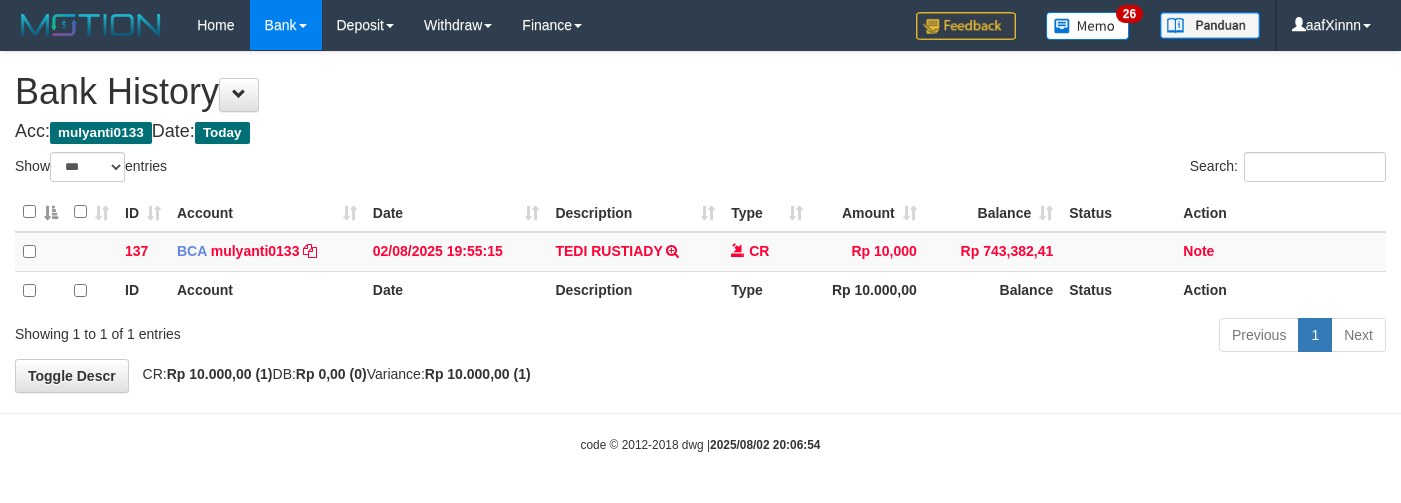 select on "***" 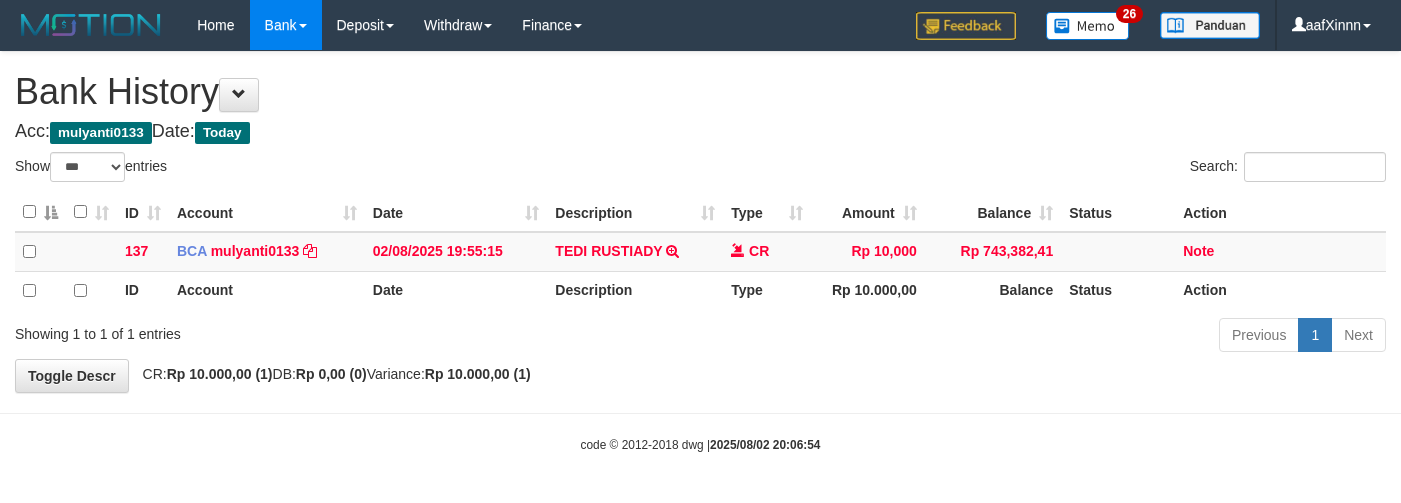 scroll, scrollTop: 0, scrollLeft: 0, axis: both 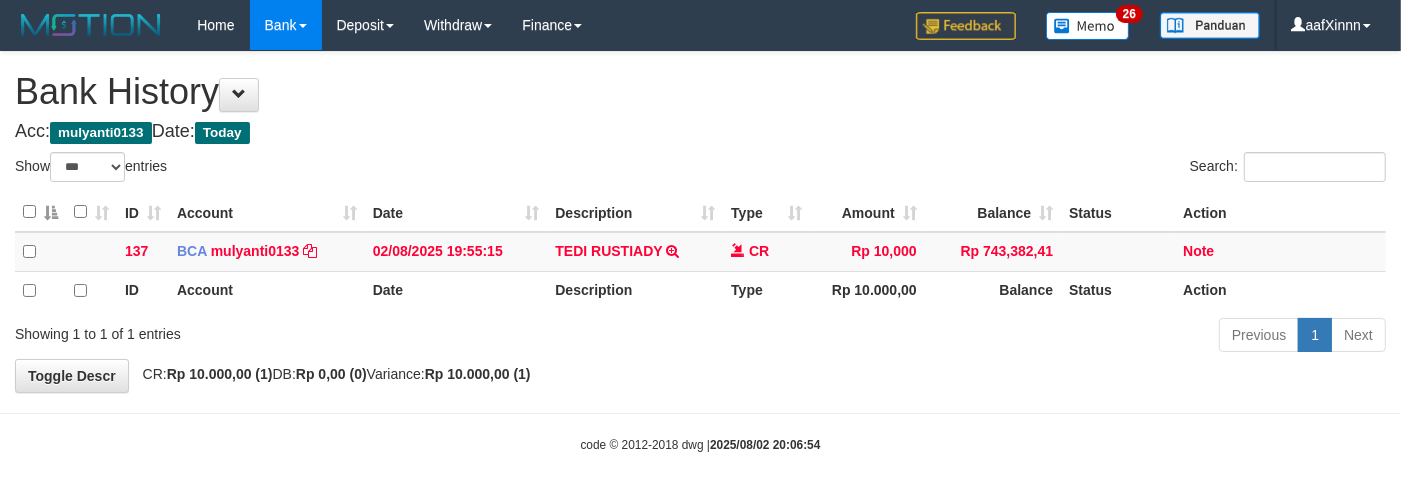 click on "**********" at bounding box center (700, 222) 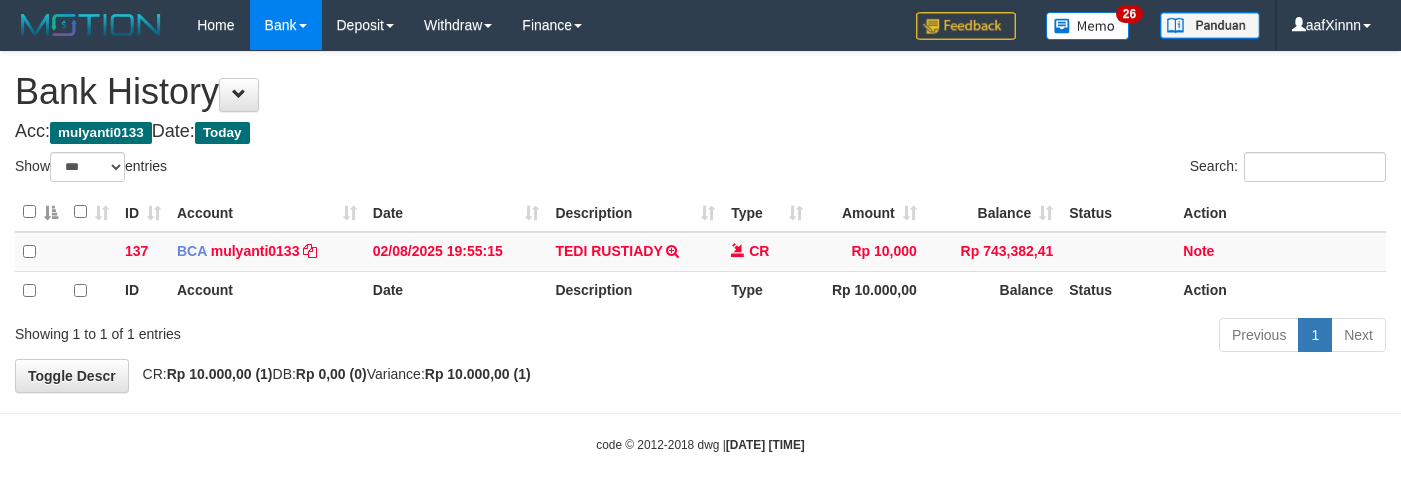 select on "***" 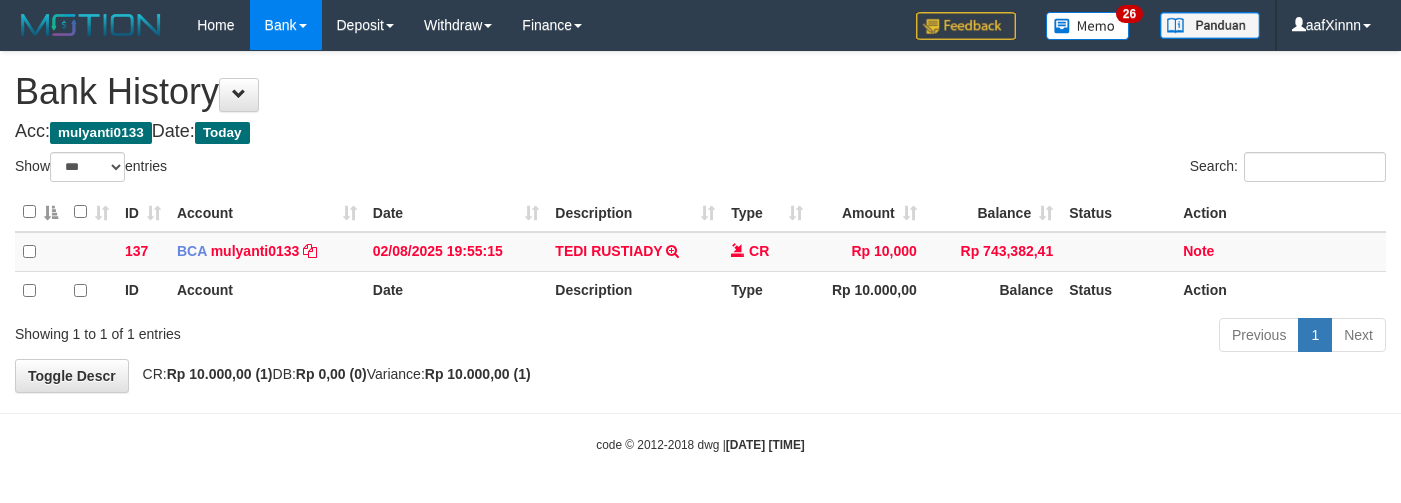 scroll, scrollTop: 0, scrollLeft: 0, axis: both 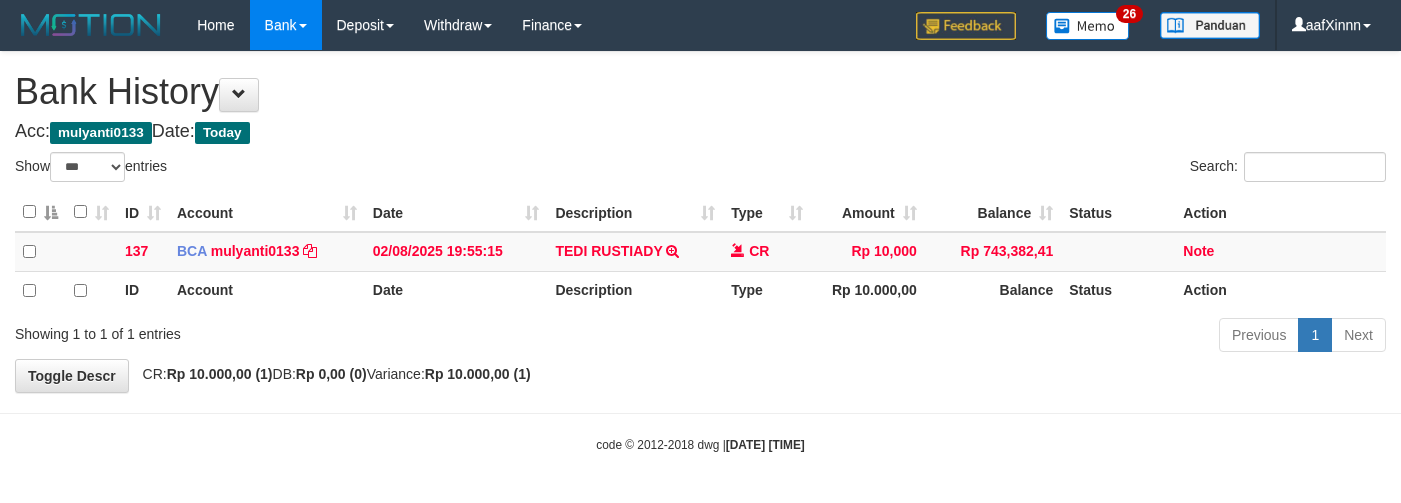 select on "***" 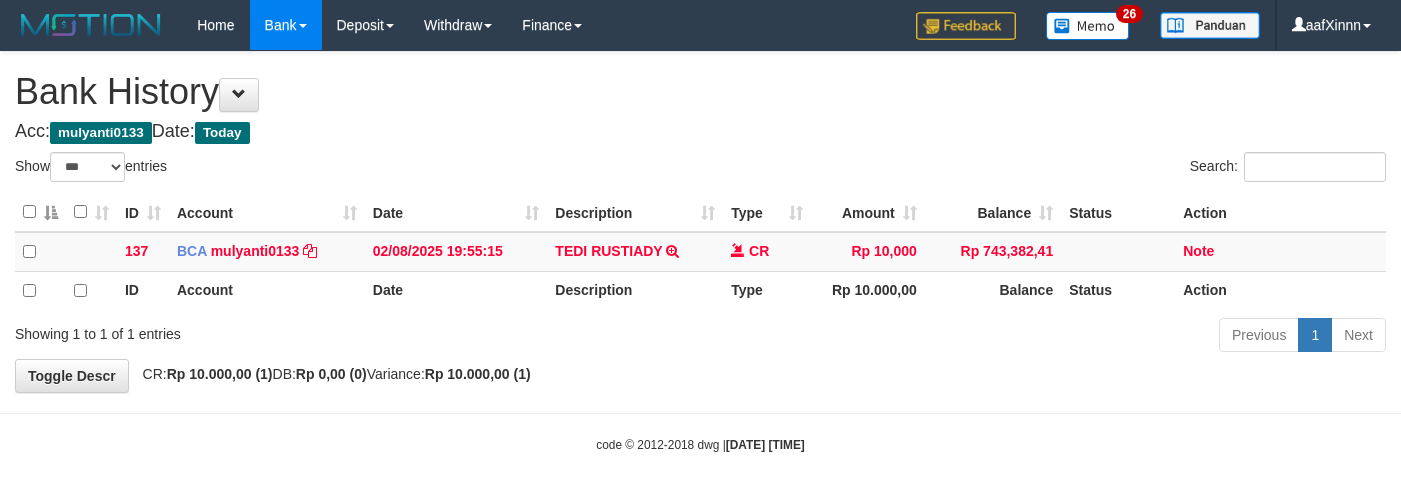 scroll, scrollTop: 0, scrollLeft: 0, axis: both 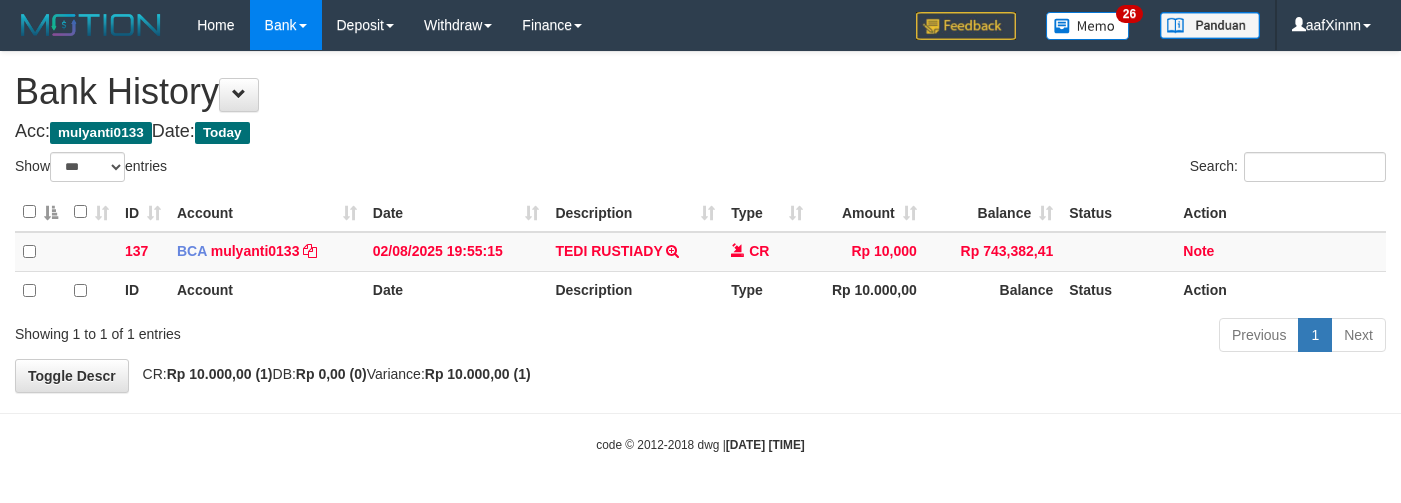 select on "***" 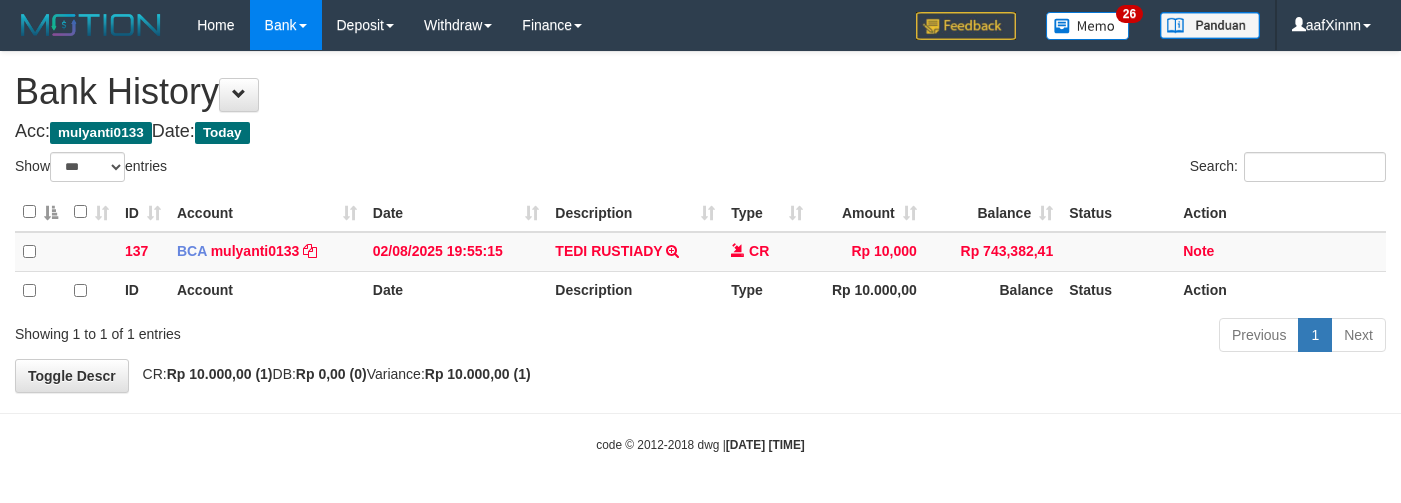 scroll, scrollTop: 0, scrollLeft: 0, axis: both 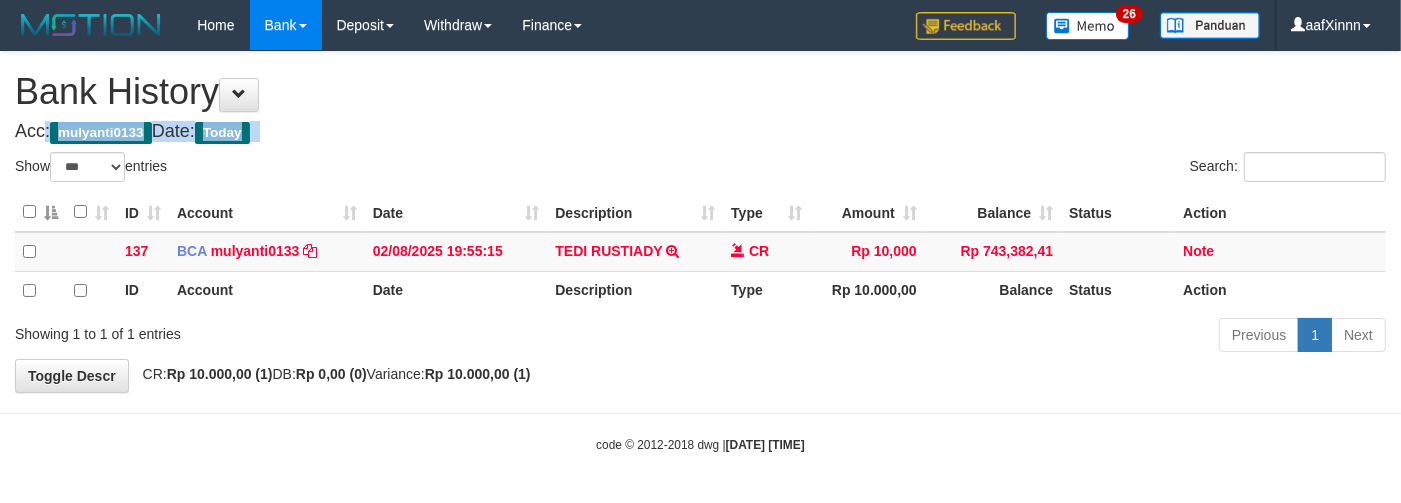 click on "**********" at bounding box center (700, 222) 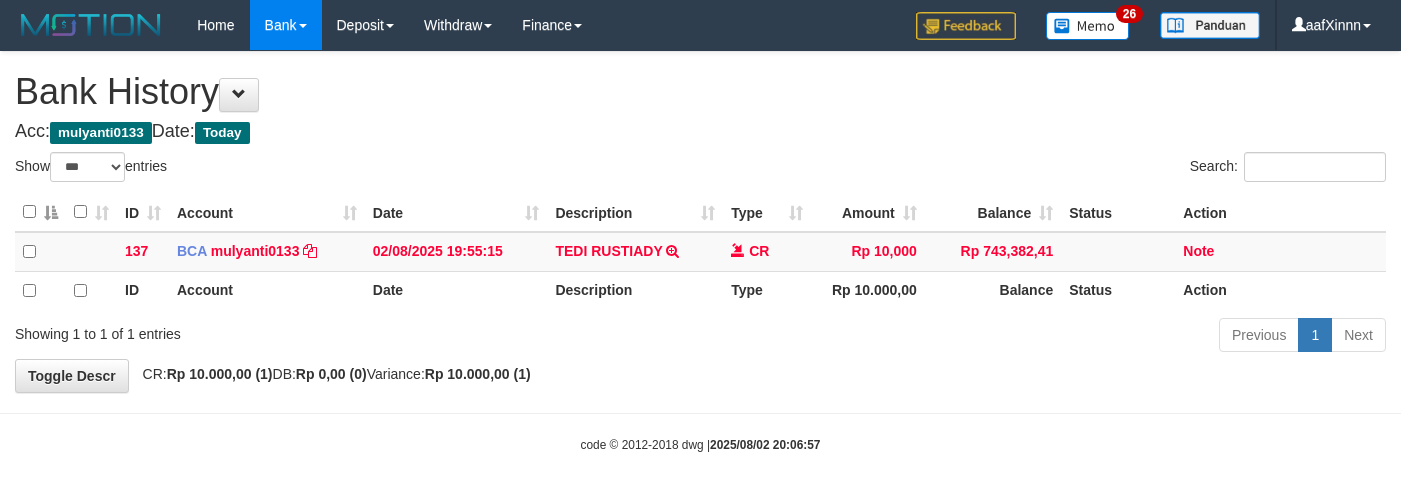 select on "***" 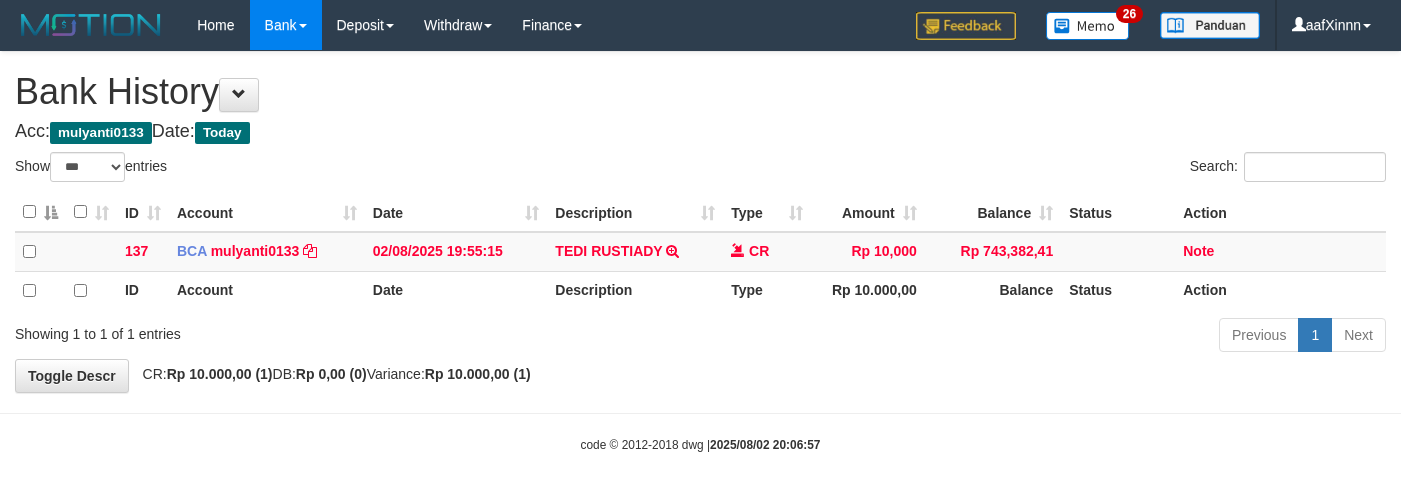 scroll, scrollTop: 0, scrollLeft: 0, axis: both 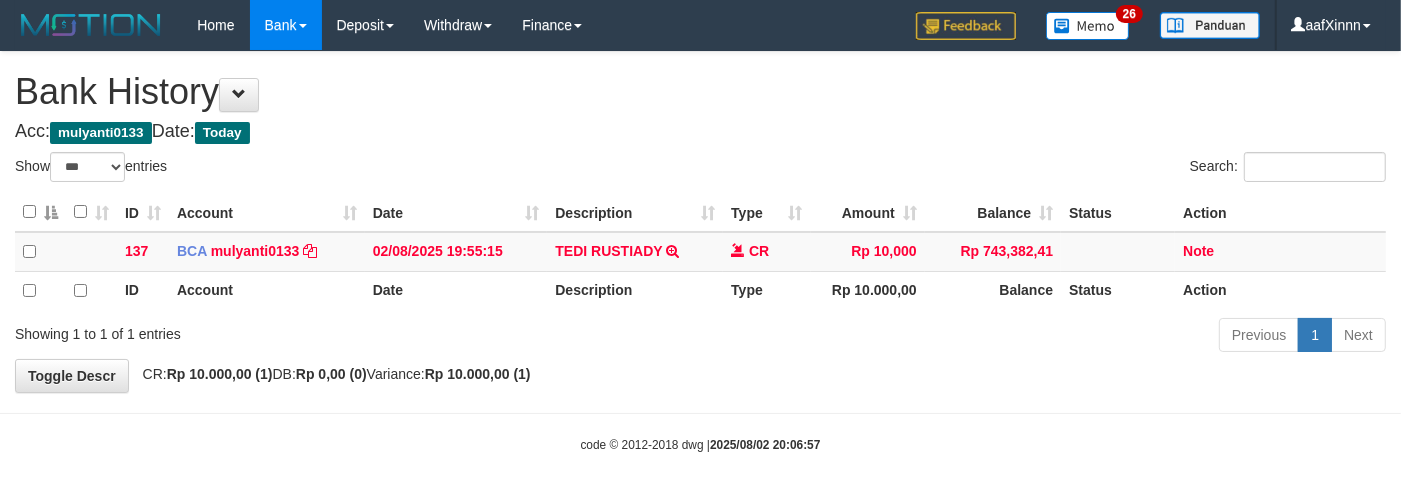 click on "Acc: 											 [EMAIL]
Date:  [DATE]" at bounding box center [700, 132] 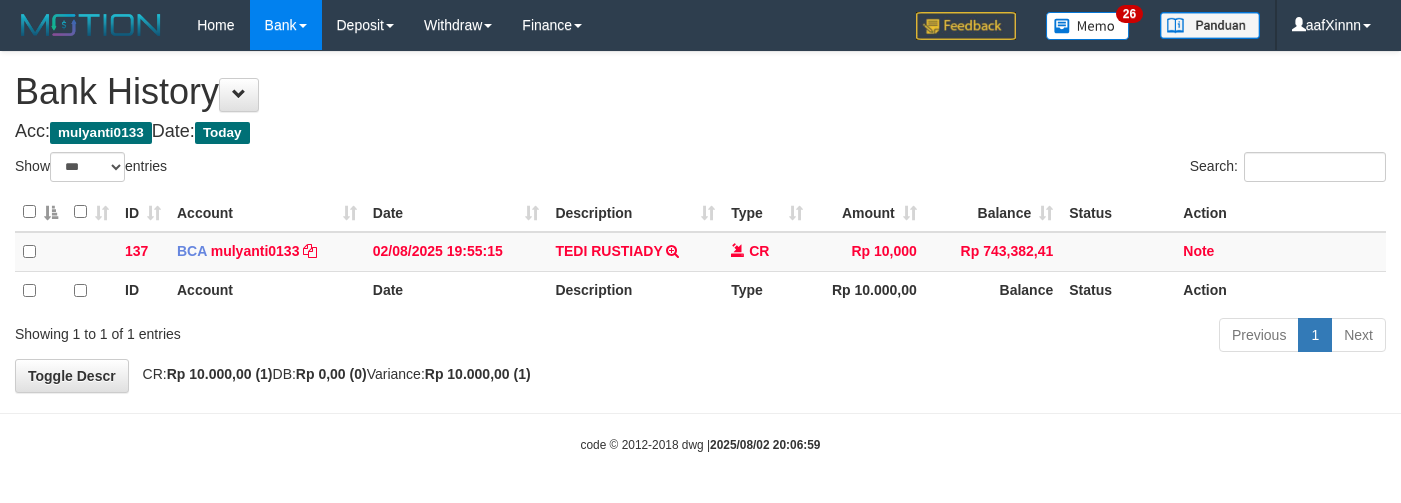select on "***" 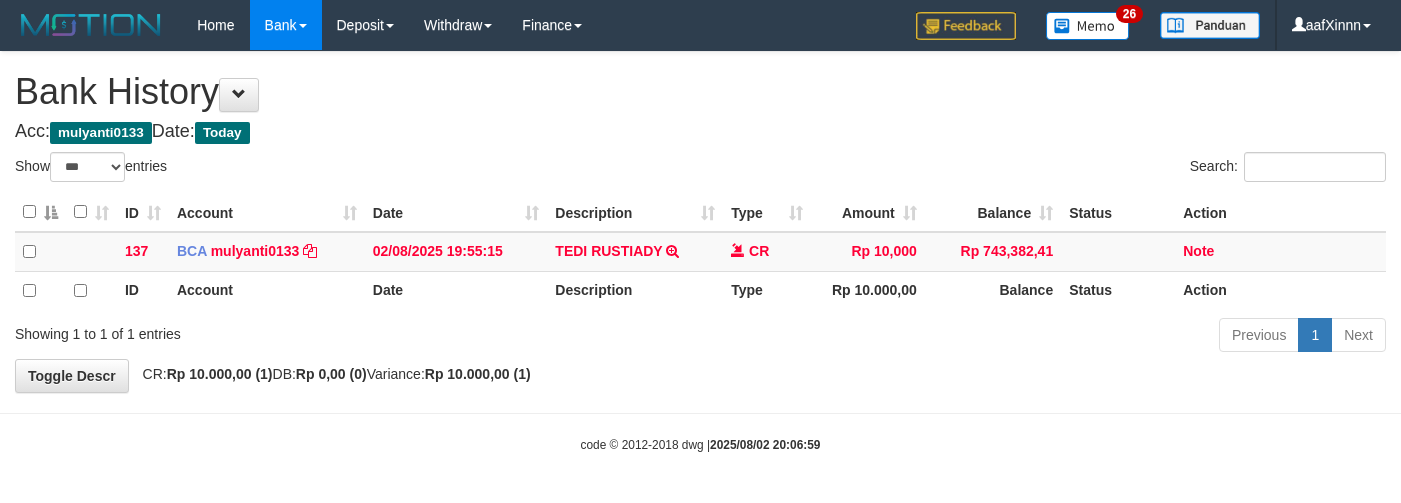 scroll, scrollTop: 0, scrollLeft: 0, axis: both 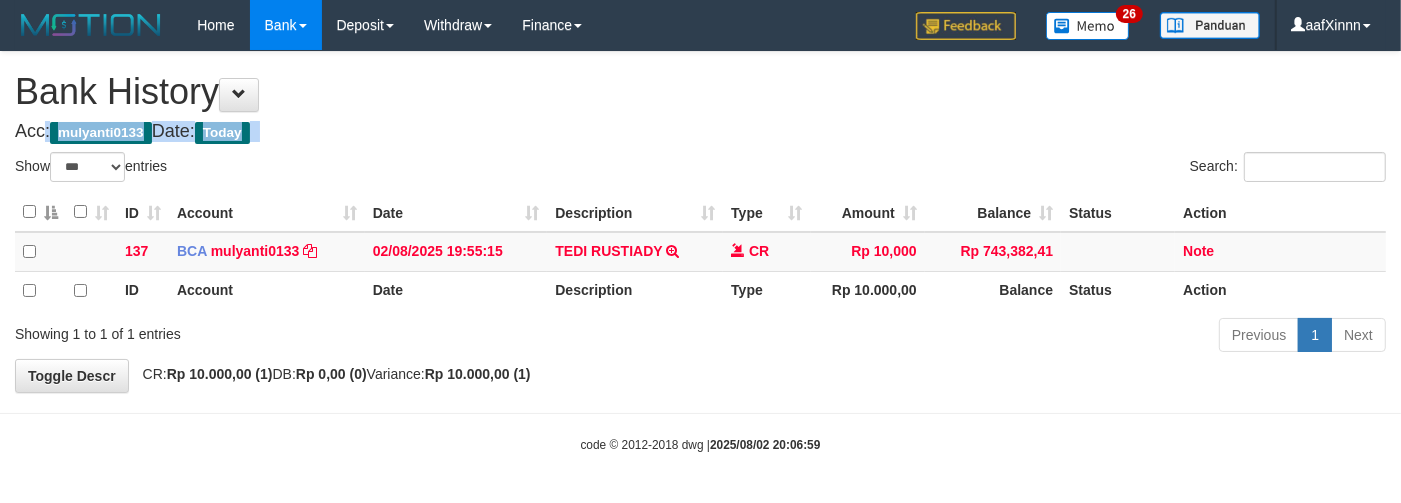 click on "Acc: 											 [EMAIL]
Date:  [DATE]" at bounding box center [700, 132] 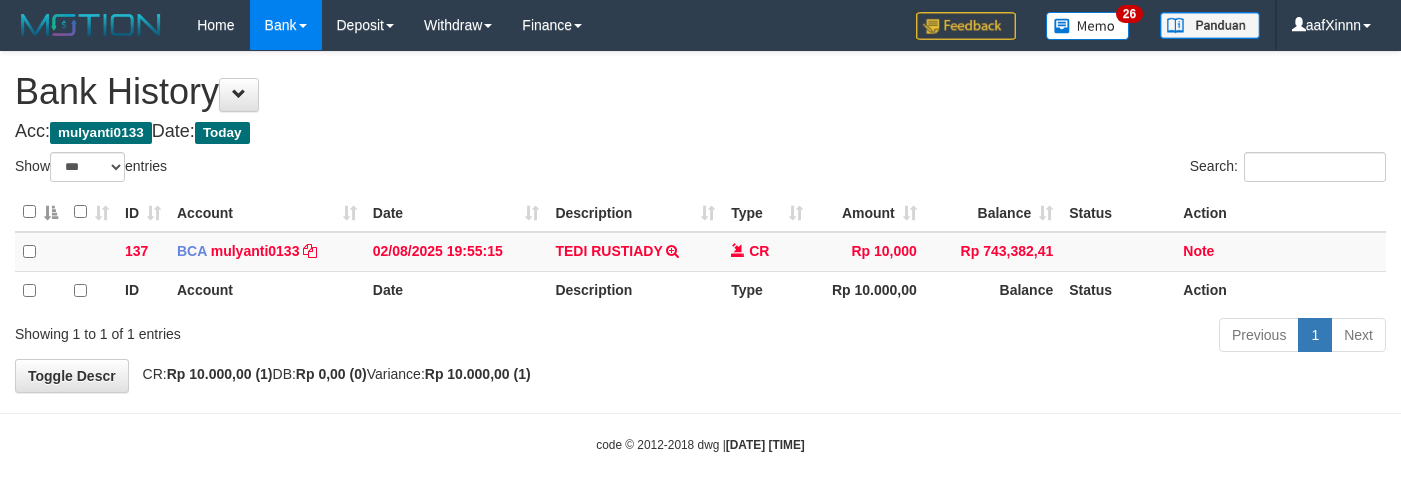 select on "***" 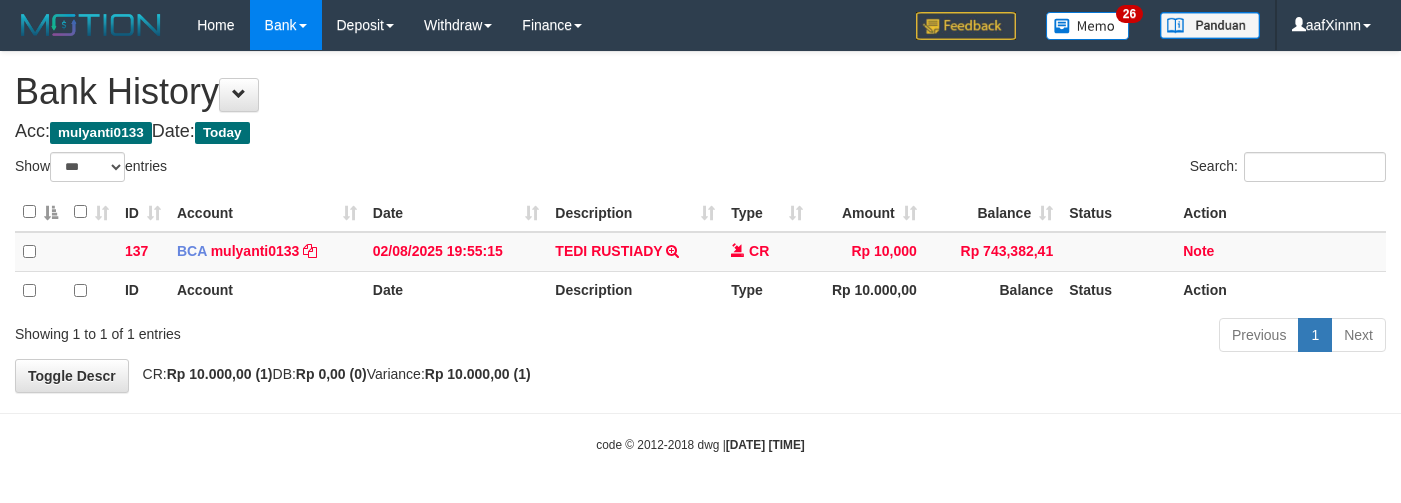 click on "Acc: 											 [EMAIL]
Date:  [DATE]" at bounding box center [700, 132] 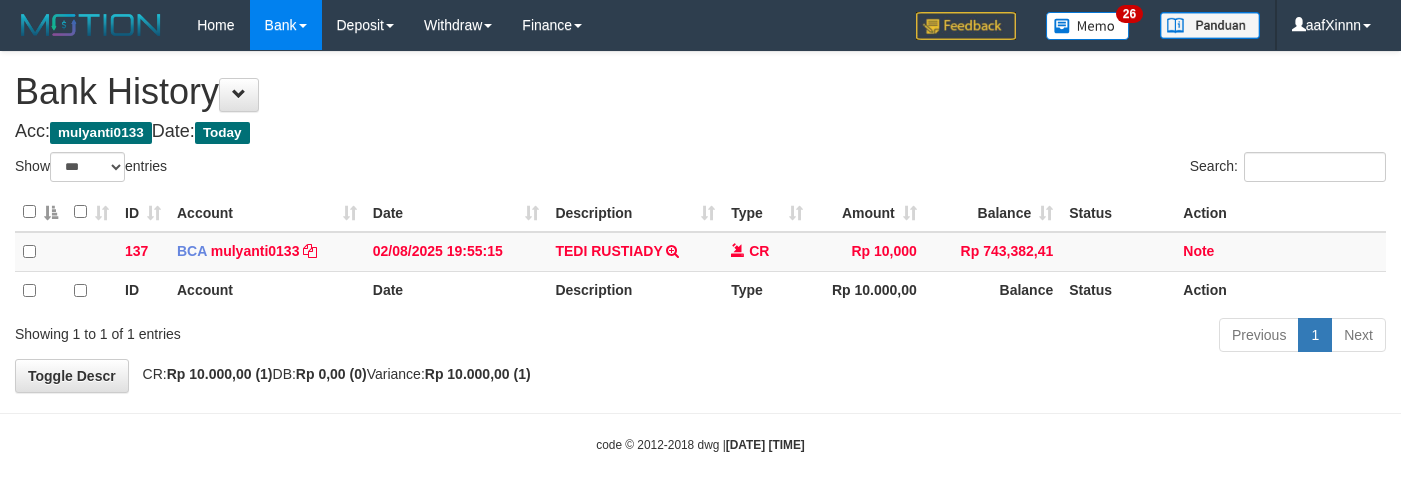 select on "***" 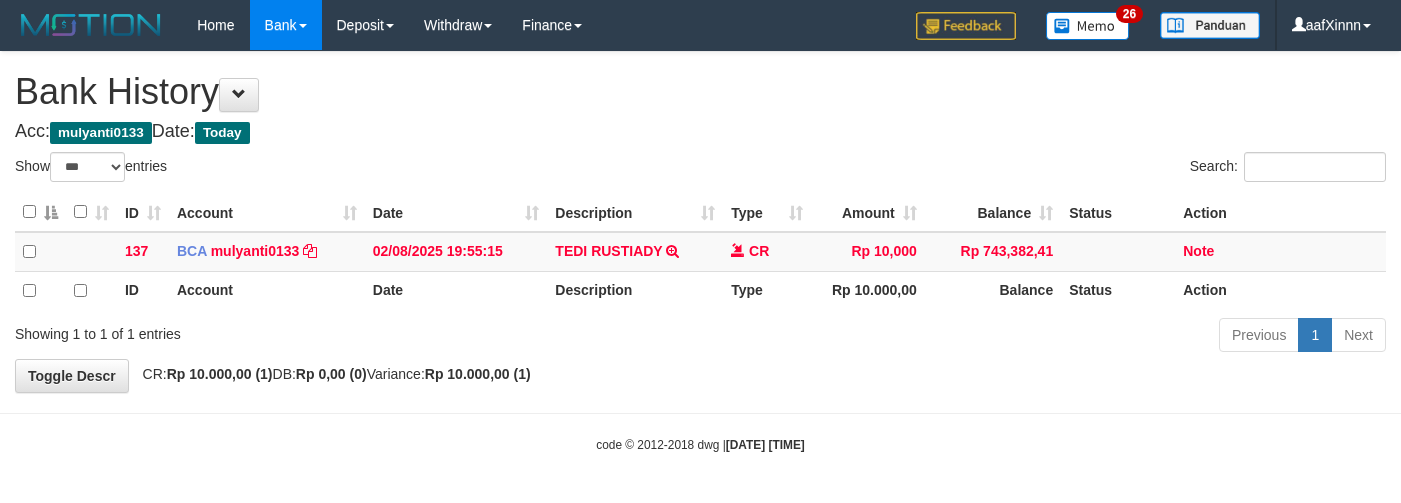 scroll, scrollTop: 0, scrollLeft: 0, axis: both 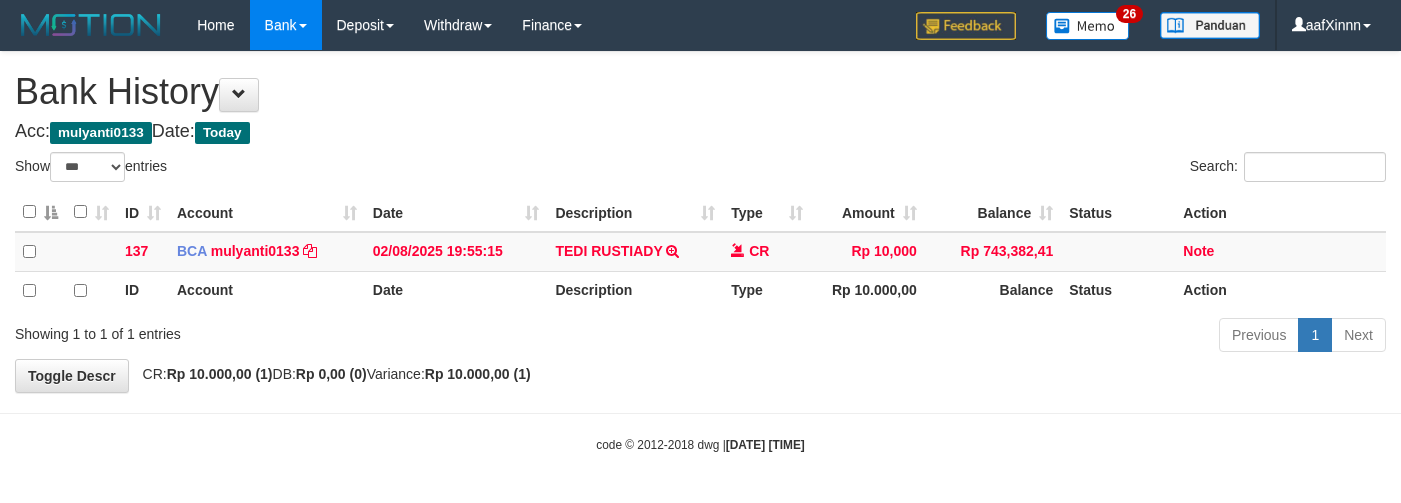 select on "***" 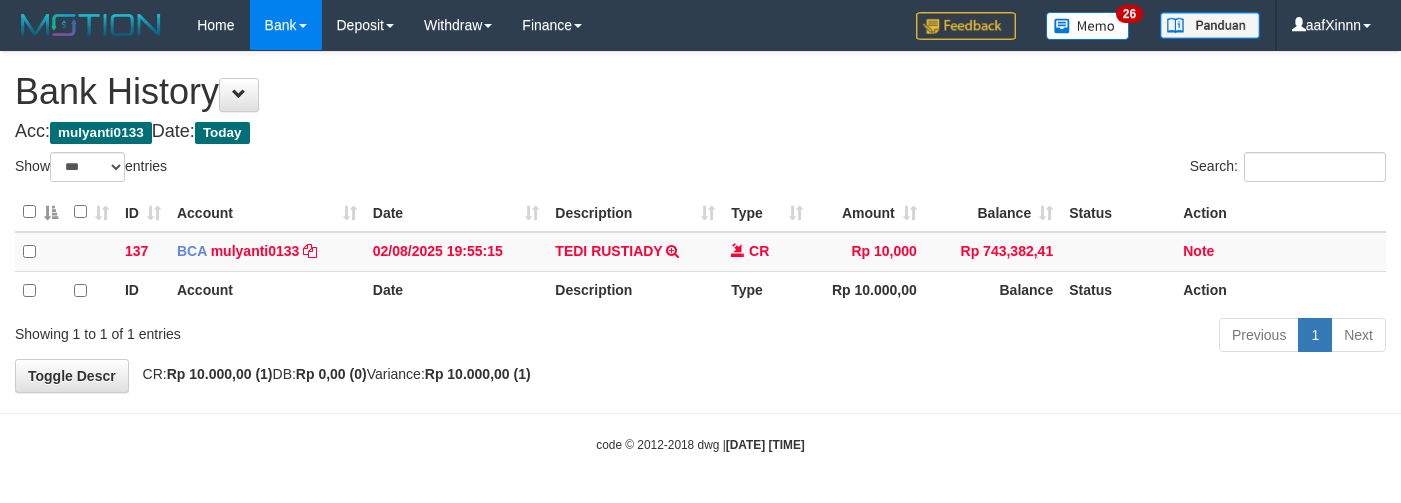 scroll, scrollTop: 0, scrollLeft: 0, axis: both 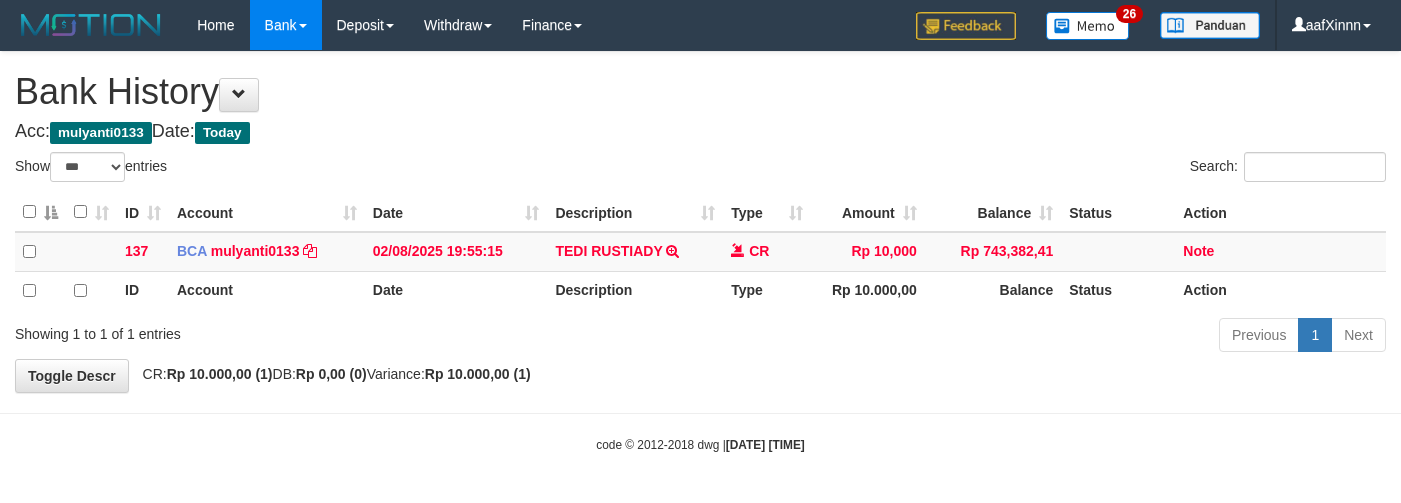 select on "***" 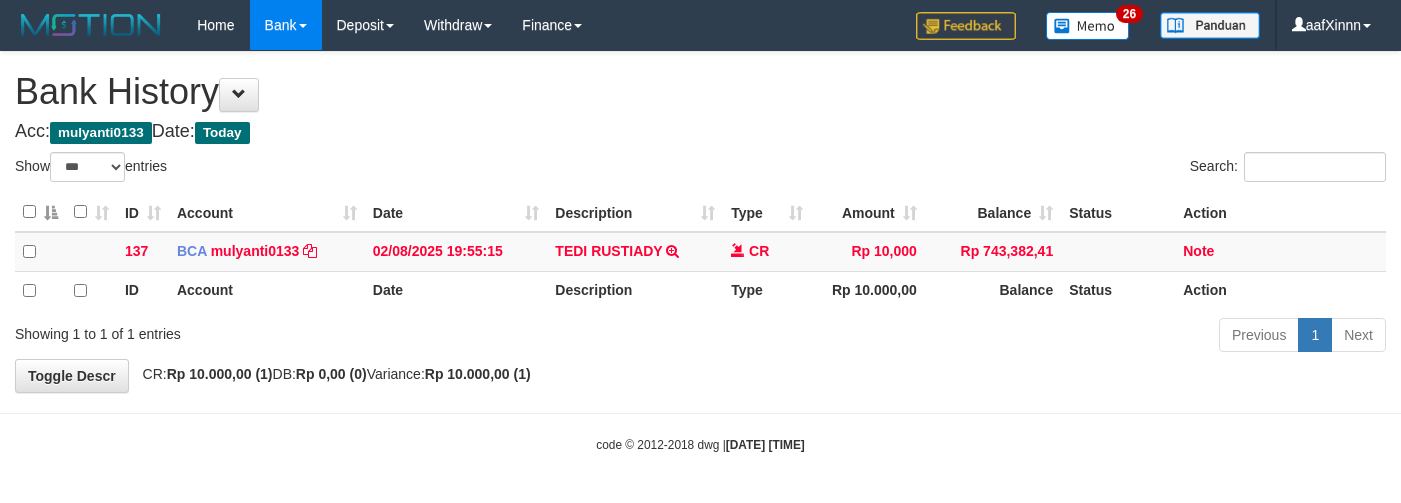 scroll, scrollTop: 0, scrollLeft: 0, axis: both 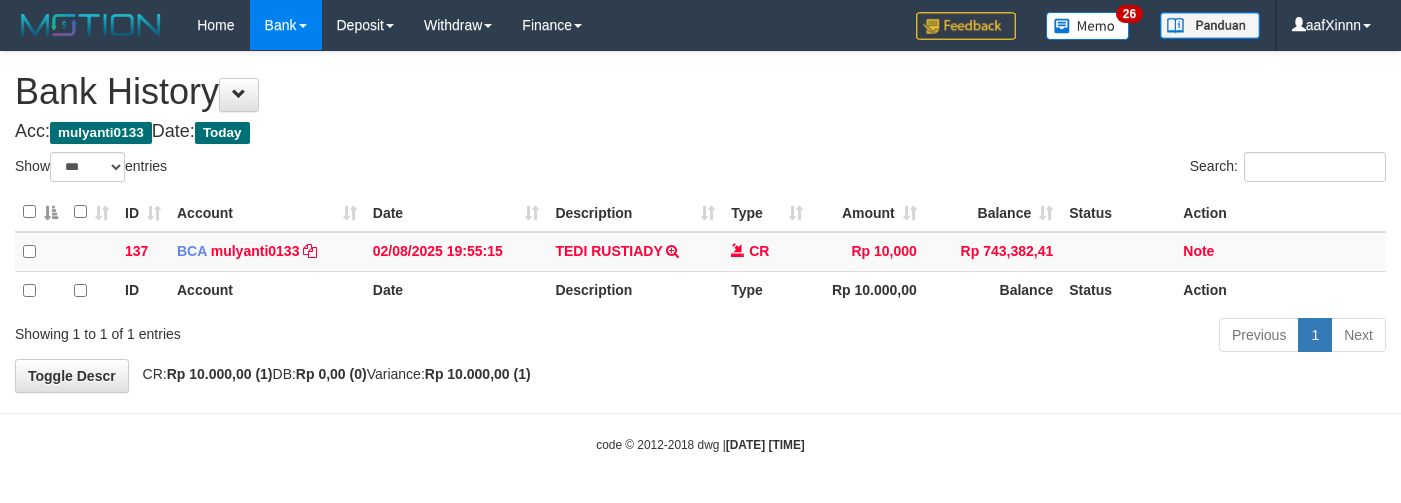select on "***" 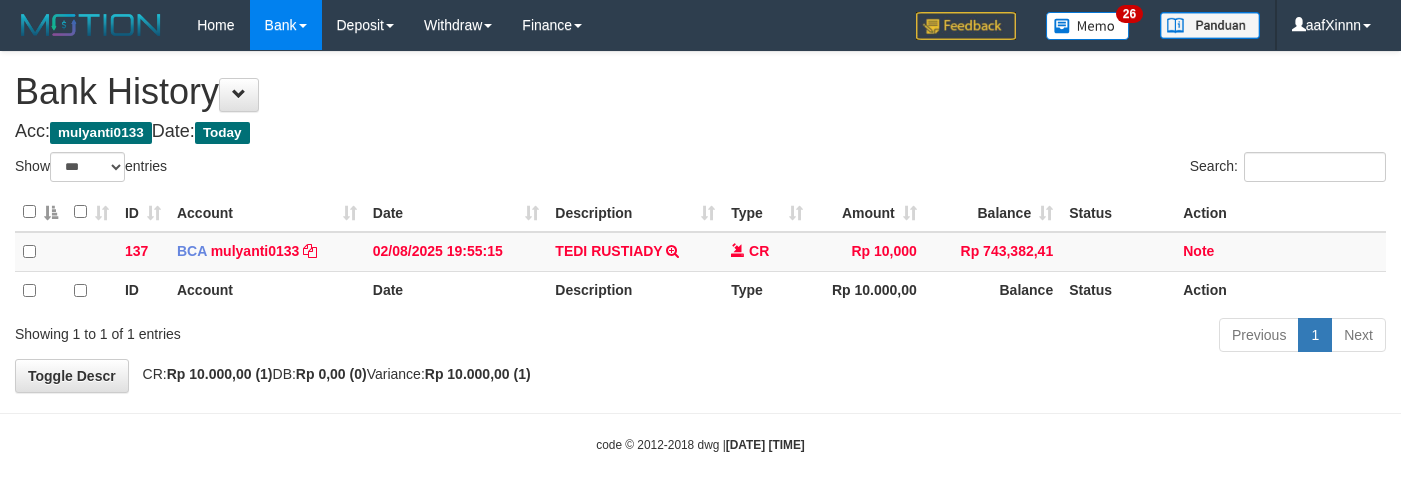 scroll, scrollTop: 0, scrollLeft: 0, axis: both 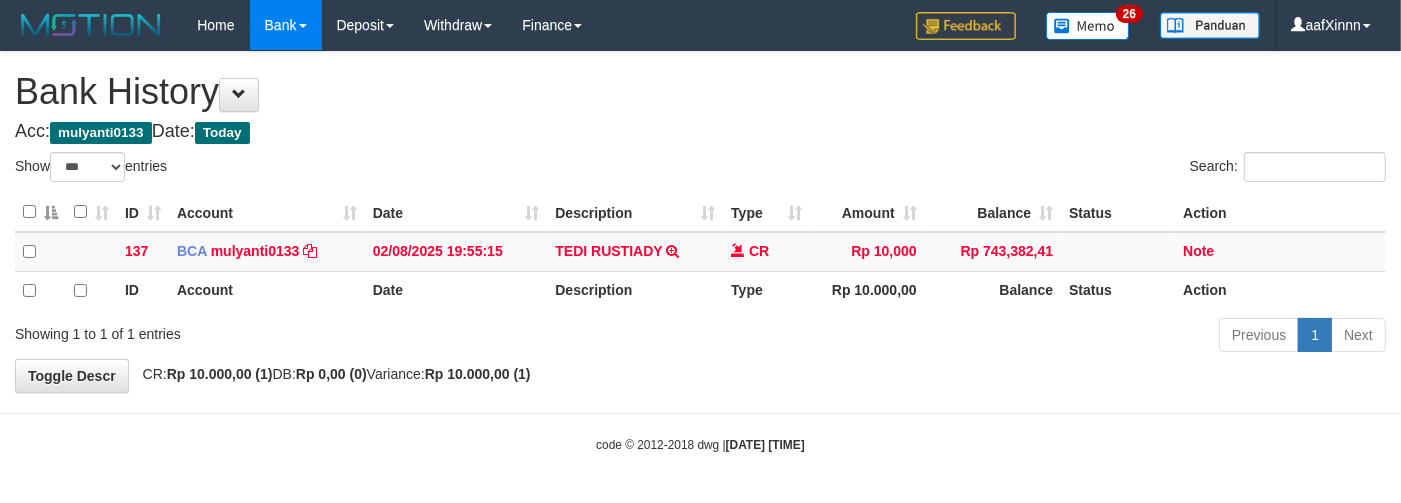 click on "Bank History" at bounding box center [700, 92] 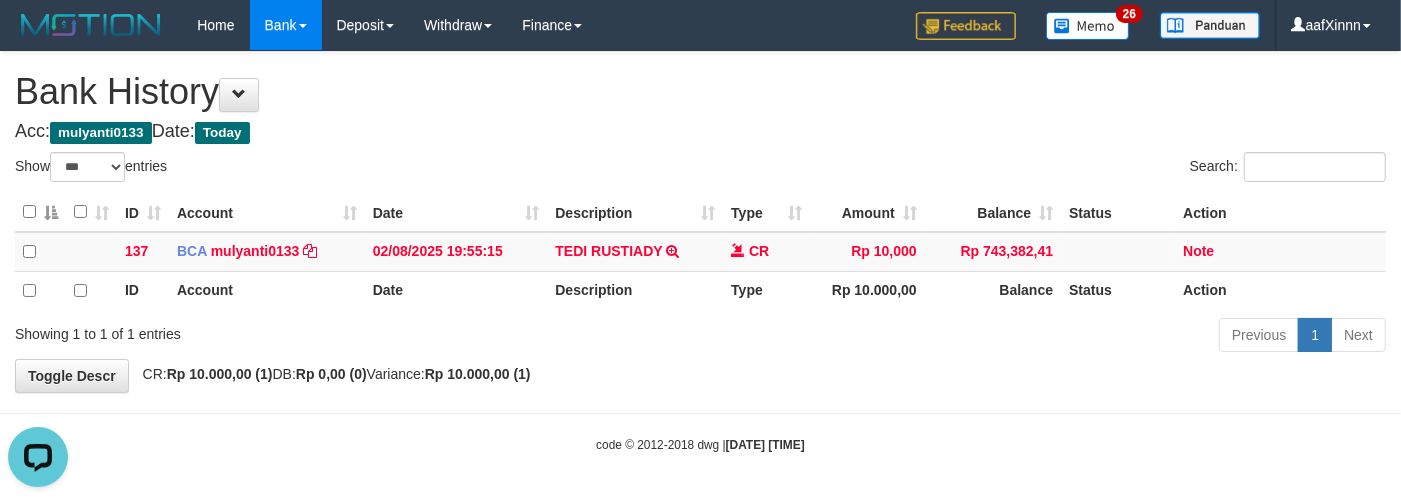 scroll, scrollTop: 0, scrollLeft: 0, axis: both 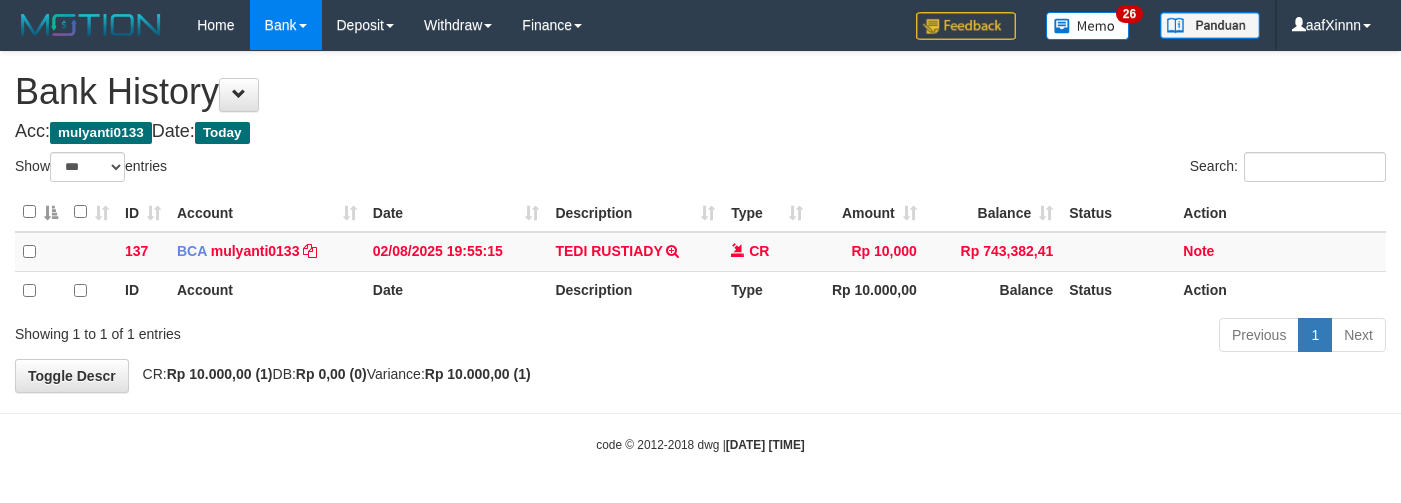 select on "***" 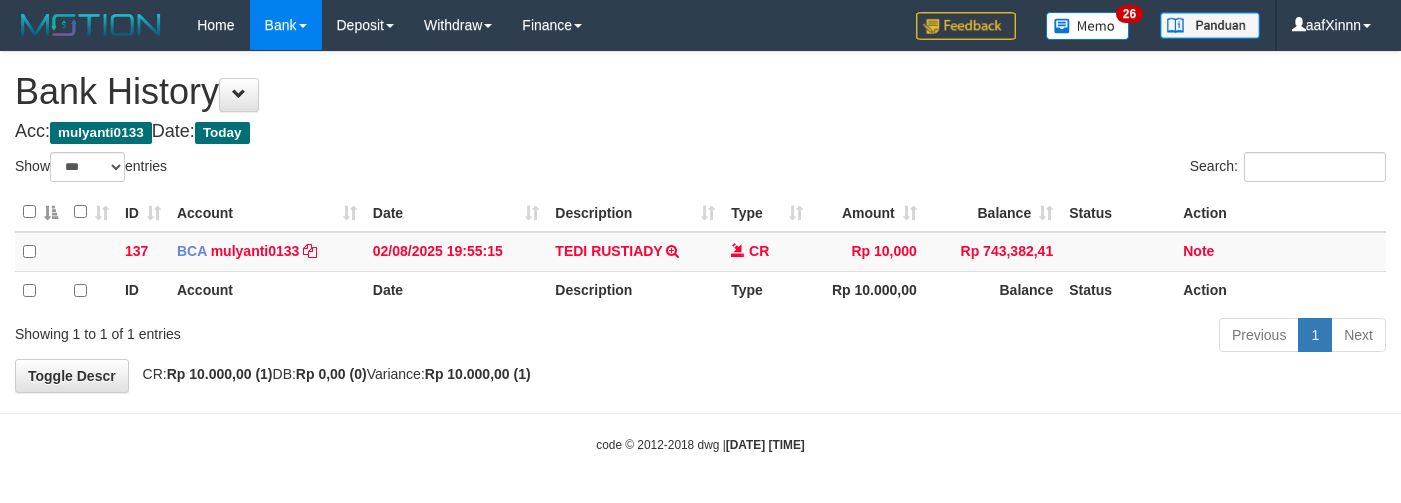 scroll, scrollTop: 0, scrollLeft: 0, axis: both 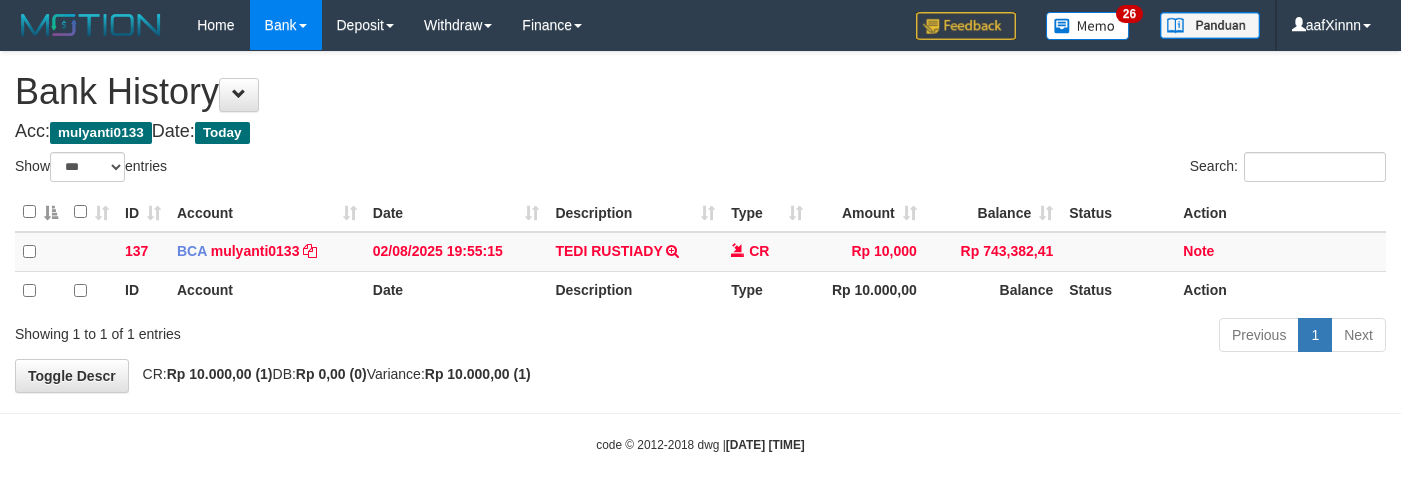 select on "***" 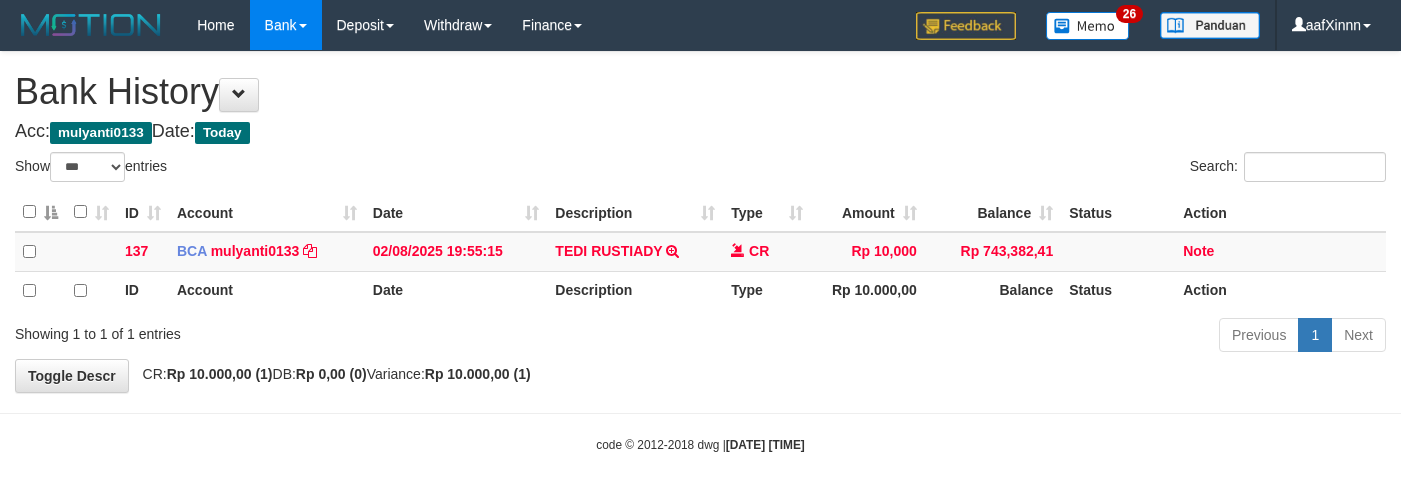 scroll, scrollTop: 0, scrollLeft: 0, axis: both 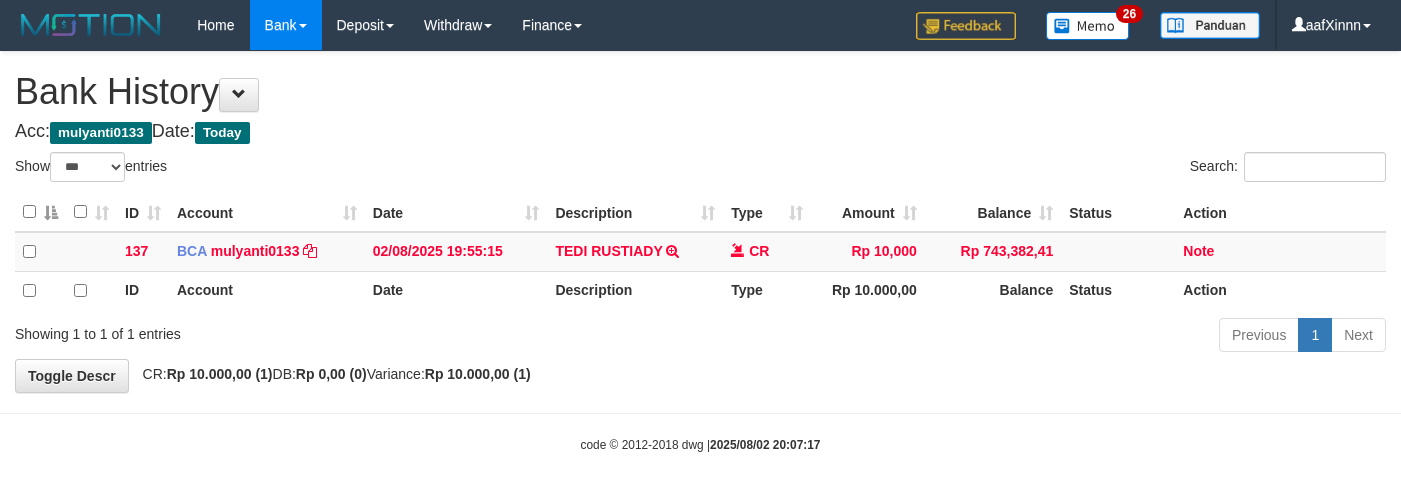 select on "***" 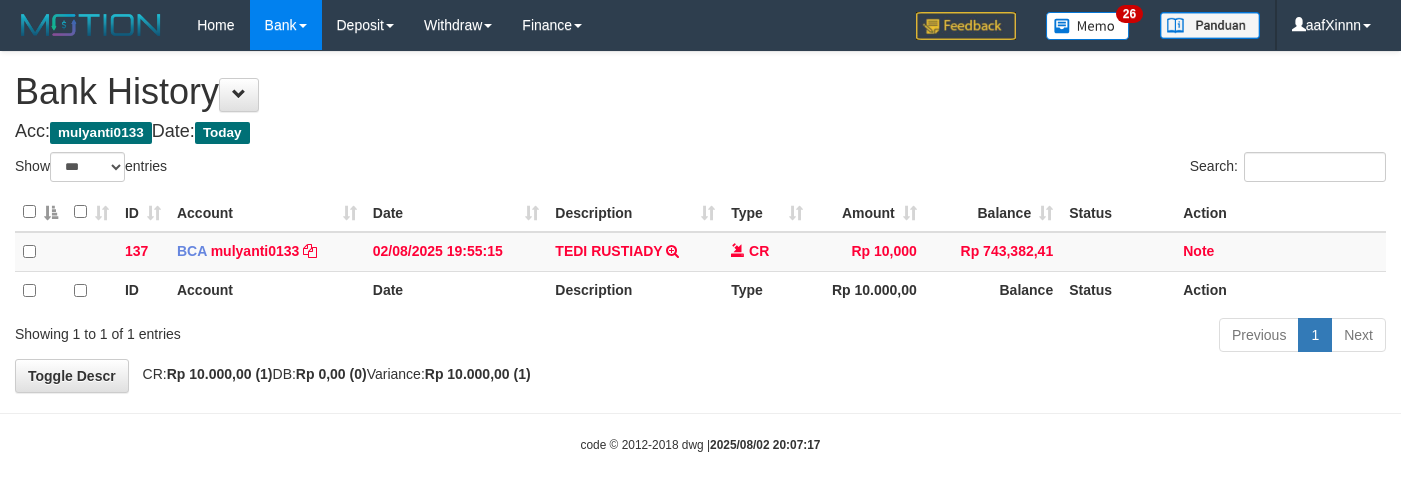scroll, scrollTop: 0, scrollLeft: 0, axis: both 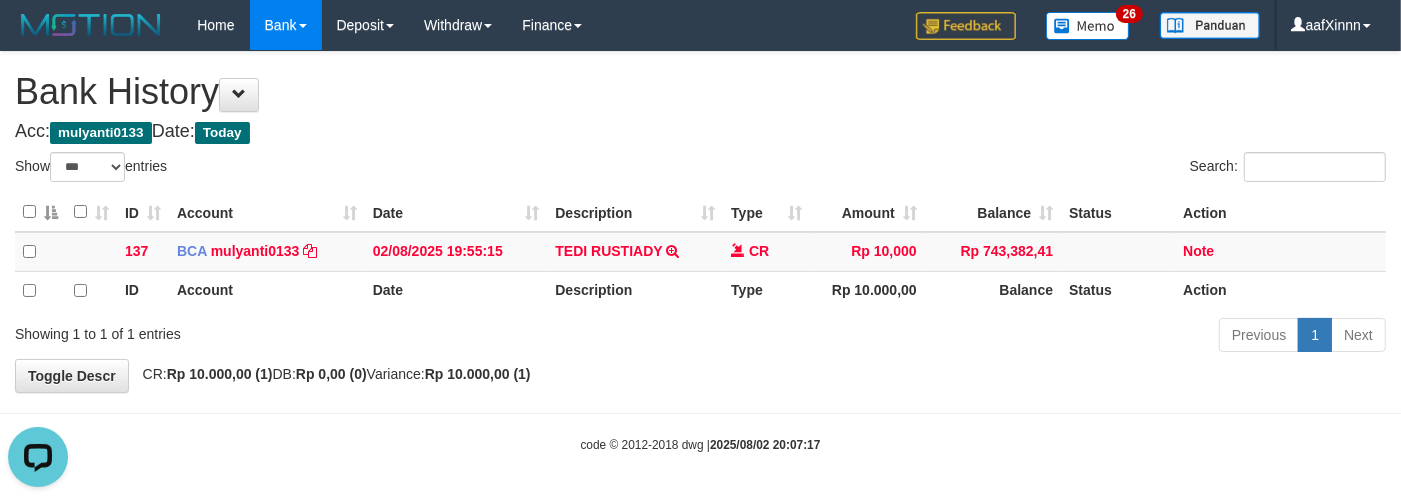 click on "Bank History" at bounding box center [700, 92] 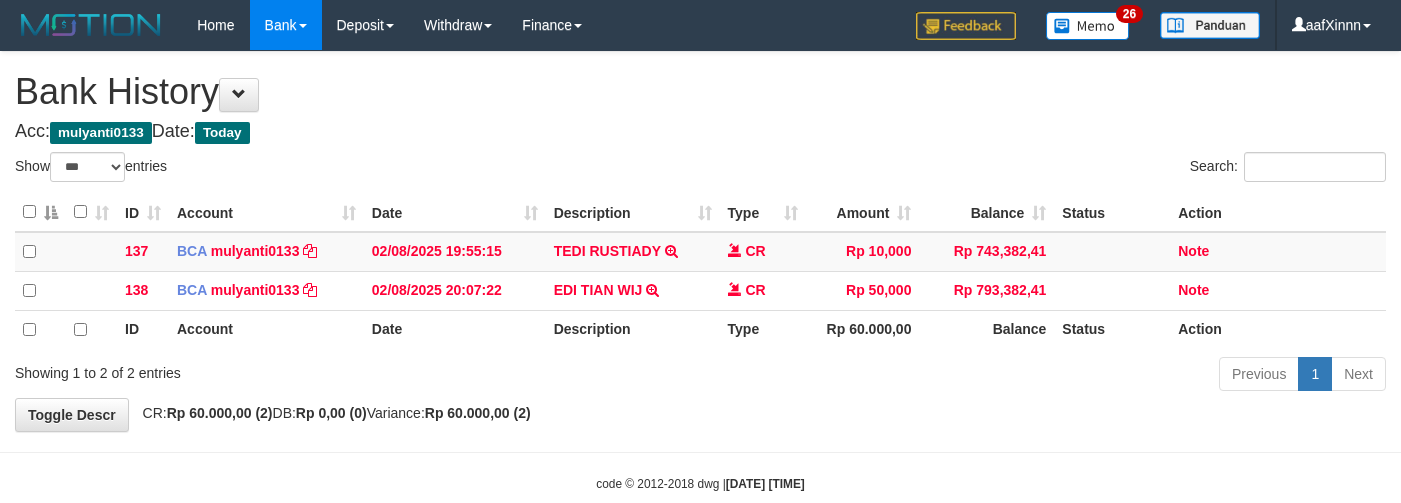 select on "***" 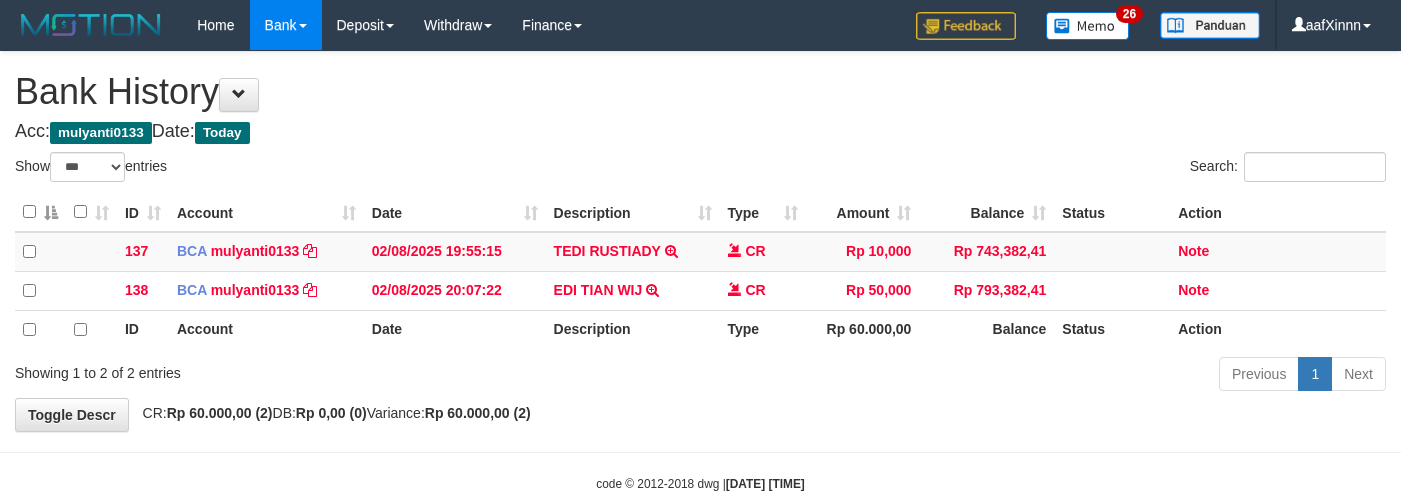 scroll, scrollTop: 0, scrollLeft: 0, axis: both 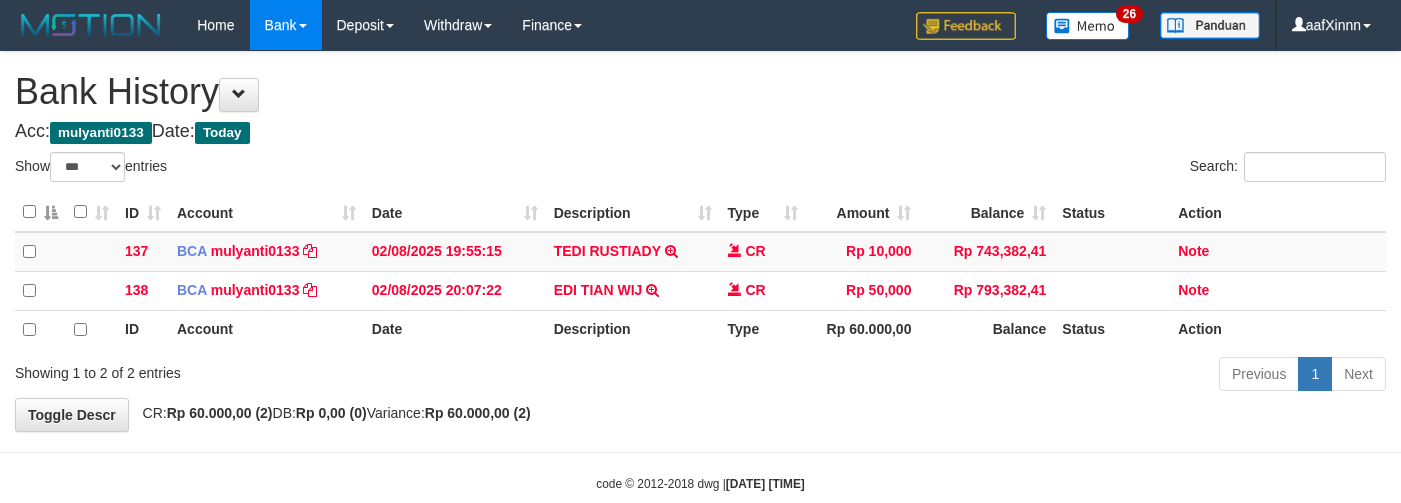 select on "***" 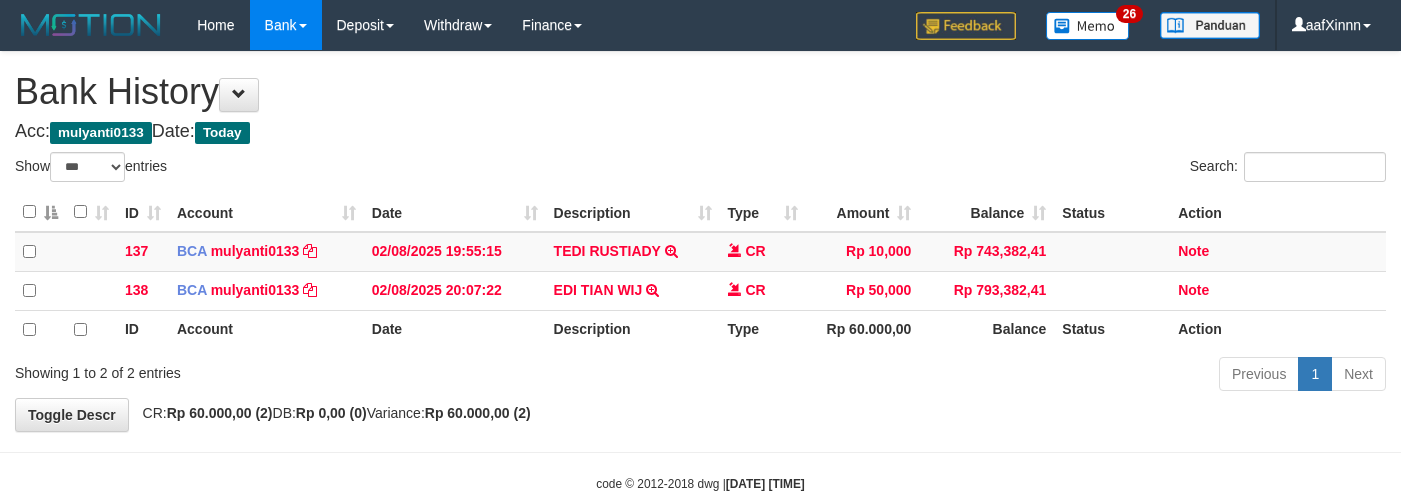 scroll, scrollTop: 0, scrollLeft: 0, axis: both 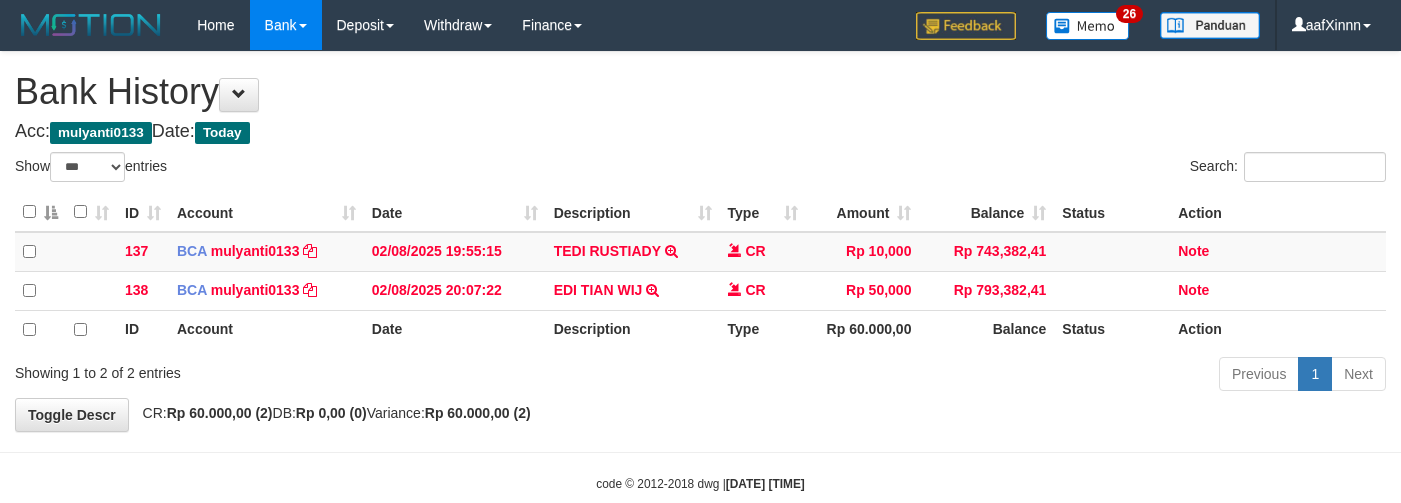 select on "***" 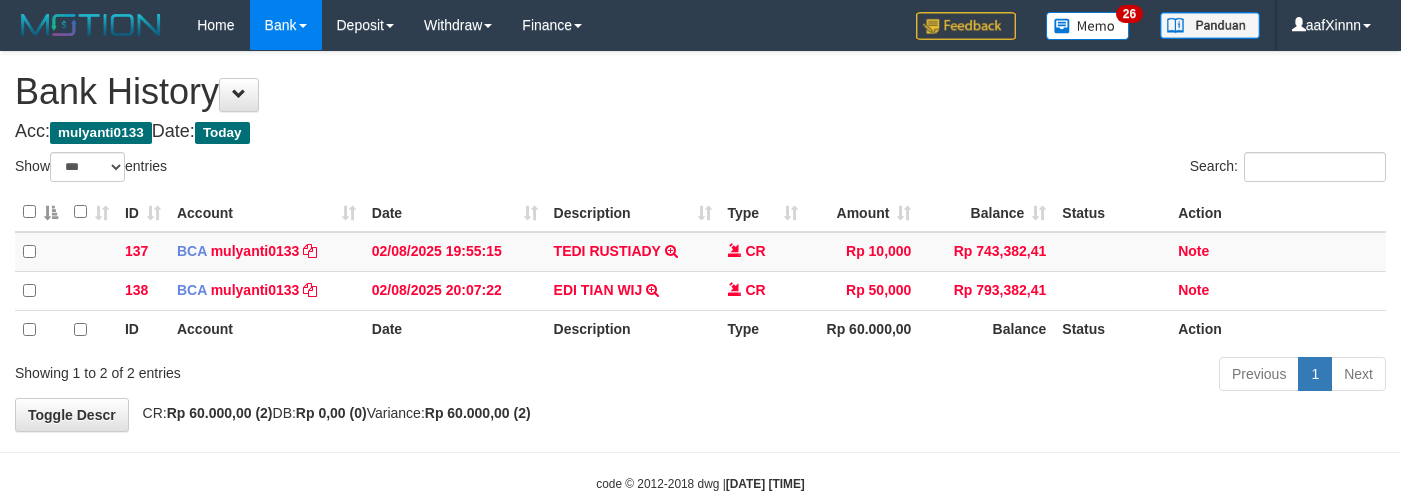 scroll, scrollTop: 0, scrollLeft: 0, axis: both 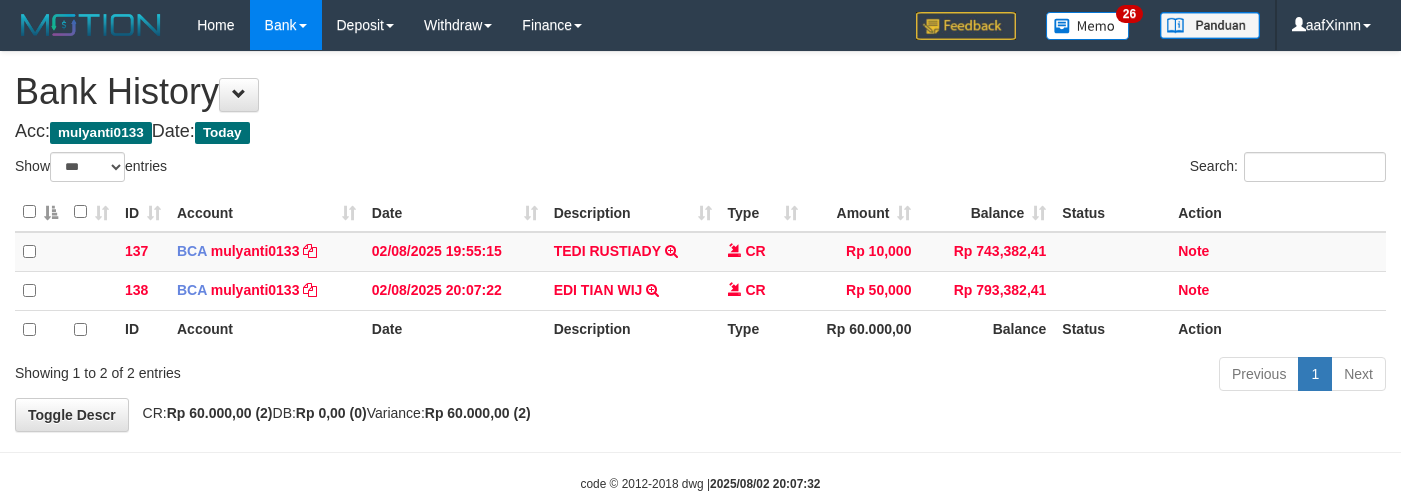 select on "***" 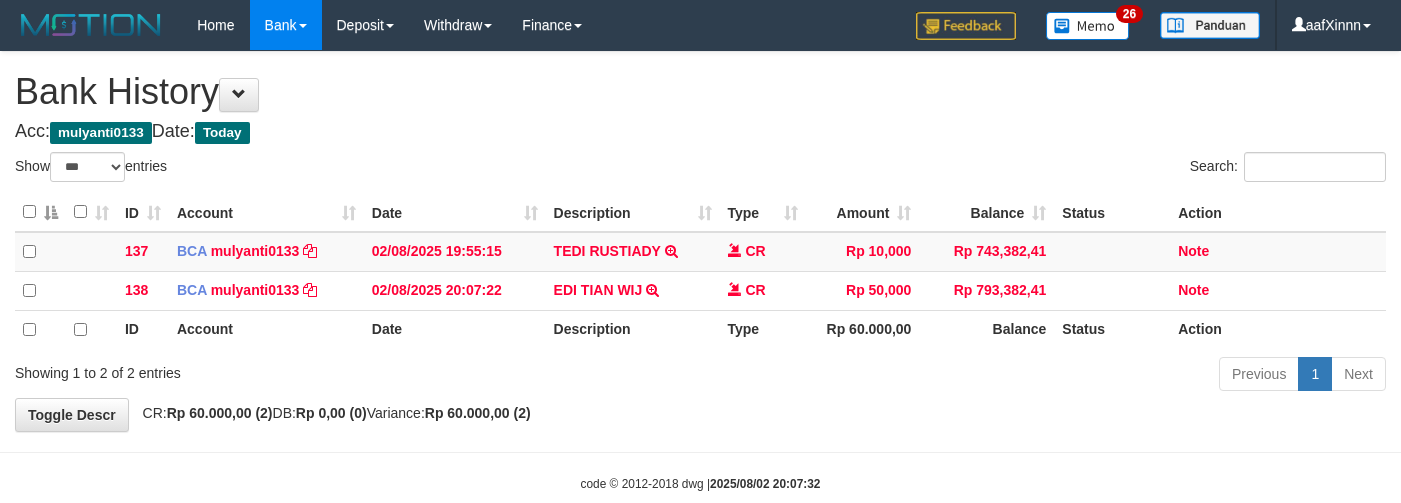 scroll, scrollTop: 0, scrollLeft: 0, axis: both 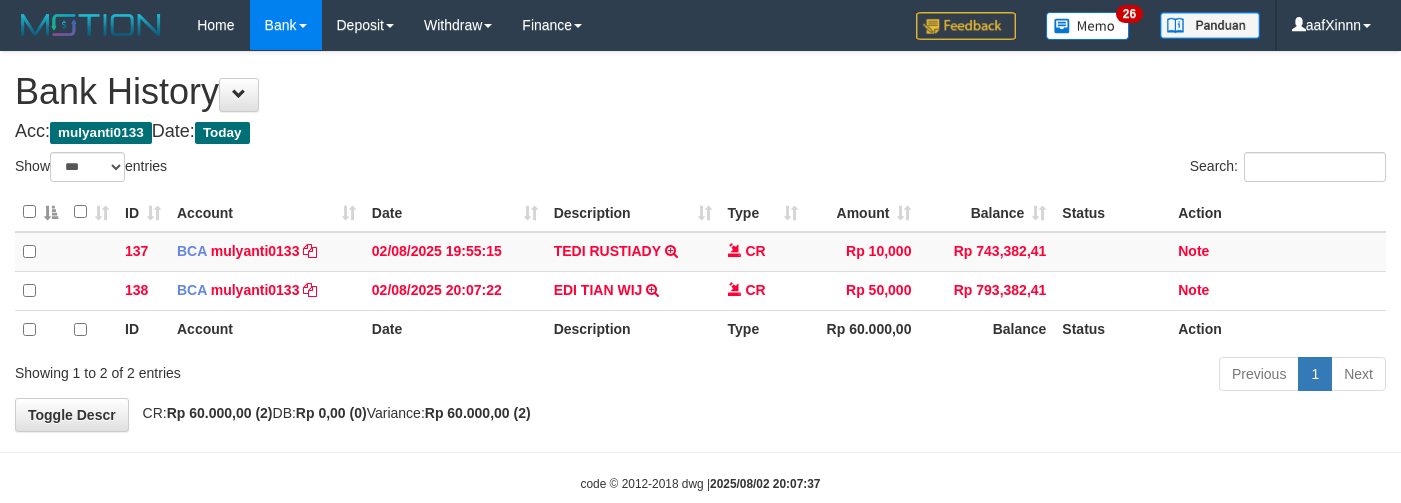 select on "***" 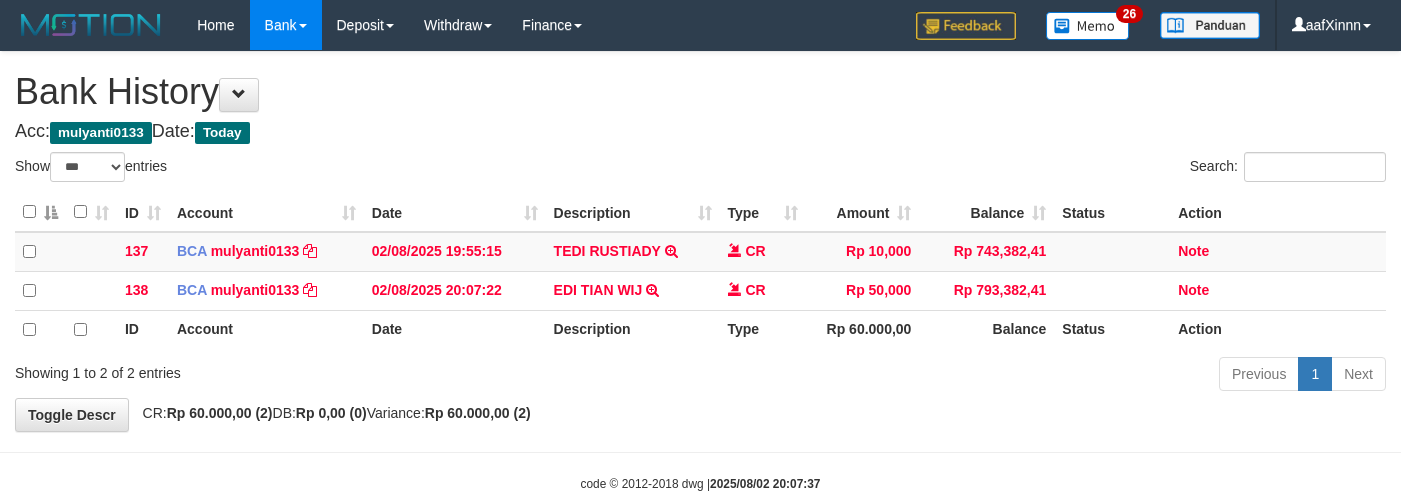 scroll, scrollTop: 0, scrollLeft: 0, axis: both 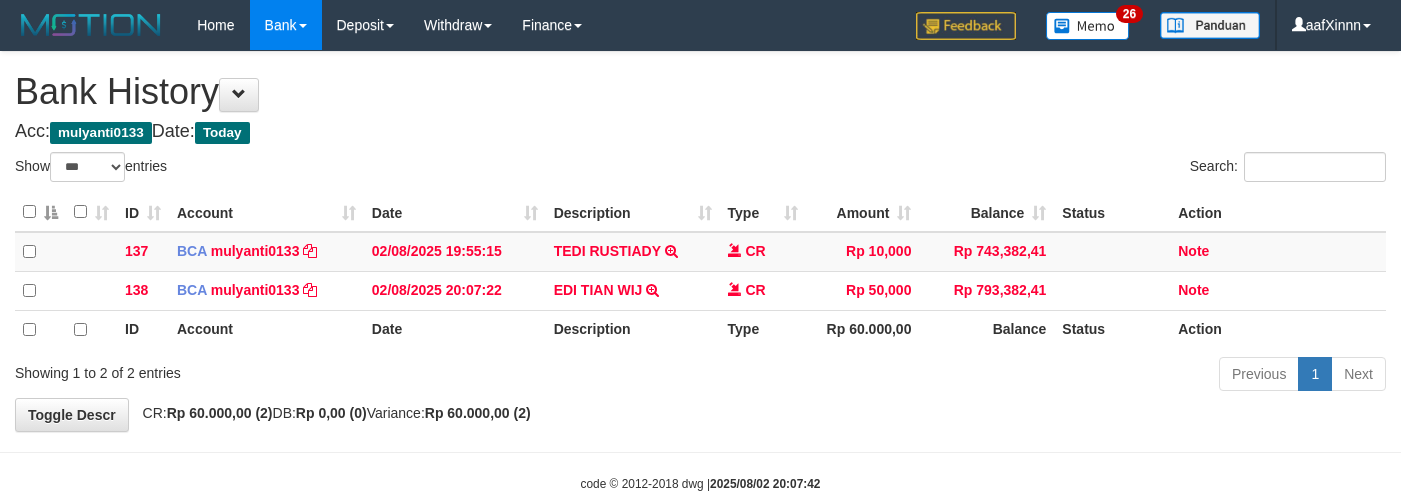 select on "***" 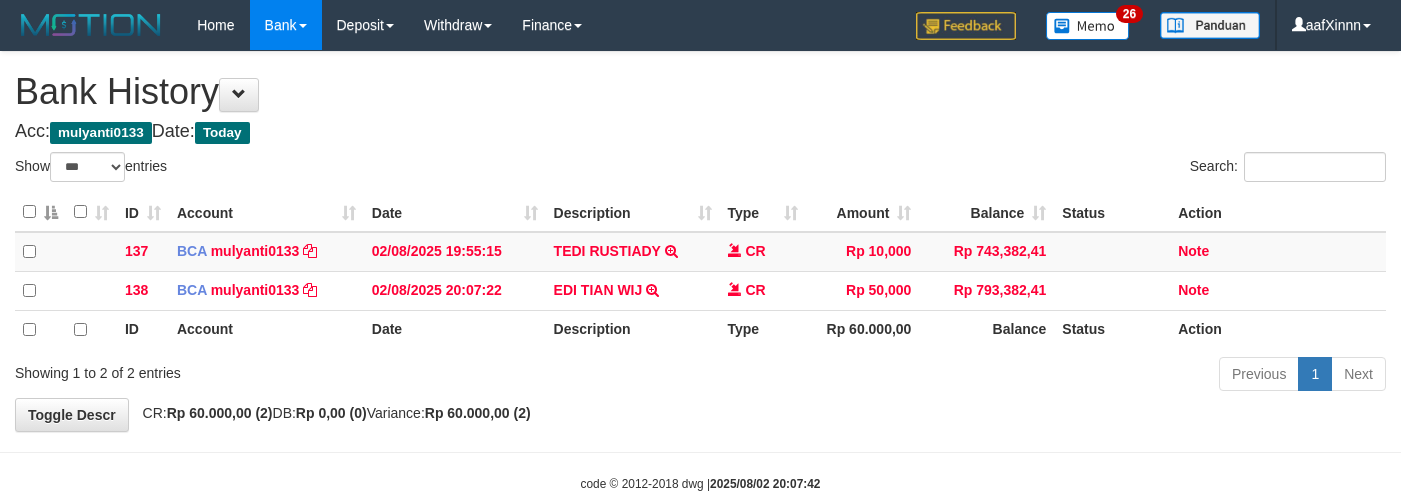 scroll, scrollTop: 0, scrollLeft: 0, axis: both 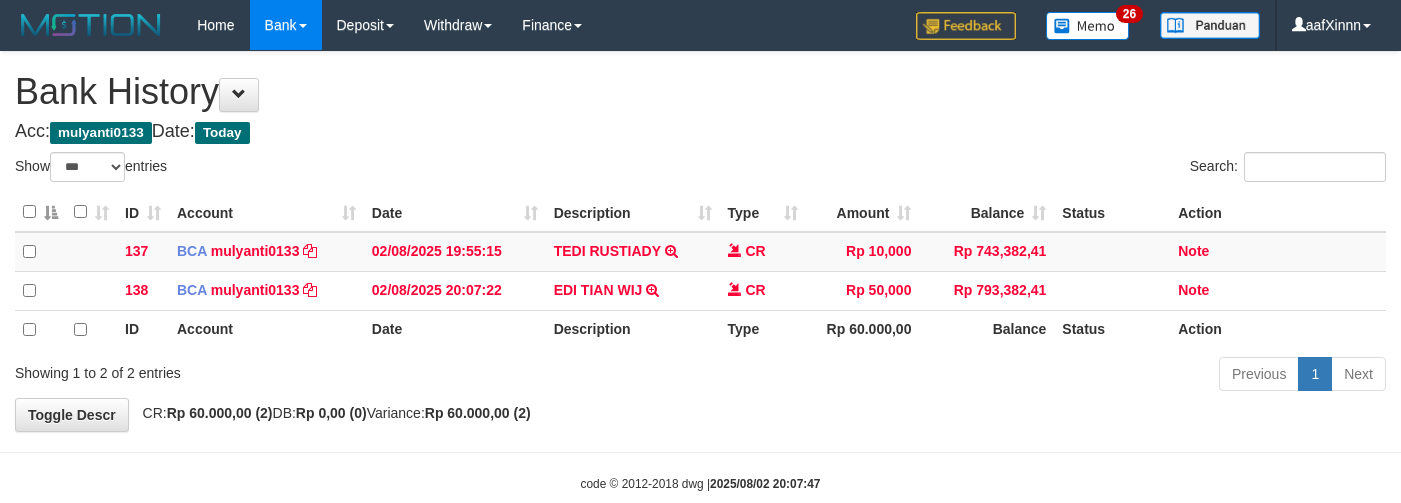 select on "***" 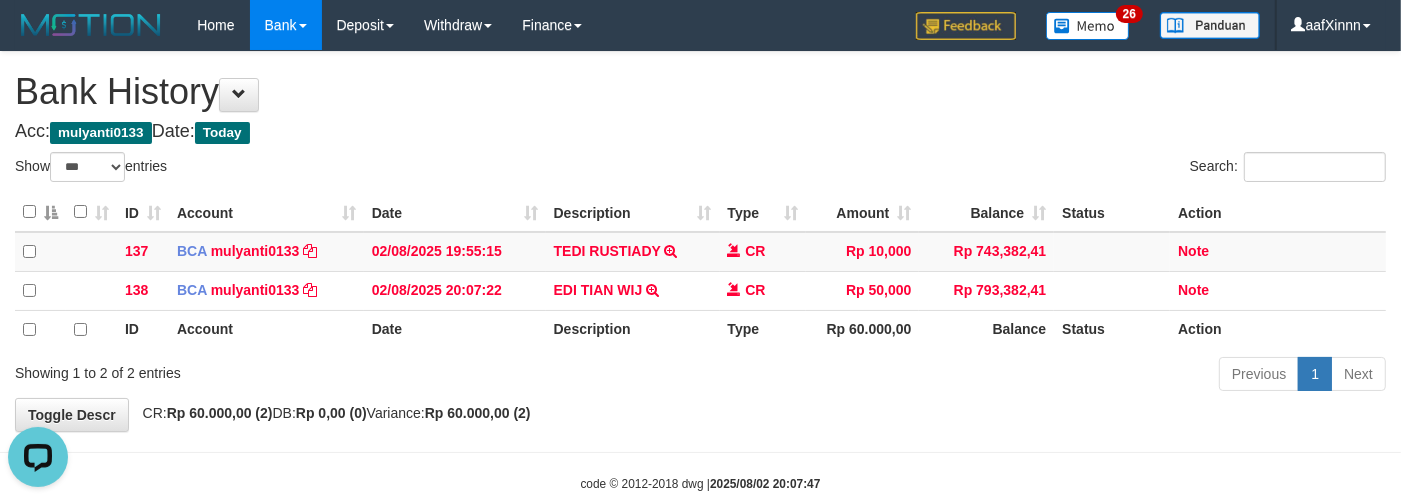 scroll, scrollTop: 0, scrollLeft: 0, axis: both 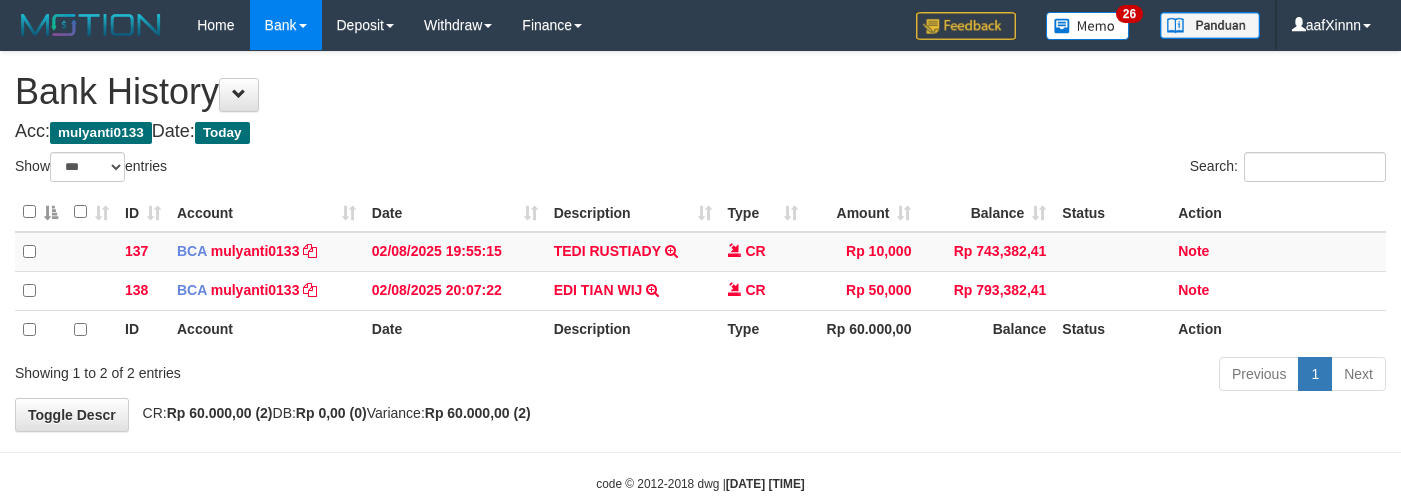 select on "***" 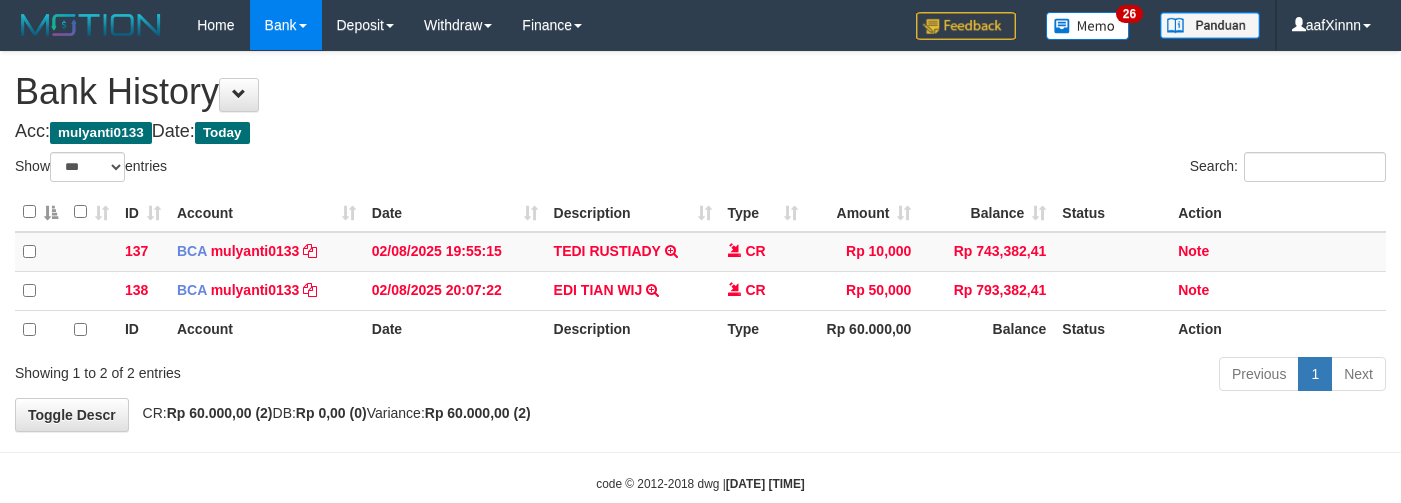 scroll, scrollTop: 0, scrollLeft: 0, axis: both 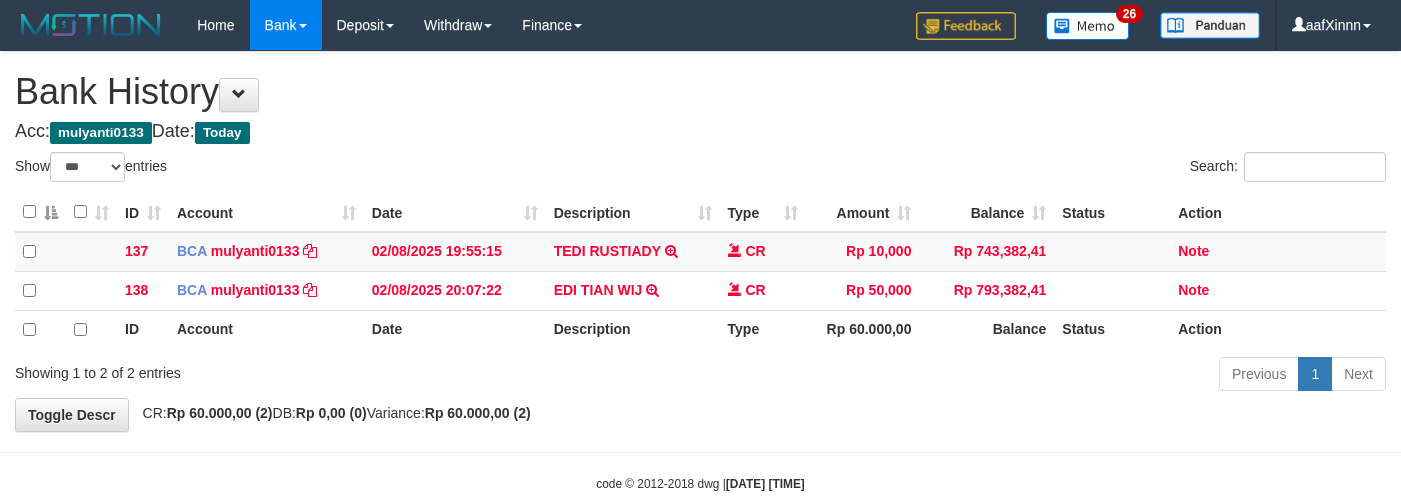 select on "***" 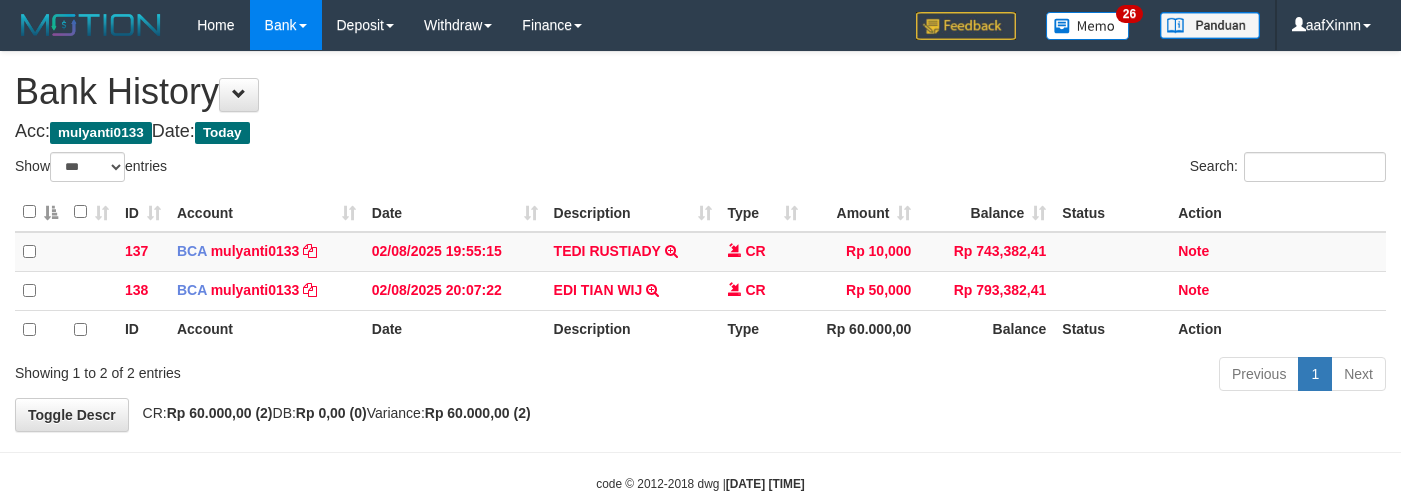 scroll, scrollTop: 0, scrollLeft: 0, axis: both 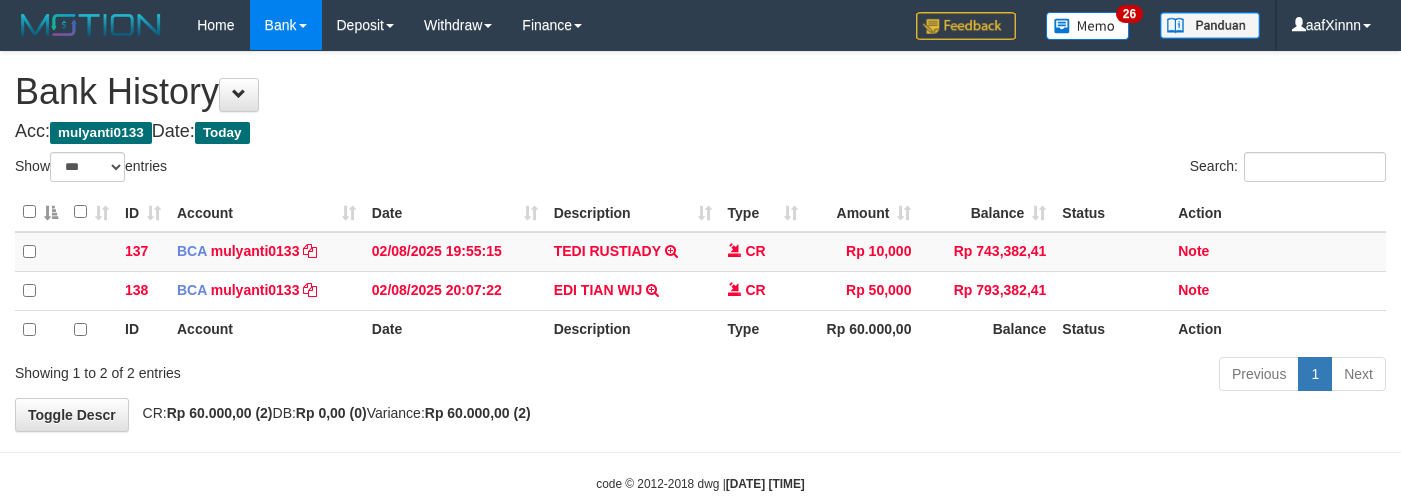 select on "***" 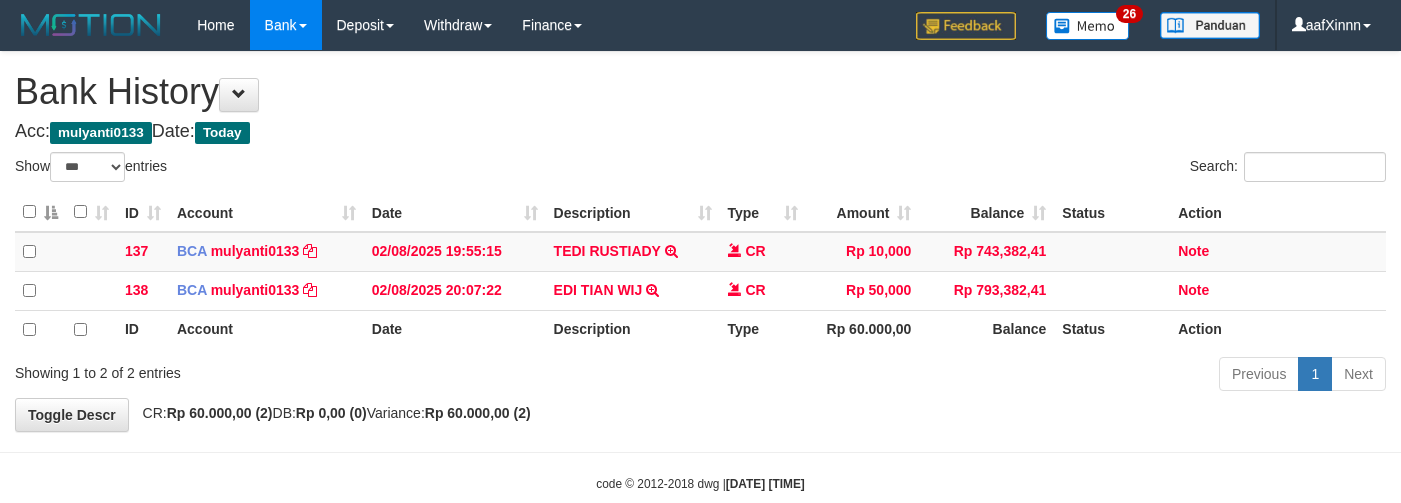 scroll, scrollTop: 0, scrollLeft: 0, axis: both 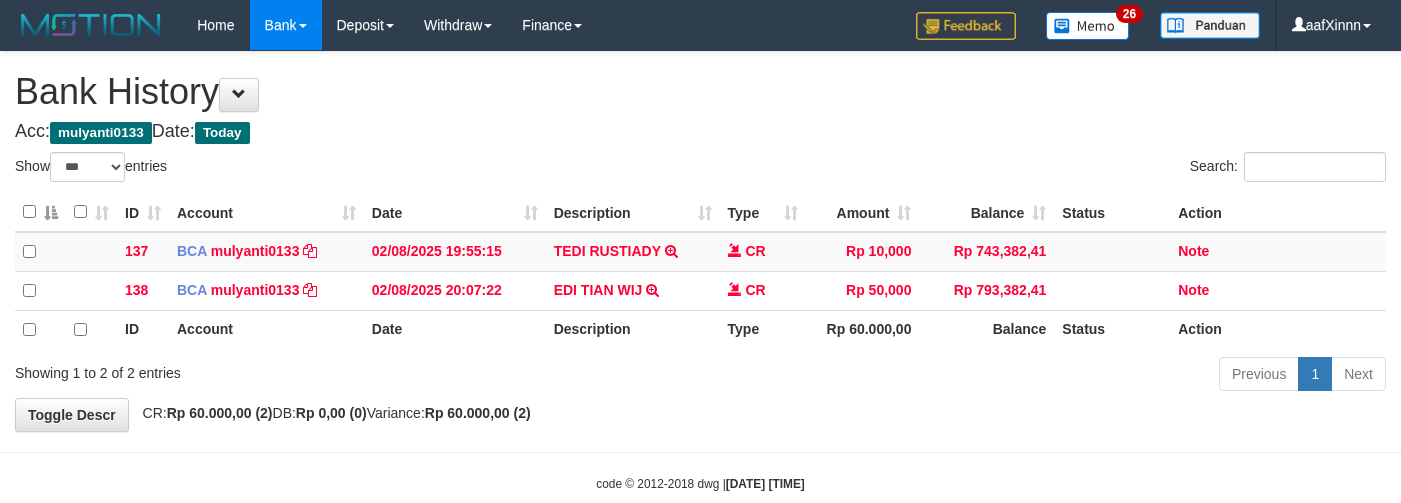 select on "***" 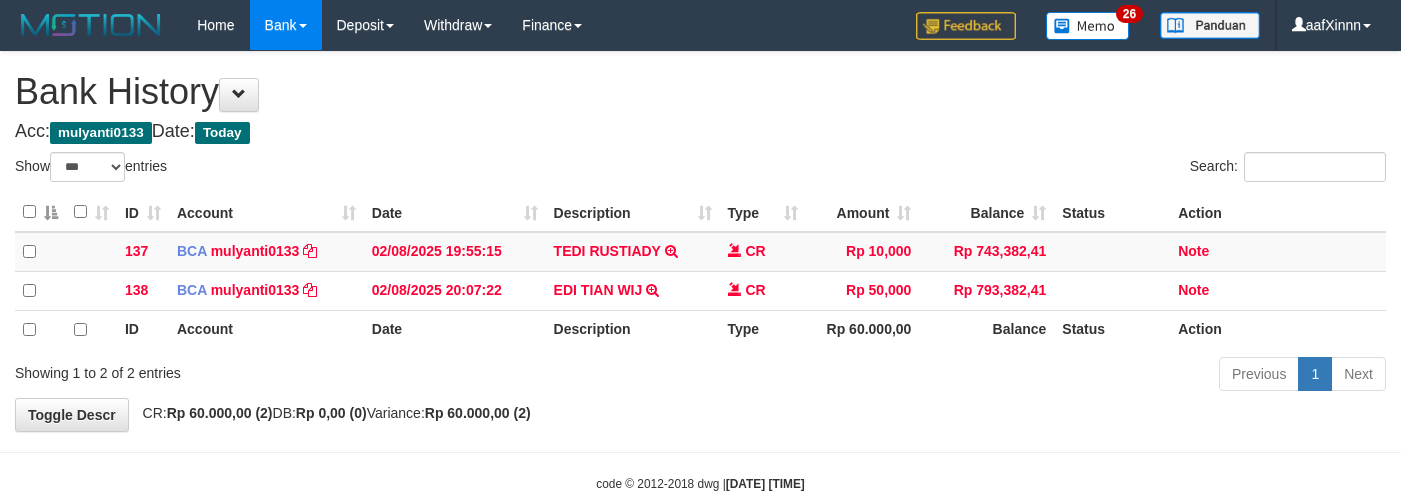 scroll, scrollTop: 0, scrollLeft: 0, axis: both 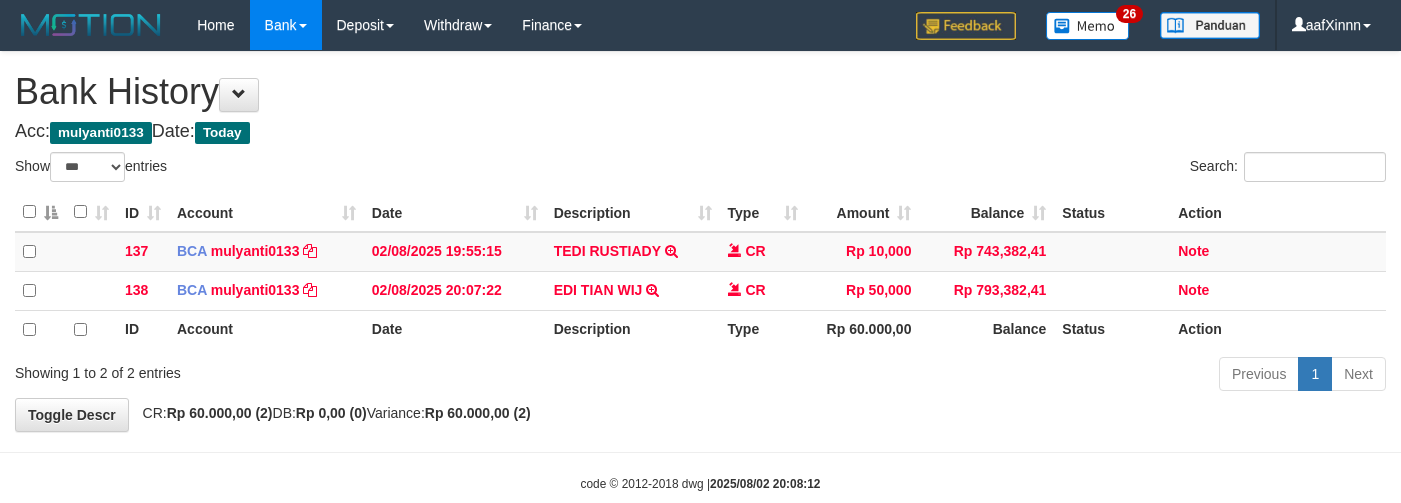 select on "***" 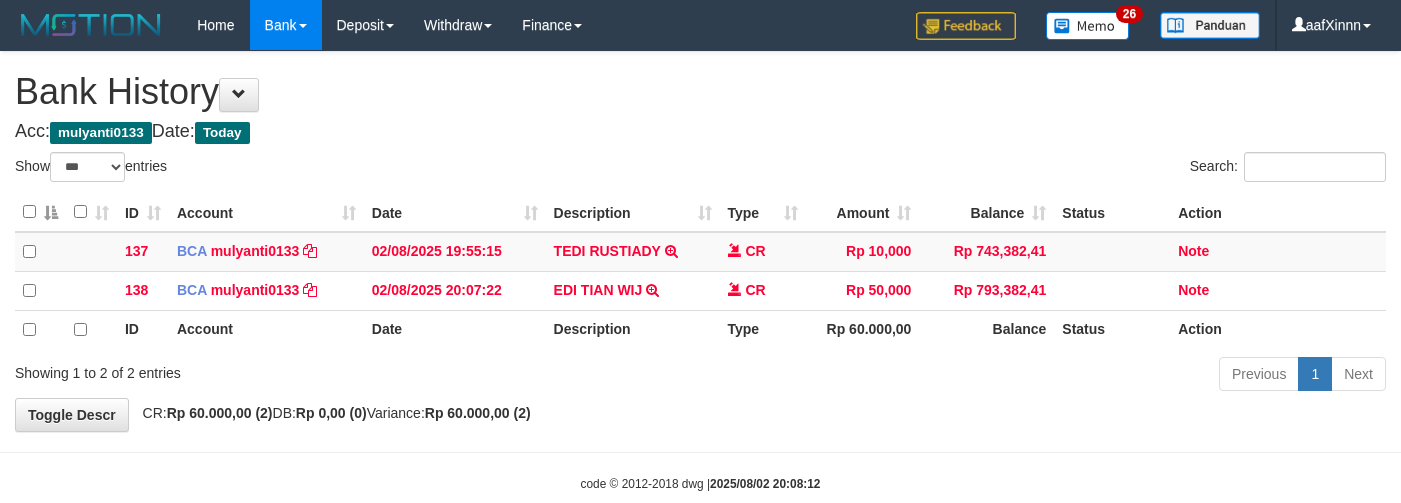 scroll, scrollTop: 0, scrollLeft: 0, axis: both 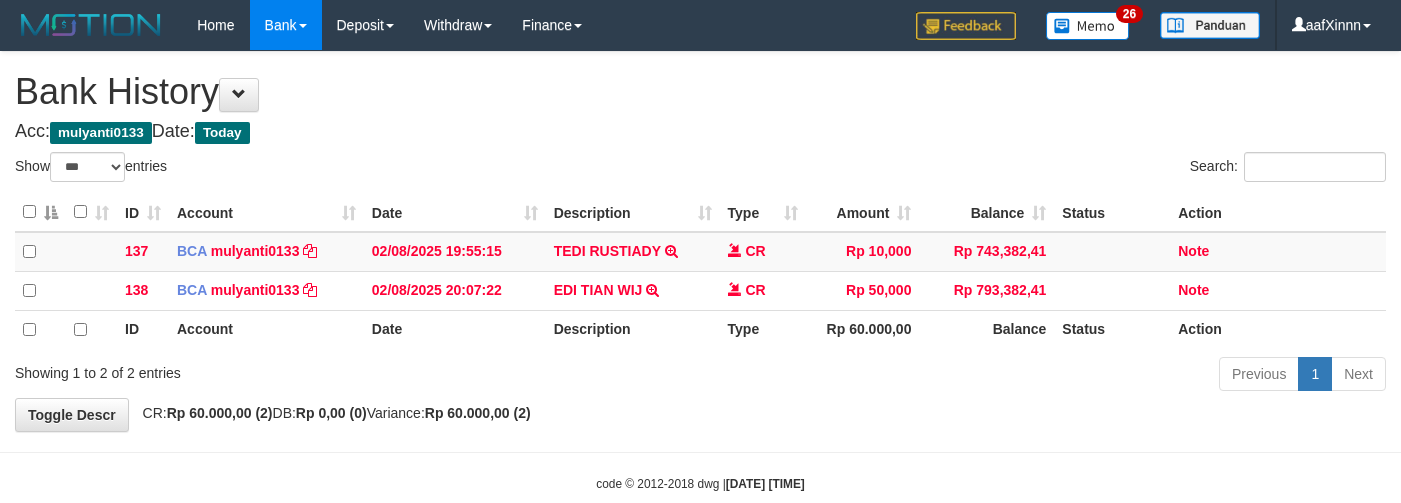 select on "***" 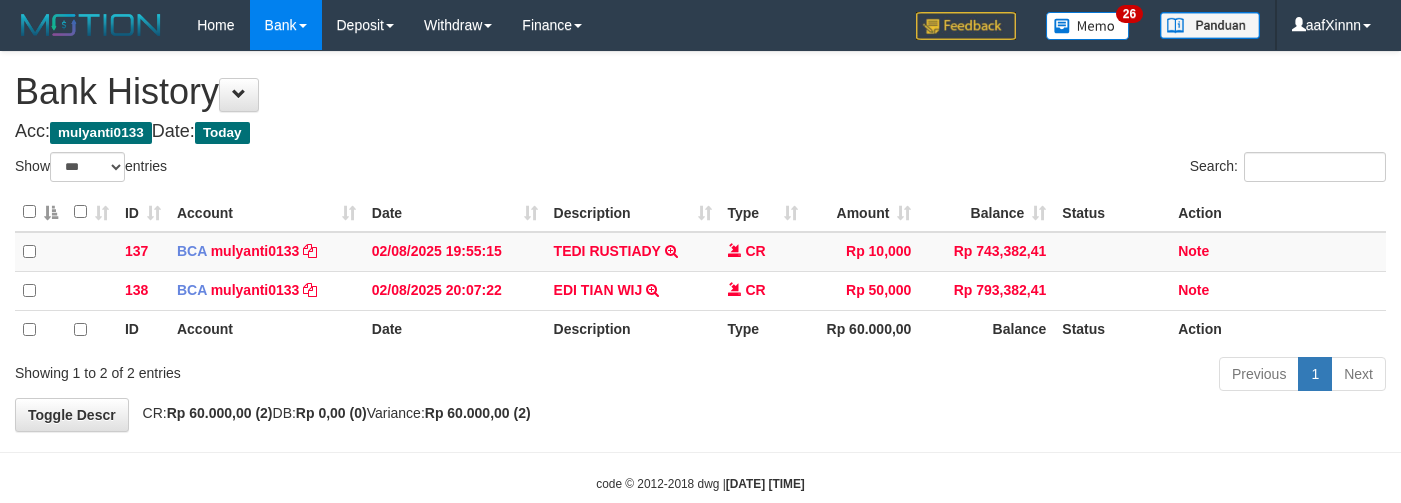 scroll, scrollTop: 0, scrollLeft: 0, axis: both 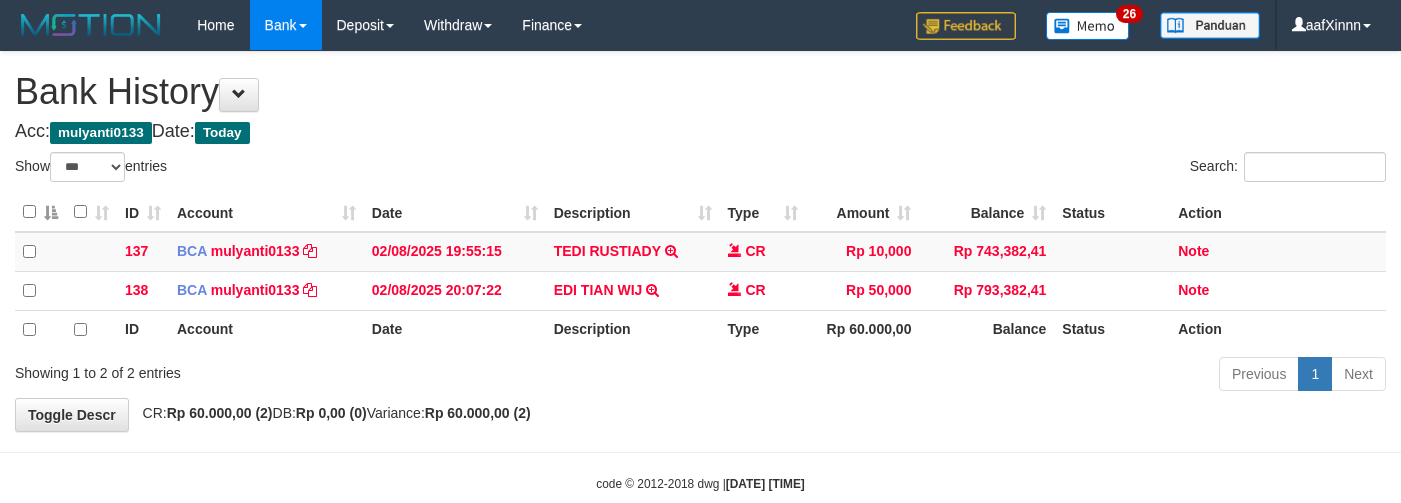 select on "***" 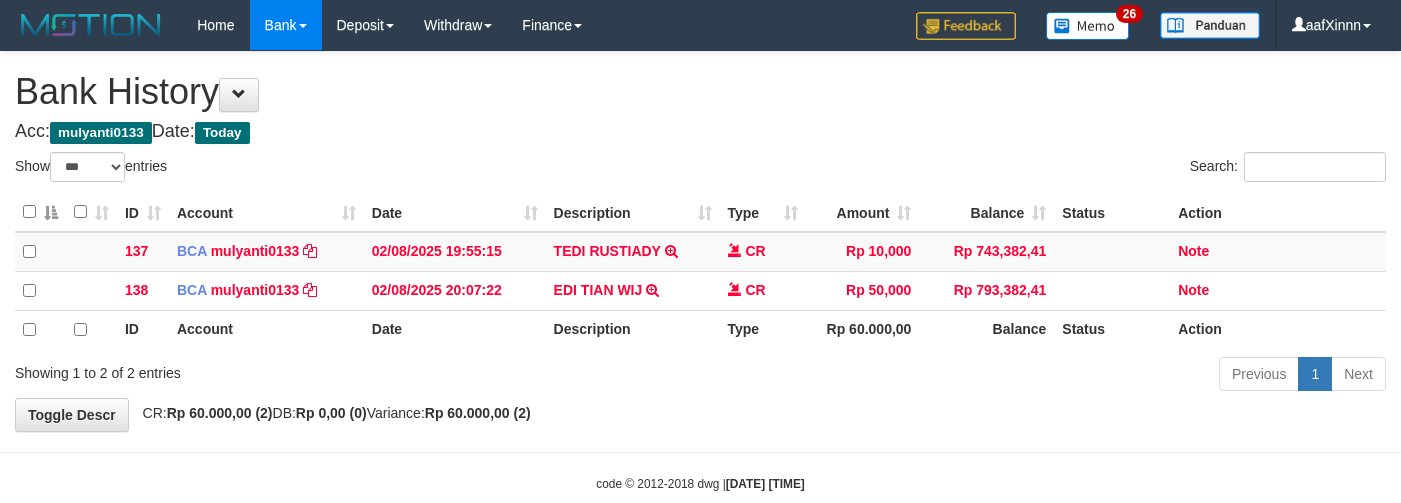 scroll, scrollTop: 0, scrollLeft: 0, axis: both 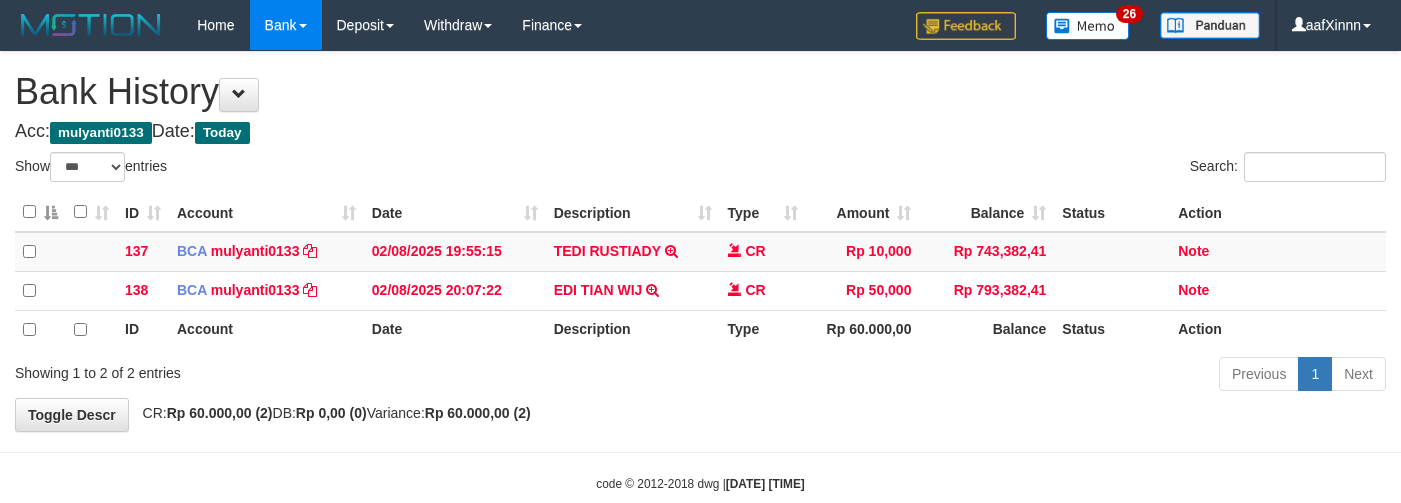select on "***" 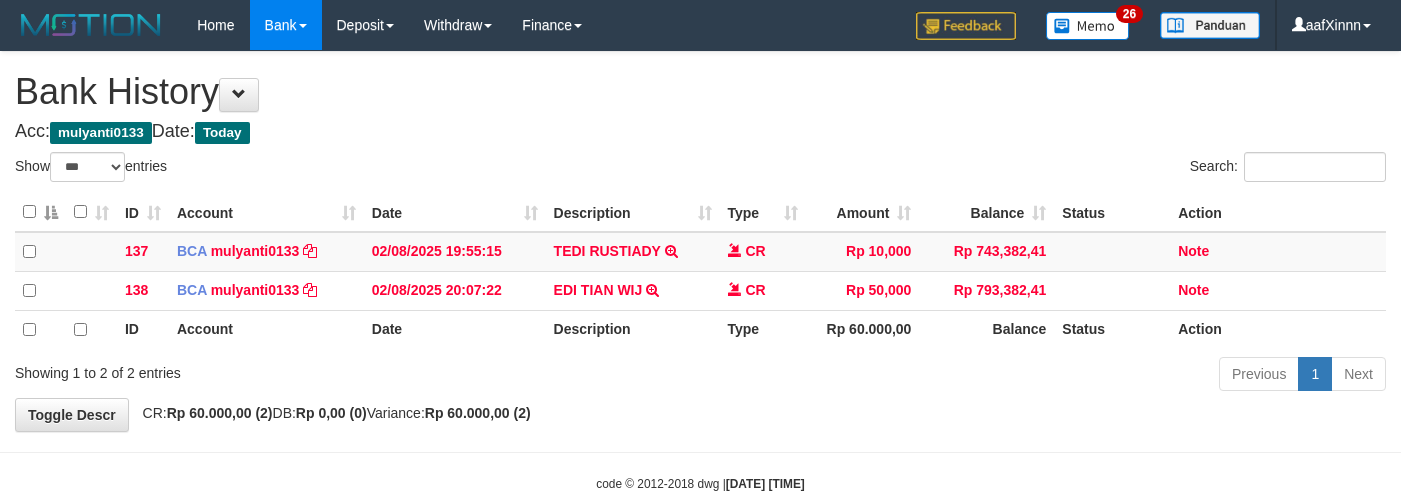 scroll, scrollTop: 0, scrollLeft: 0, axis: both 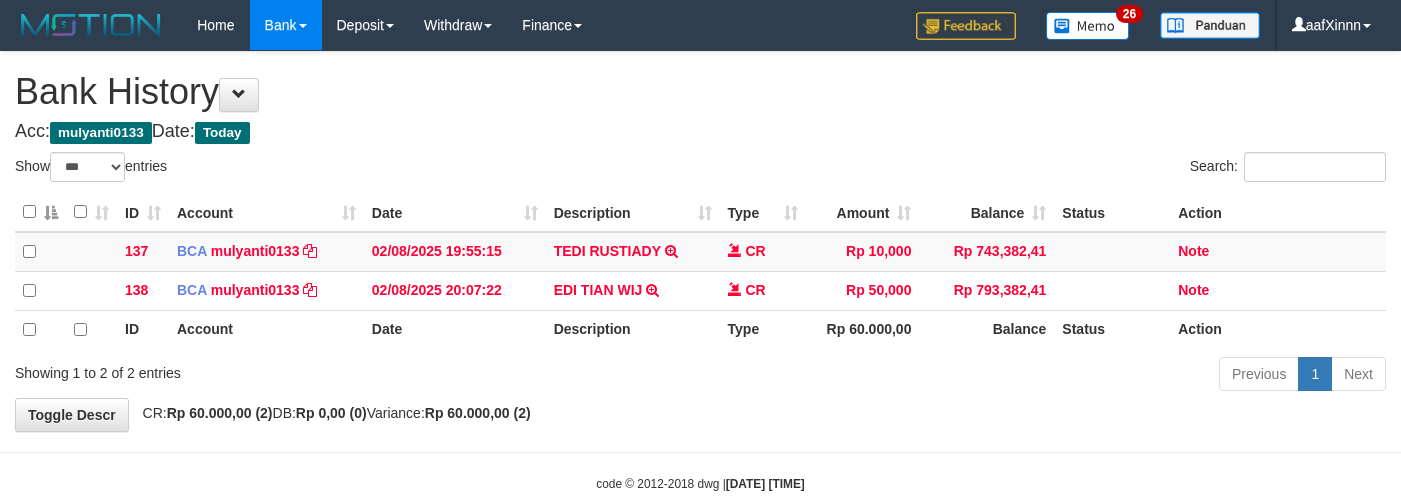 select on "***" 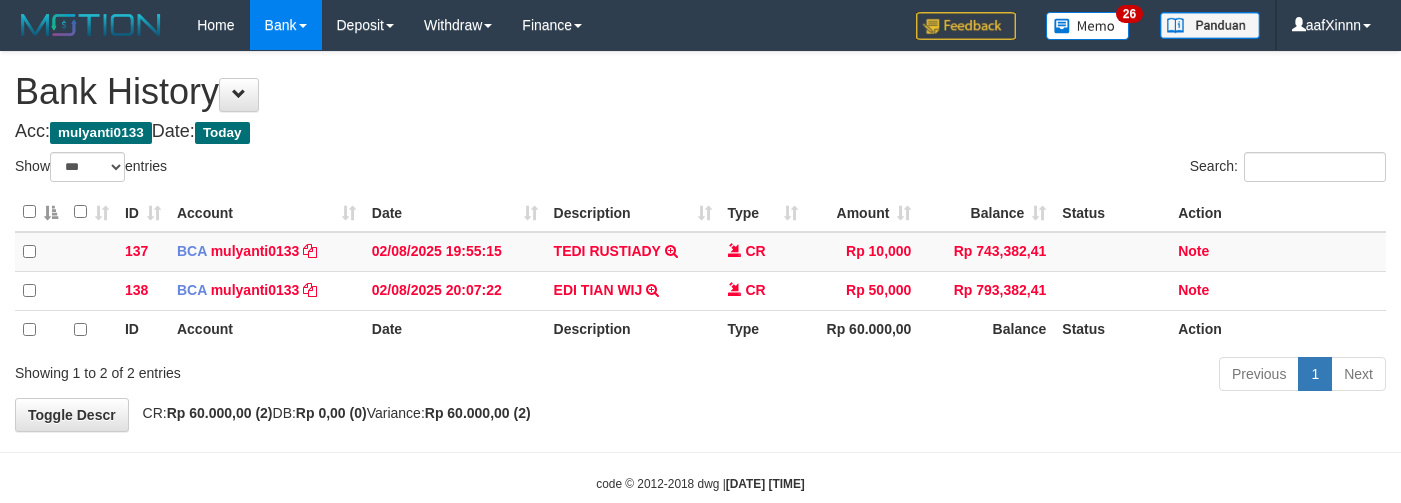 scroll, scrollTop: 0, scrollLeft: 0, axis: both 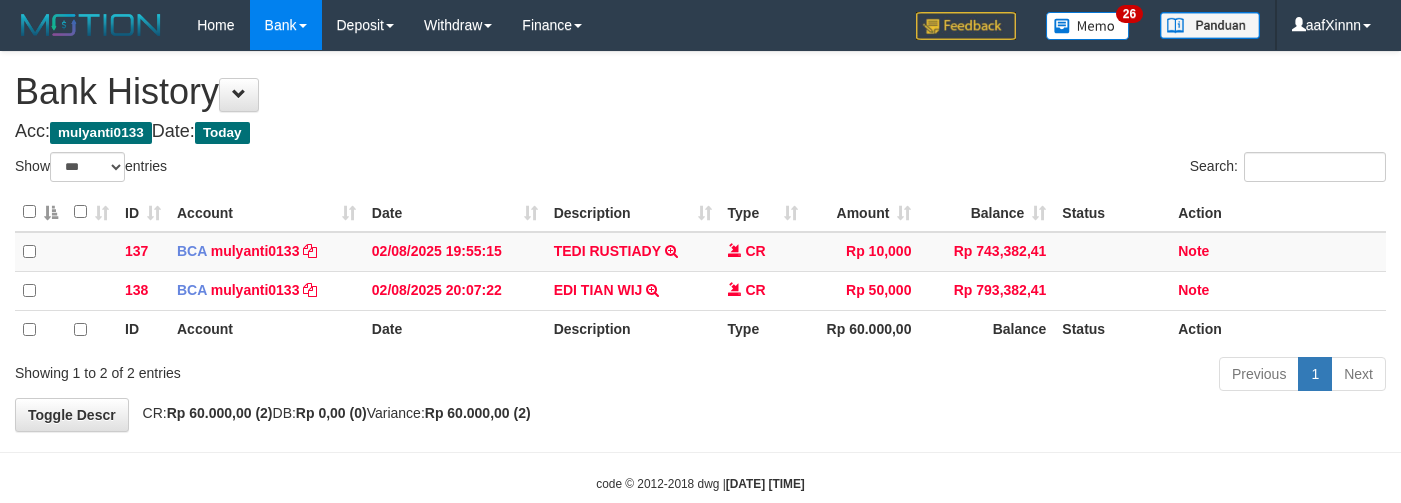 select on "***" 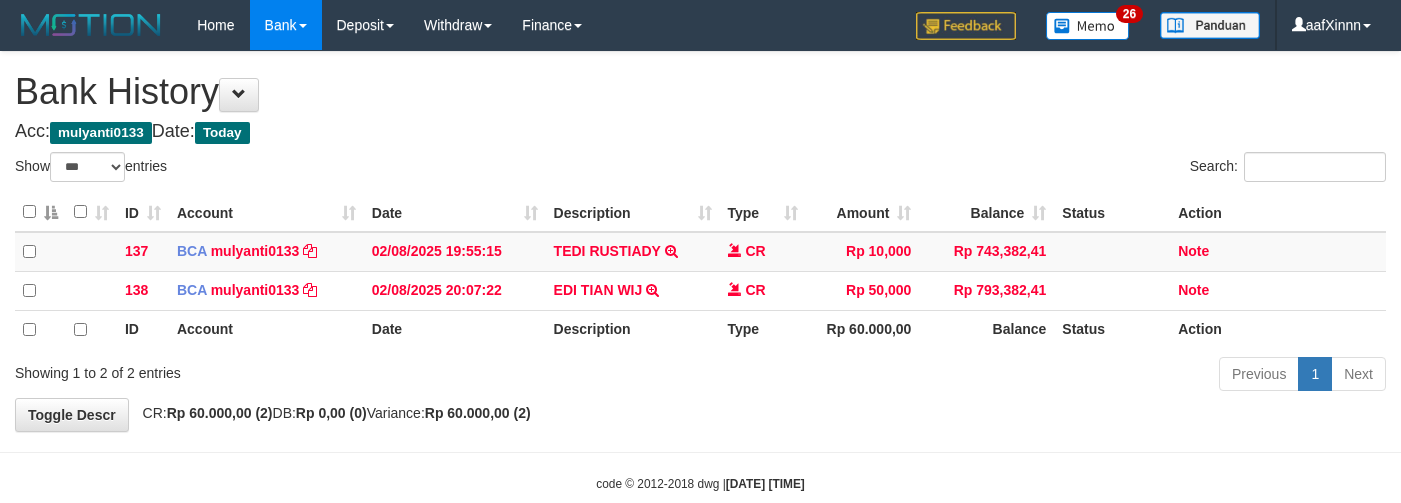 scroll, scrollTop: 0, scrollLeft: 0, axis: both 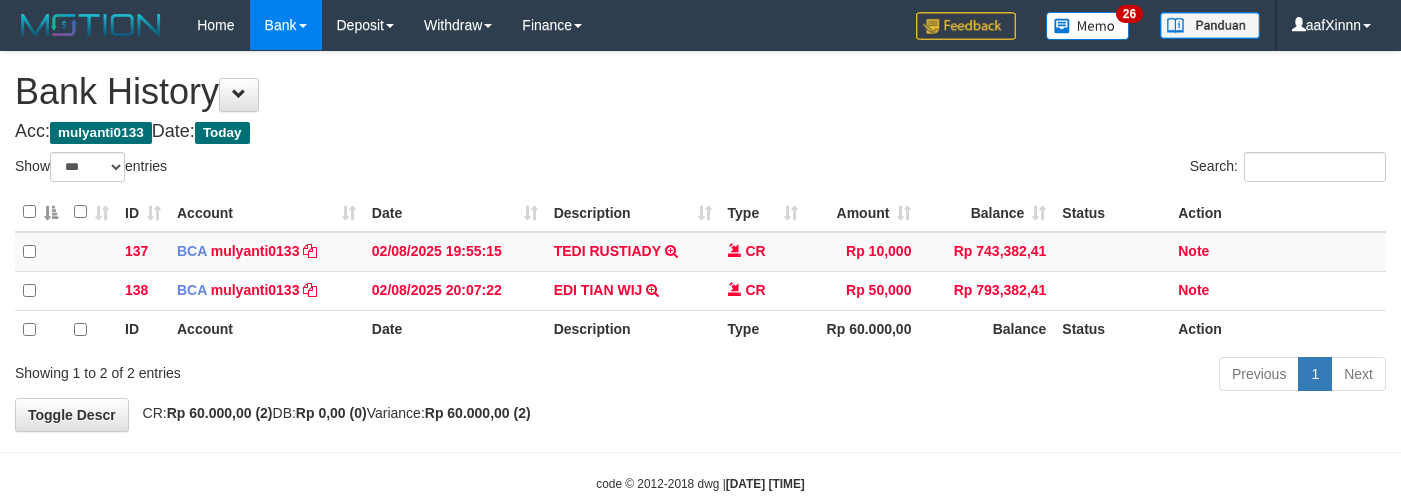 select on "***" 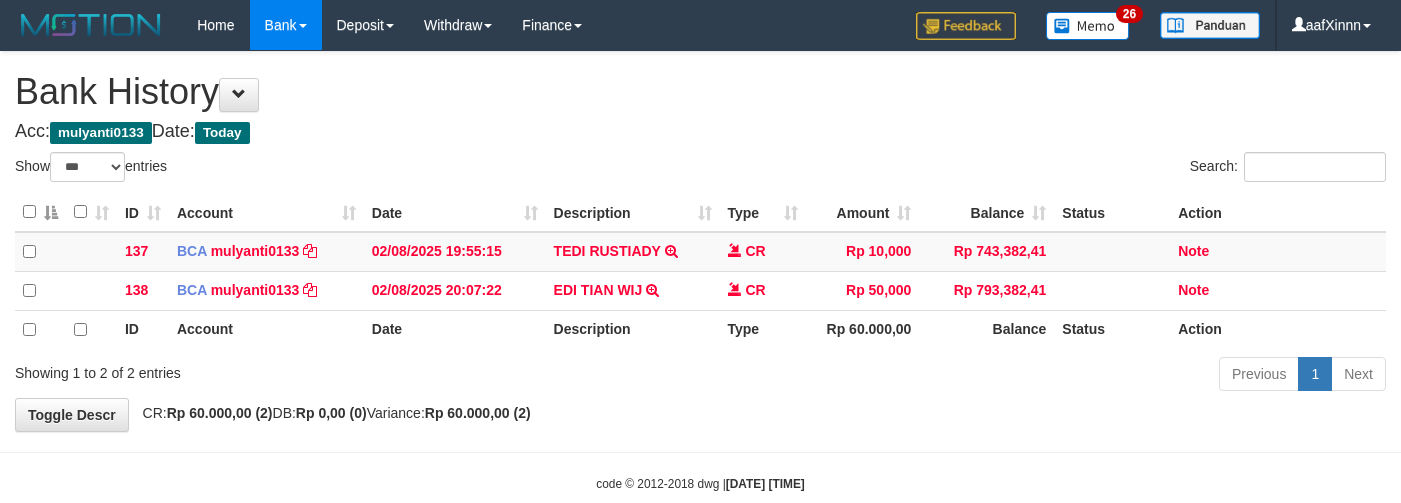 scroll, scrollTop: 0, scrollLeft: 0, axis: both 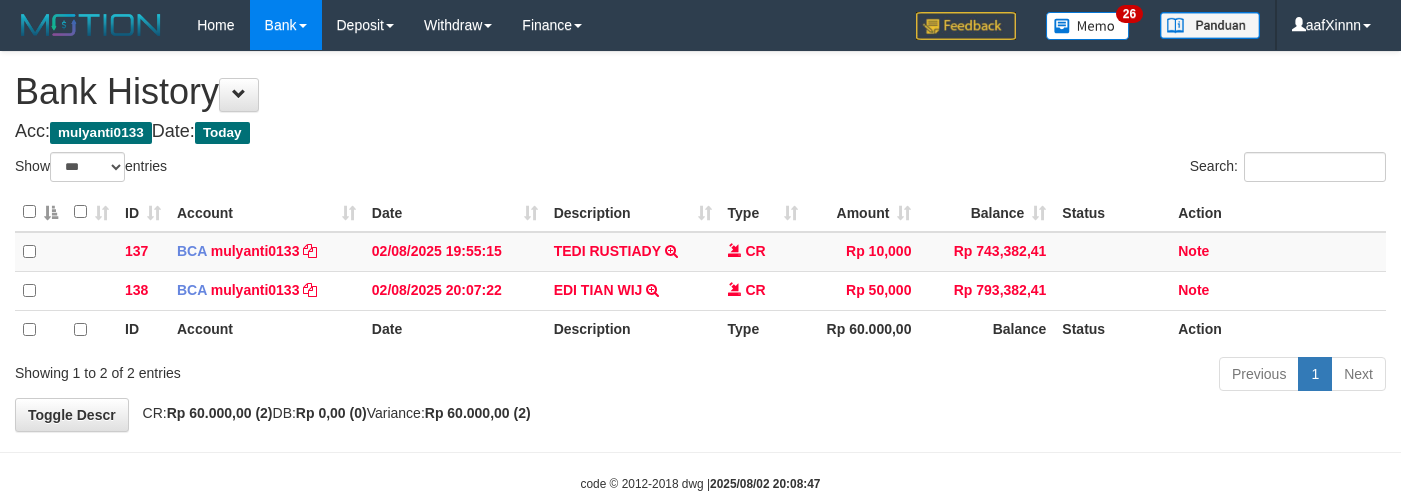 select on "***" 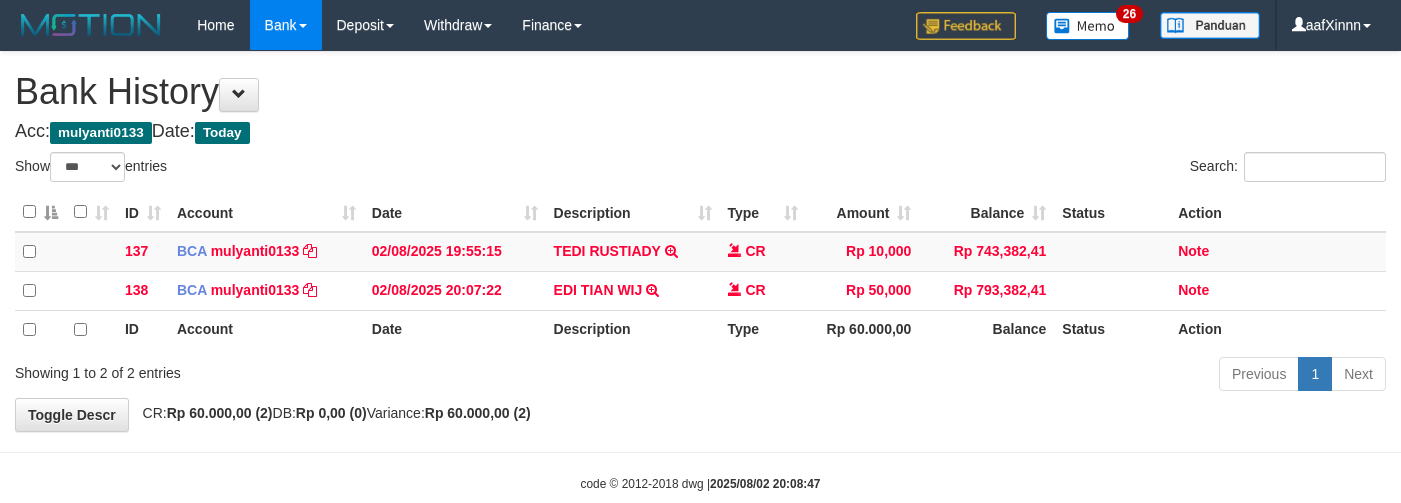 scroll, scrollTop: 0, scrollLeft: 0, axis: both 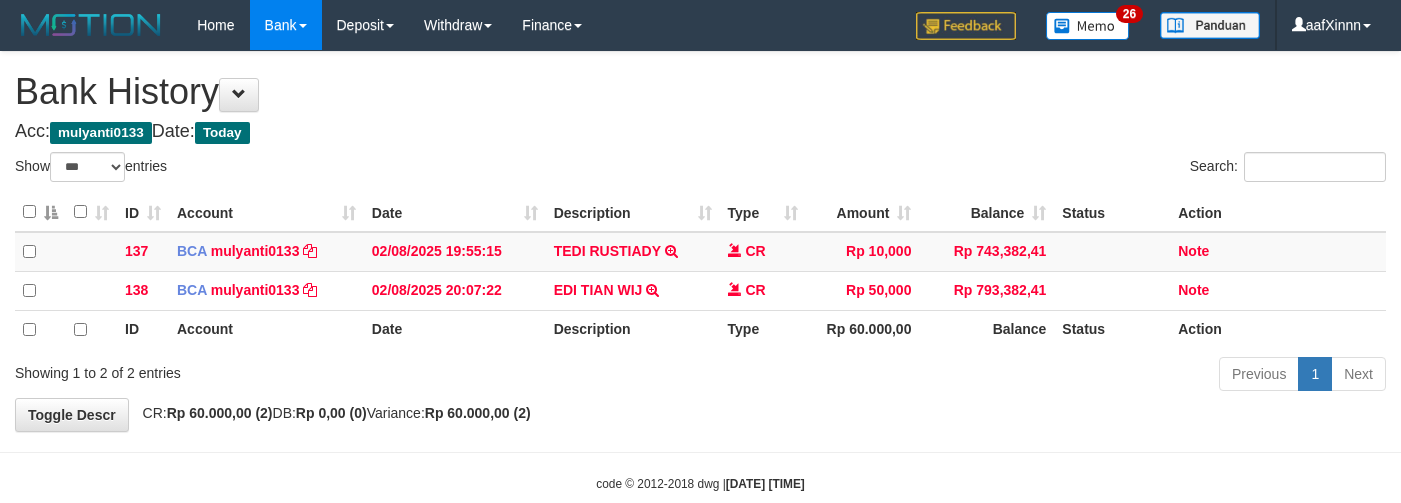 select on "***" 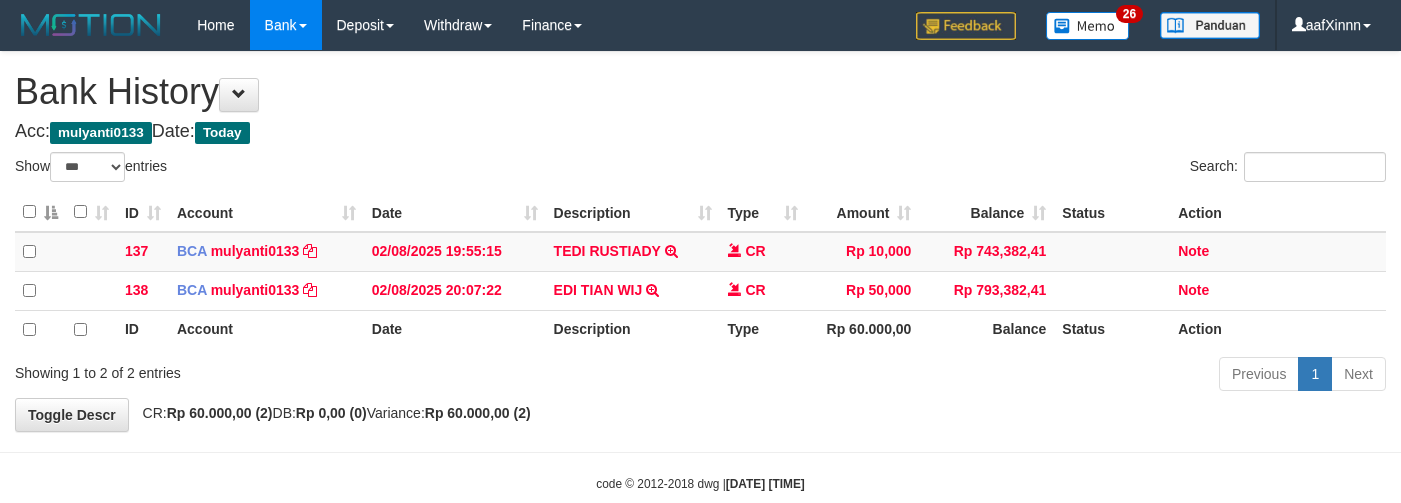 scroll, scrollTop: 0, scrollLeft: 0, axis: both 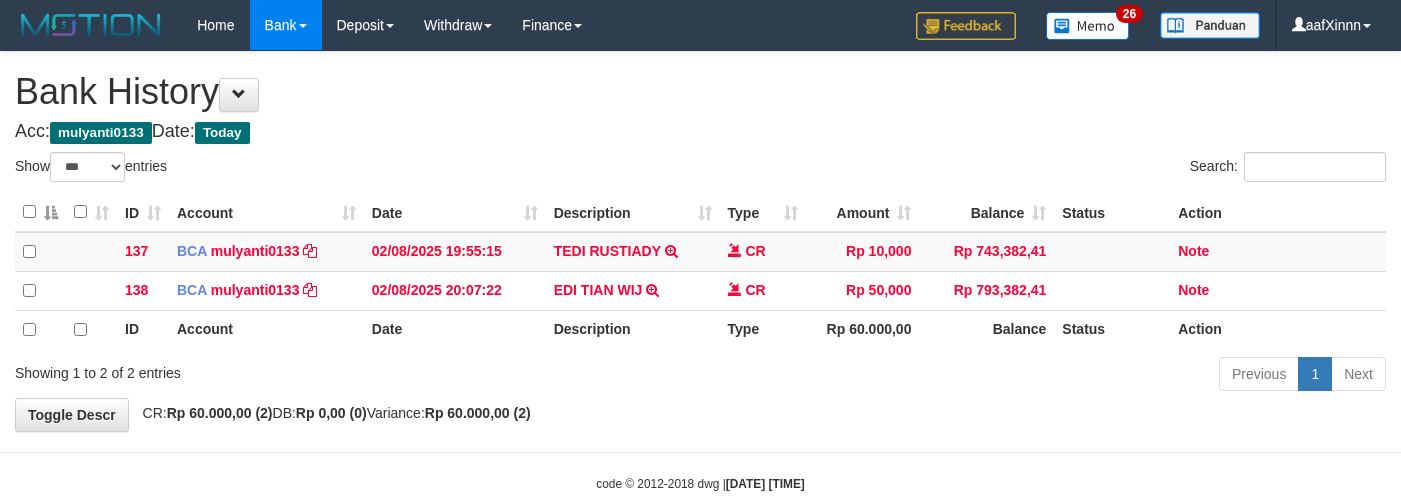select on "***" 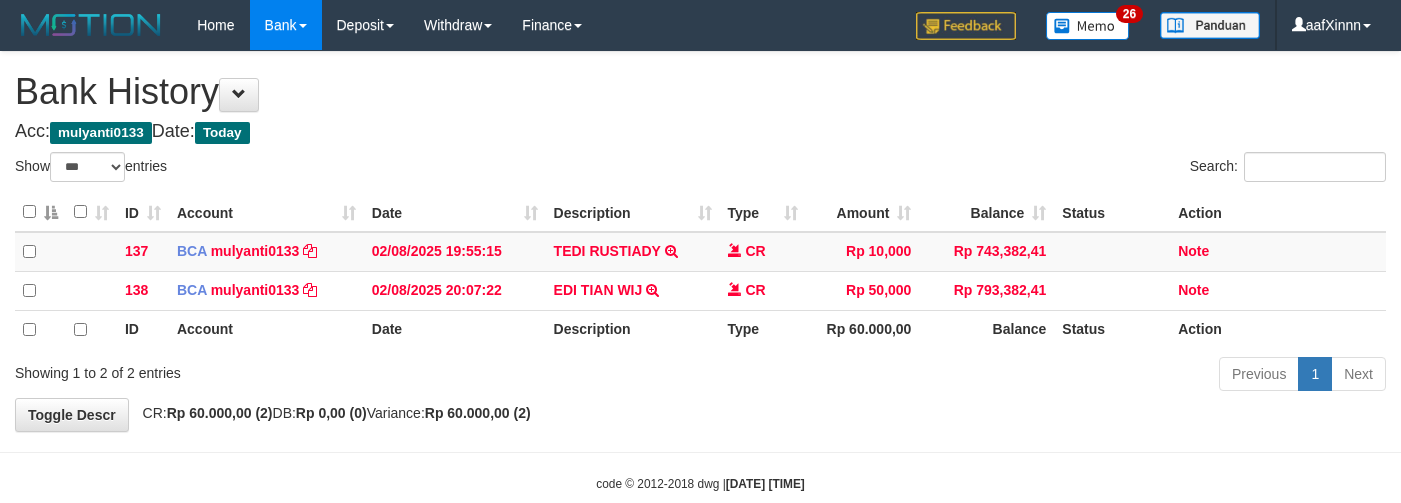 scroll, scrollTop: 0, scrollLeft: 0, axis: both 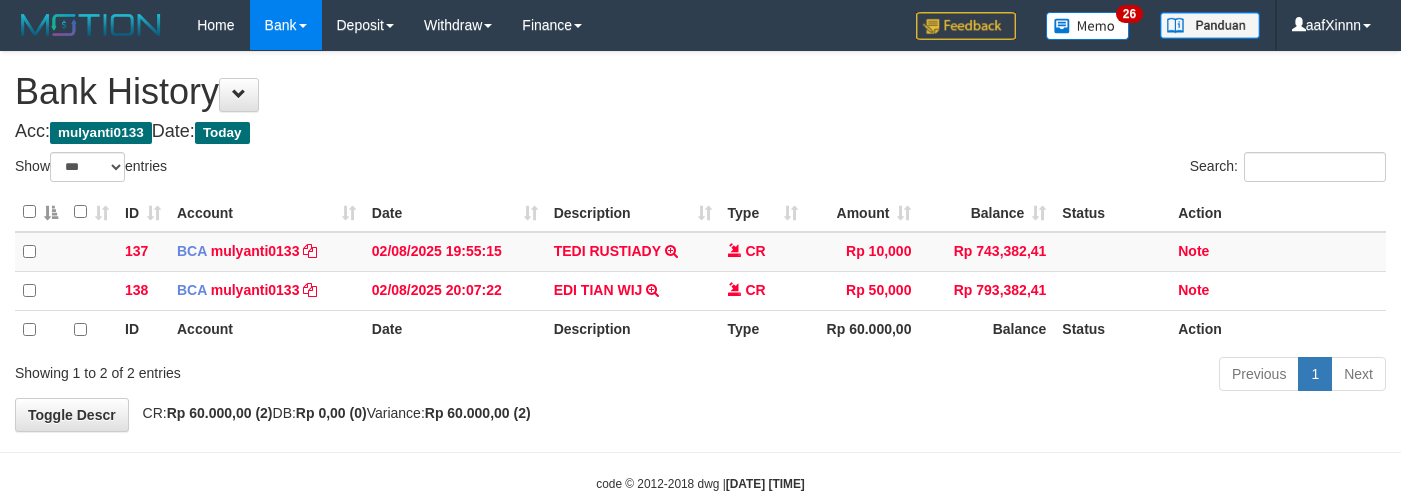 select on "***" 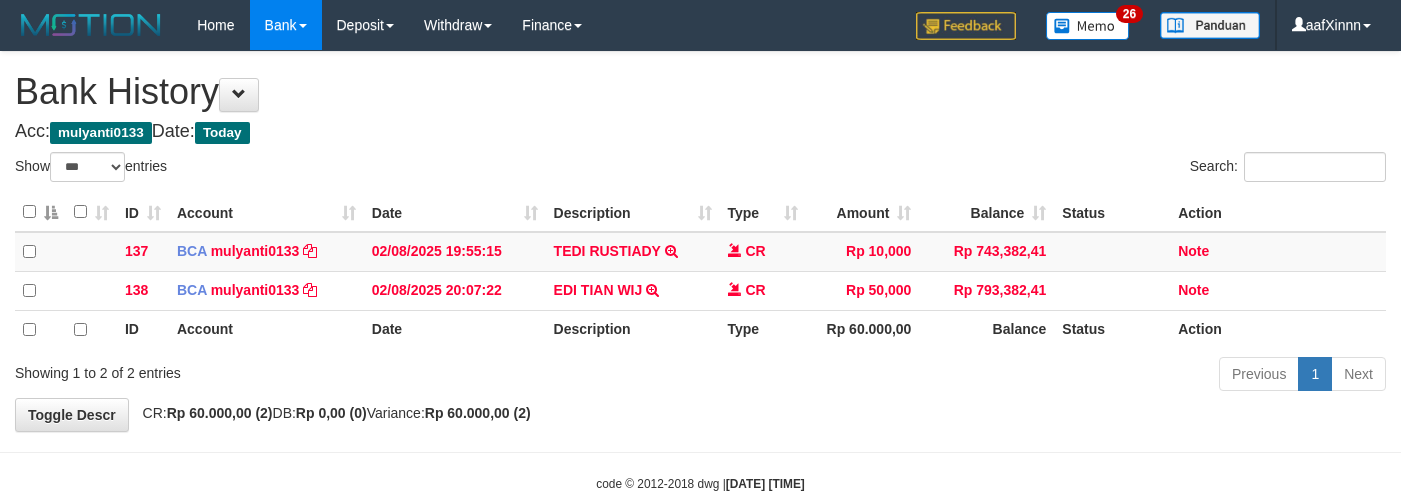 scroll, scrollTop: 0, scrollLeft: 0, axis: both 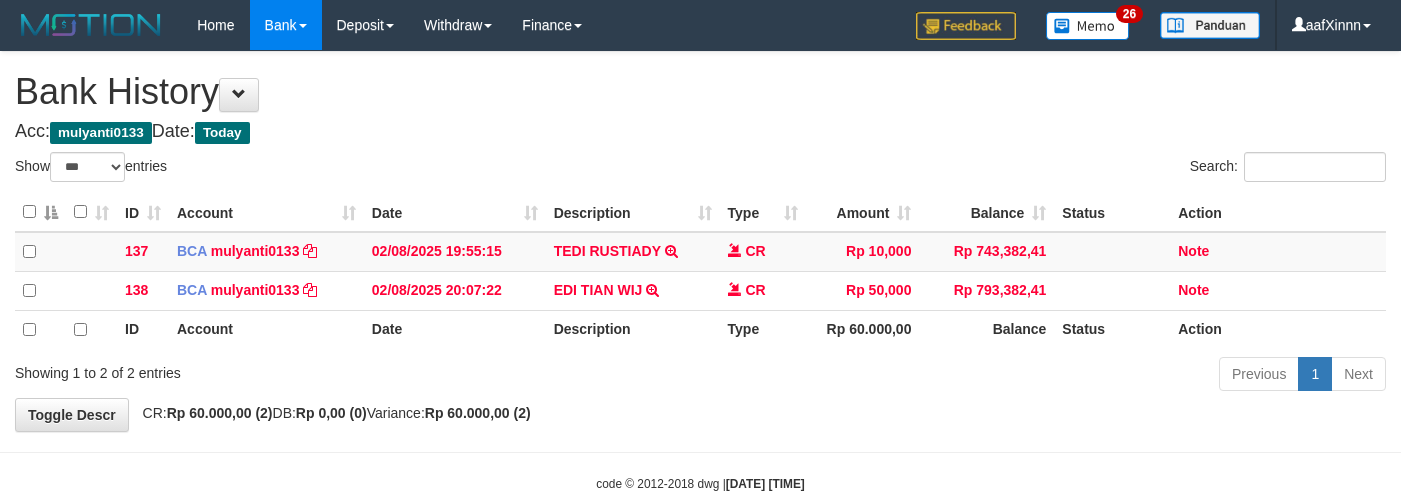 select on "***" 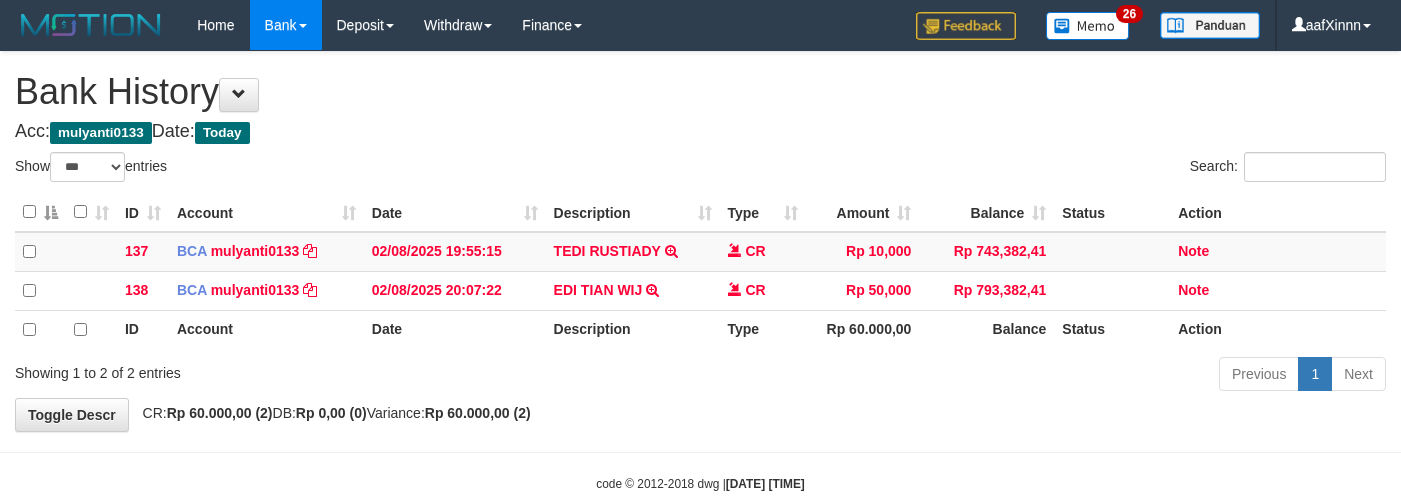scroll, scrollTop: 0, scrollLeft: 0, axis: both 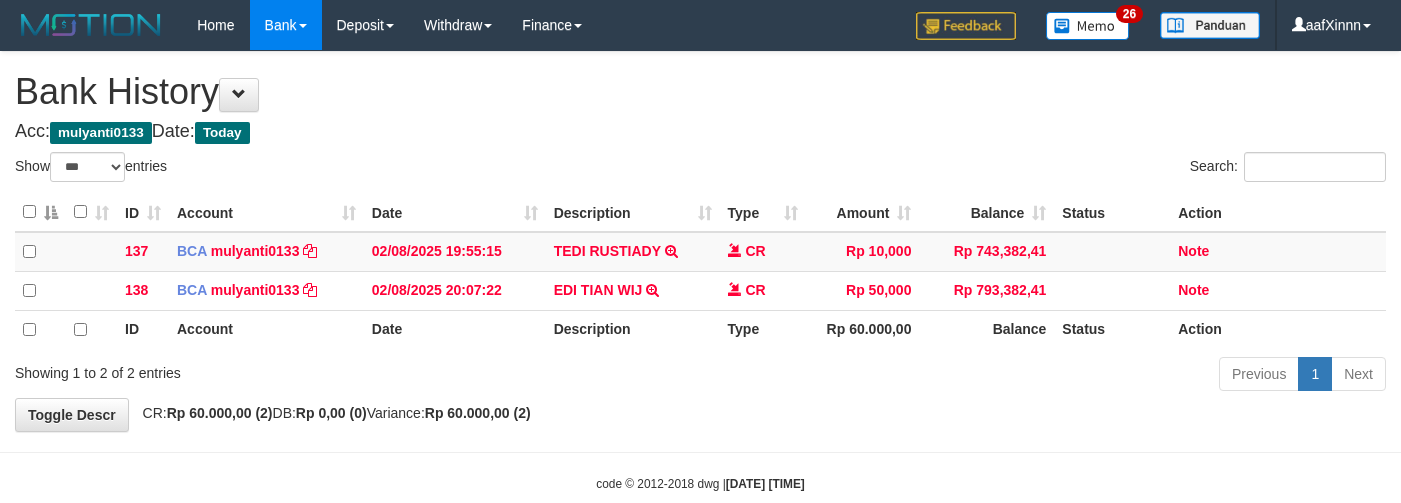 select on "***" 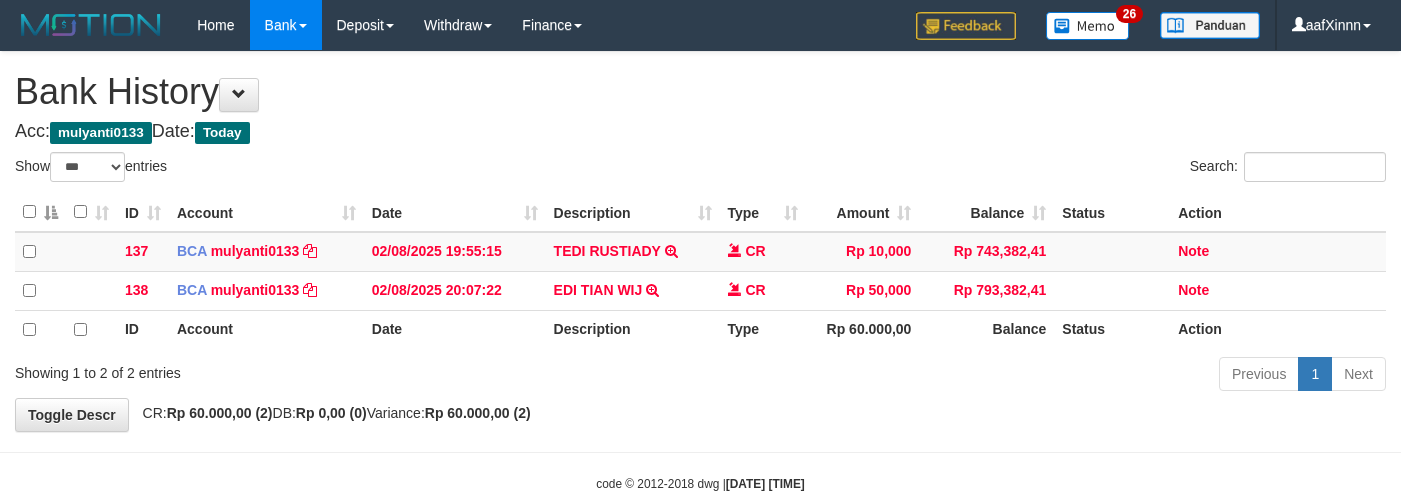 scroll, scrollTop: 0, scrollLeft: 0, axis: both 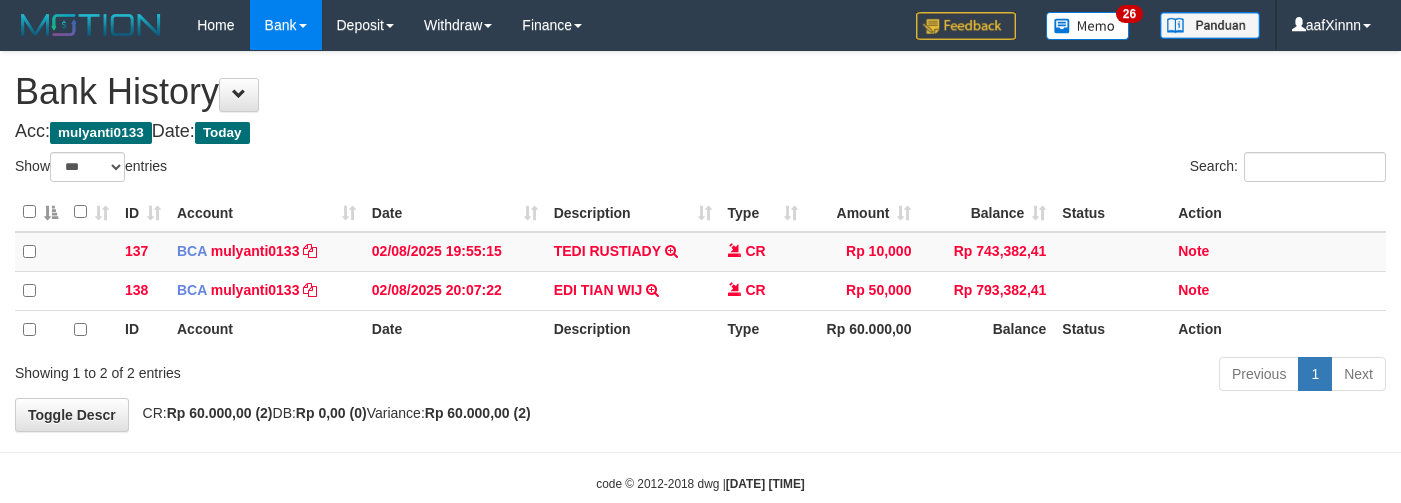 select on "***" 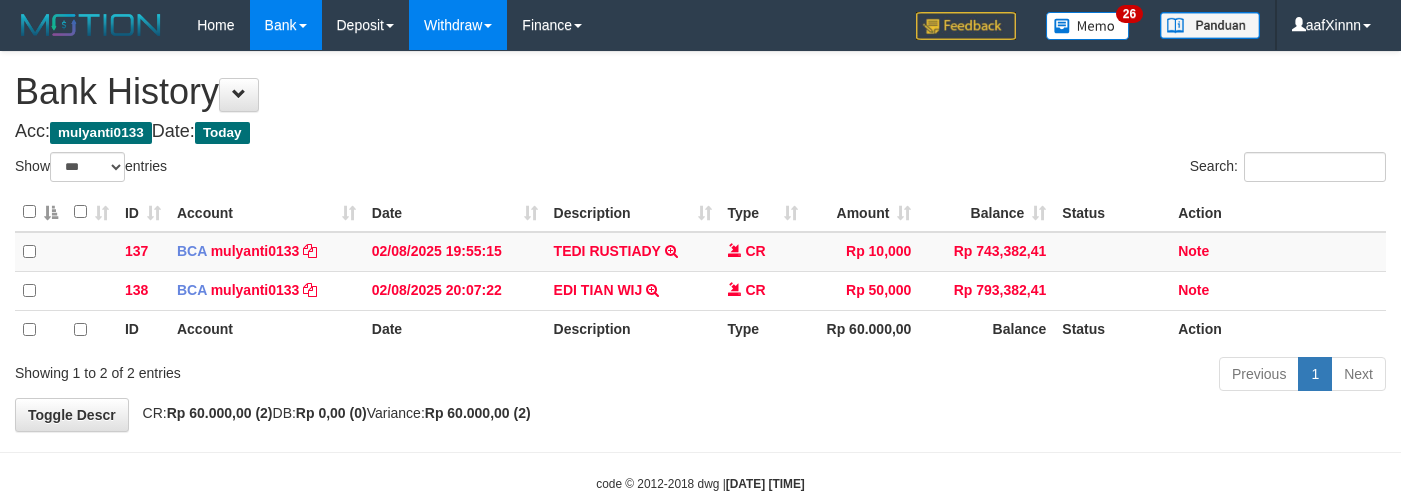 scroll, scrollTop: 0, scrollLeft: 0, axis: both 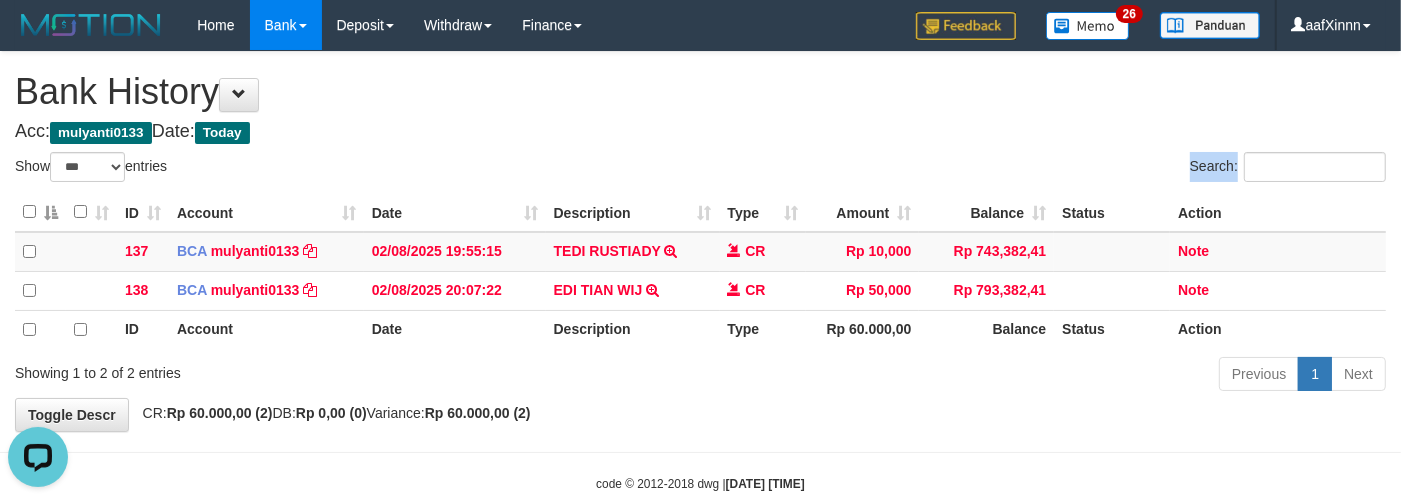drag, startPoint x: 743, startPoint y: 170, endPoint x: 738, endPoint y: 198, distance: 28.442924 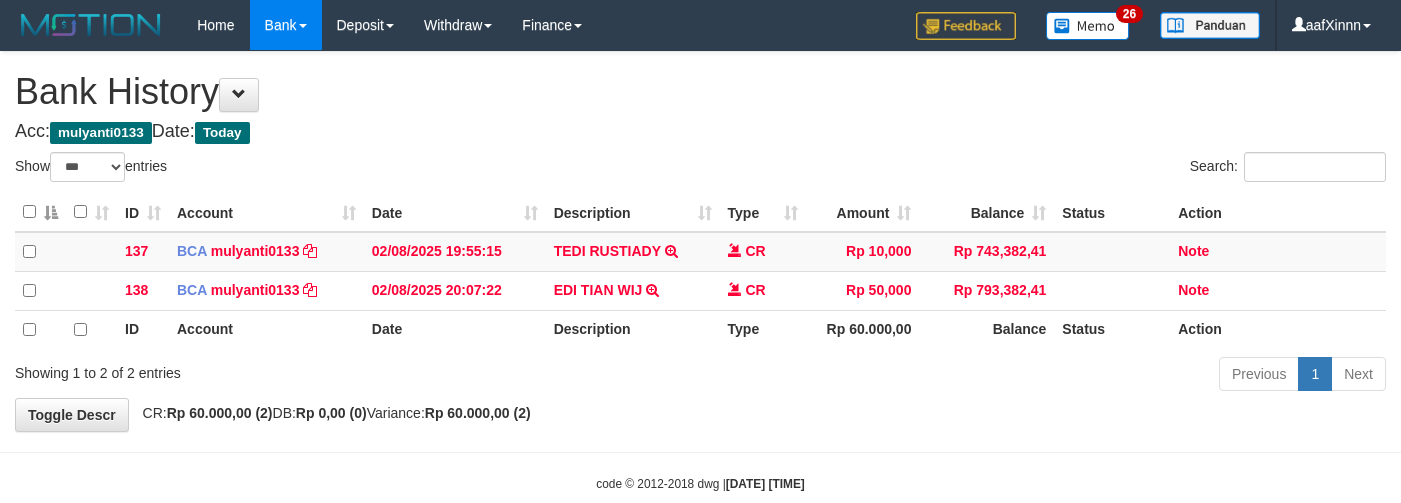 select on "***" 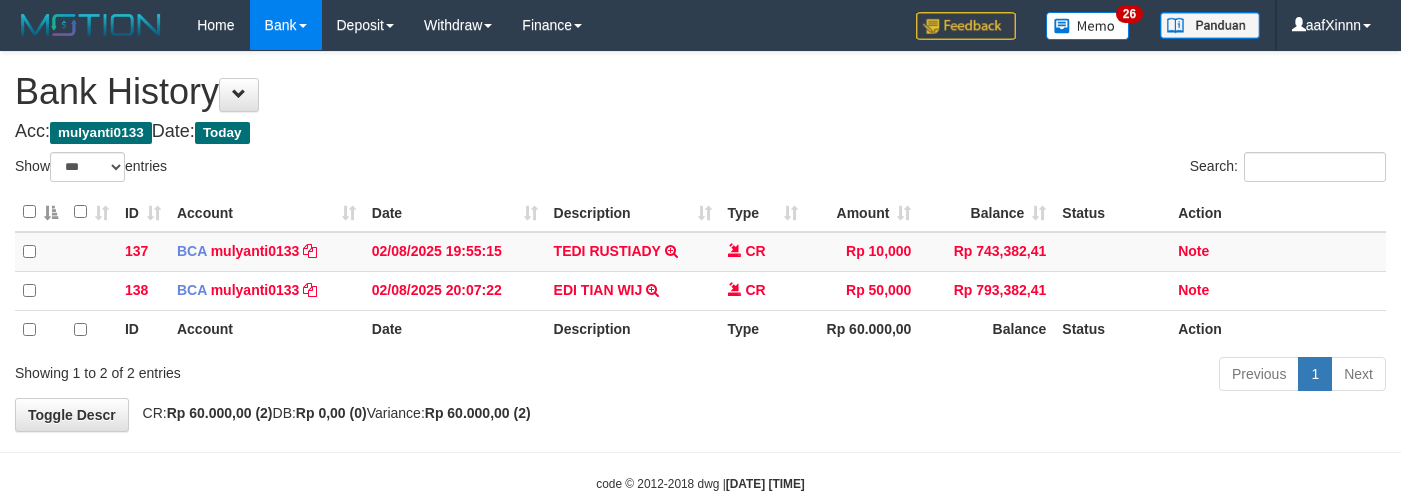 scroll, scrollTop: 0, scrollLeft: 0, axis: both 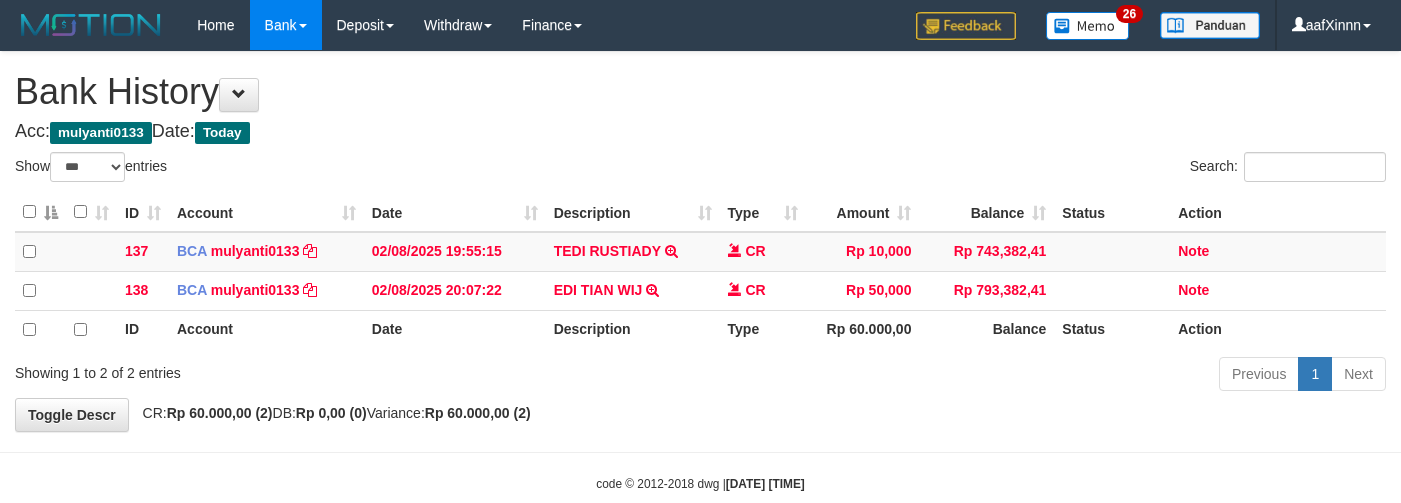 select on "***" 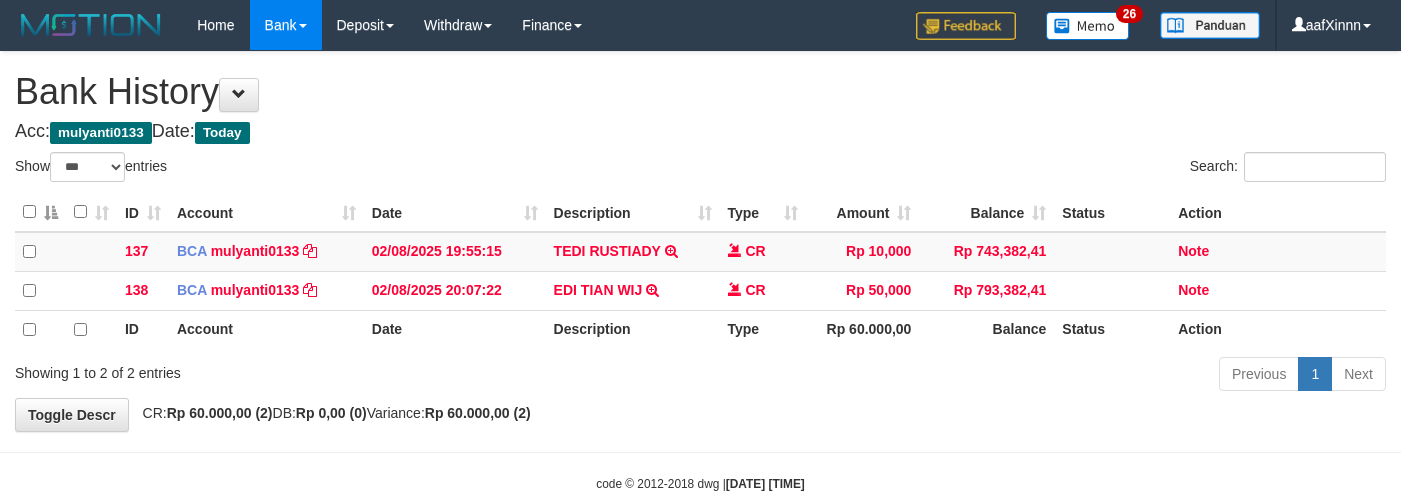 scroll, scrollTop: 0, scrollLeft: 0, axis: both 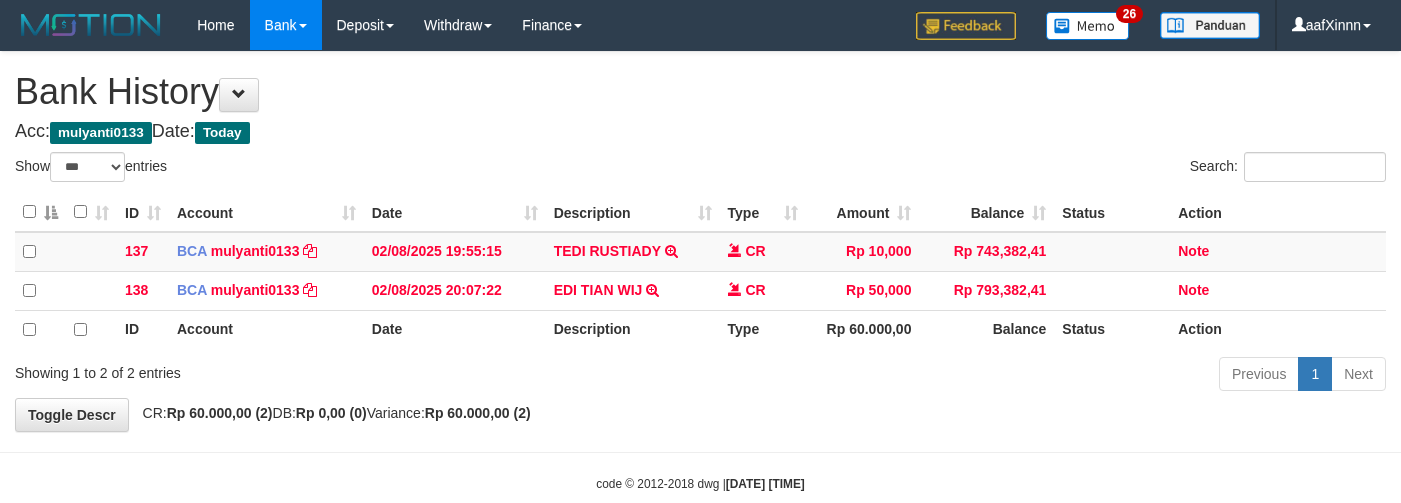 select on "***" 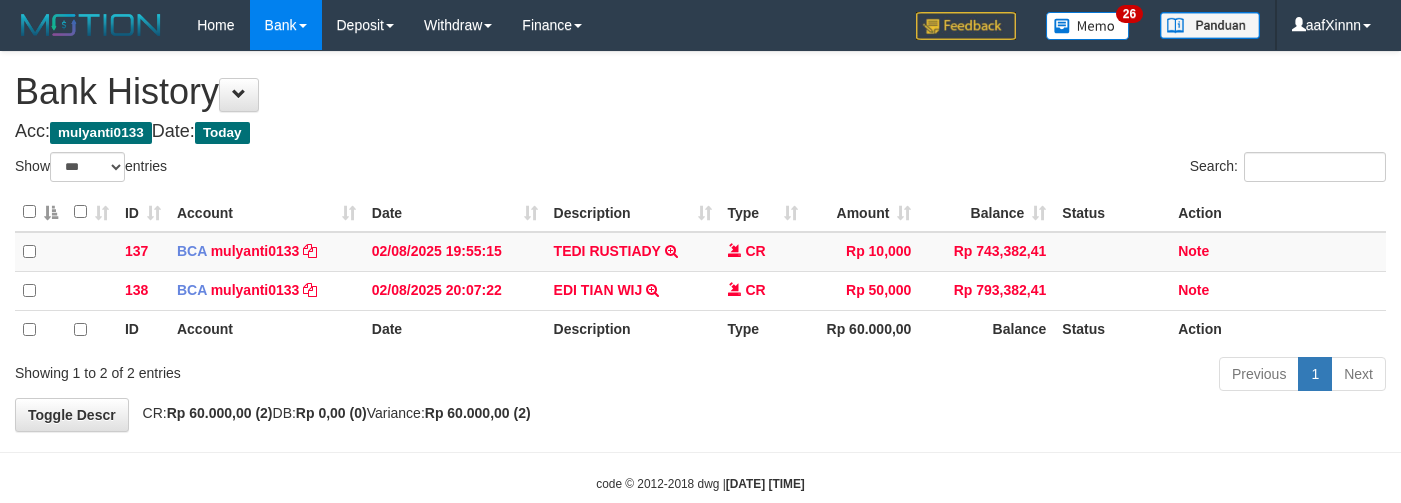 scroll, scrollTop: 0, scrollLeft: 0, axis: both 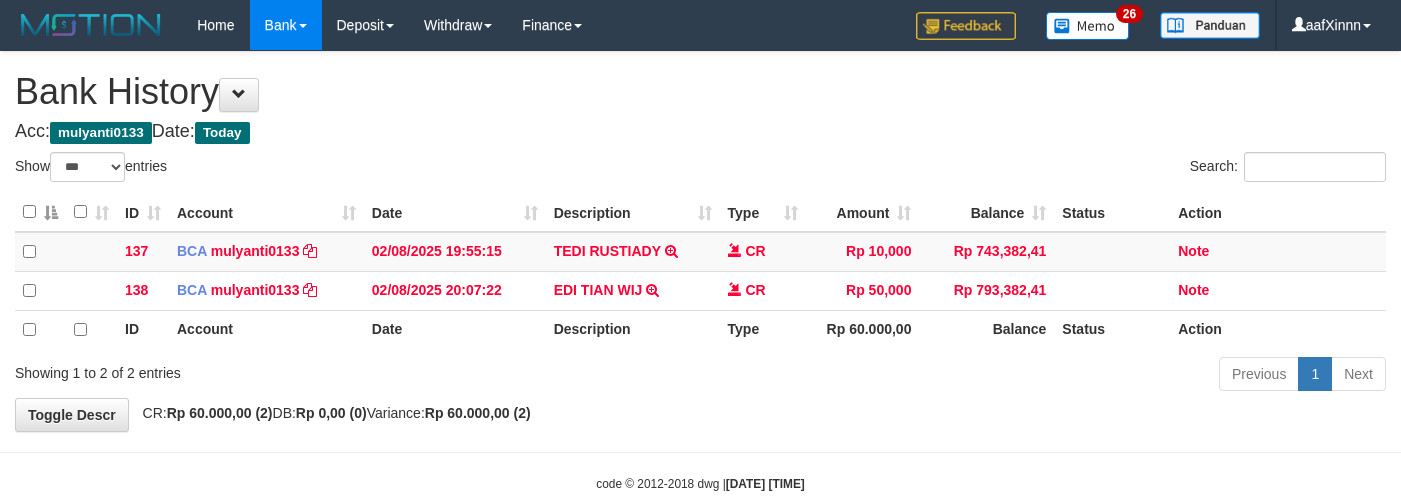 select on "***" 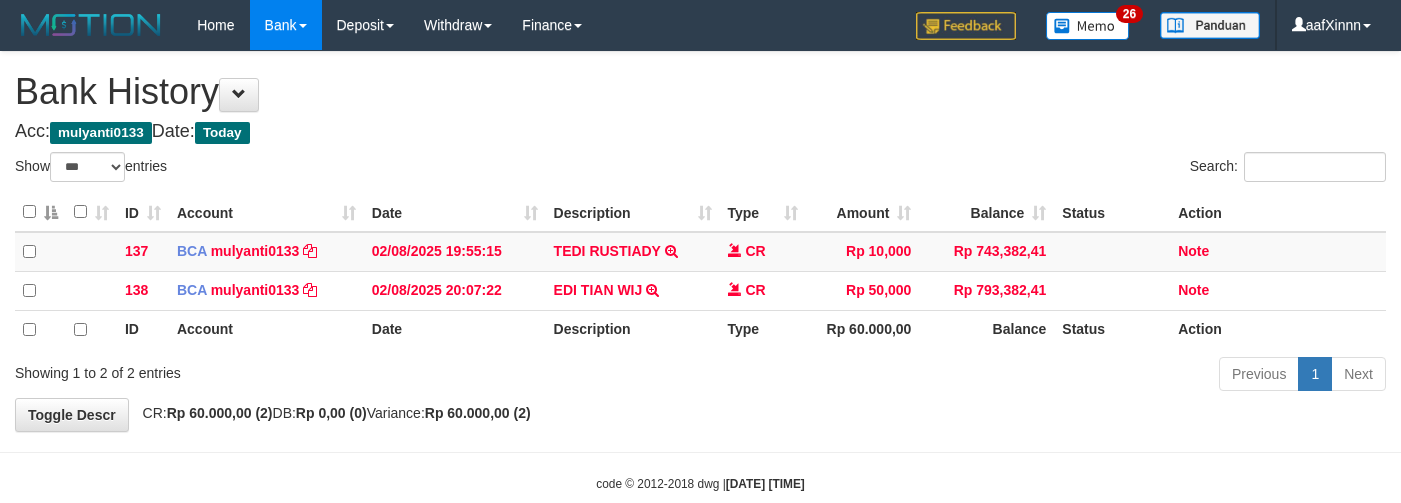 scroll, scrollTop: 0, scrollLeft: 0, axis: both 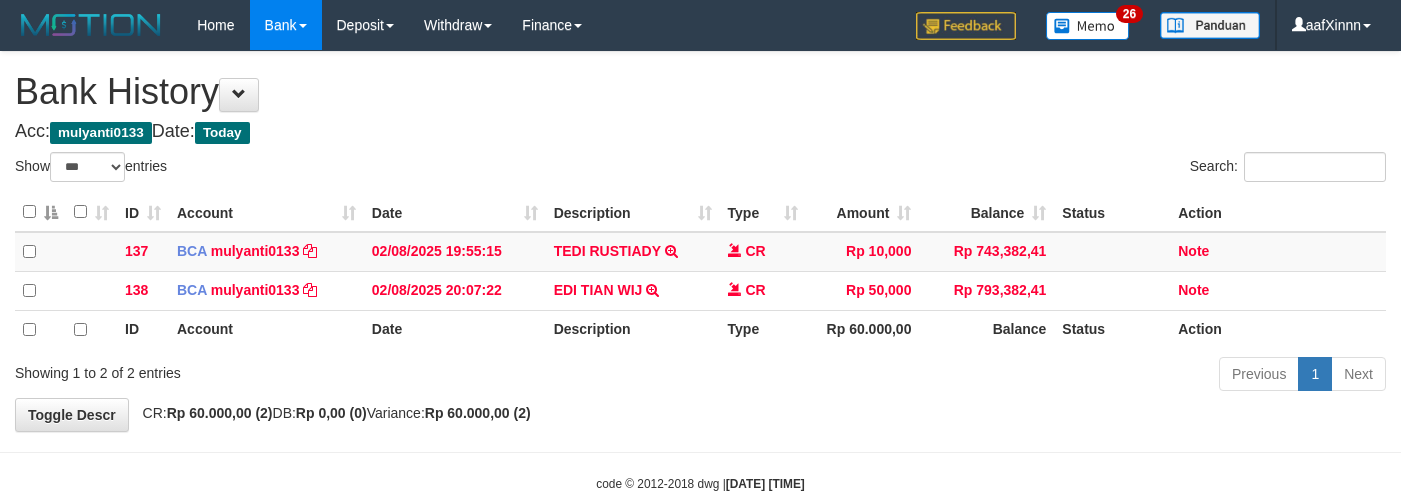 select on "***" 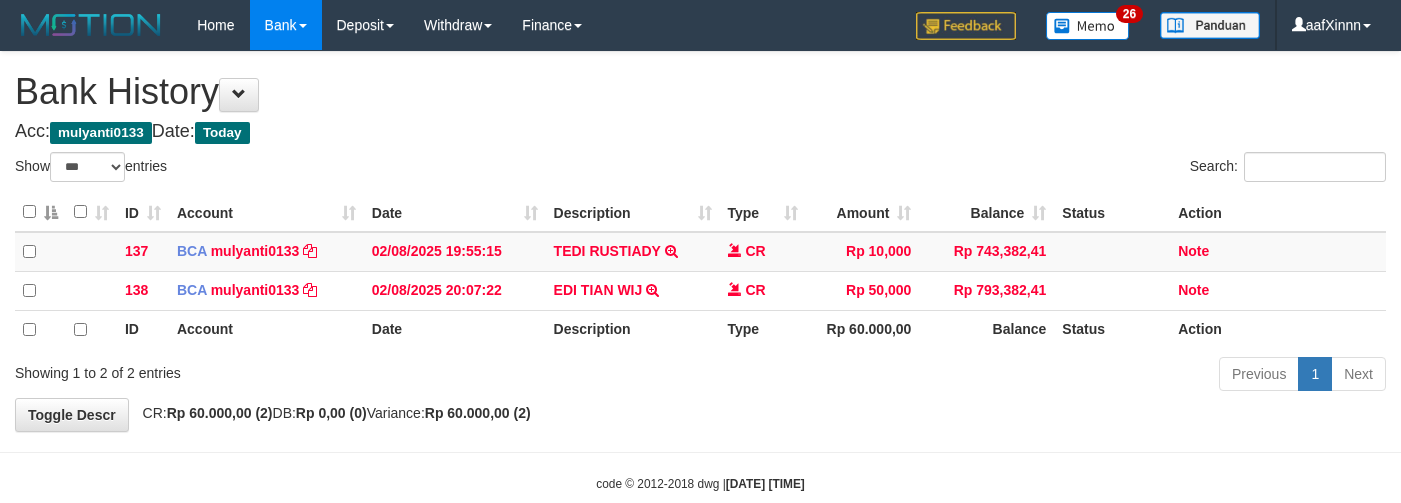 scroll, scrollTop: 0, scrollLeft: 0, axis: both 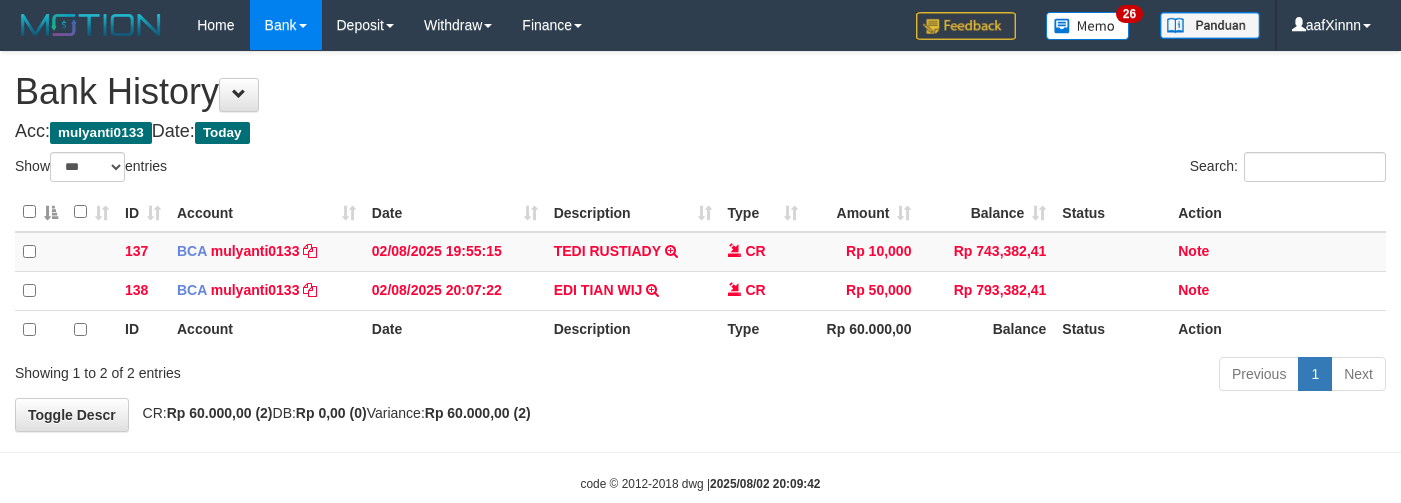 select on "***" 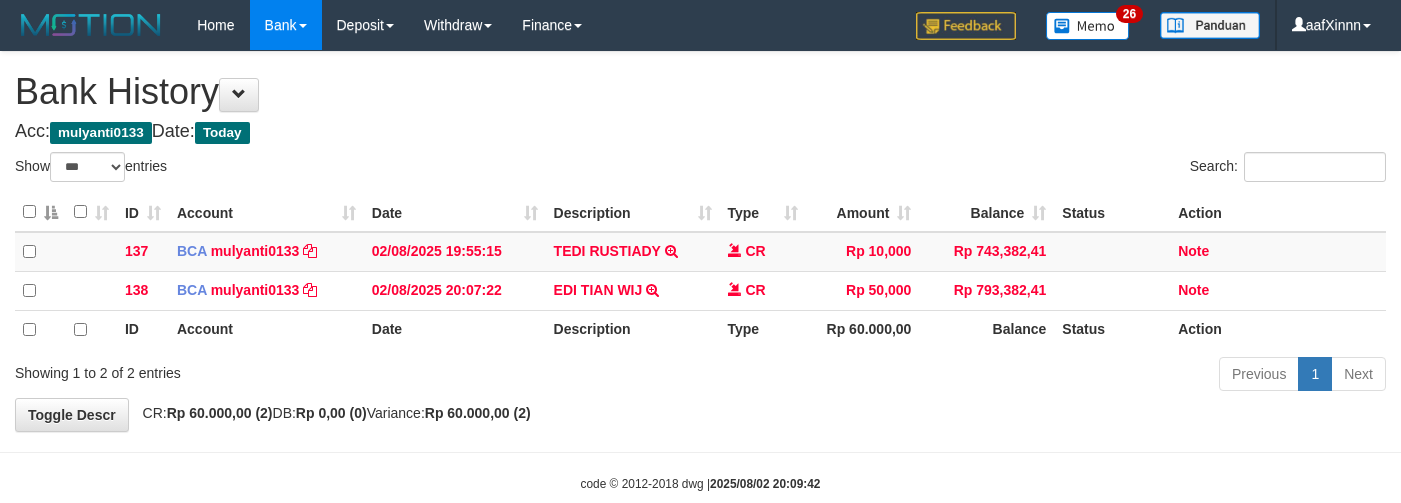 scroll, scrollTop: 0, scrollLeft: 0, axis: both 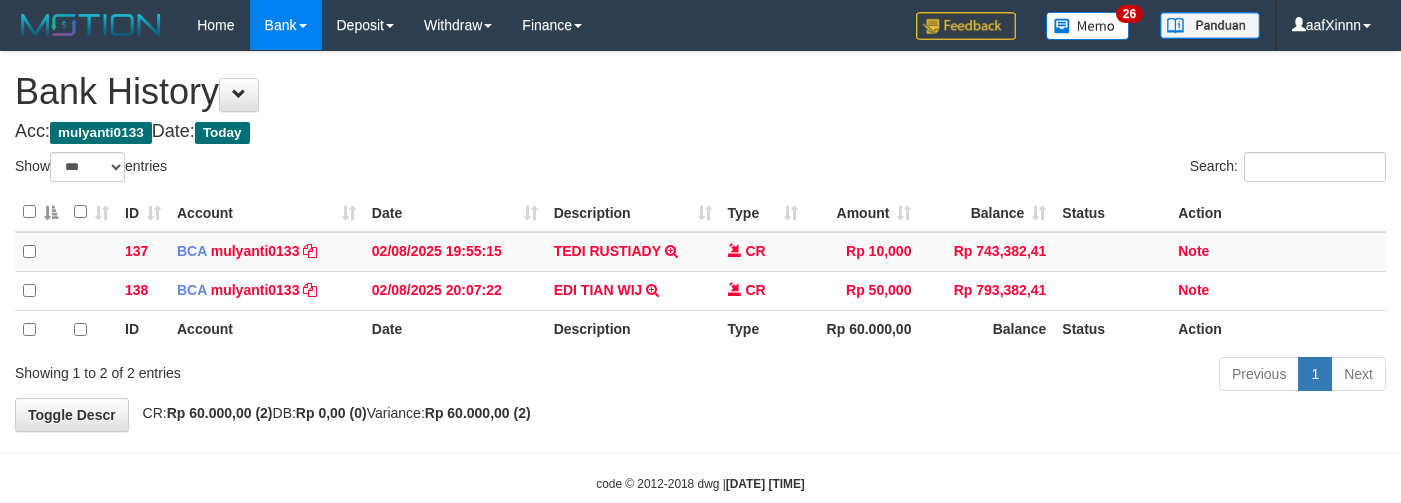 select on "***" 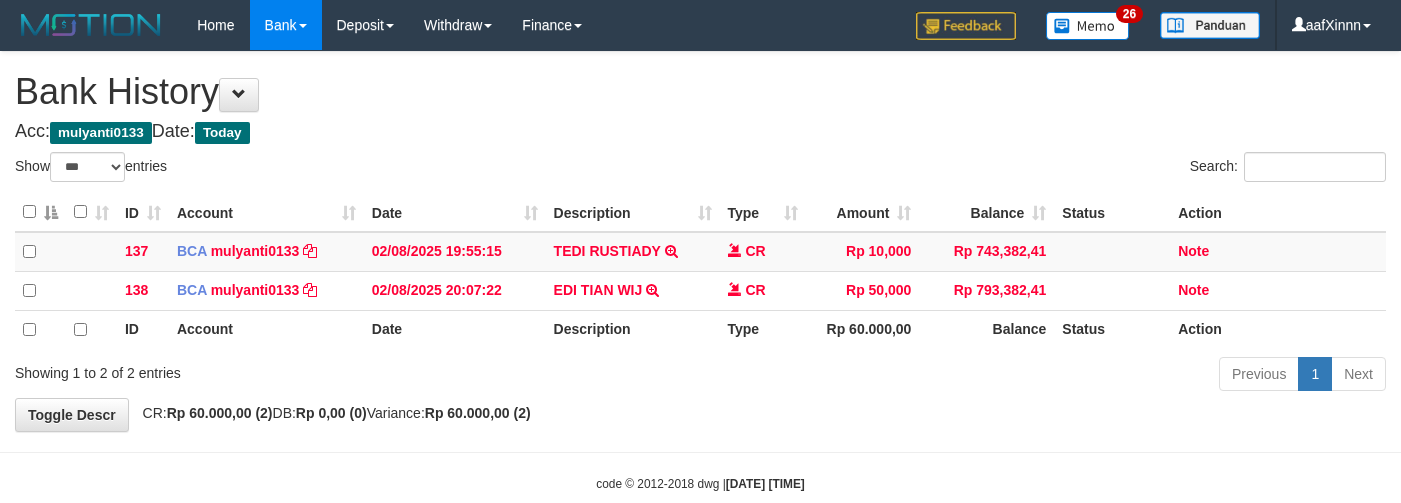 scroll, scrollTop: 0, scrollLeft: 0, axis: both 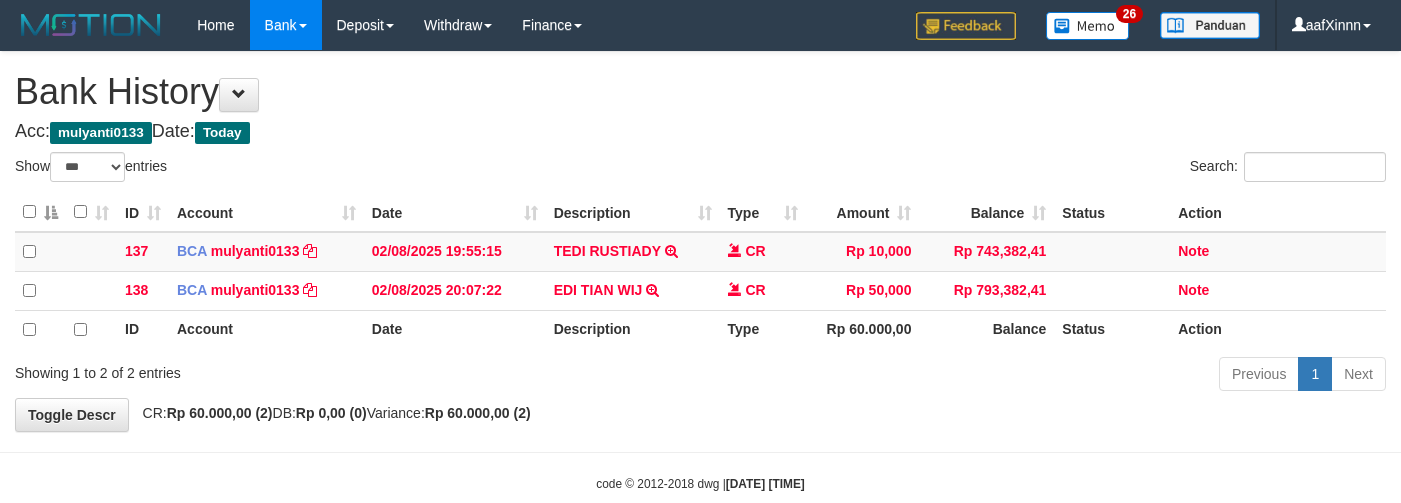 select on "***" 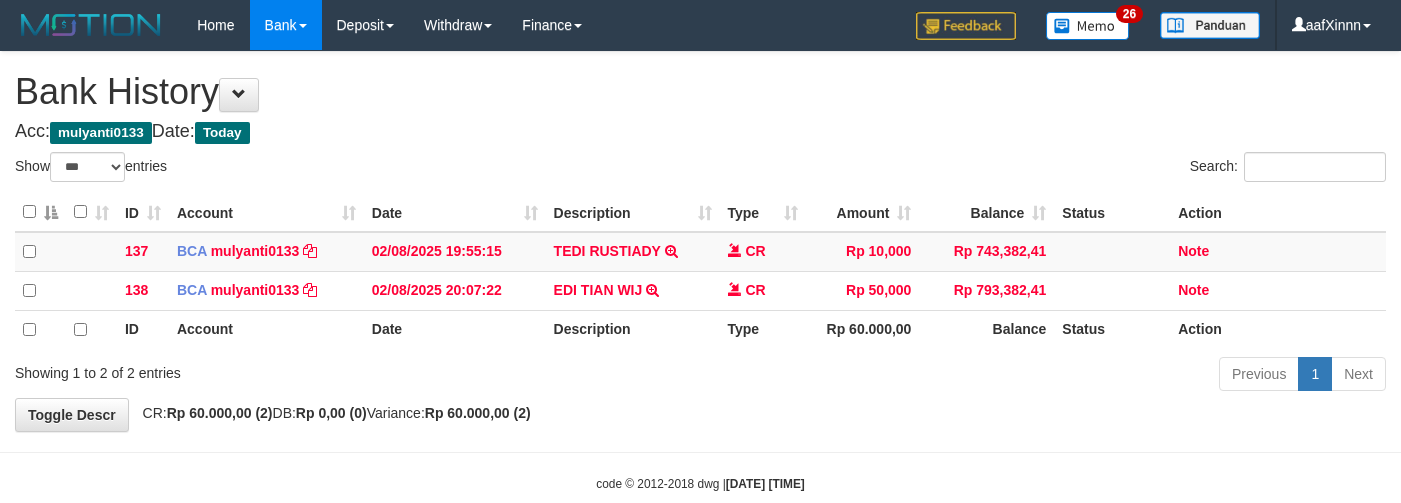 scroll, scrollTop: 0, scrollLeft: 0, axis: both 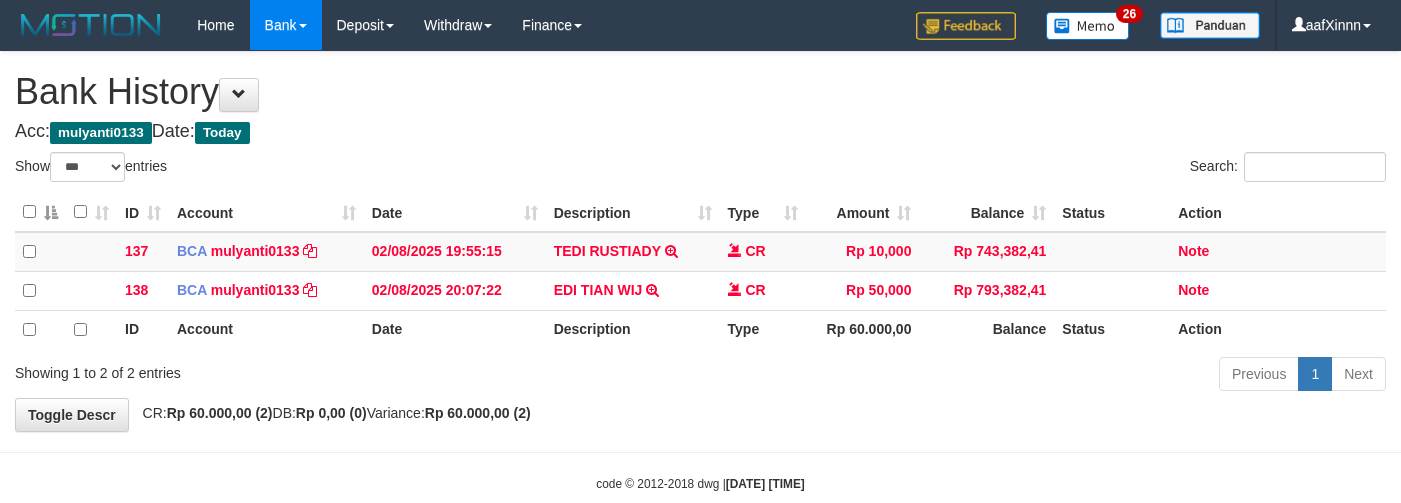 select on "***" 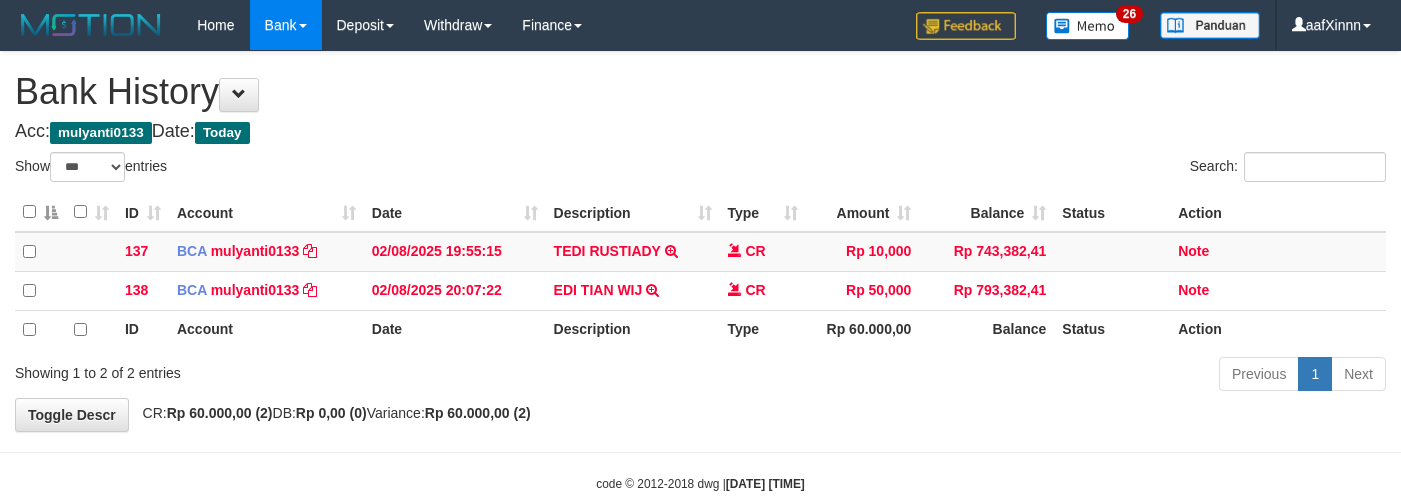 scroll, scrollTop: 0, scrollLeft: 0, axis: both 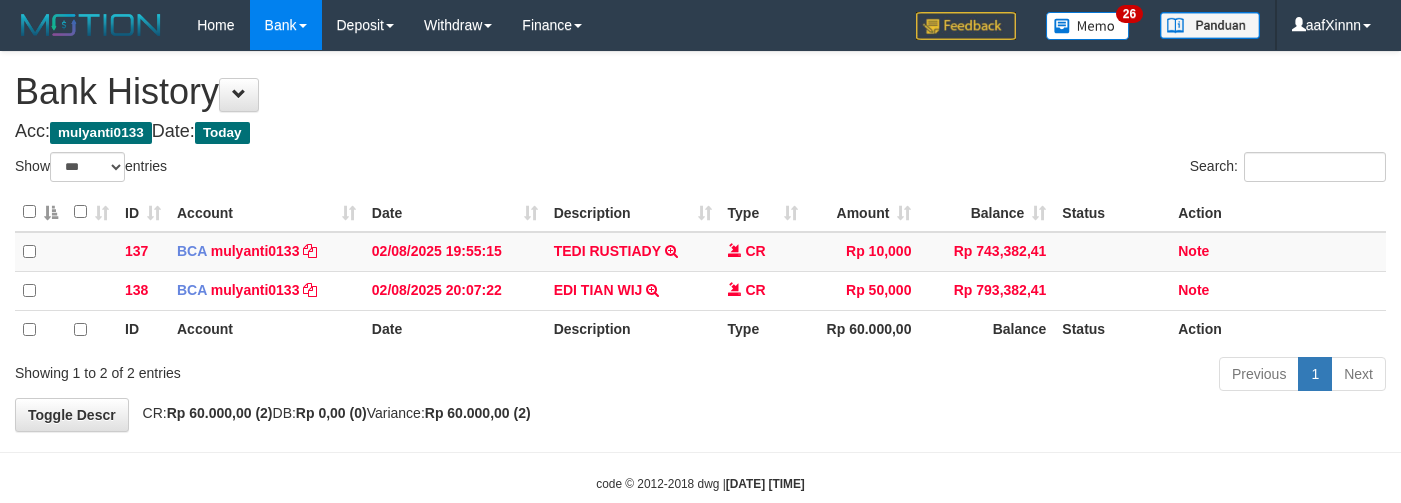 select on "***" 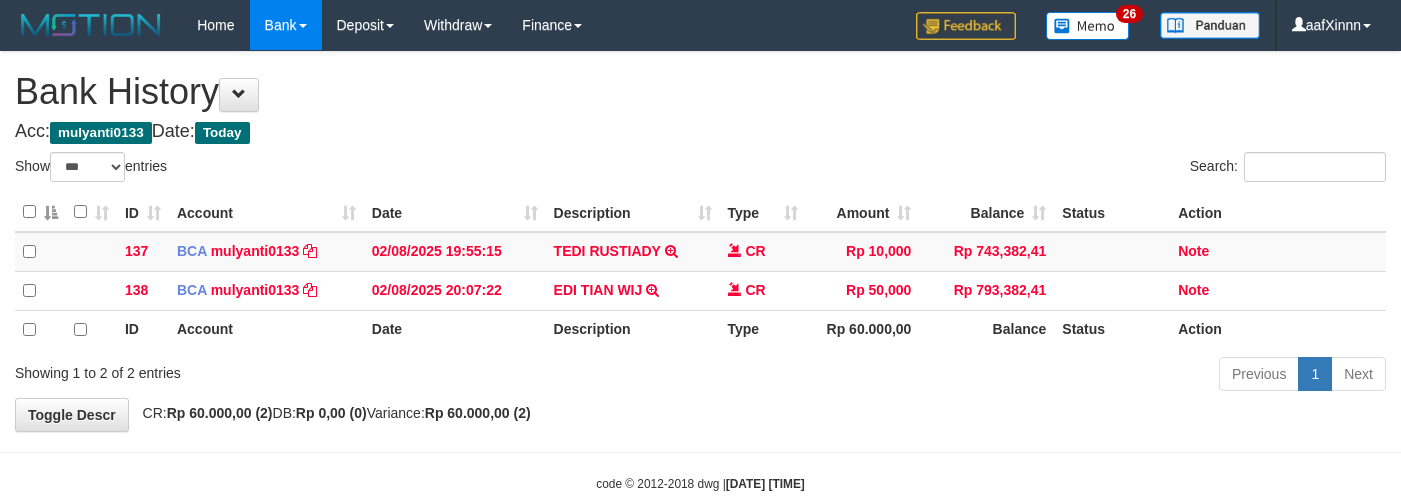 scroll, scrollTop: 0, scrollLeft: 0, axis: both 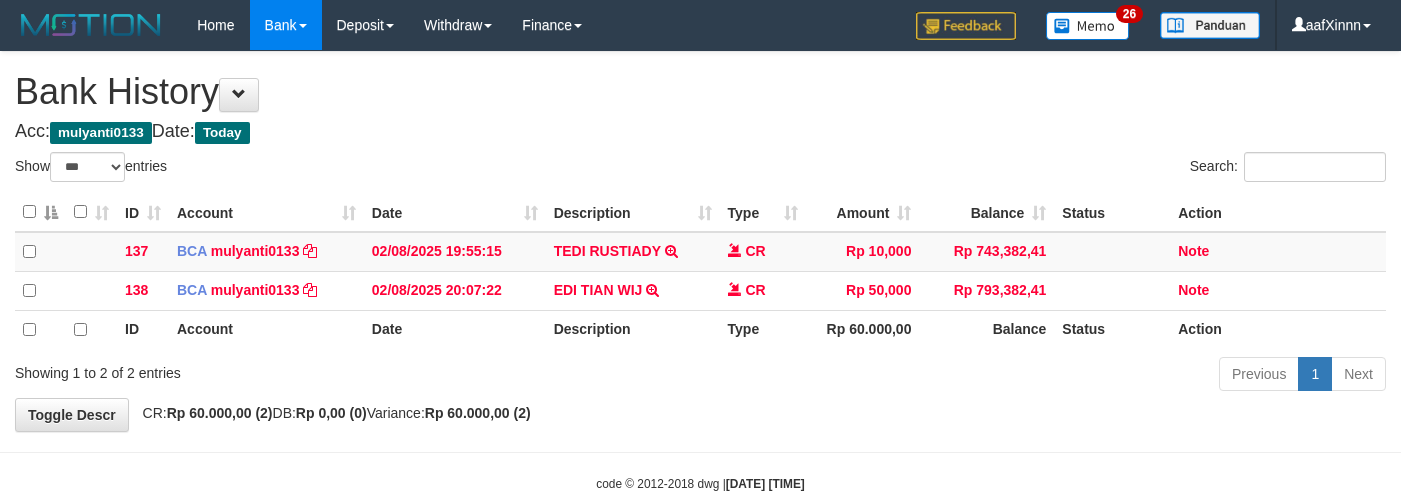 select on "***" 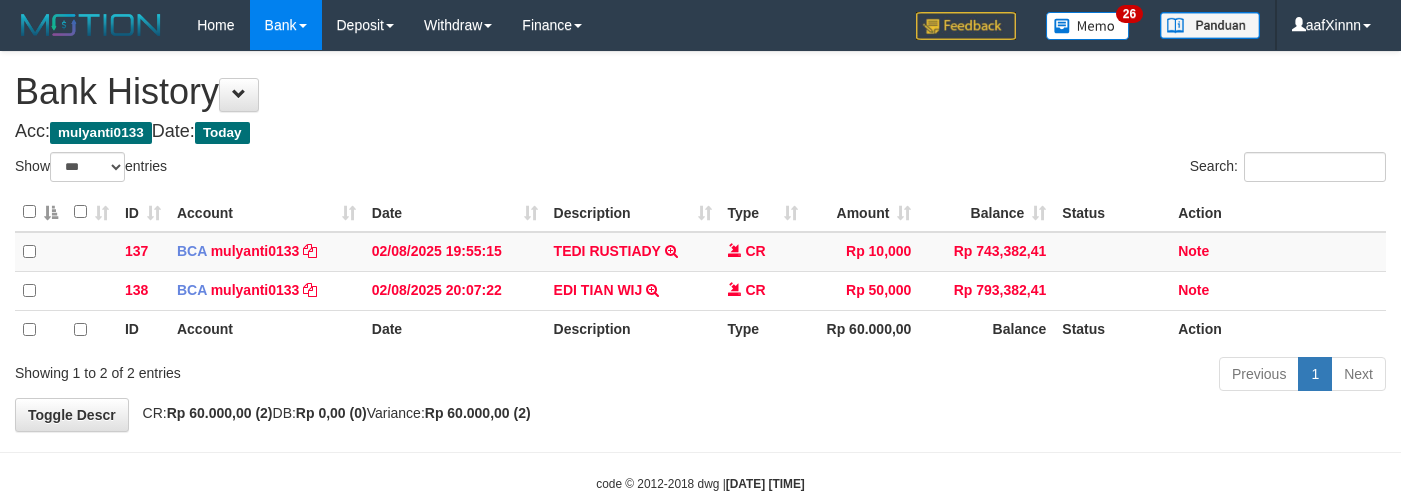 scroll, scrollTop: 0, scrollLeft: 0, axis: both 